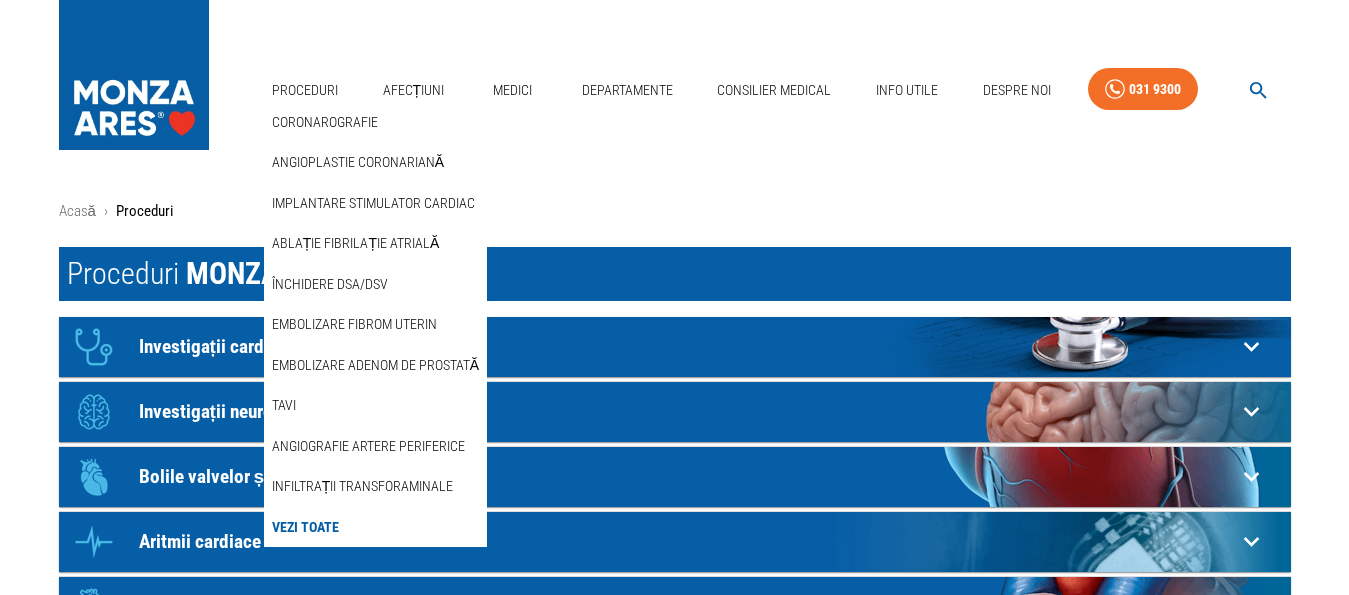 scroll, scrollTop: 0, scrollLeft: 0, axis: both 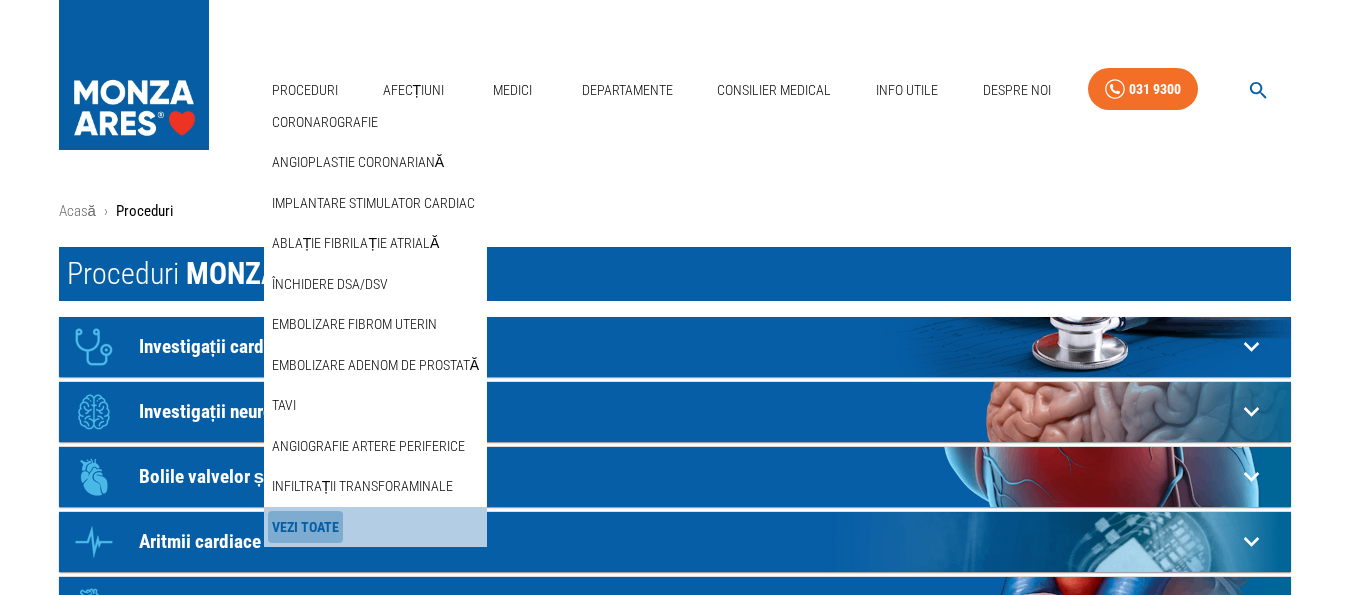 click on "Vezi Toate" at bounding box center [305, 527] 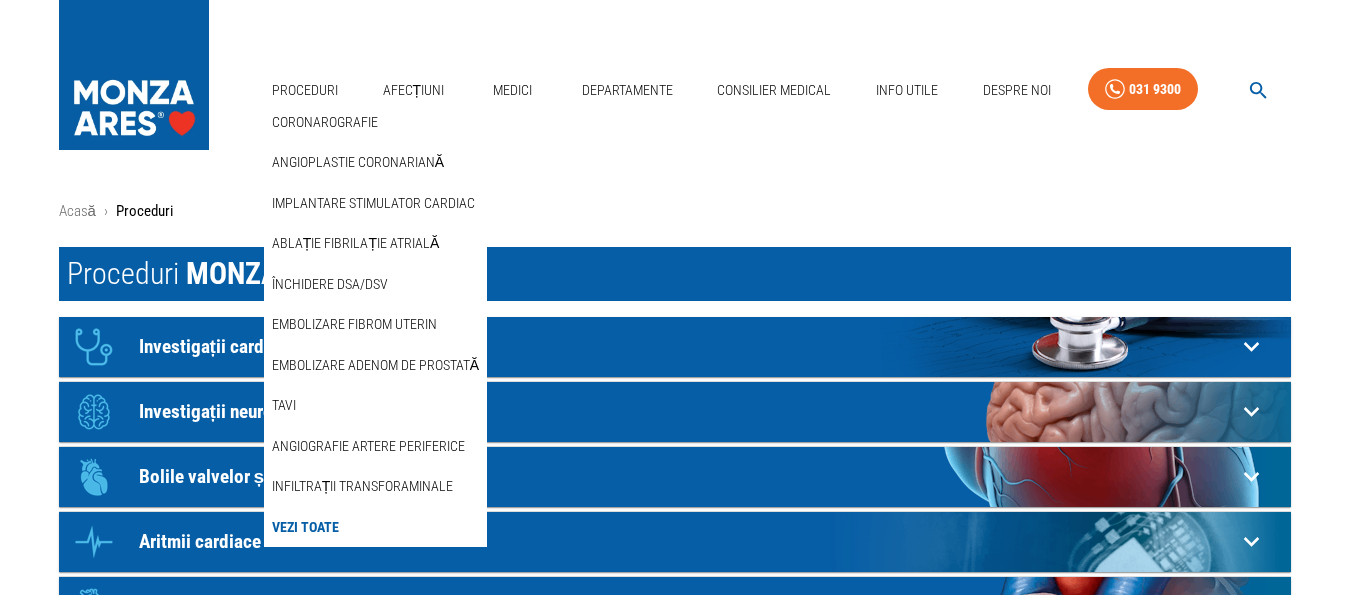 click on "Vezi Toate" at bounding box center (305, 527) 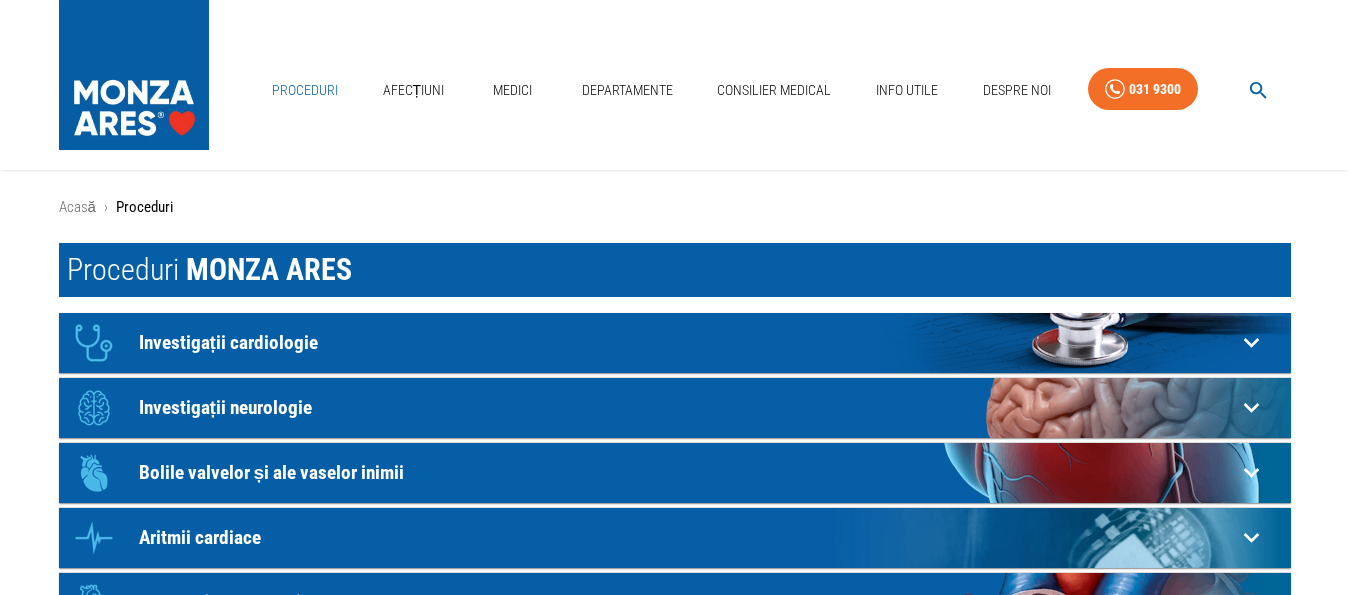 scroll, scrollTop: 0, scrollLeft: 0, axis: both 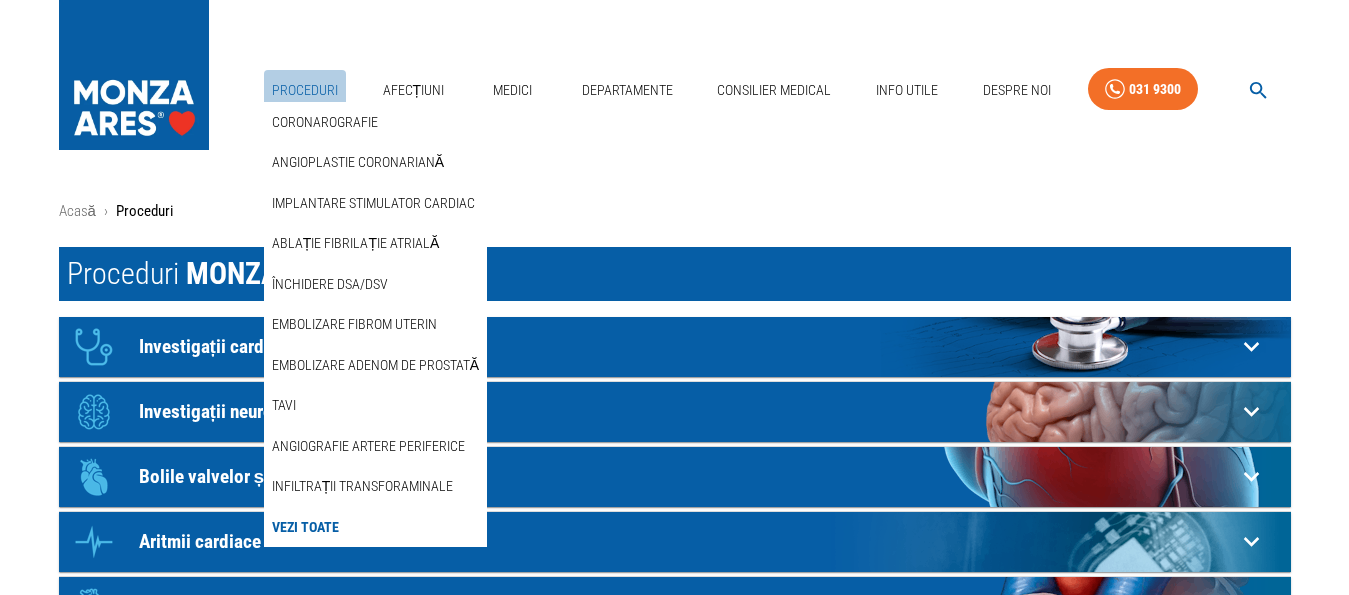 click on "Proceduri" at bounding box center (305, 90) 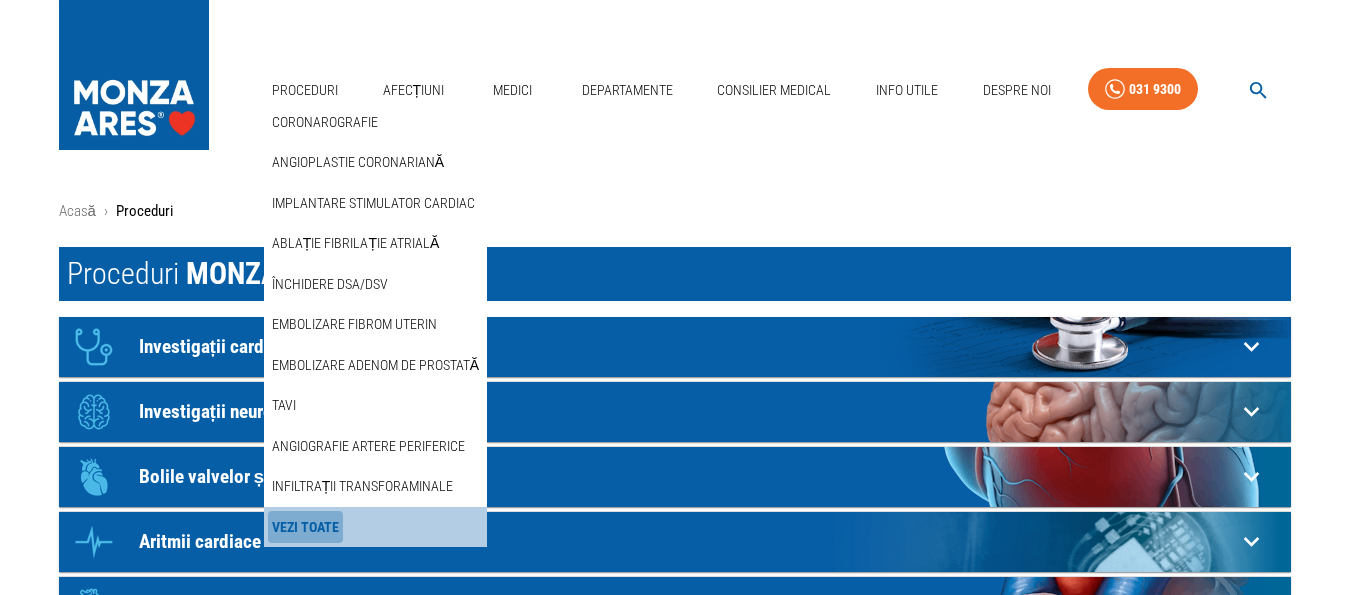 click on "Vezi Toate" at bounding box center [305, 527] 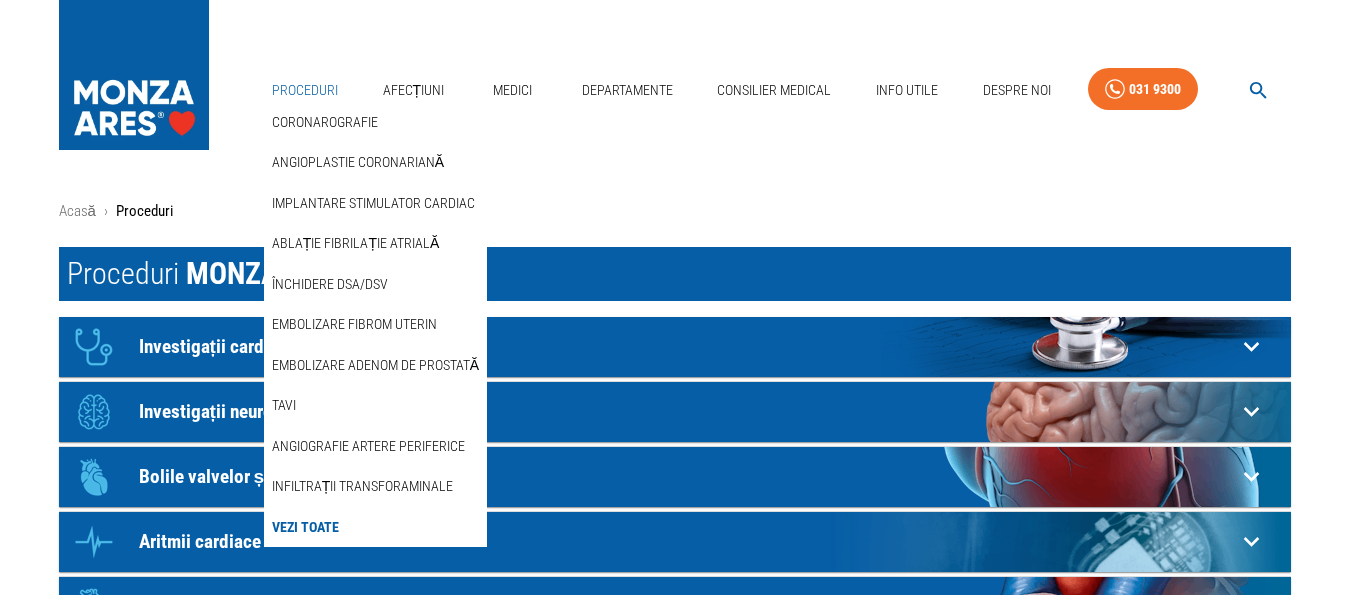 click on "Proceduri" at bounding box center (305, 90) 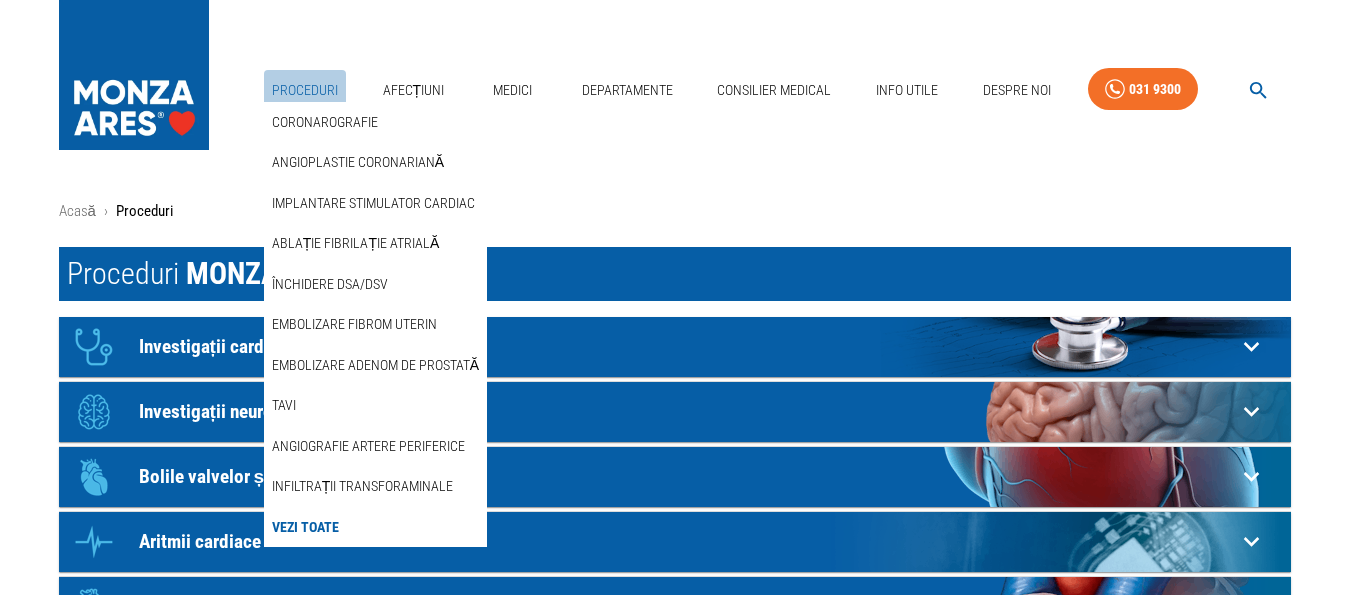 click on "Proceduri" at bounding box center (305, 90) 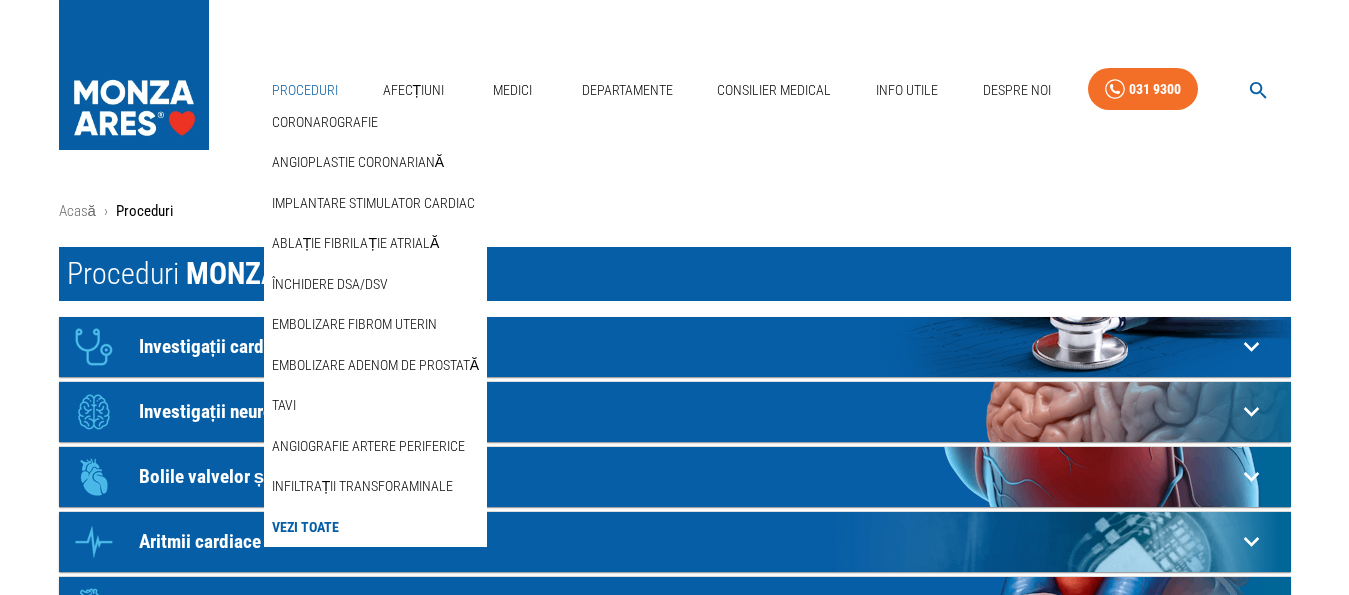 click on "Proceduri" at bounding box center [305, 90] 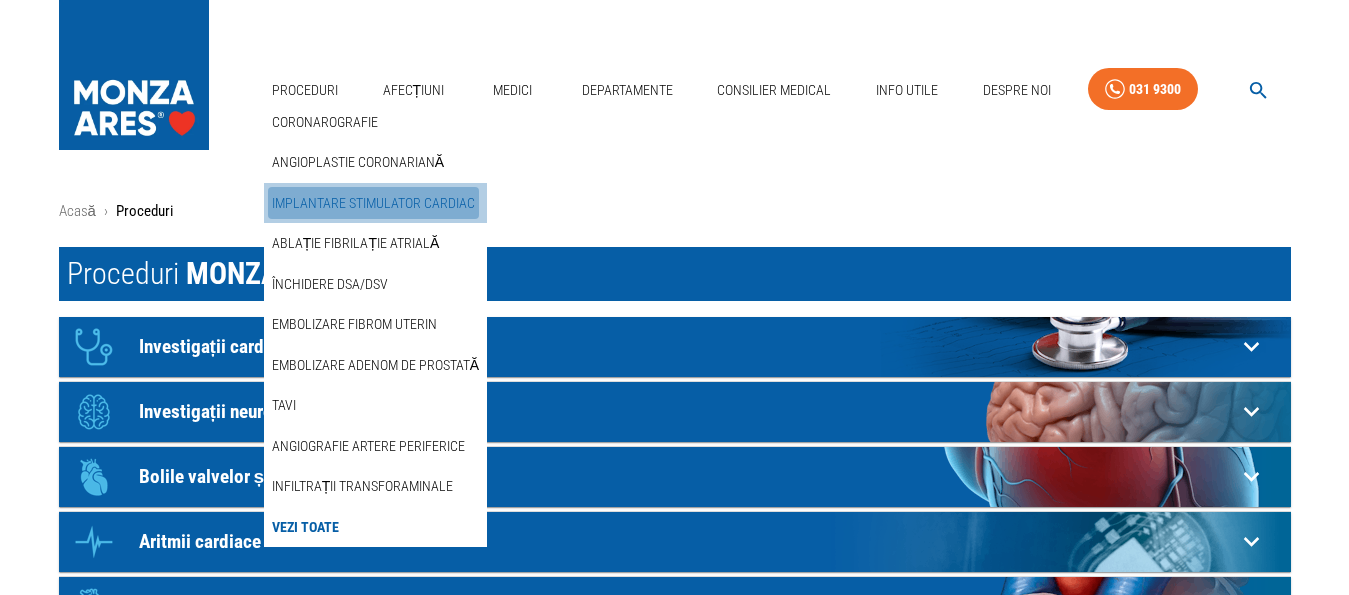 click on "Implantare stimulator cardiac" at bounding box center [373, 203] 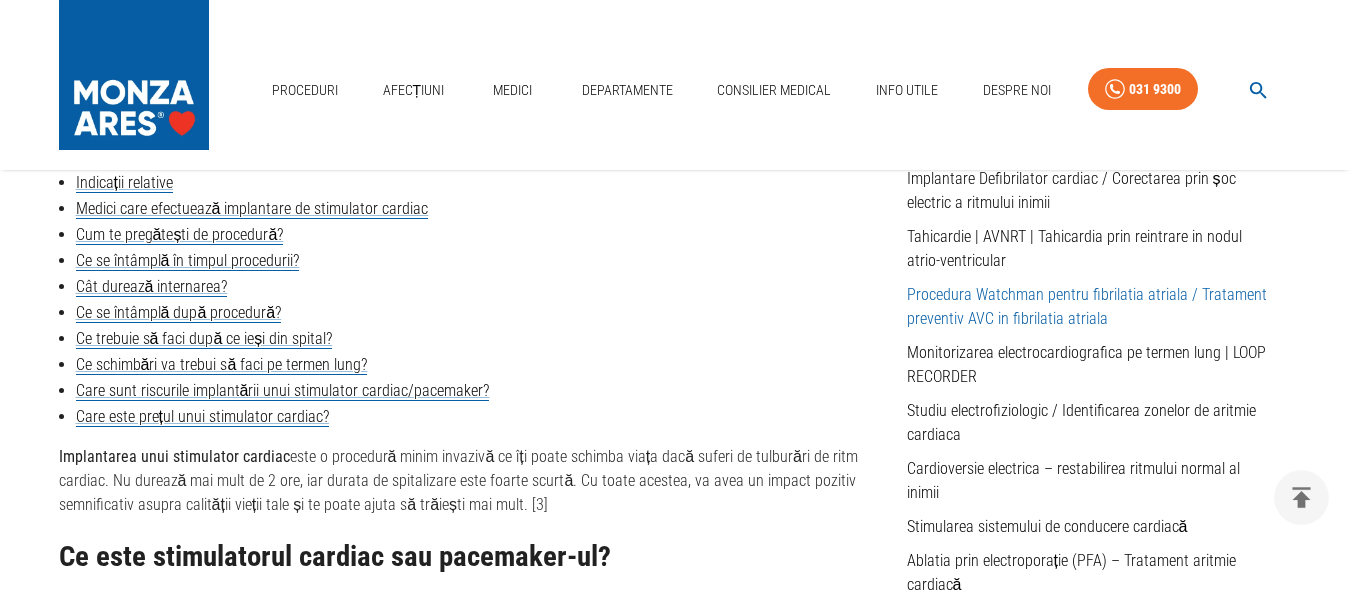 scroll, scrollTop: 612, scrollLeft: 0, axis: vertical 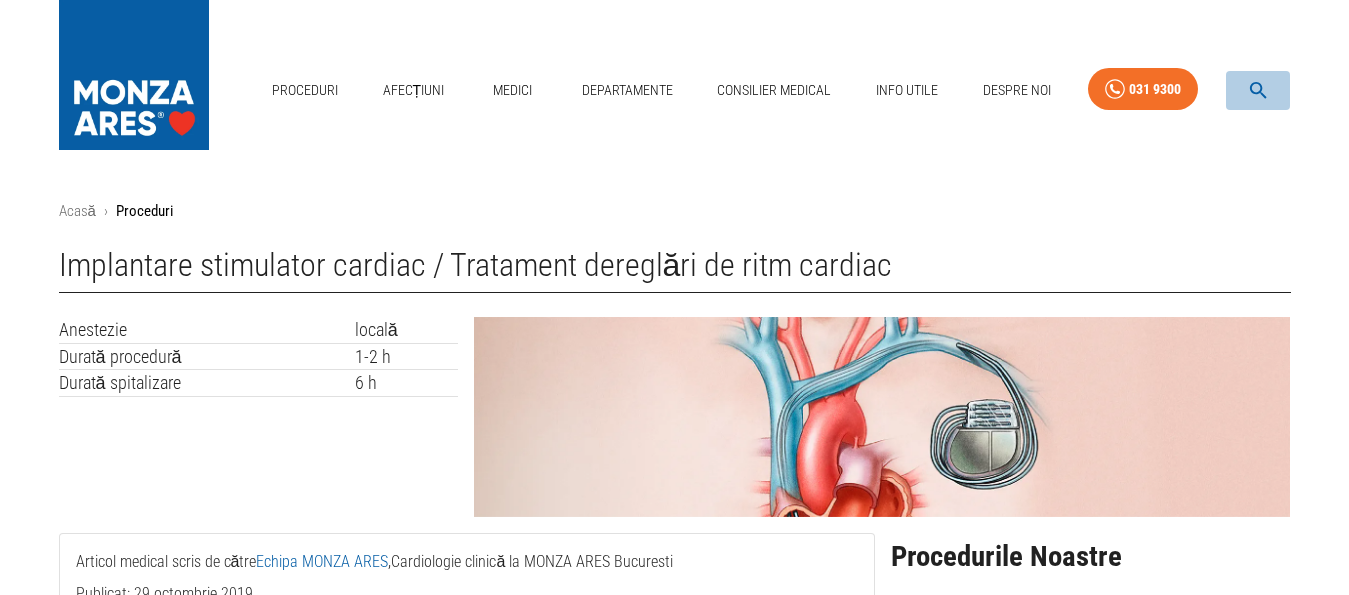 click 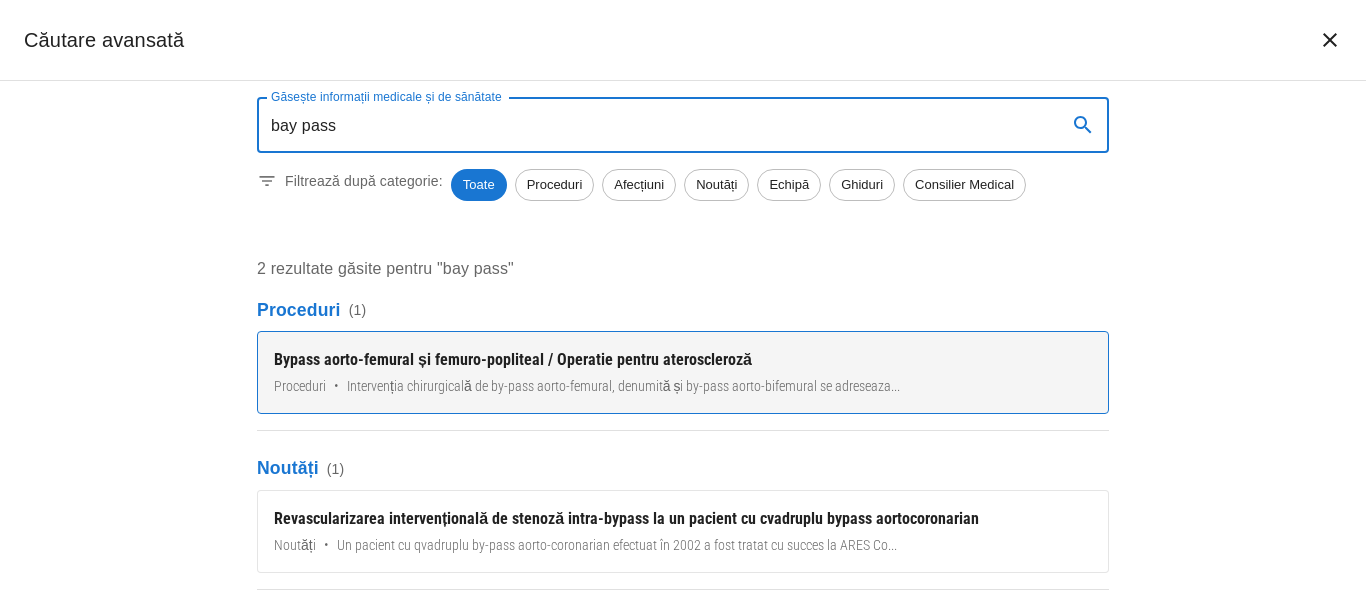 type on "bay pass" 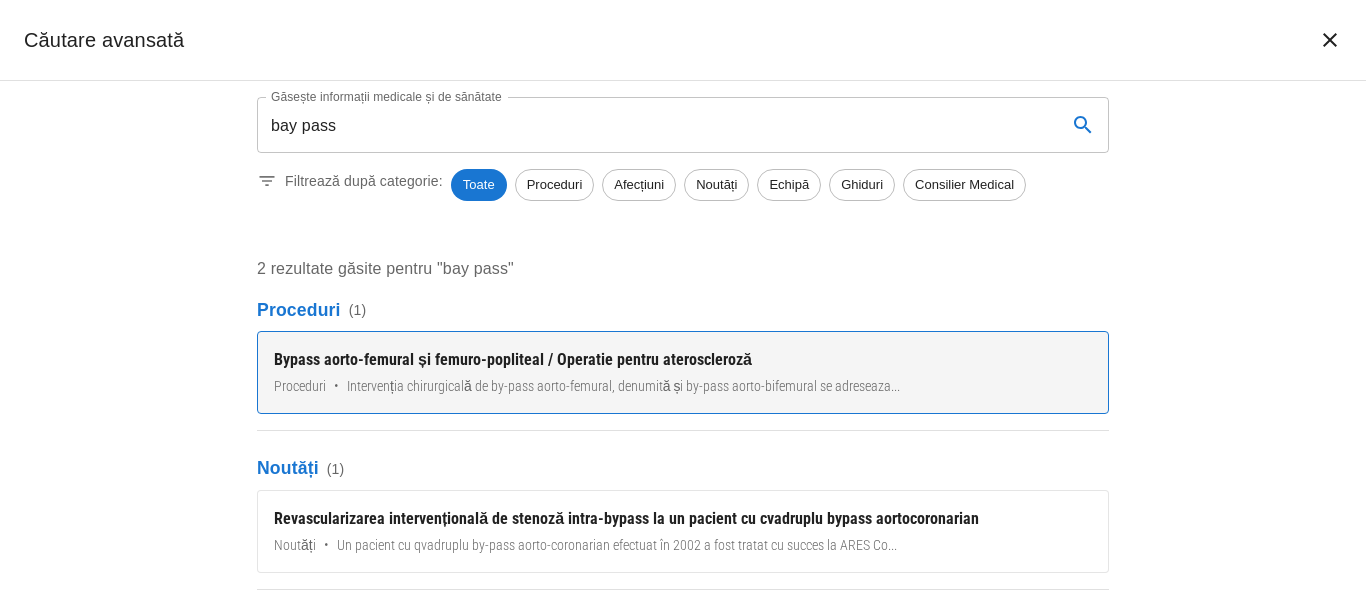 click on "Bypass aorto-femural și femuro-popliteal / Operatie pentru ateroscleroză" at bounding box center (683, 360) 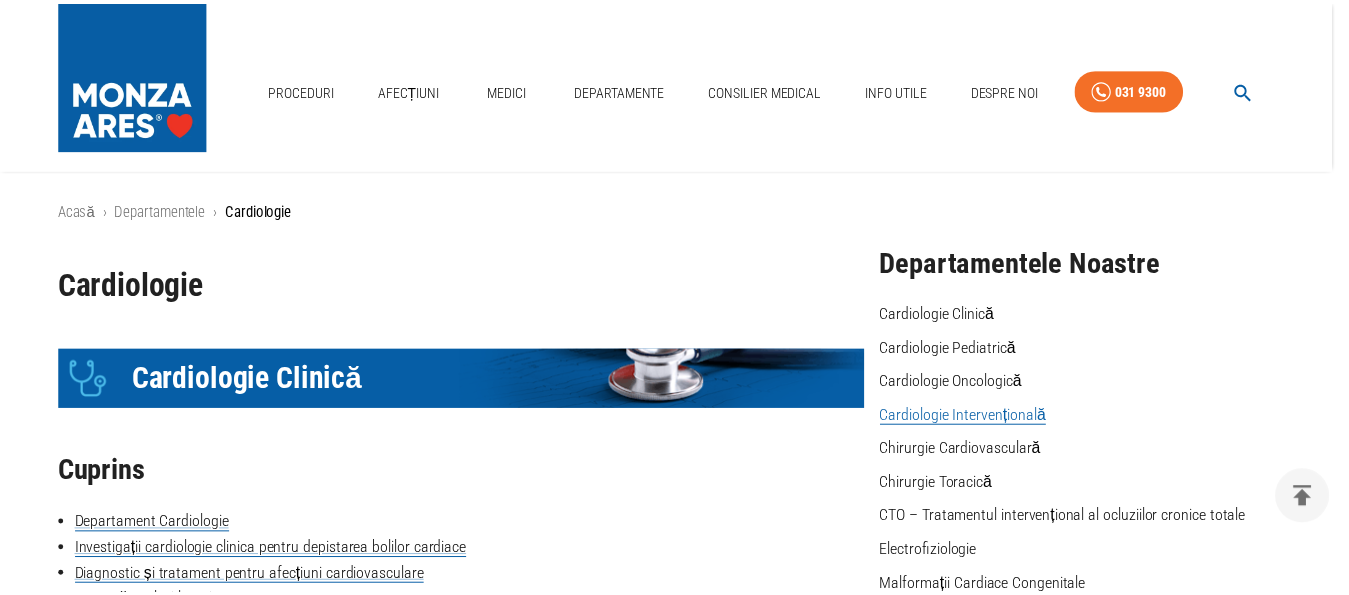 scroll, scrollTop: 2670, scrollLeft: 0, axis: vertical 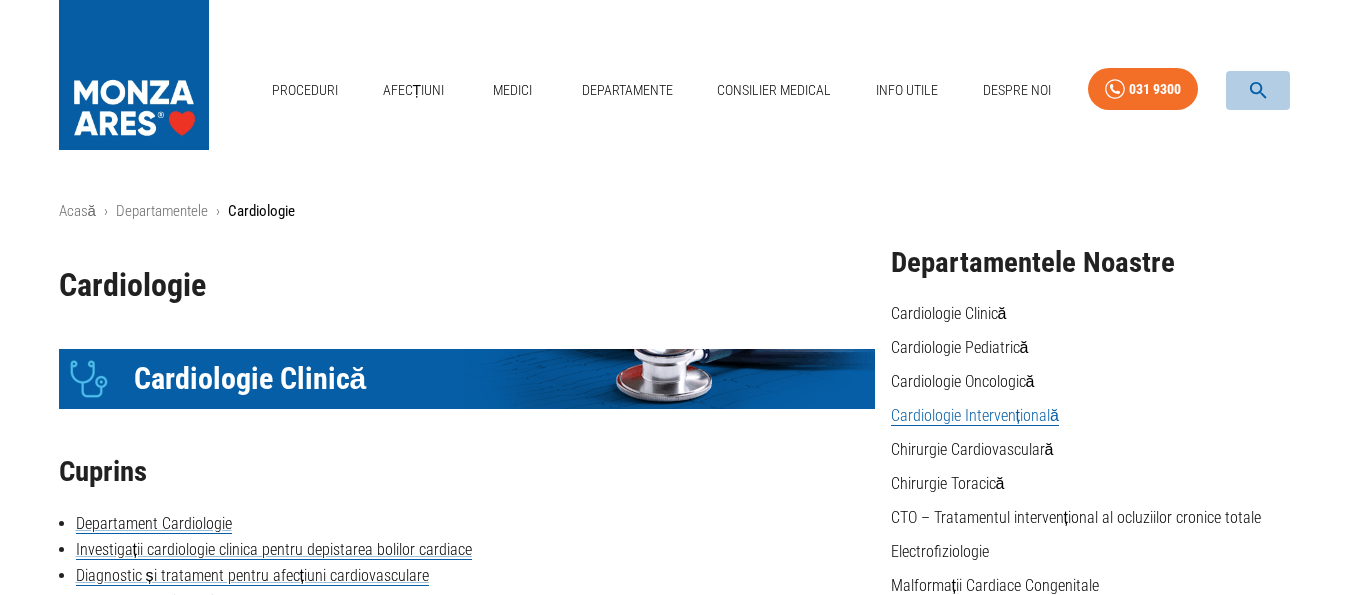 click 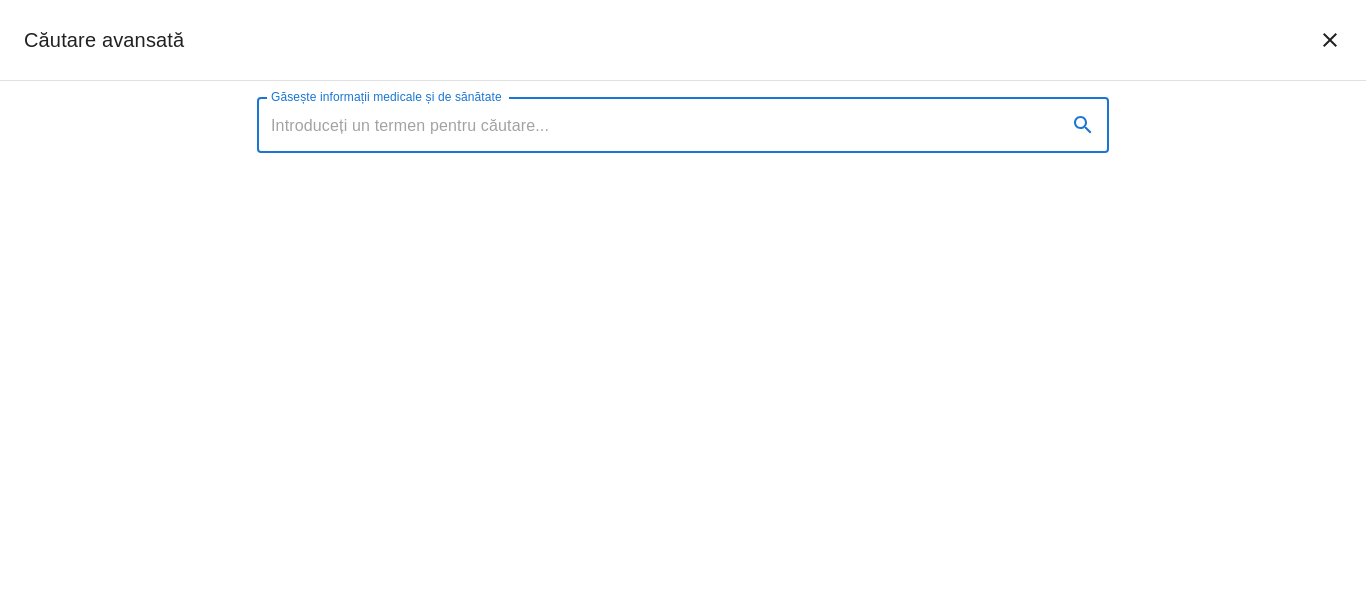 click on "Găsește informații medicale și de sănătate" at bounding box center (654, 125) 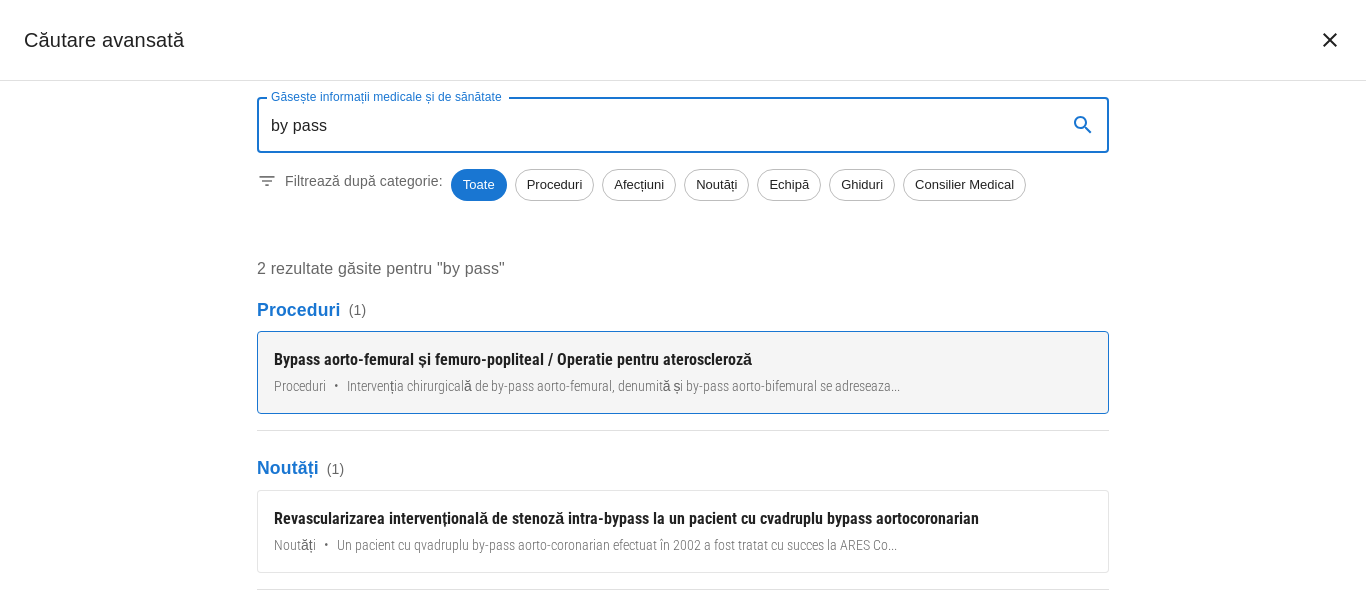 type on "by pass" 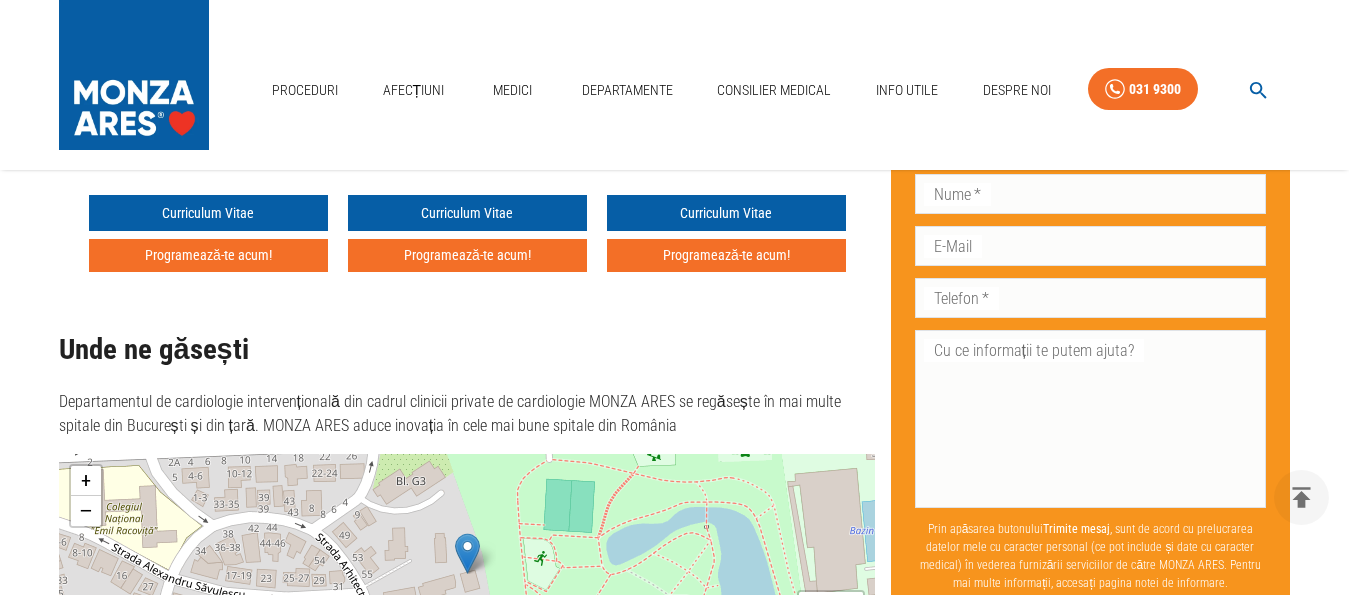 scroll, scrollTop: 4506, scrollLeft: 0, axis: vertical 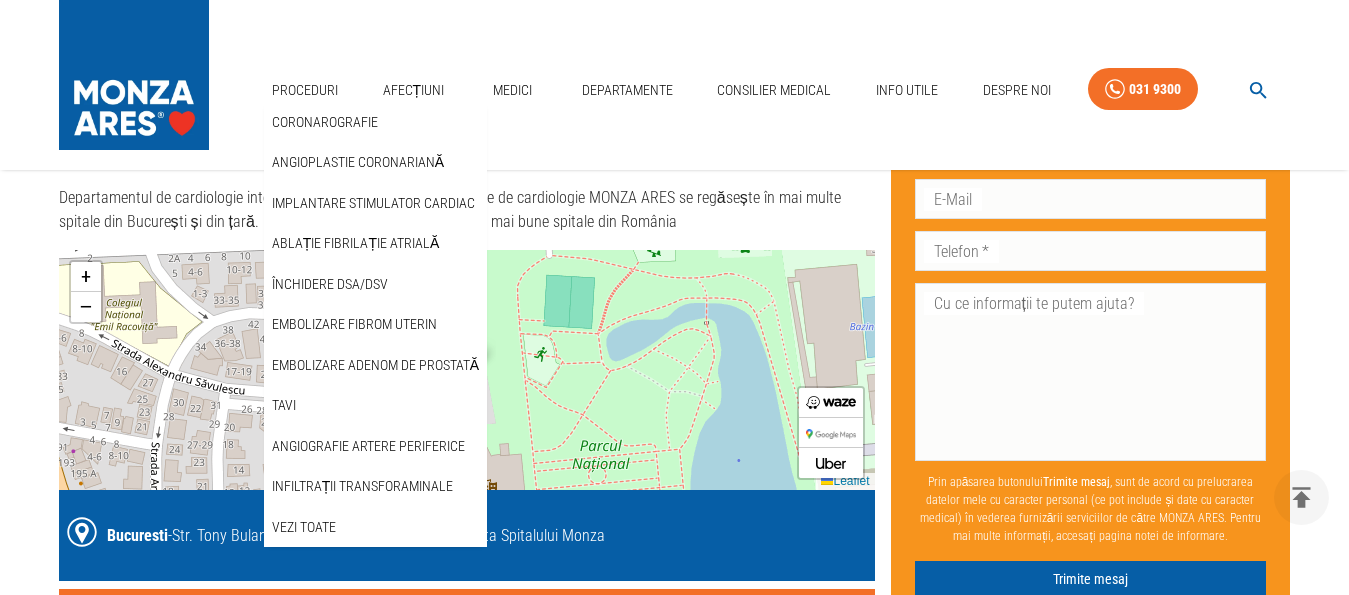click on "Proceduri Coronarografie Angioplastie coronariană Implantare stimulator cardiac Ablație fibrilație atrială Închidere DSA/DSV Embolizare fibrom uterin Embolizare adenom de prostată TAVI Angiografie artere periferice Infiltrații transforaminale Vezi Toate Afecțiuni Medici Departamente Consilier Medical Info Utile Despre Noi 031 9300" at bounding box center (777, 85) 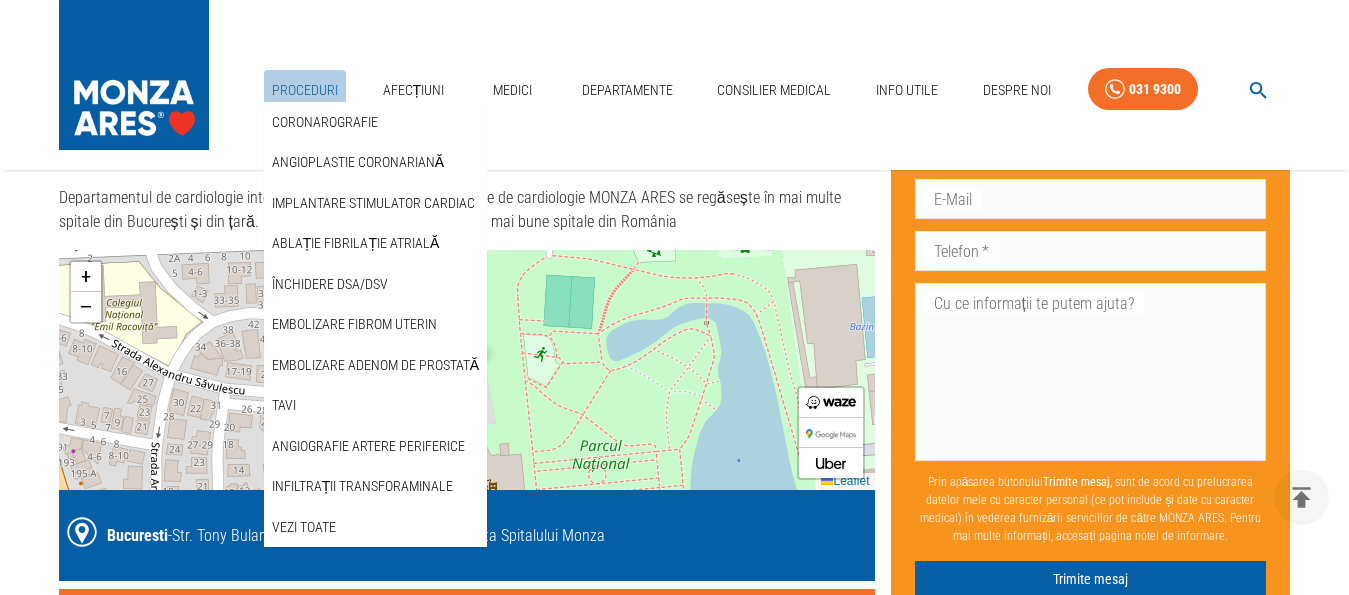 click on "Proceduri" at bounding box center (305, 90) 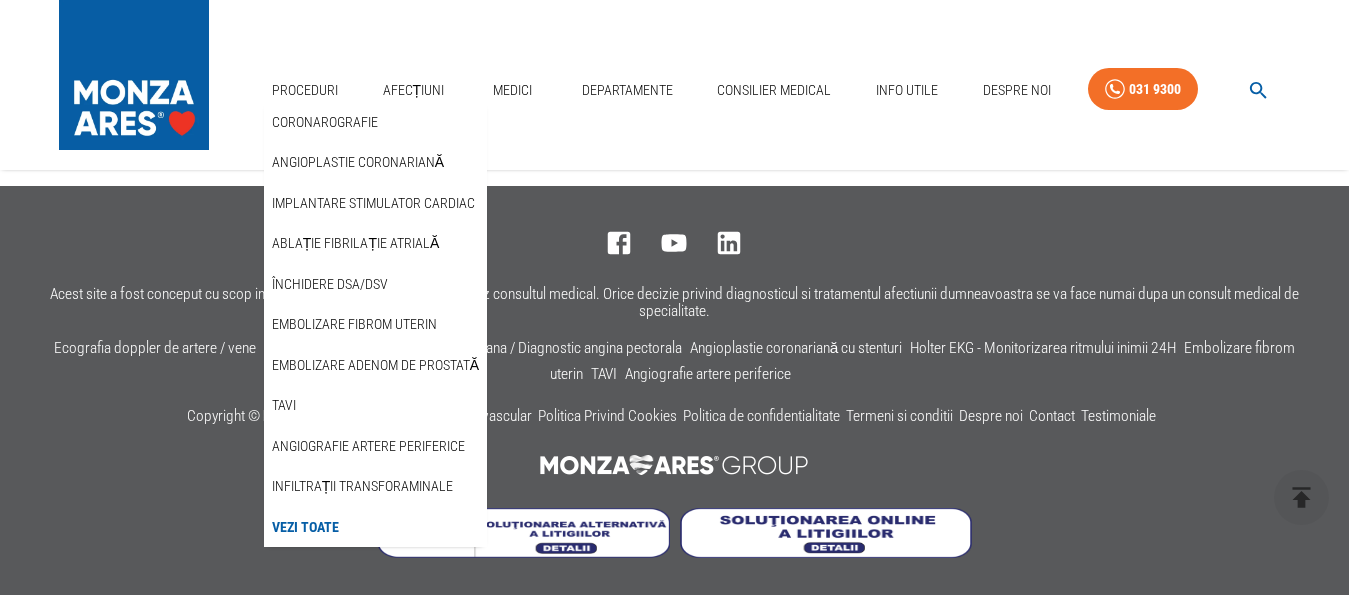 scroll, scrollTop: 0, scrollLeft: 0, axis: both 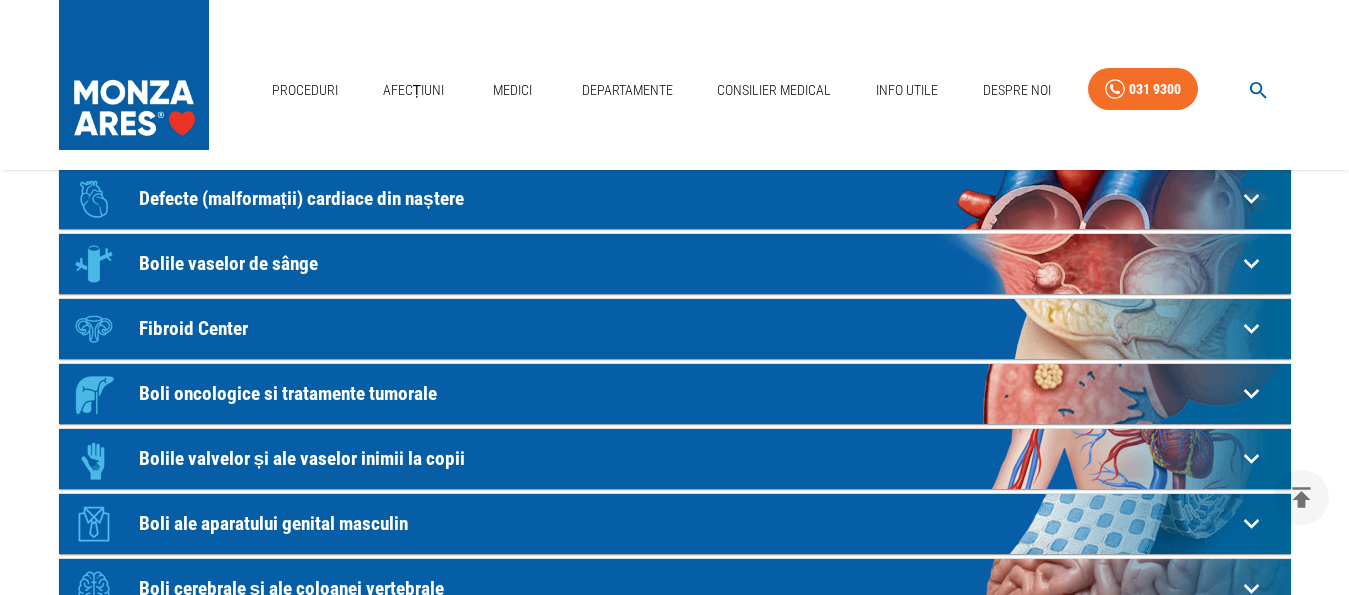 click on "Bolile valvelor și ale vaselor inimii la copii" at bounding box center (687, -62) 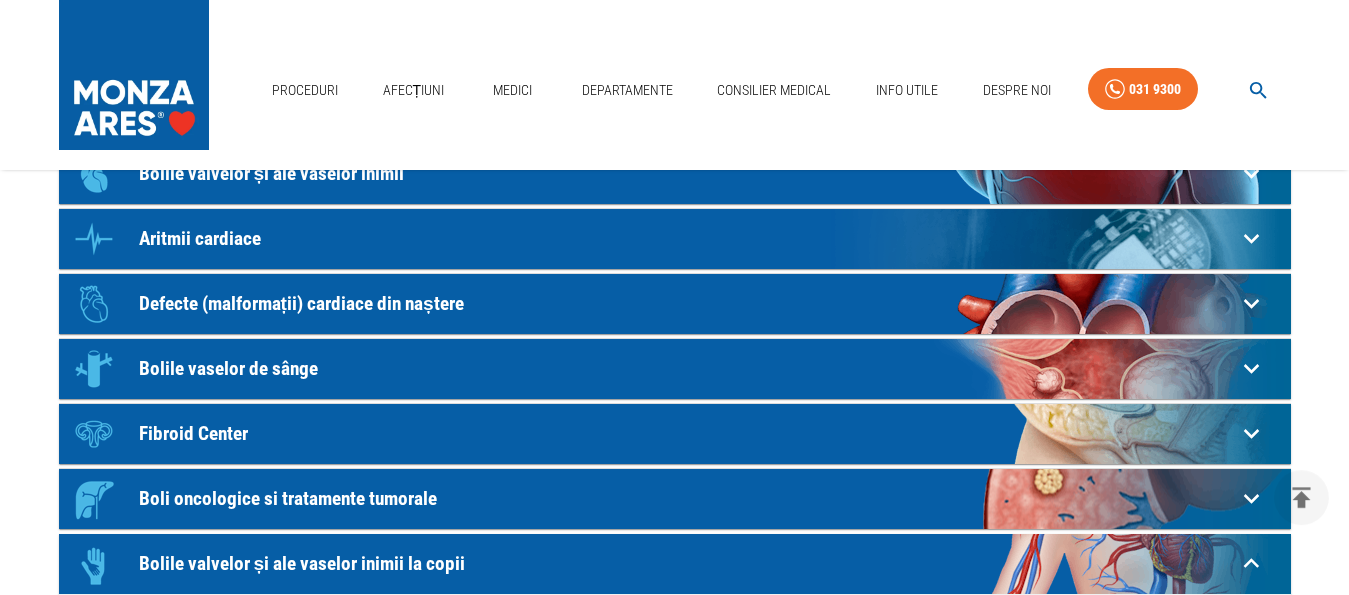 scroll, scrollTop: 204, scrollLeft: 0, axis: vertical 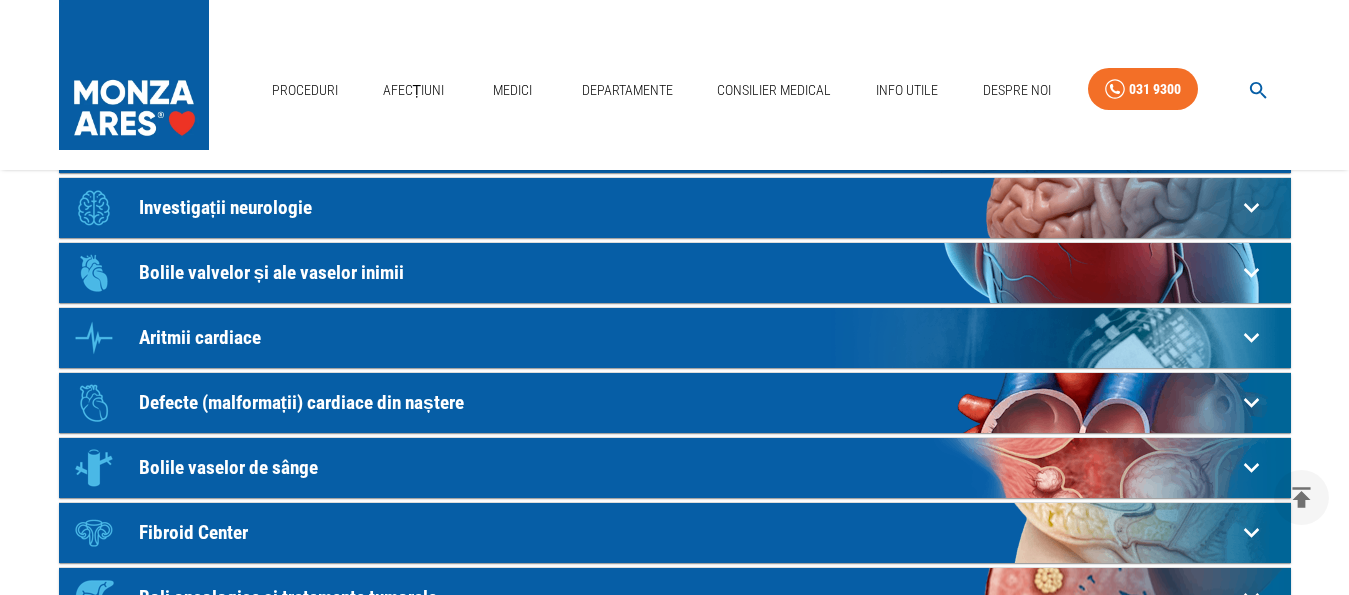 click on "Bolile valvelor și ale vaselor inimii" at bounding box center (687, 142) 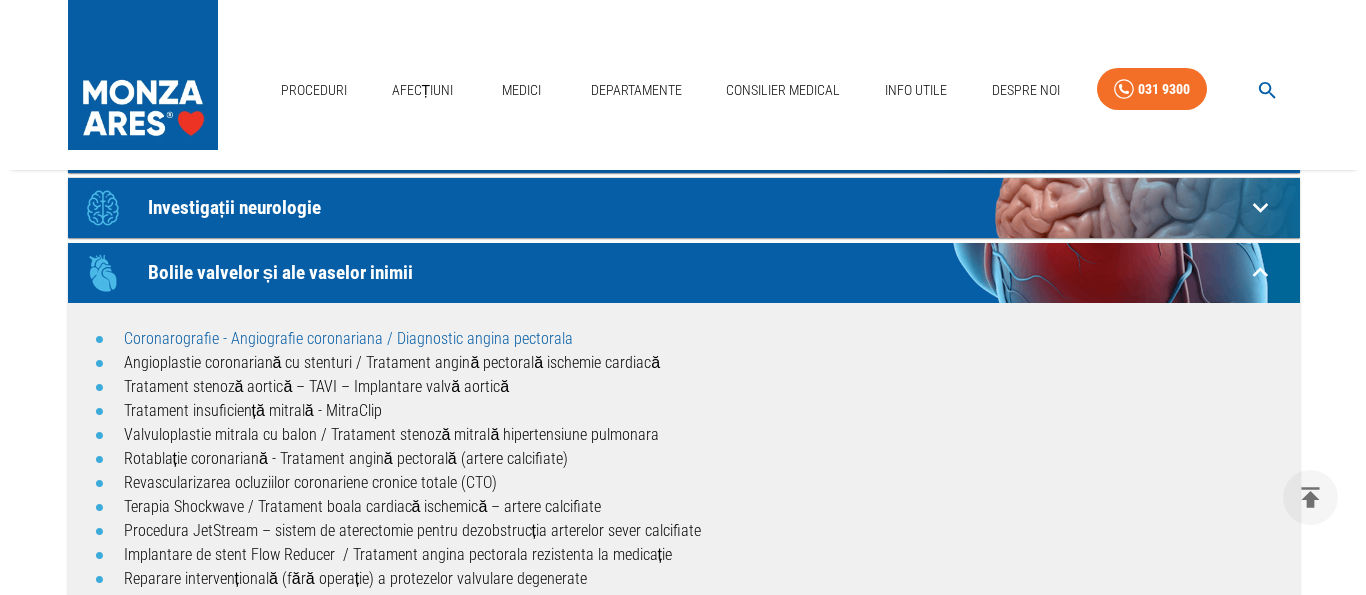 scroll, scrollTop: 408, scrollLeft: 0, axis: vertical 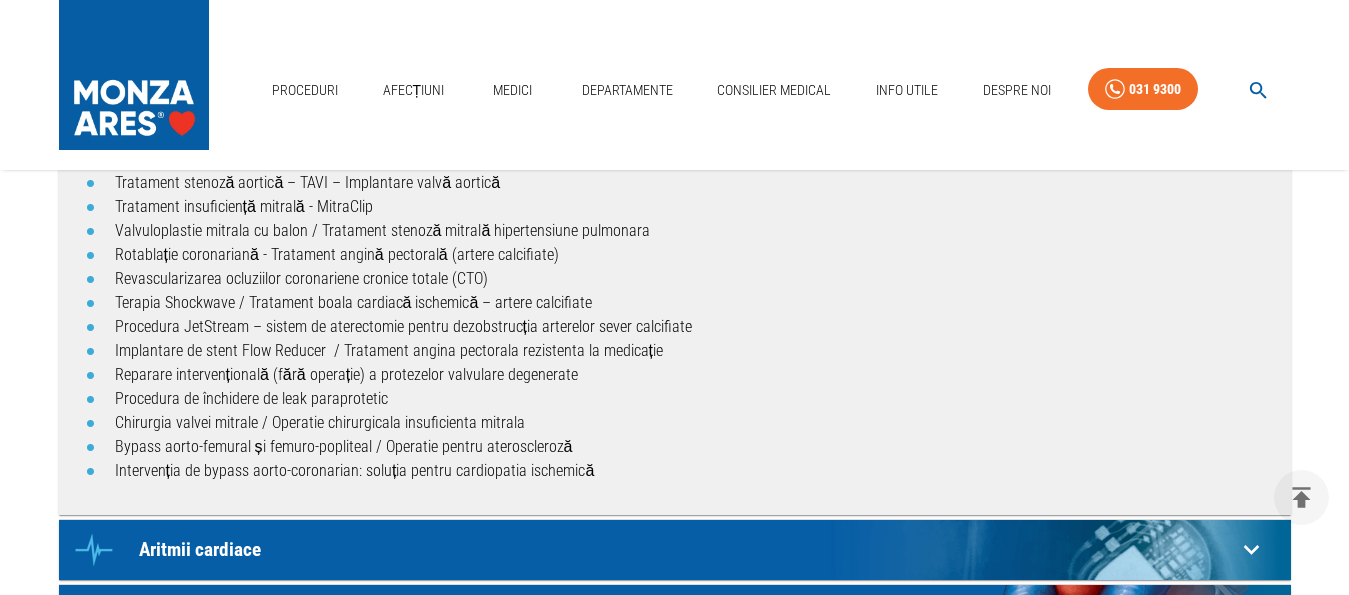 click at bounding box center [1258, 90] 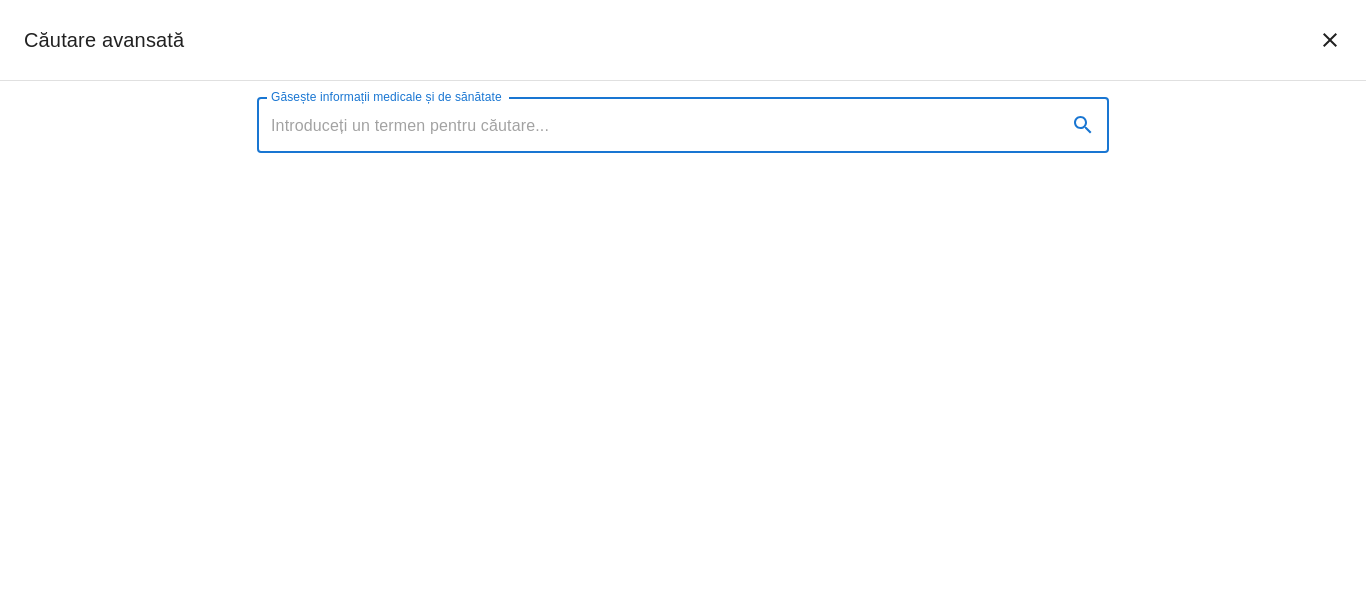 click on "Găsește informații medicale și de sănătate" at bounding box center [654, 125] 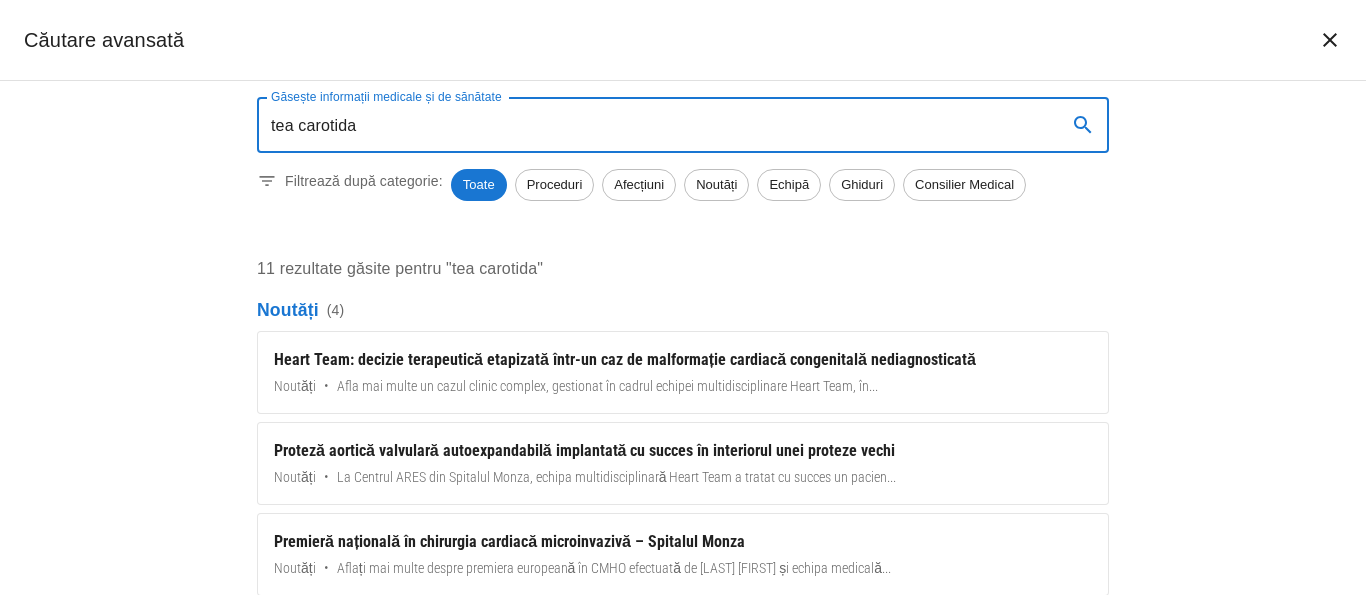 type on "tea carotida" 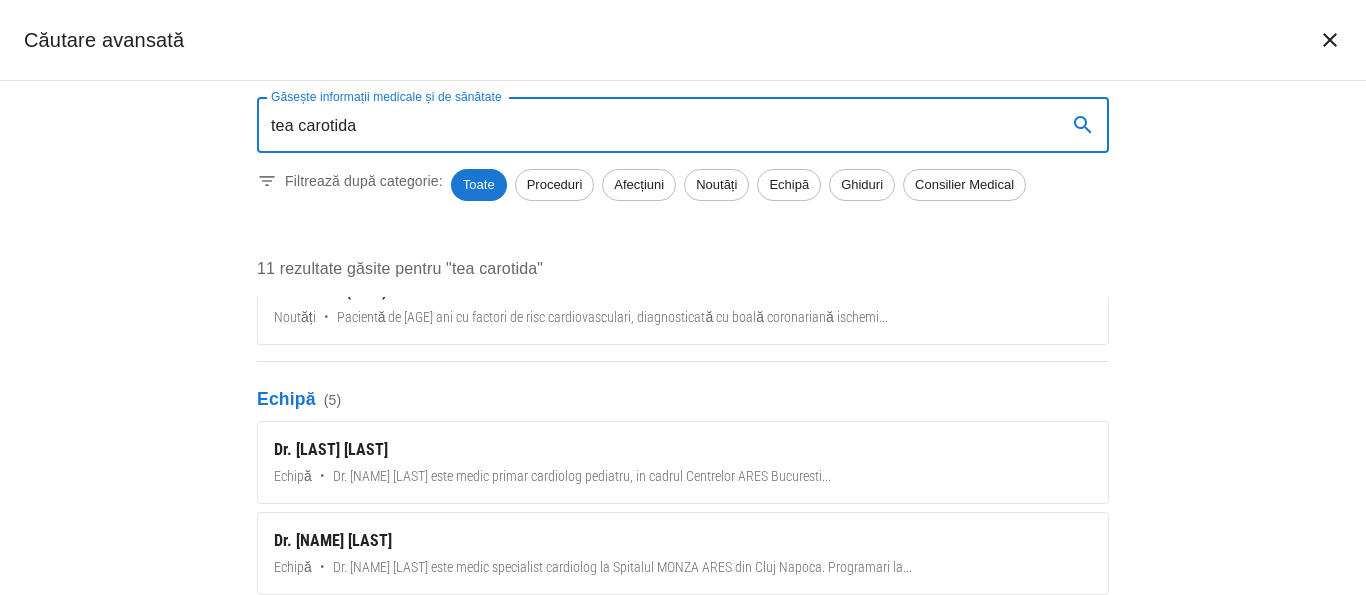 scroll, scrollTop: 0, scrollLeft: 0, axis: both 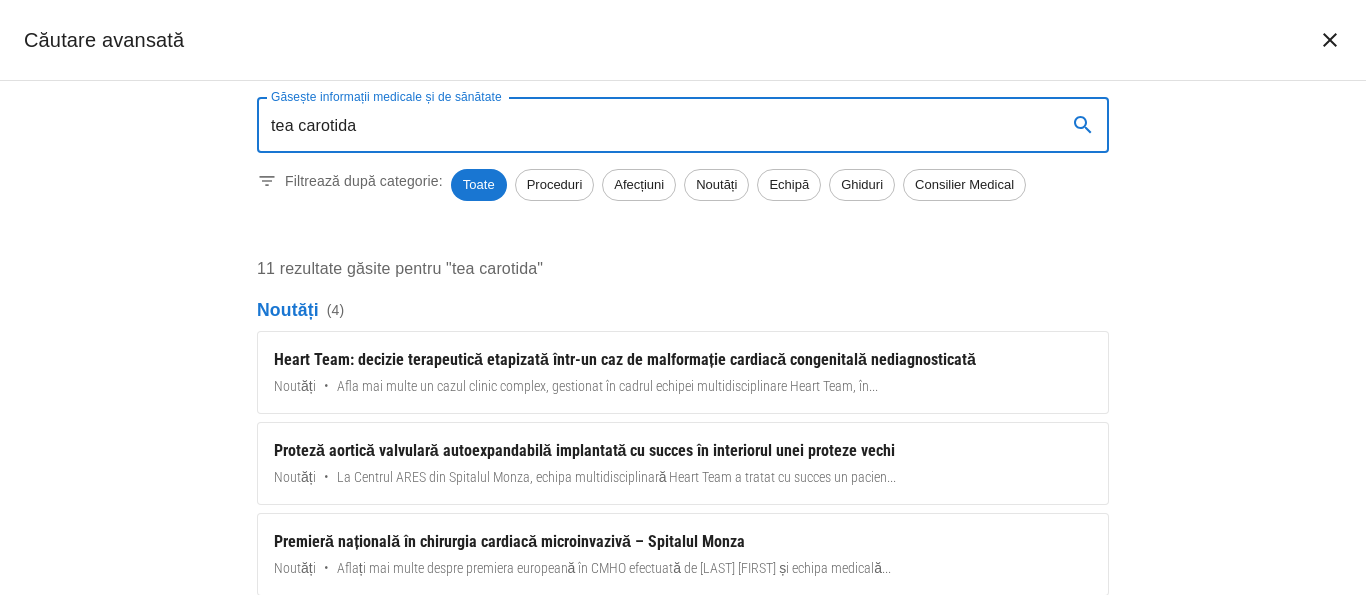drag, startPoint x: 370, startPoint y: 125, endPoint x: 259, endPoint y: 121, distance: 111.07205 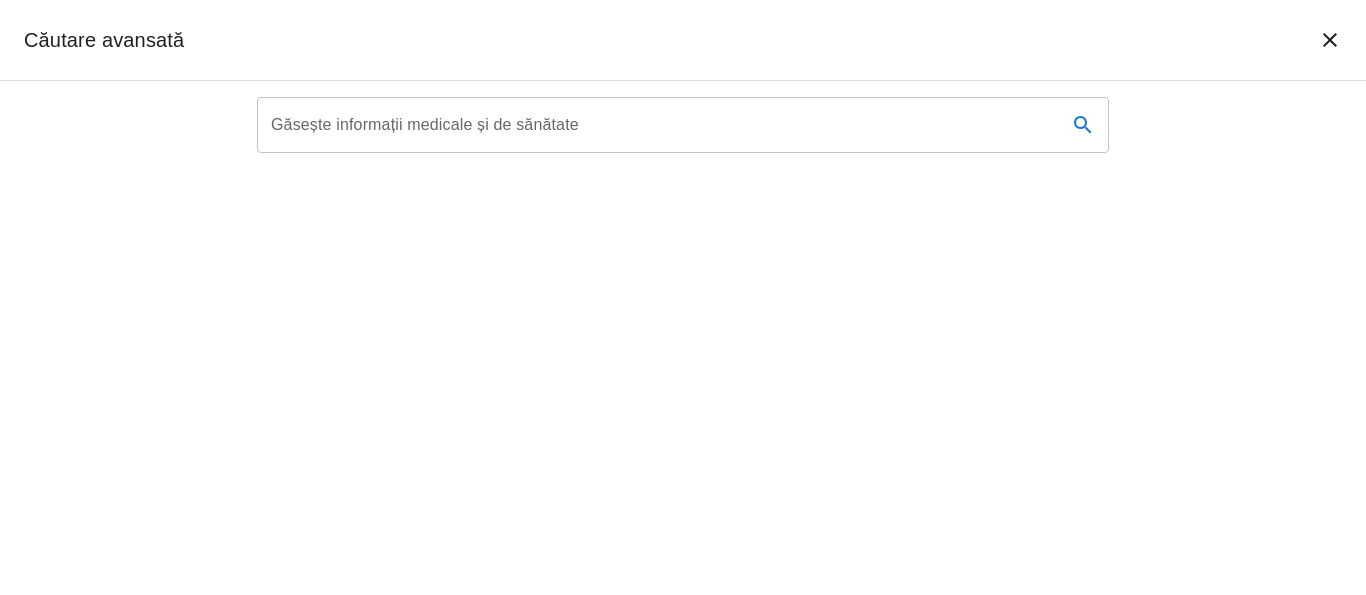 scroll, scrollTop: 2670, scrollLeft: 0, axis: vertical 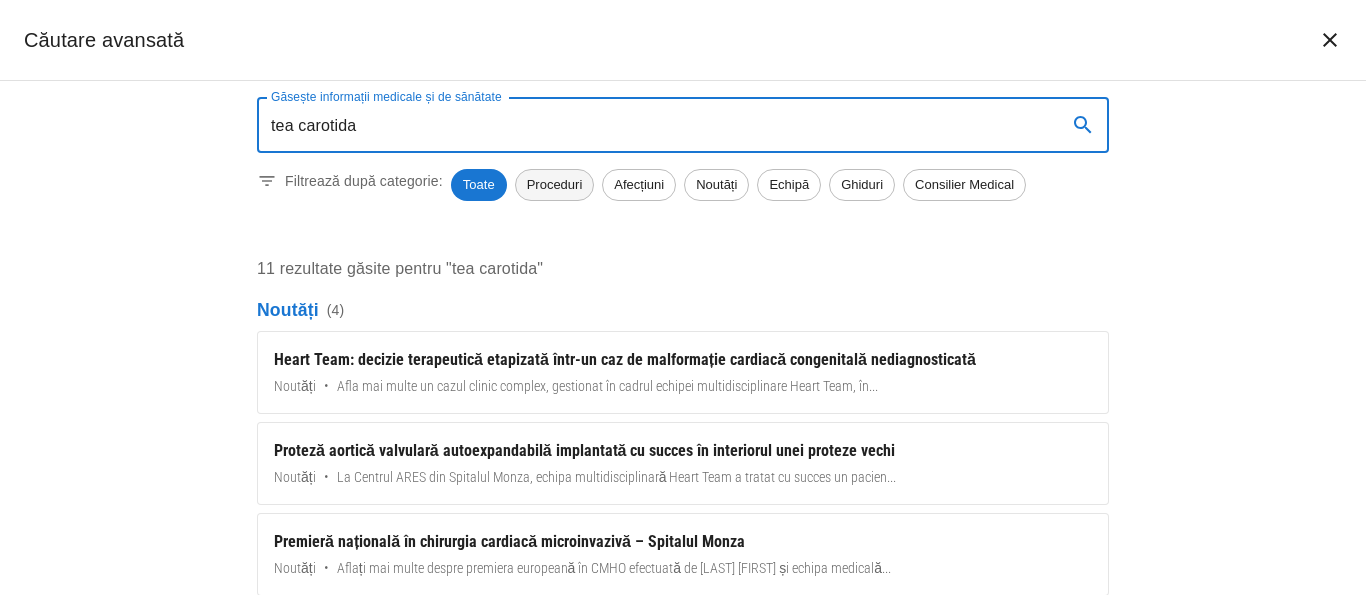click on "Proceduri" at bounding box center (555, 185) 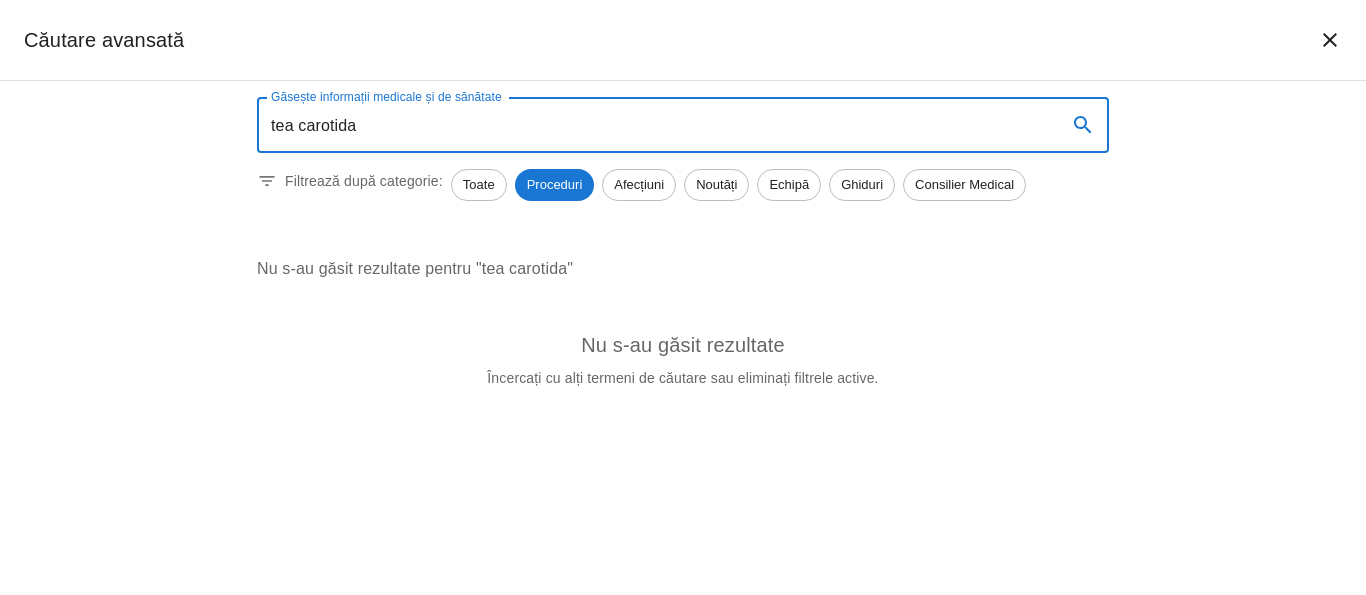 drag, startPoint x: 444, startPoint y: 133, endPoint x: 39, endPoint y: 128, distance: 405.03085 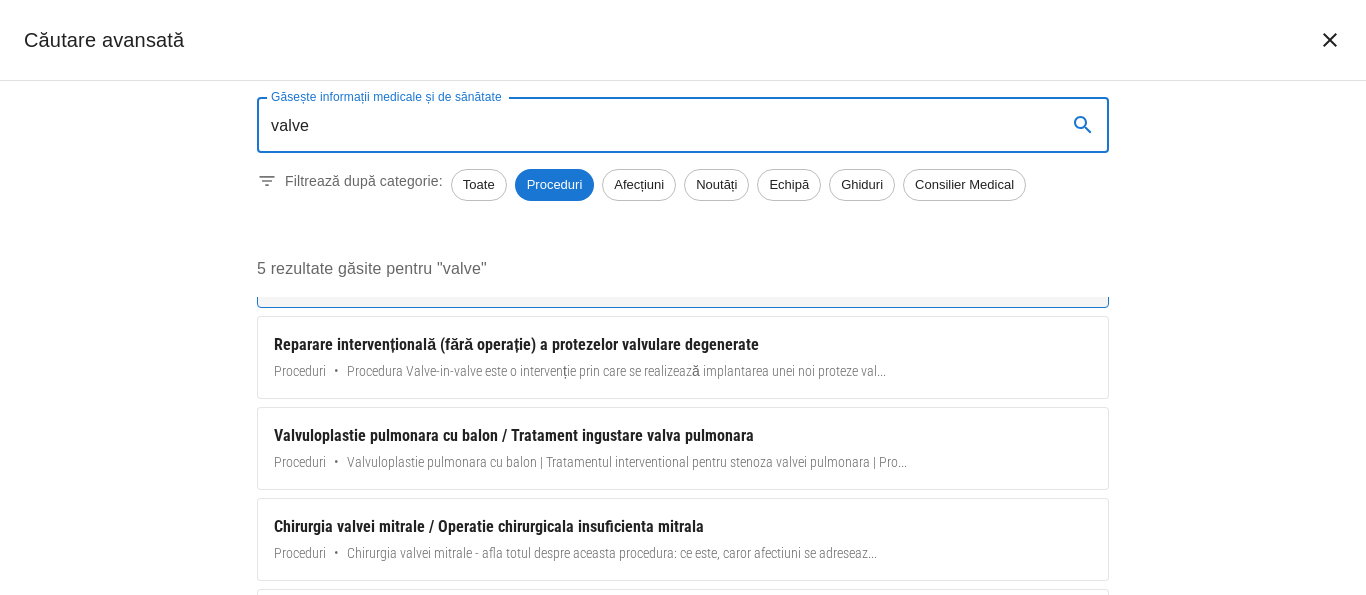scroll, scrollTop: 148, scrollLeft: 0, axis: vertical 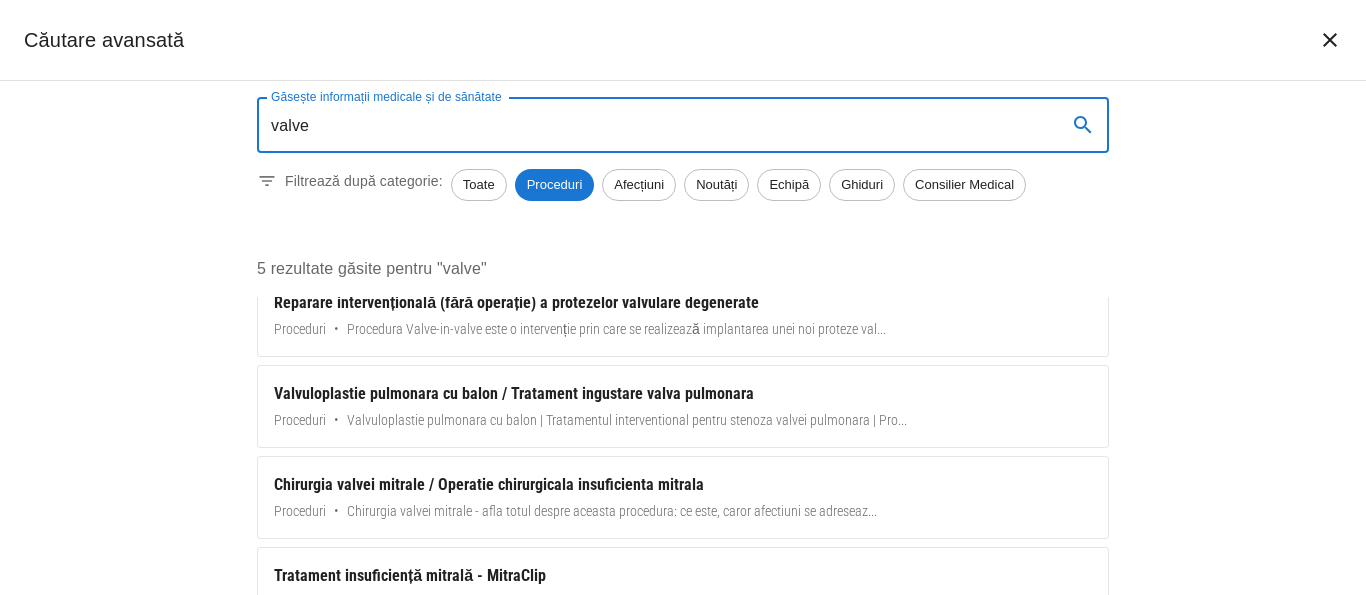 drag, startPoint x: 432, startPoint y: 121, endPoint x: 171, endPoint y: 153, distance: 262.95438 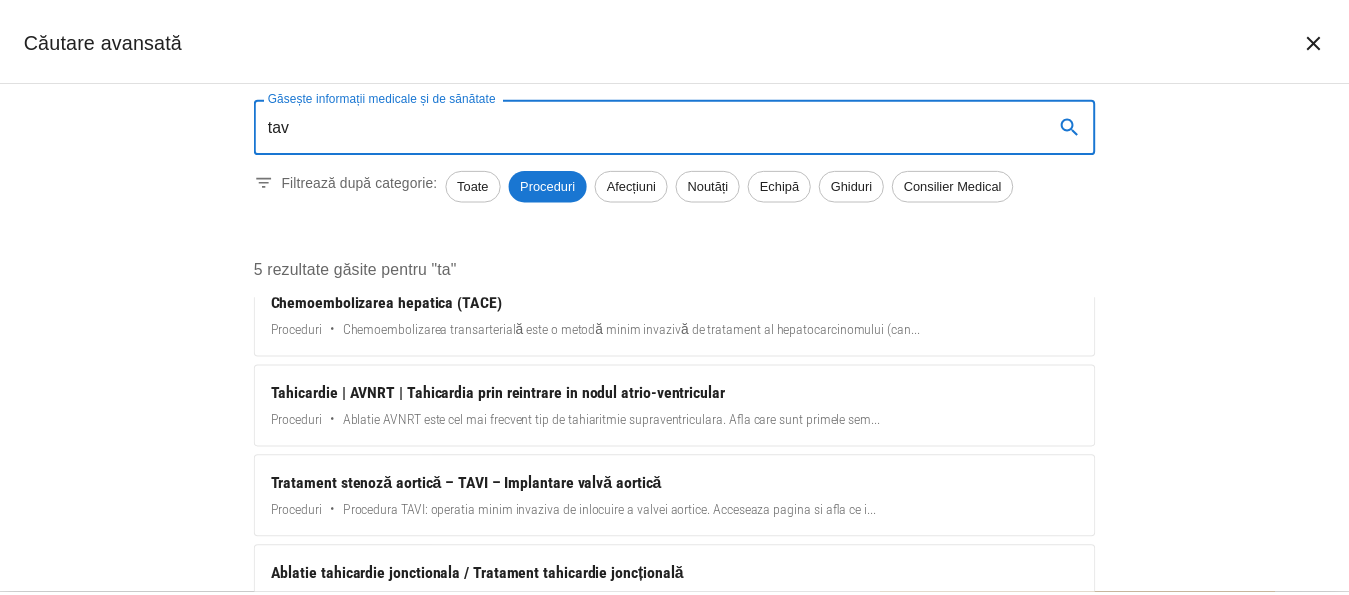 scroll, scrollTop: 0, scrollLeft: 0, axis: both 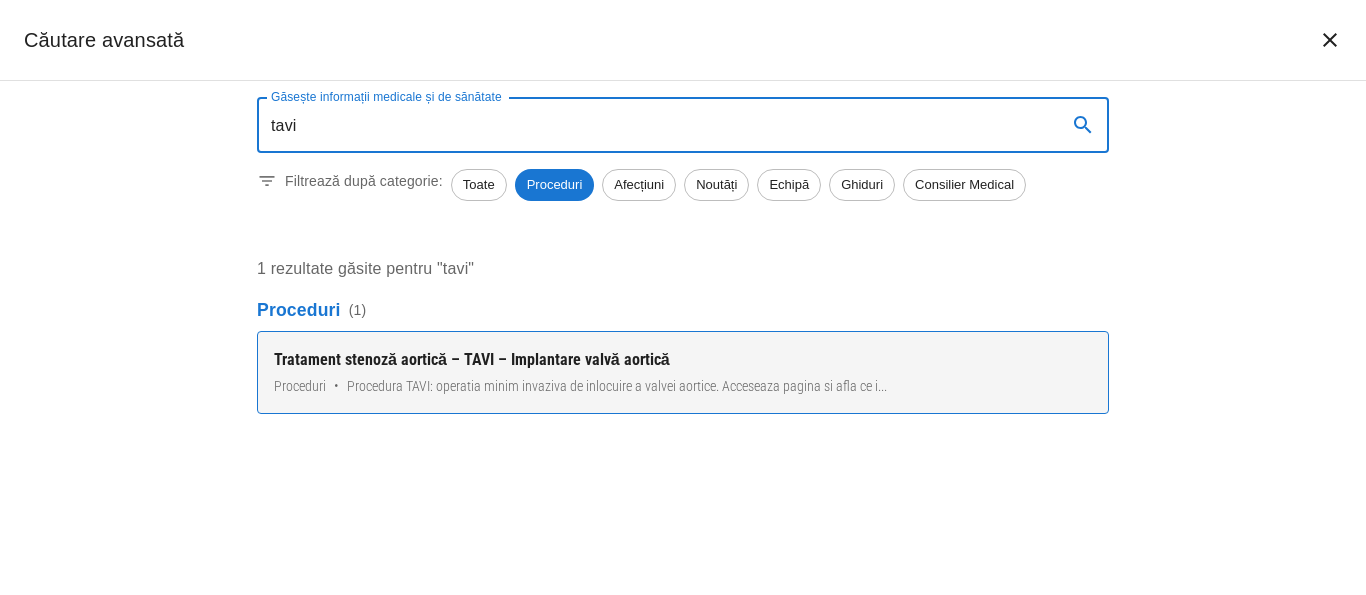 type on "tavi" 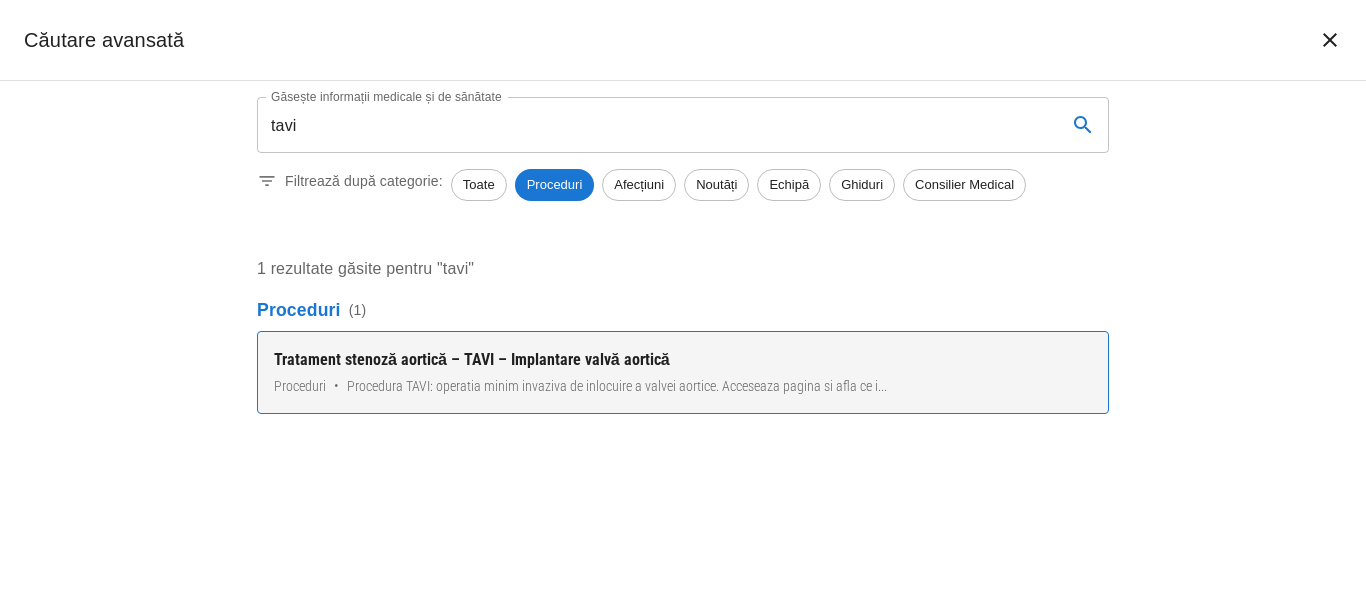 click on "Procedura TAVI: operatia minim invaziva de inlocuire a valvei aortice. Acceseaza pagina si afla ce i ..." at bounding box center [617, 386] 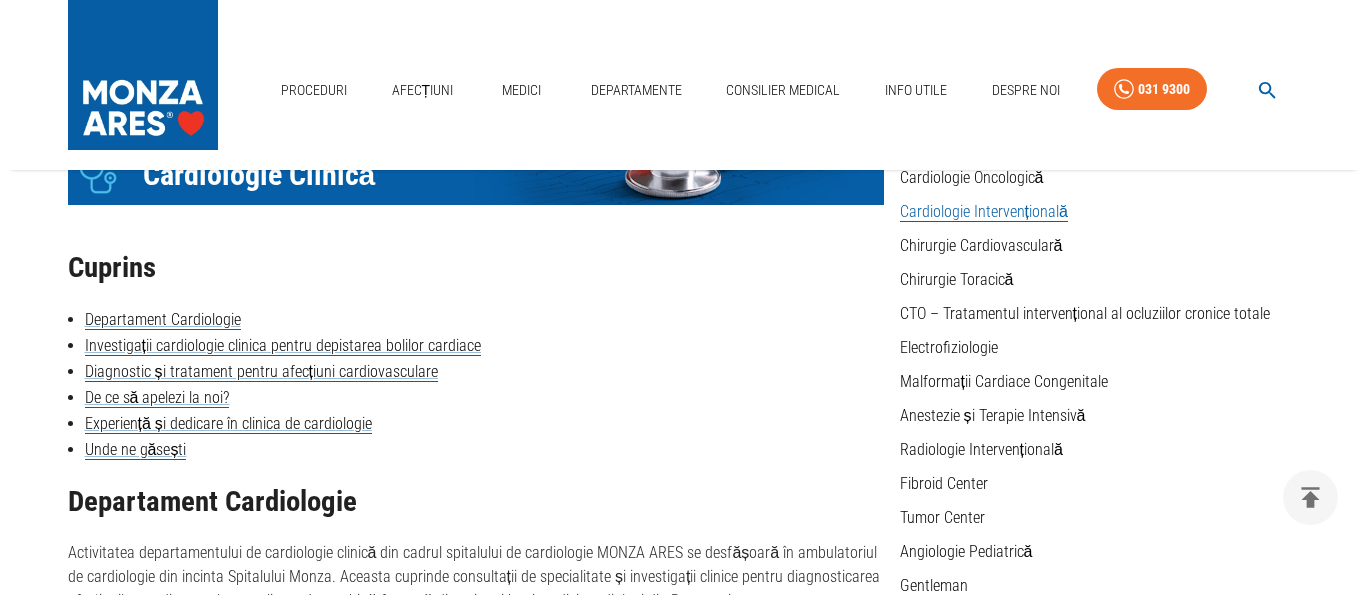 scroll, scrollTop: 0, scrollLeft: 0, axis: both 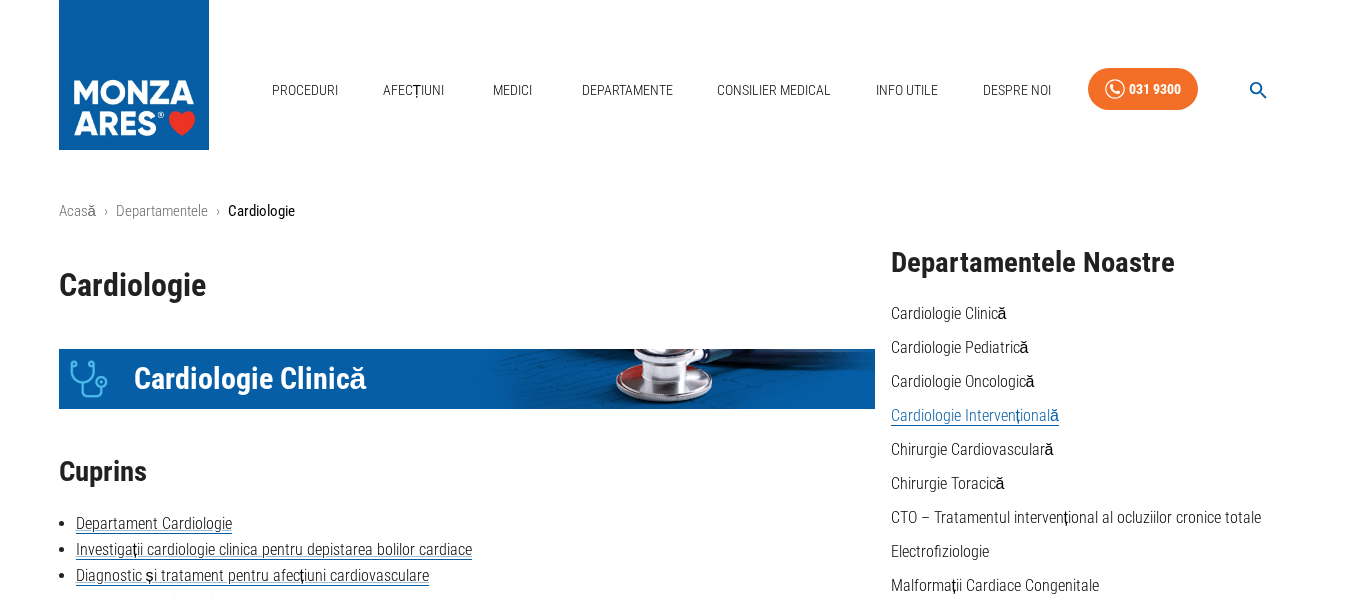 click 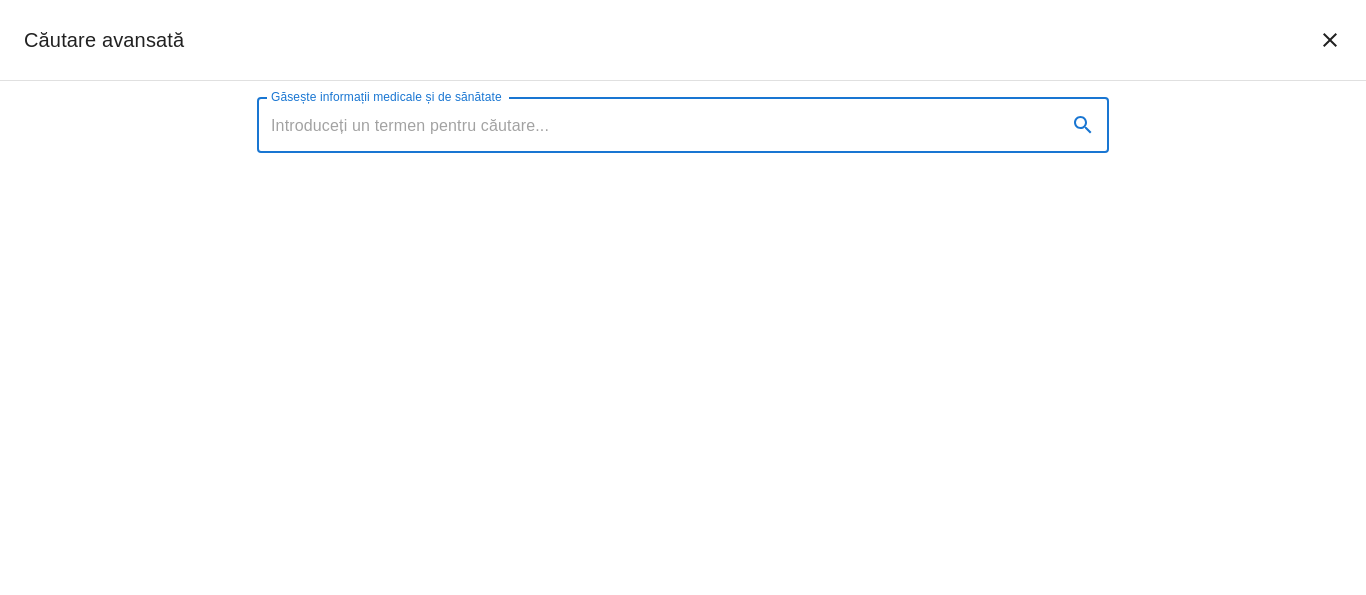 click on "Găsește informații medicale și de sănătate" at bounding box center (654, 125) 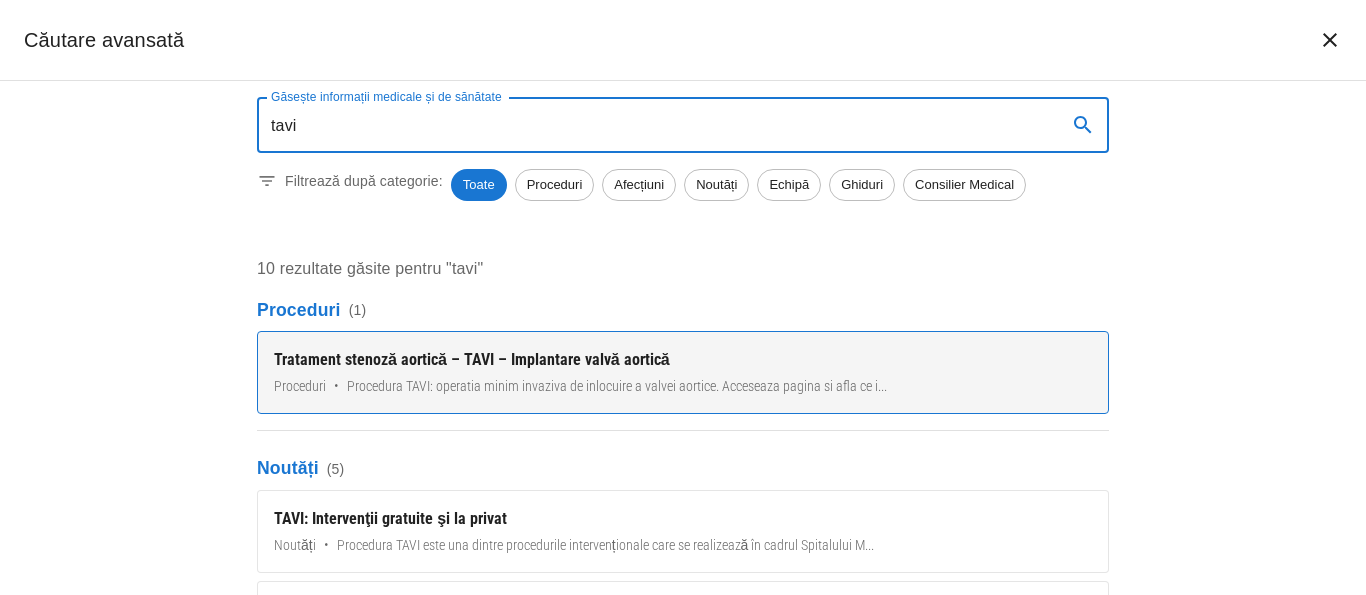 type on "tavi" 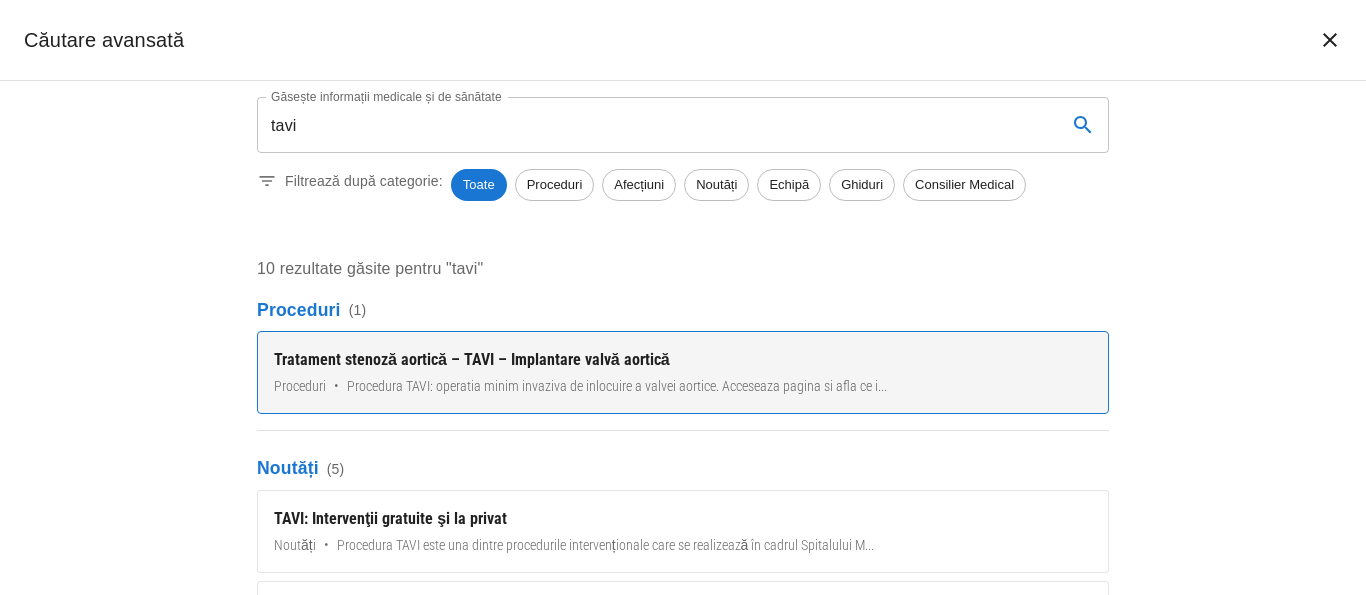 click on "Procedura TAVI: operatia minim invaziva de inlocuire a valvei aortice. Acceseaza pagina si afla ce i ..." at bounding box center [617, 386] 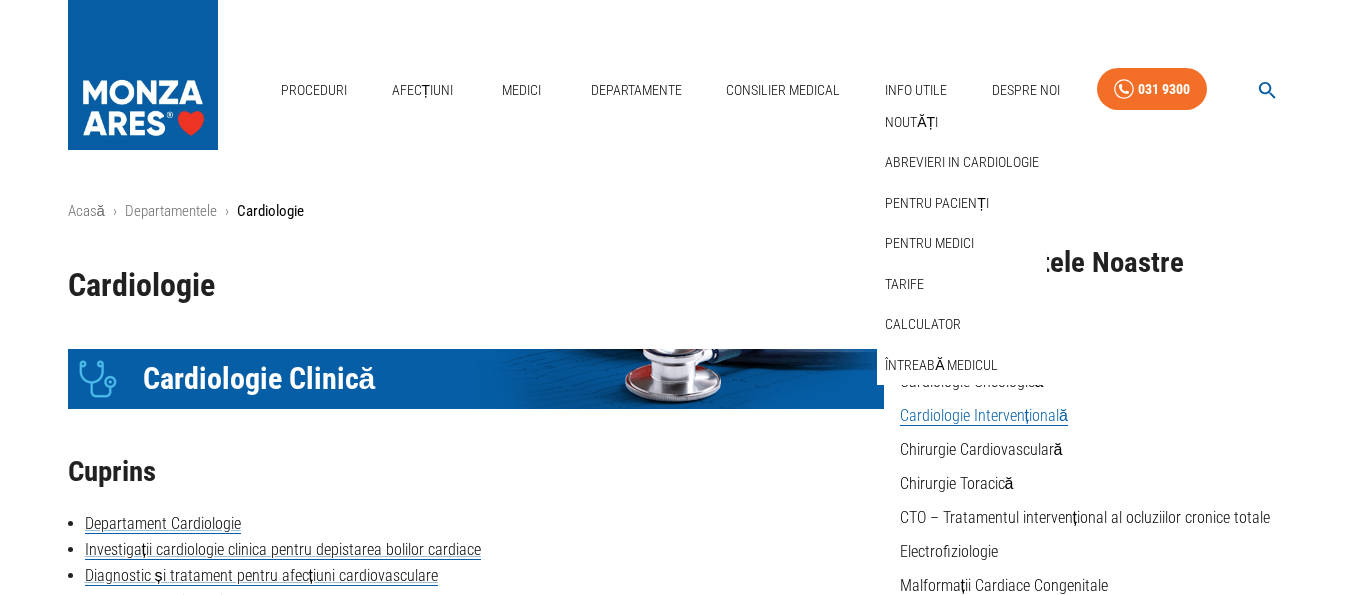 scroll, scrollTop: 612, scrollLeft: 0, axis: vertical 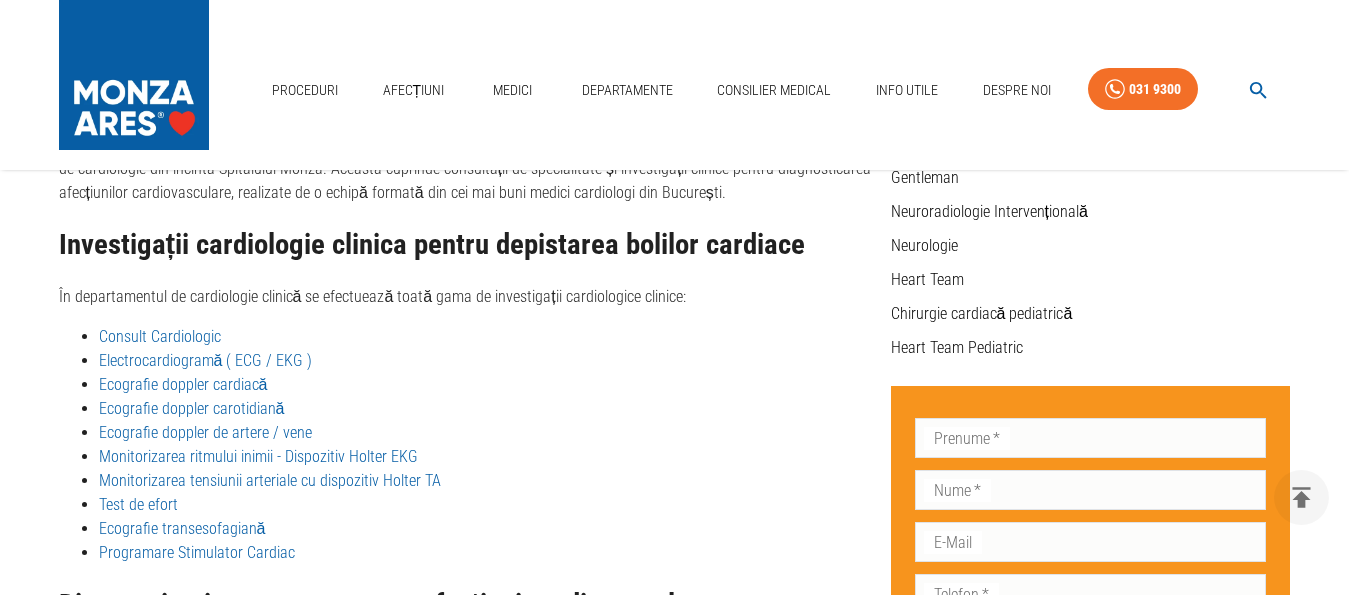 click at bounding box center [1258, 90] 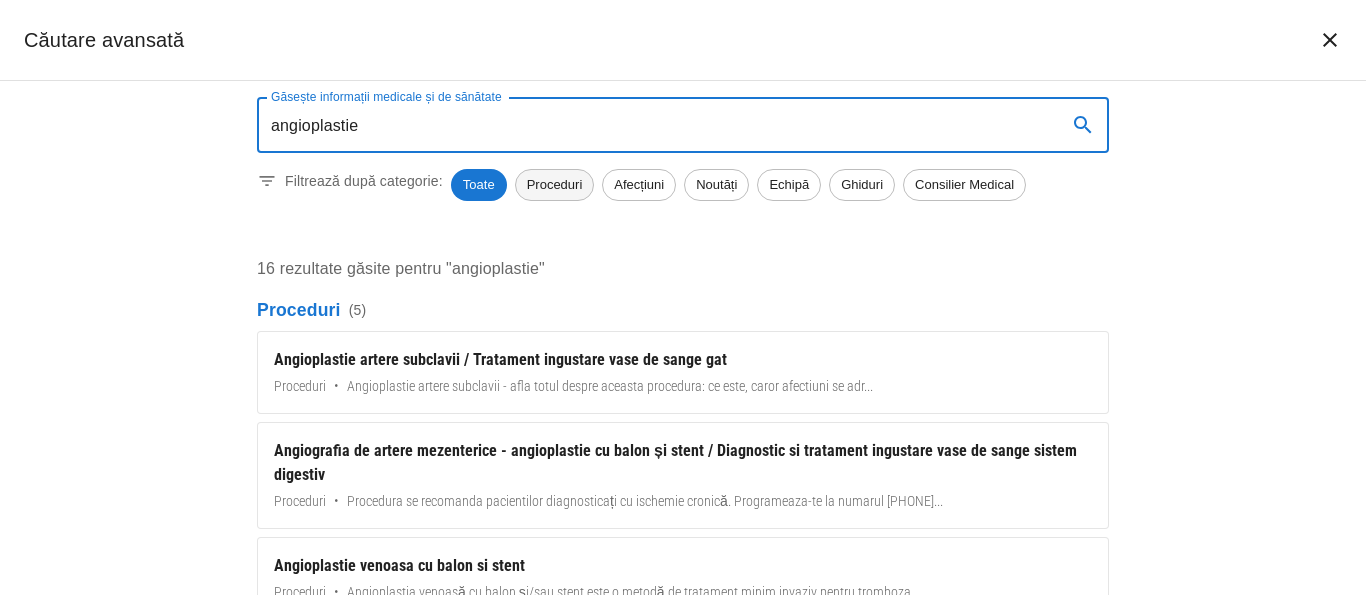 type on "angioplastie" 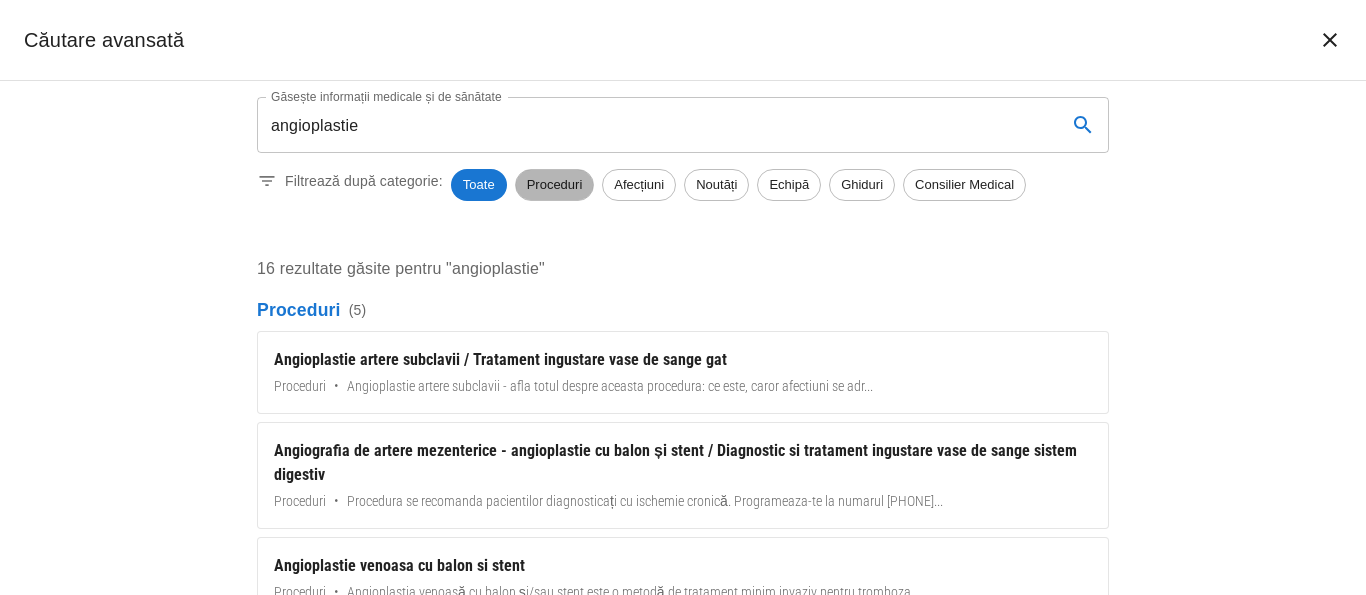 click on "Proceduri" at bounding box center (555, 185) 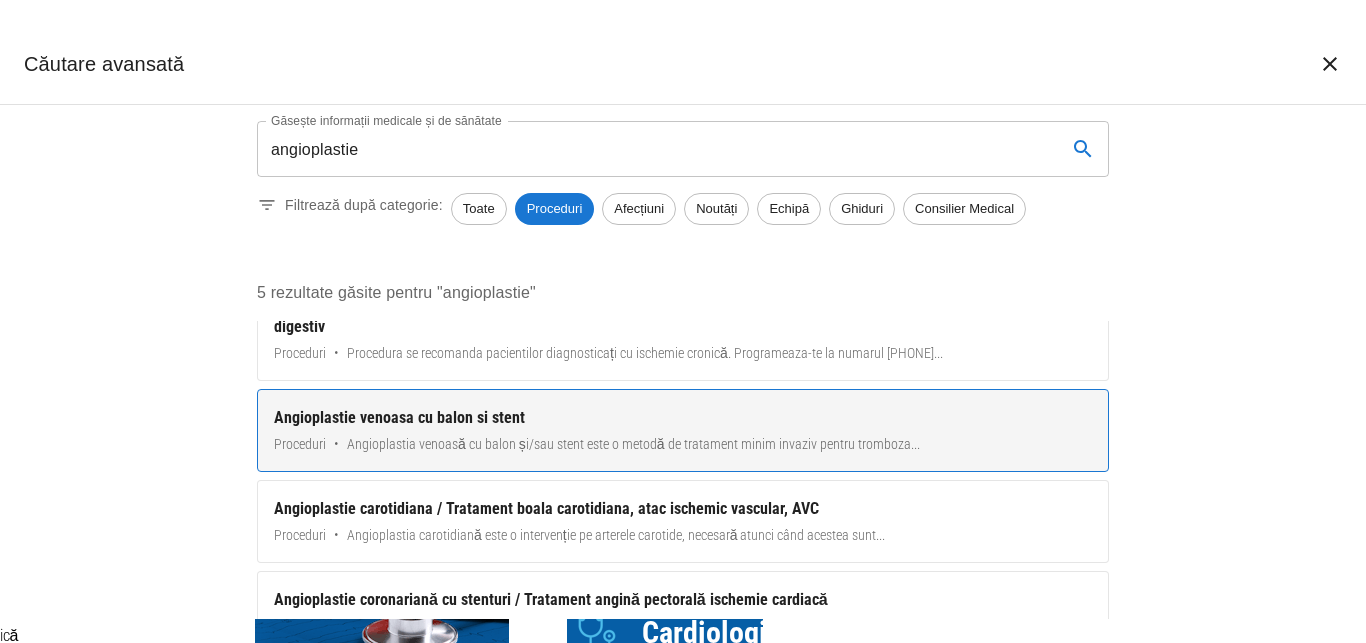 scroll, scrollTop: 0, scrollLeft: 0, axis: both 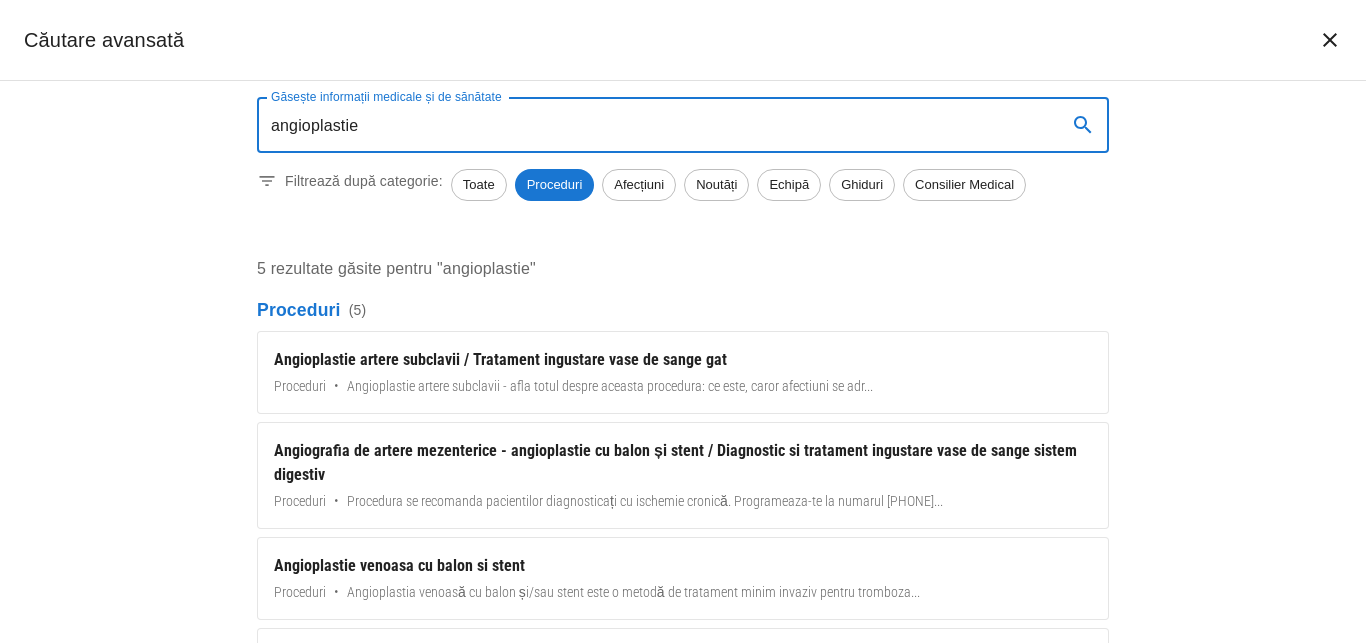 drag, startPoint x: 402, startPoint y: 140, endPoint x: 428, endPoint y: 131, distance: 27.513634 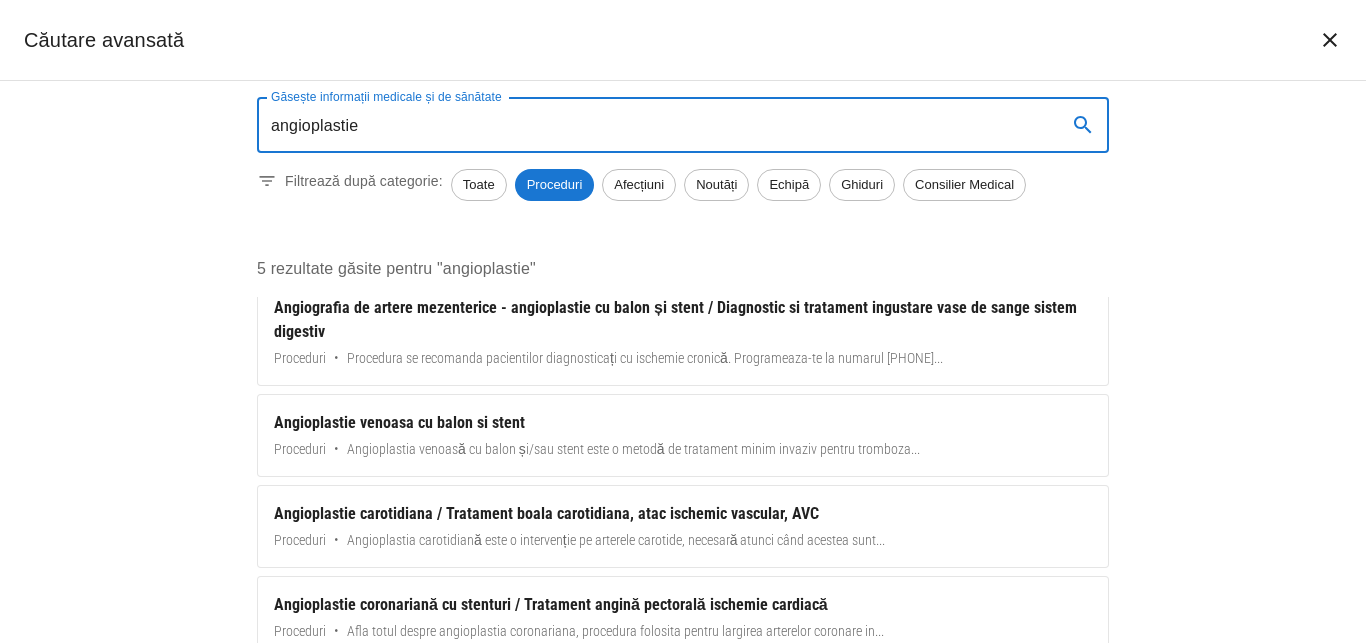 scroll, scrollTop: 0, scrollLeft: 0, axis: both 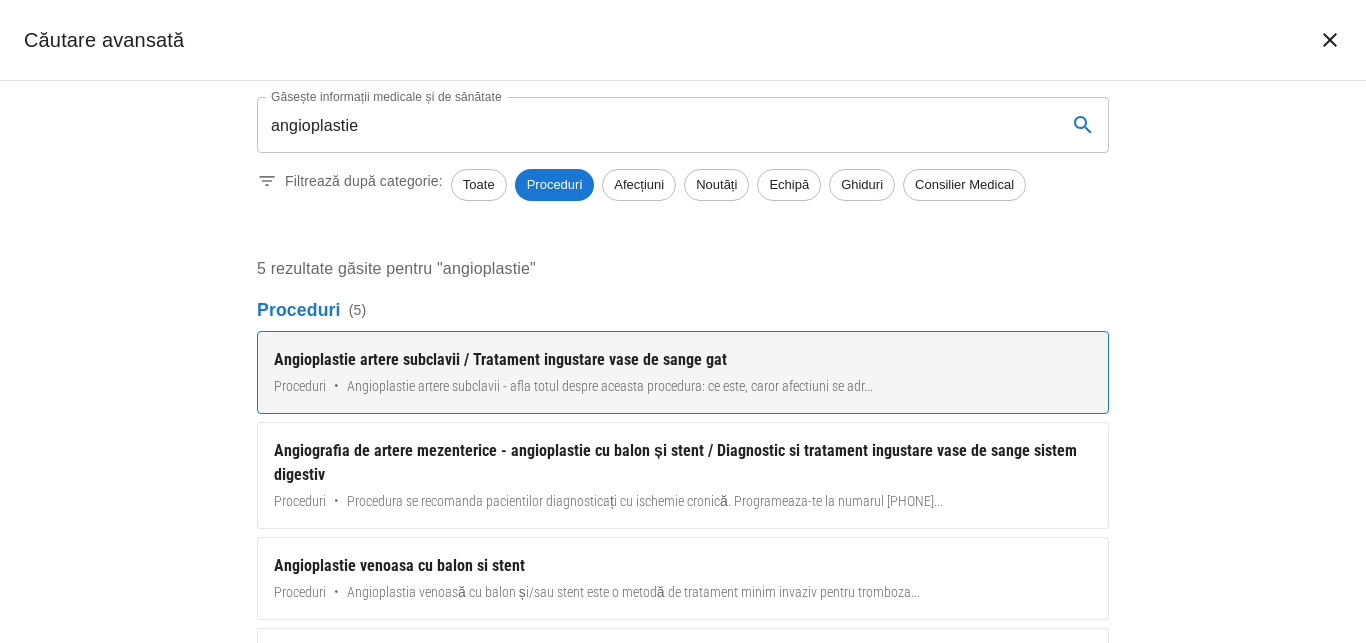 drag, startPoint x: 150, startPoint y: 363, endPoint x: 753, endPoint y: 358, distance: 603.02075 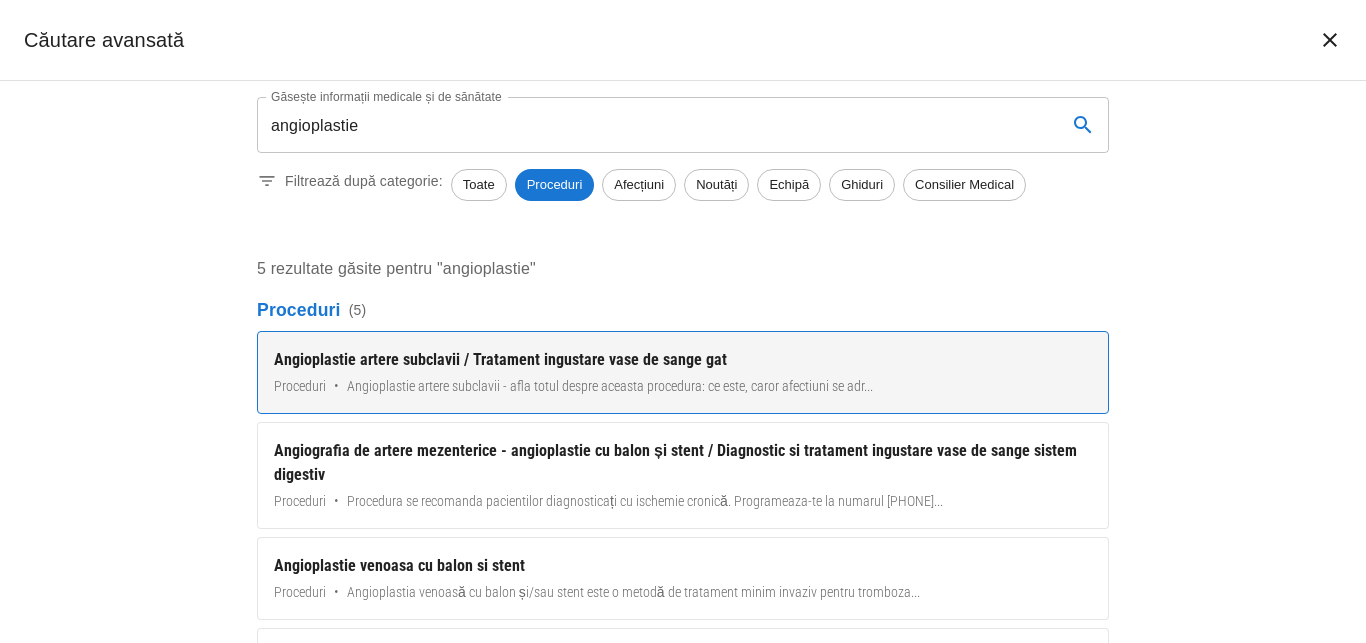 copy on "Angioplastie artere subclavii / Tratament ingustare vase de sange gat" 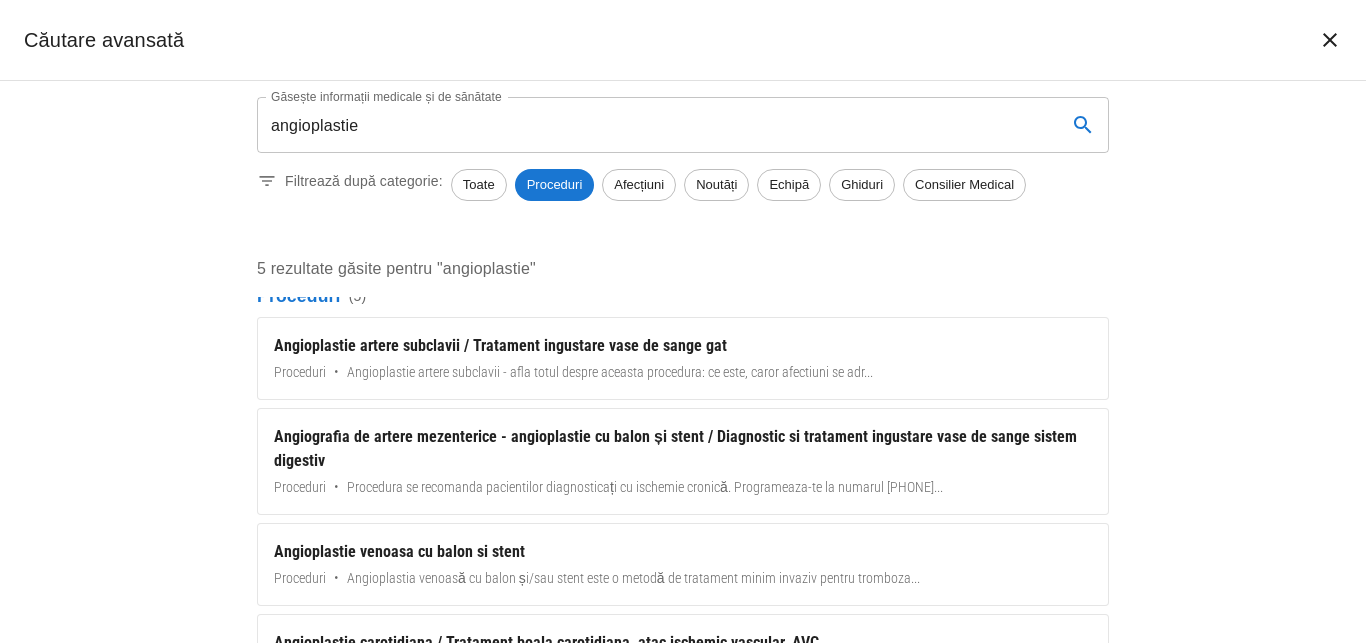 scroll, scrollTop: 0, scrollLeft: 0, axis: both 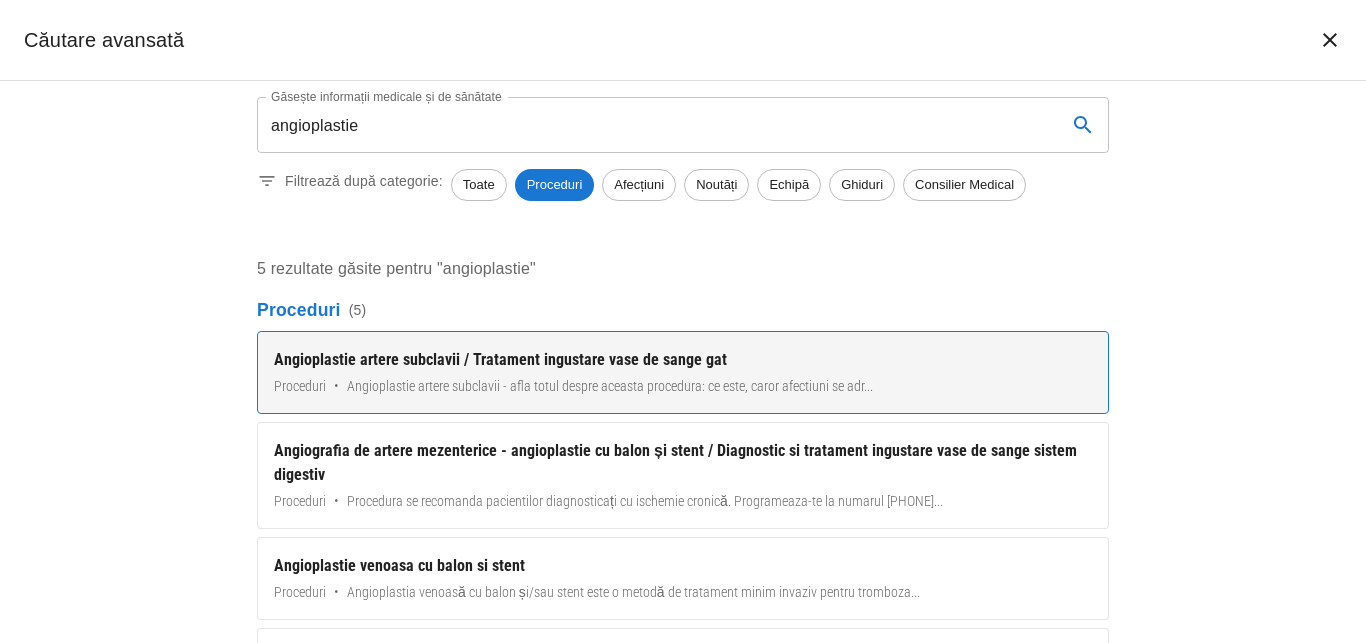 copy on "Angioplastie artere subclavii / Tratament ingustare vase de sange gat" 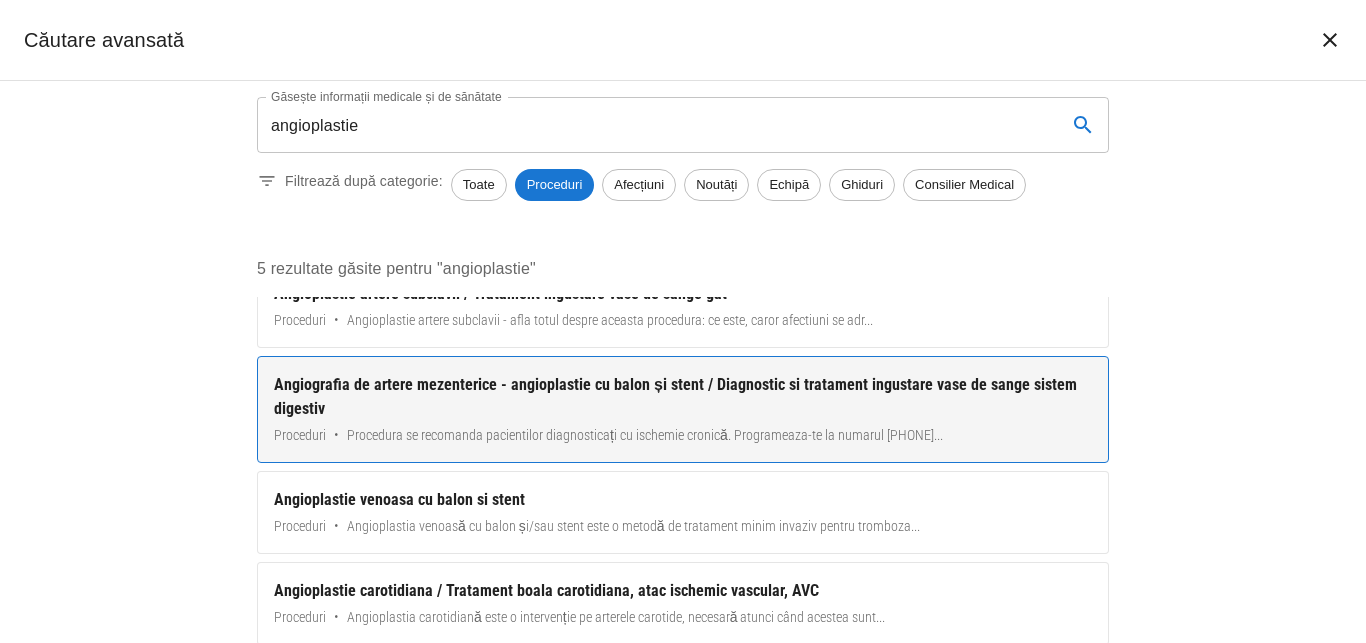 scroll, scrollTop: 0, scrollLeft: 0, axis: both 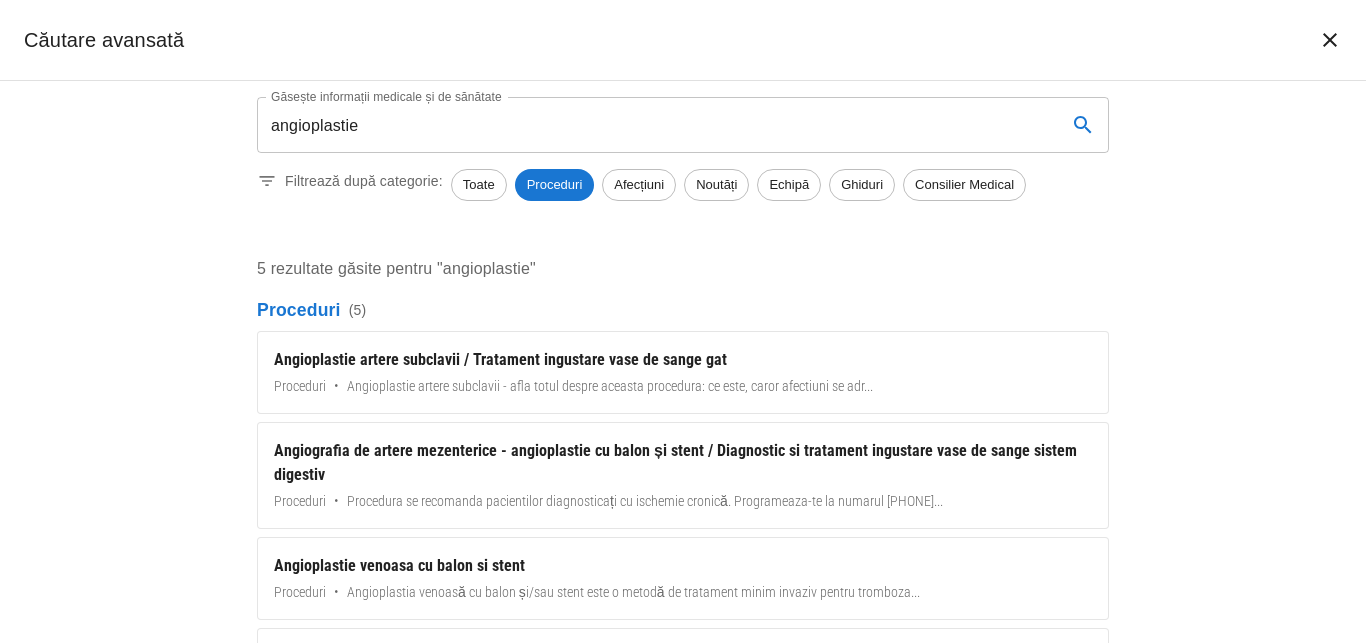 click on "Găsește informații medicale și de sănătate angioplastie Găsește informații medicale și de sănătate Filtrează după categorie: Toate Proceduri Afecțiuni Noutăți Echipă Ghiduri Consilier Medical 5 rezultate găsite pentru "angioplastie" Proceduri ( 5 ) Angioplastie artere subclavii / Tratament ingustare vase de sange gat  Proceduri • Angioplastie artere subclavii - afla totul despre aceasta procedura: ce este, caror afectiuni se adr ... Angiografia de artere mezenterice - angioplastie cu balon și stent / Diagnostic si tratament ingustare vase de sange sistem digestiv Proceduri • Procedura se recomanda pacientilor diagnosticați cu ischemie cronică. Programeaza-te la numarul 031  ... Angioplastie venoasa cu balon si stent Proceduri • Angioplastia venoasă cu balon și/sau stent este o metodă de tratament minim invaziv pentru tromboza  ... Angioplastie carotidiana / Tratament boala carotidiana, atac ischemic vascular, AVC Proceduri • ... Proceduri • ..." at bounding box center [683, 362] 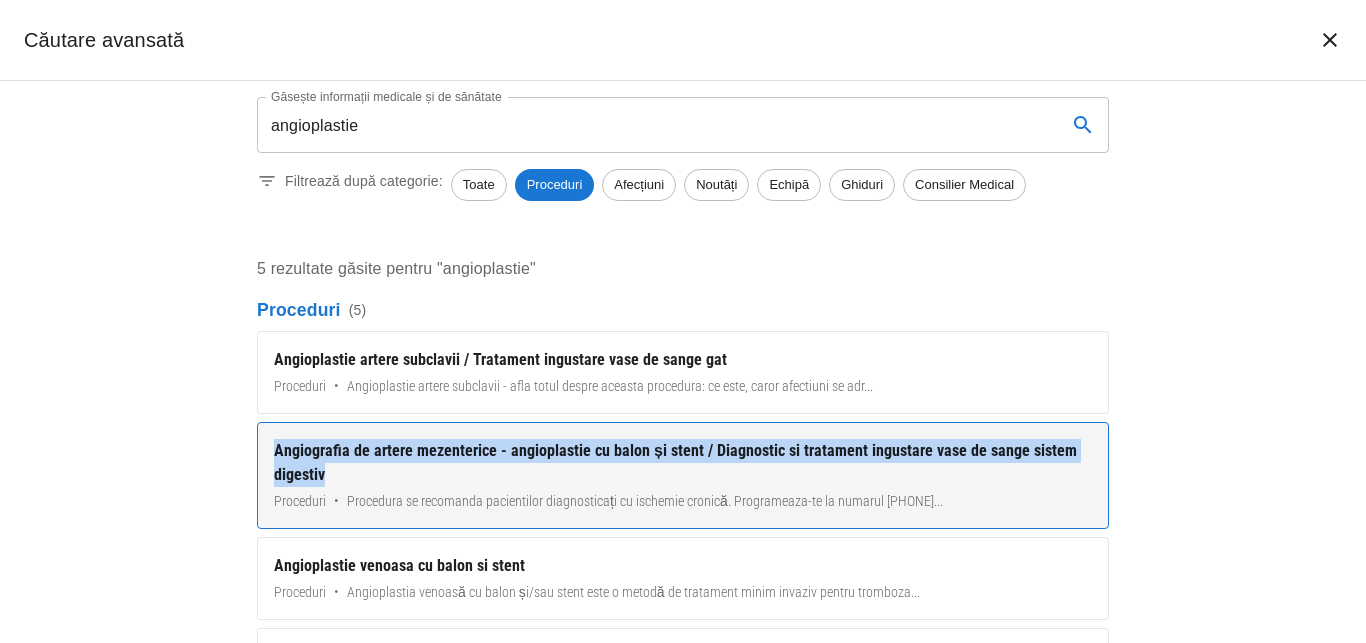 drag, startPoint x: 253, startPoint y: 453, endPoint x: 613, endPoint y: 478, distance: 360.867 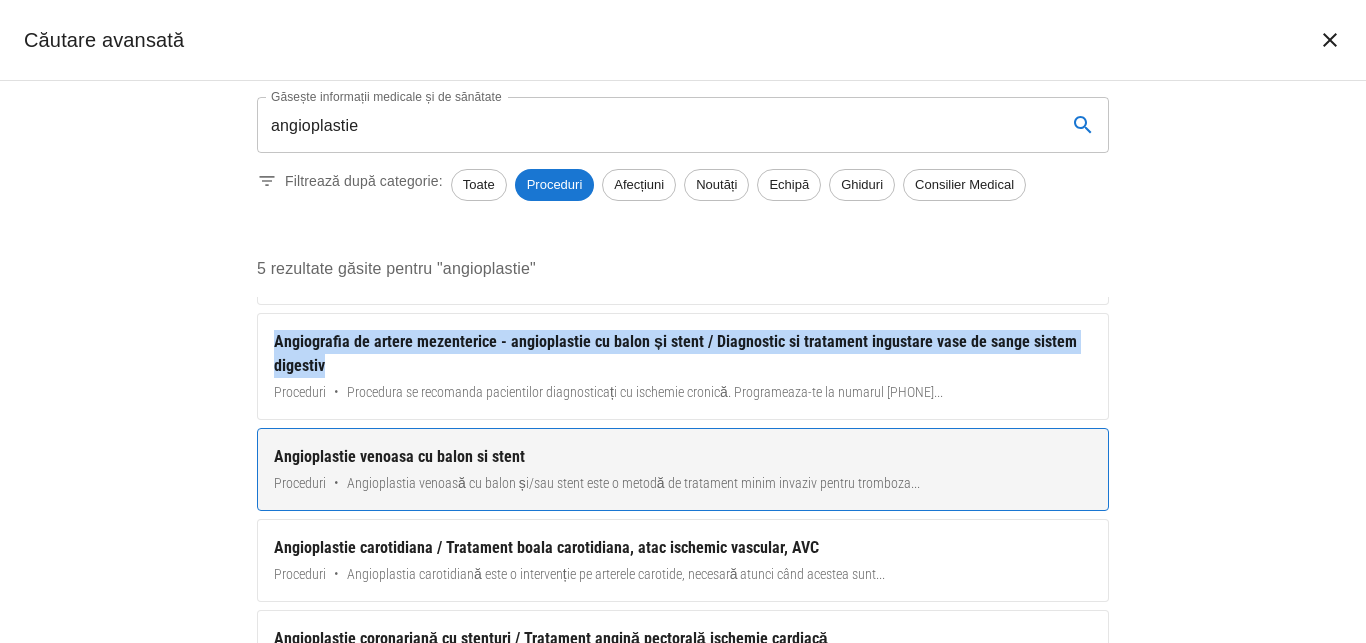 scroll, scrollTop: 143, scrollLeft: 0, axis: vertical 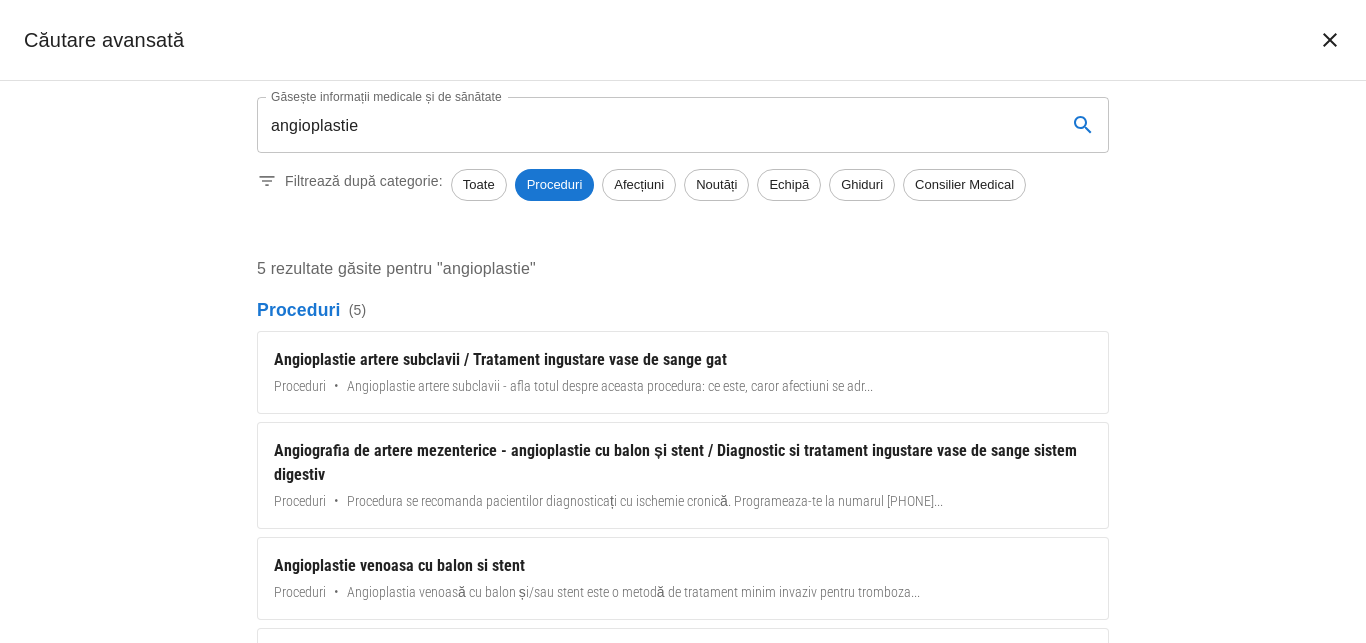 click on "Proceduri ( 5 )" at bounding box center [683, 310] 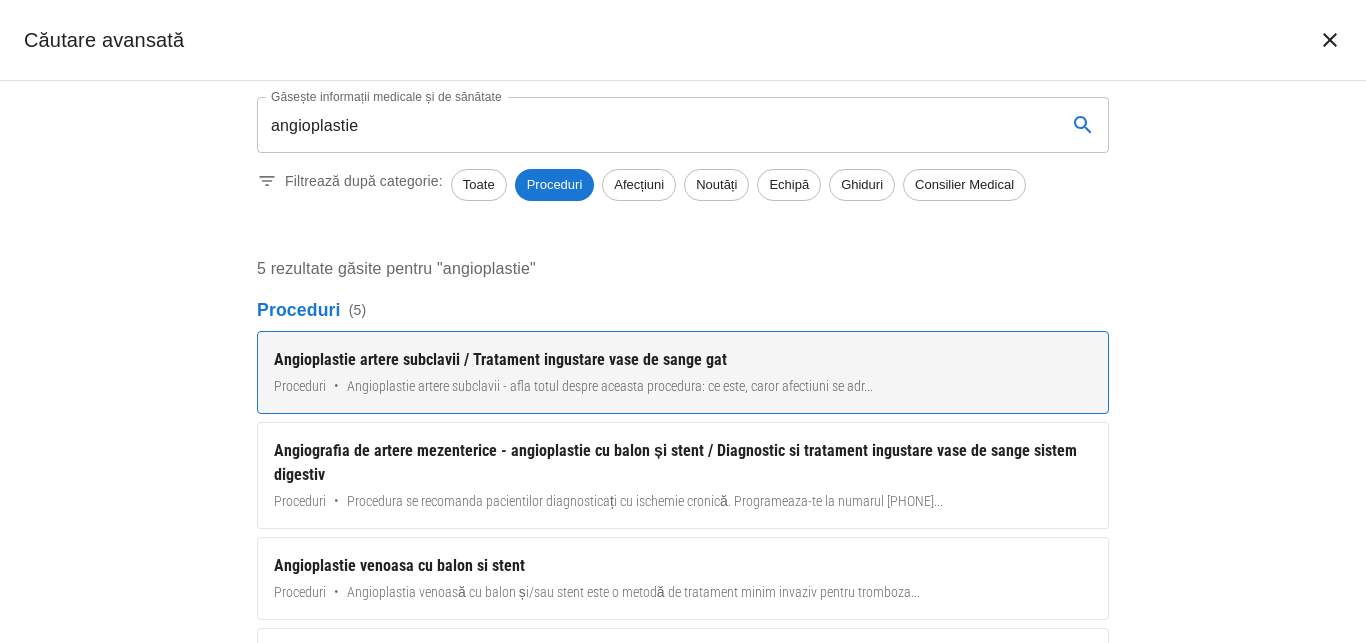 drag, startPoint x: 163, startPoint y: 341, endPoint x: 770, endPoint y: 363, distance: 607.39856 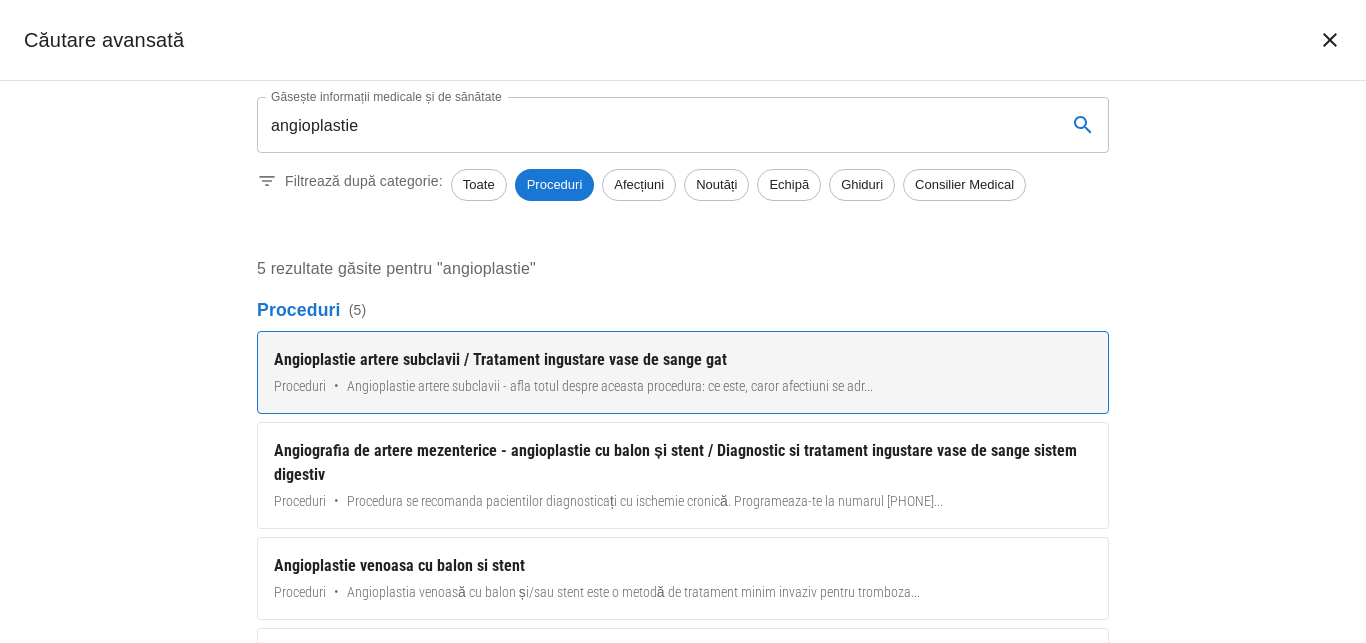copy on "Angioplastie artere subclavii / Tratament ingustare vase de sange gat" 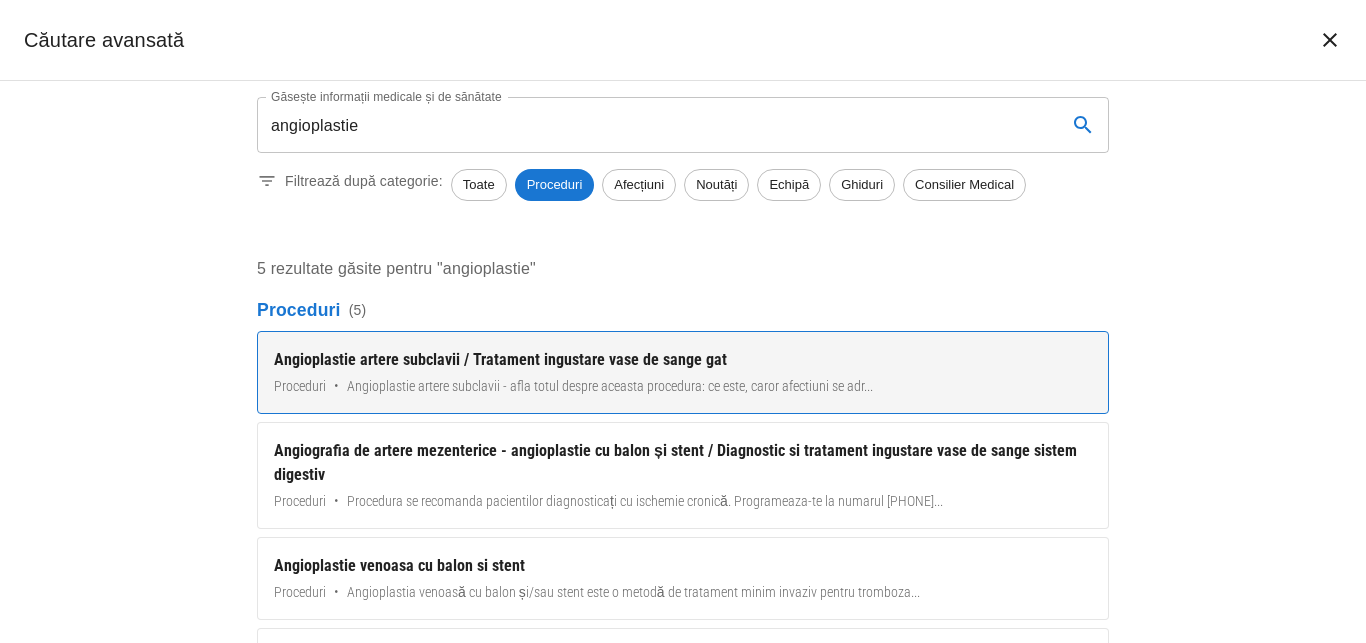 click on "Angioplastie artere subclavii / Tratament ingustare vase de sange gat" at bounding box center [683, 360] 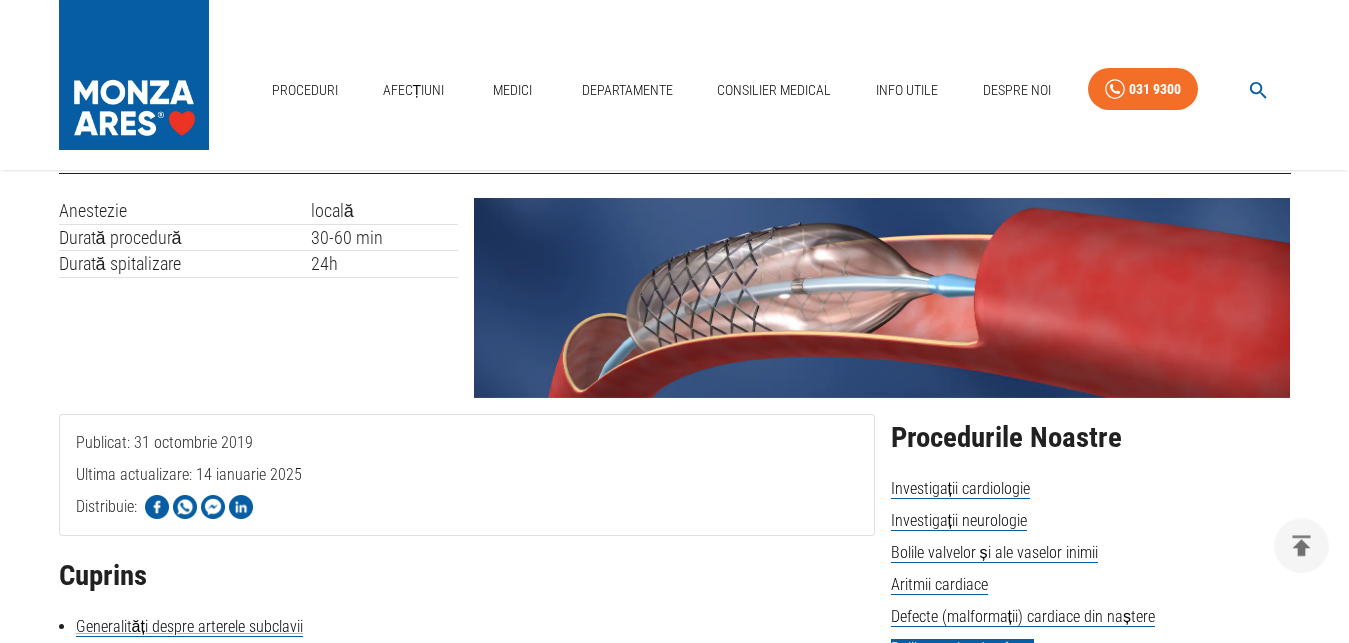 scroll, scrollTop: 0, scrollLeft: 0, axis: both 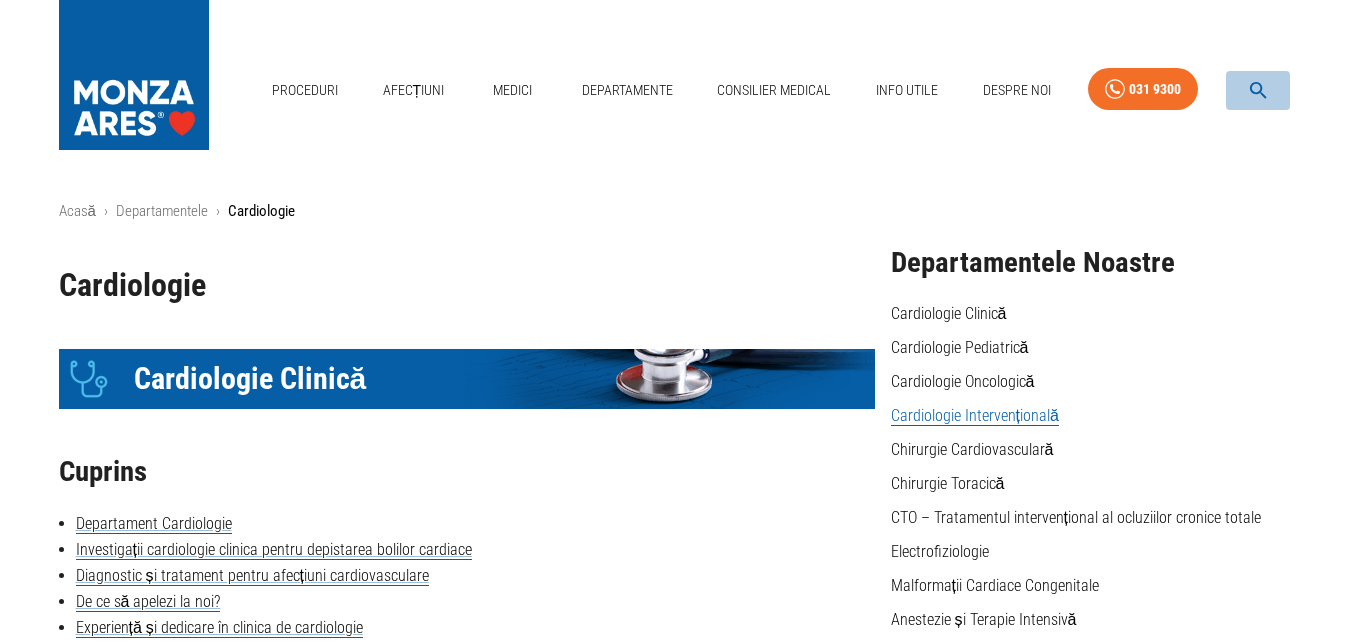 click 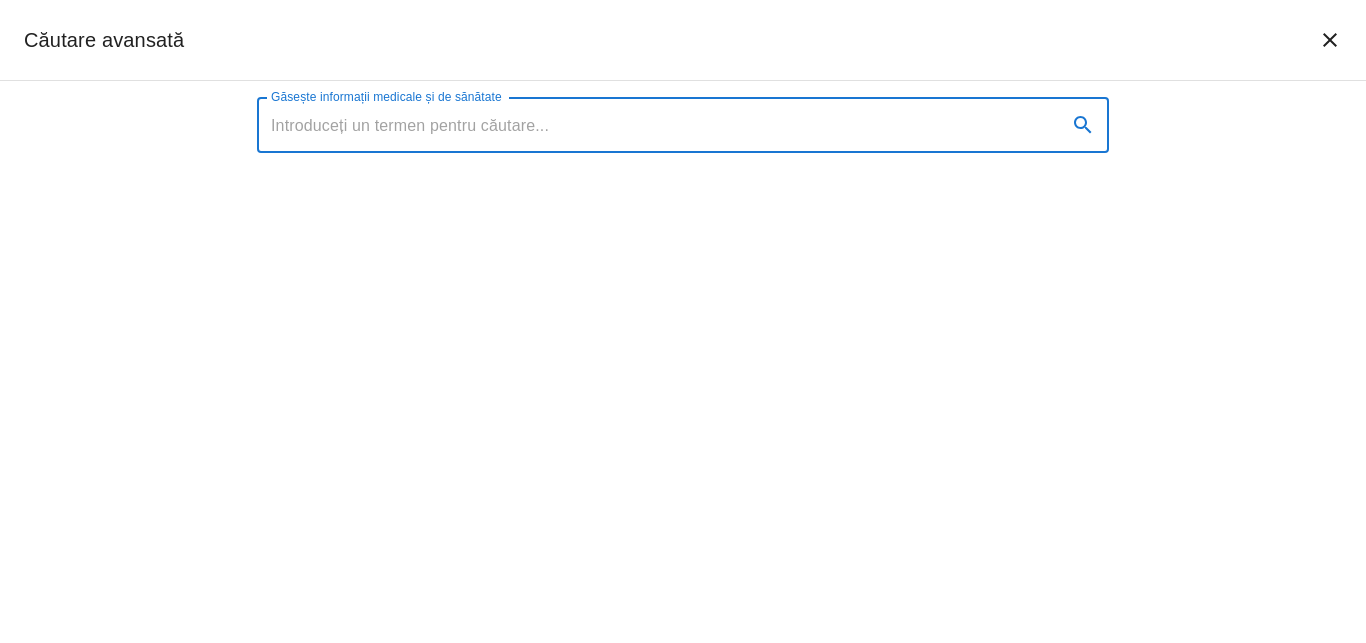 click on "Găsește informații medicale și de sănătate" at bounding box center [654, 125] 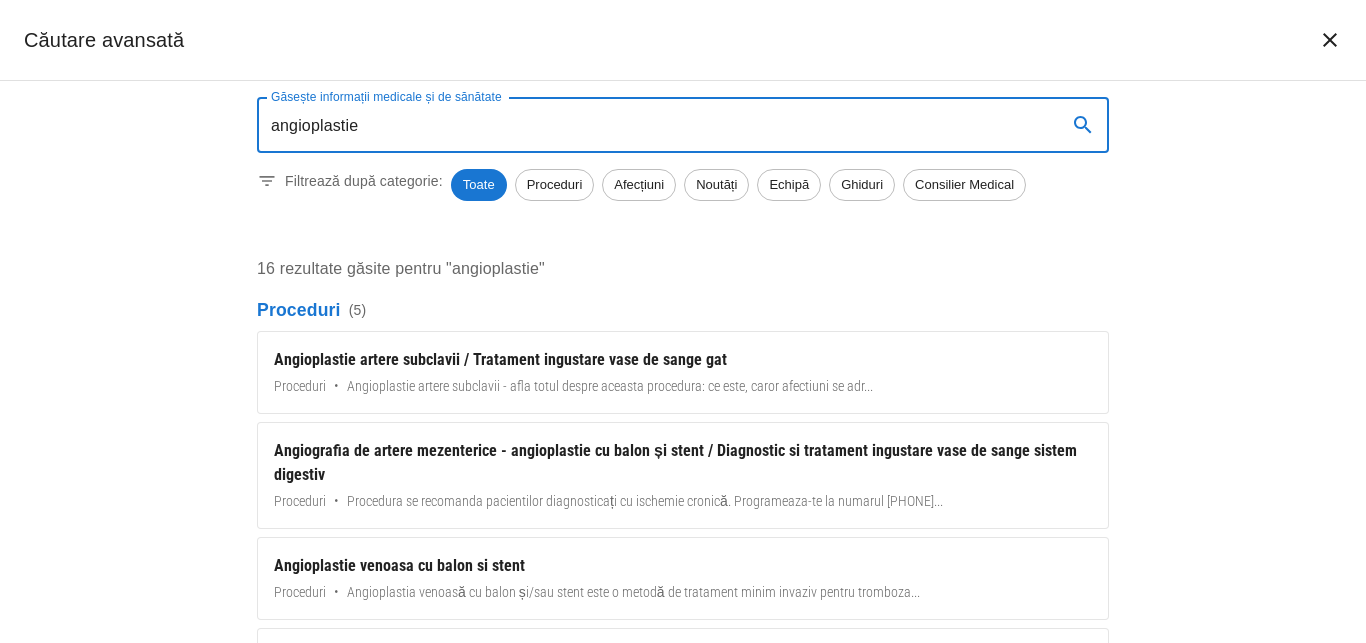 type on "angioplastie" 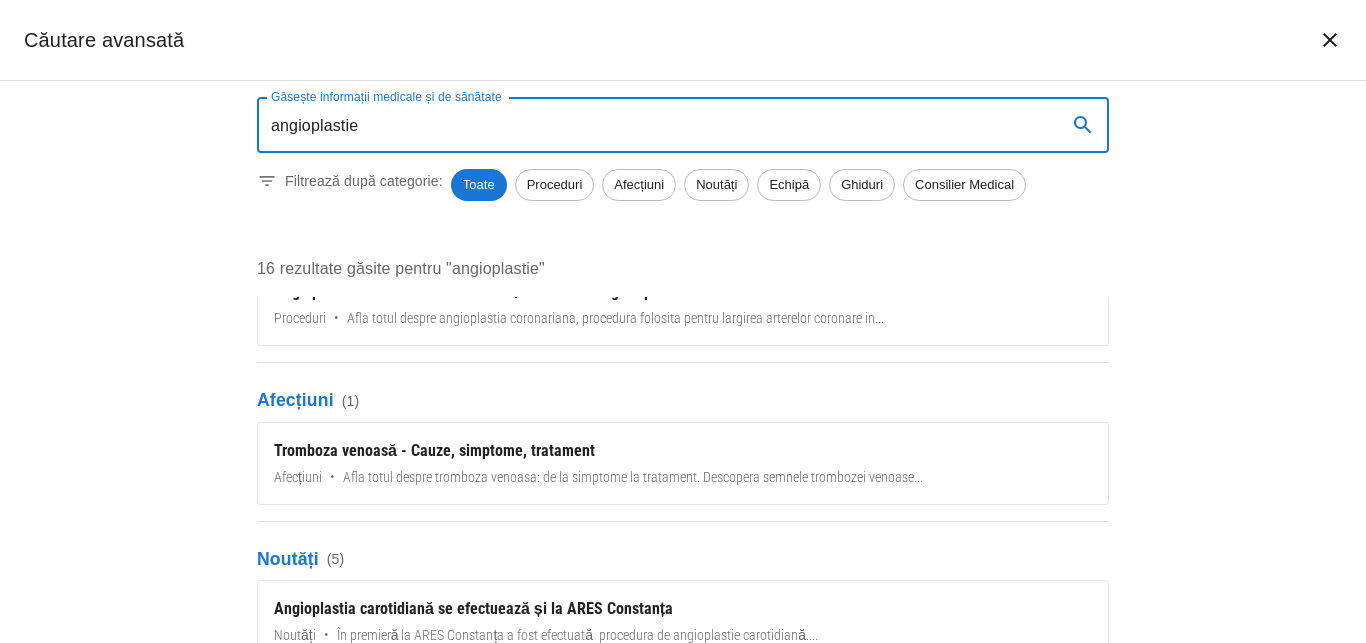 scroll, scrollTop: 228, scrollLeft: 0, axis: vertical 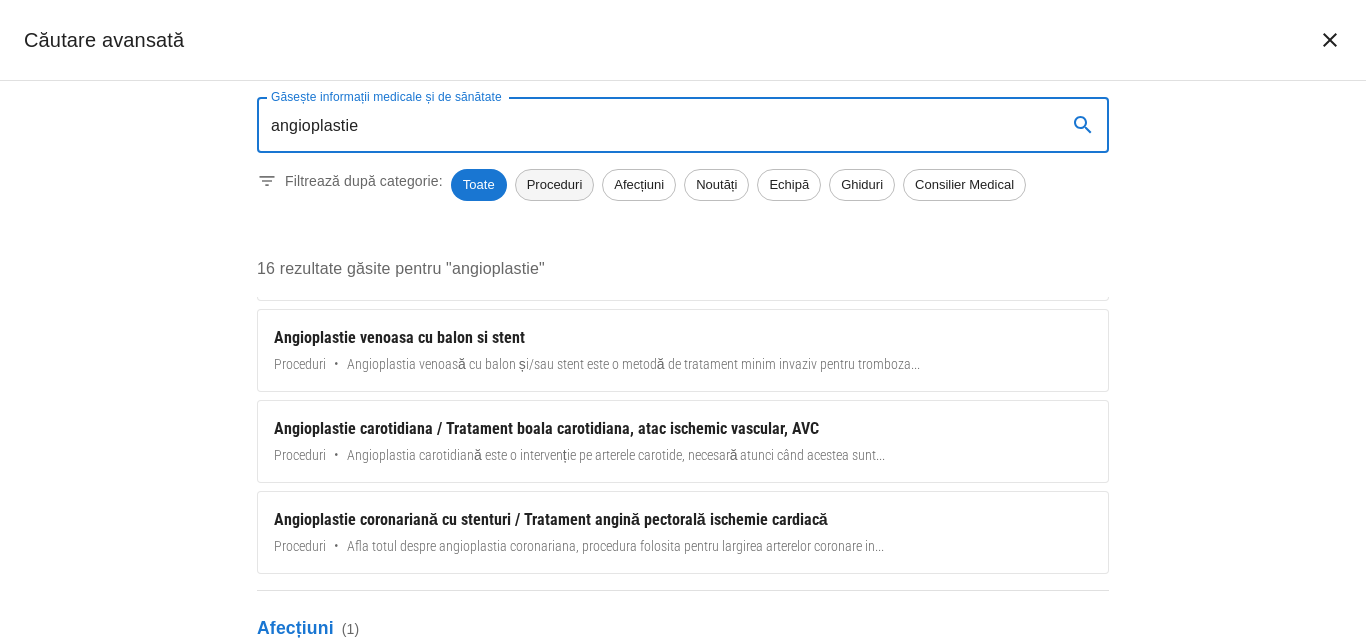 click on "Proceduri" at bounding box center [555, 185] 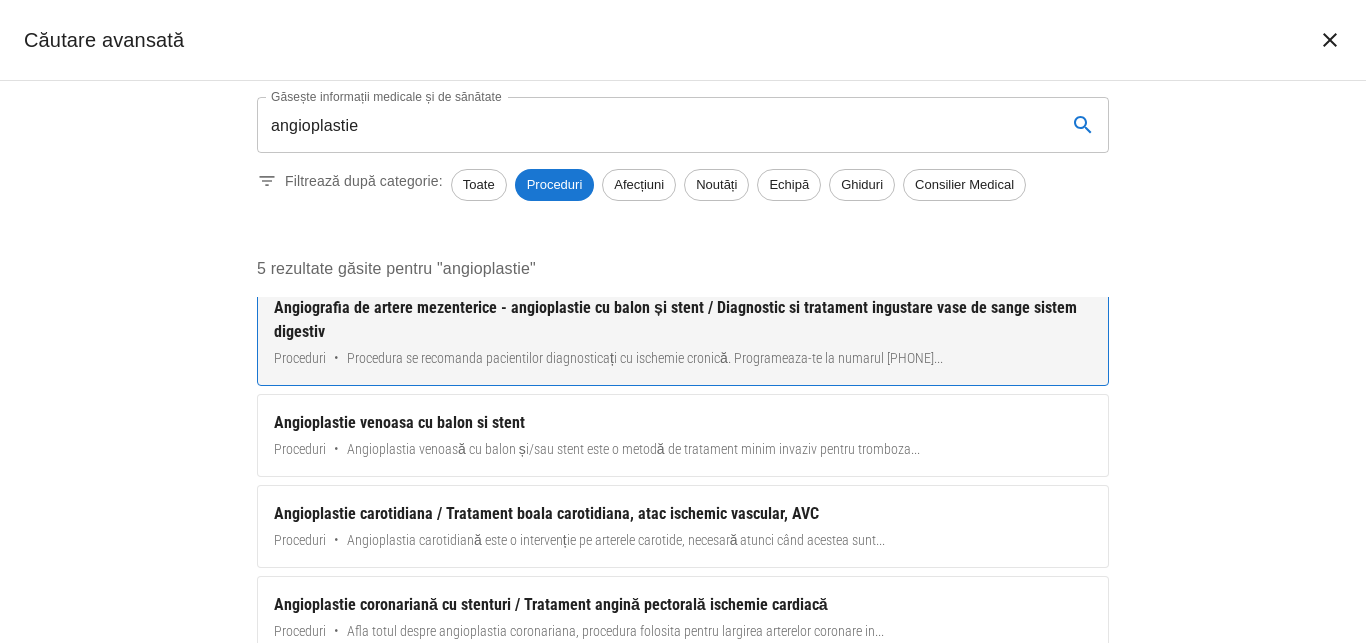 scroll, scrollTop: 0, scrollLeft: 0, axis: both 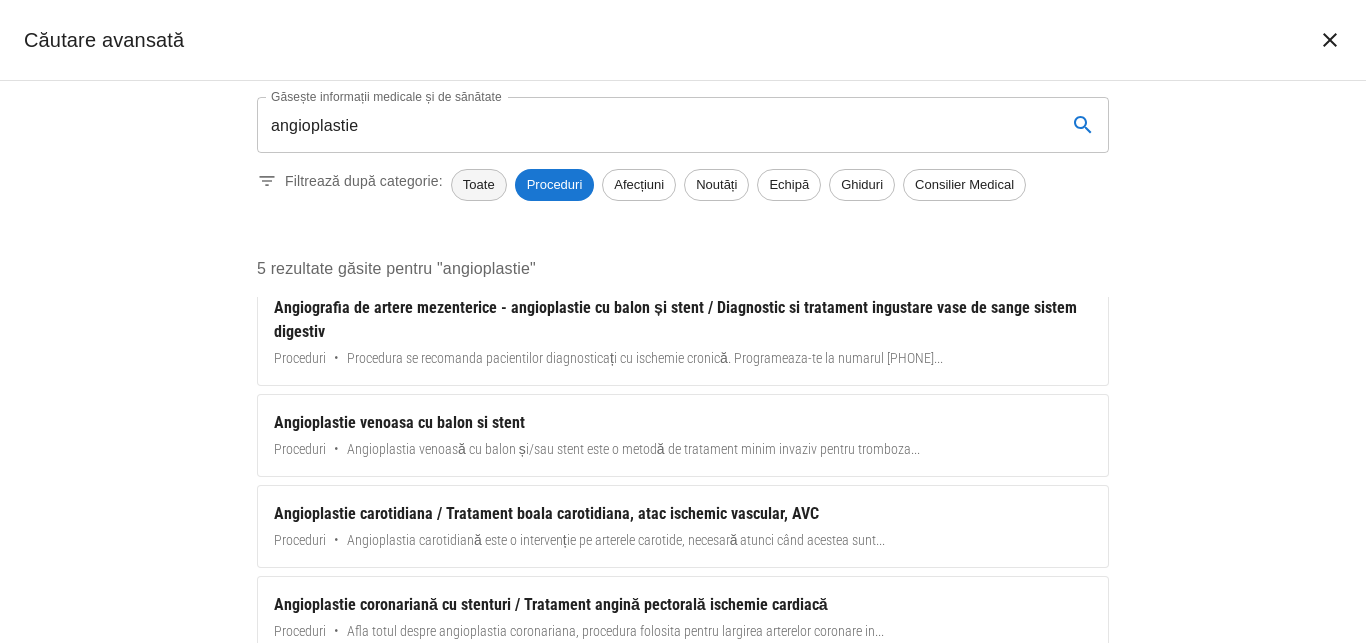 click on "Toate" at bounding box center [479, 185] 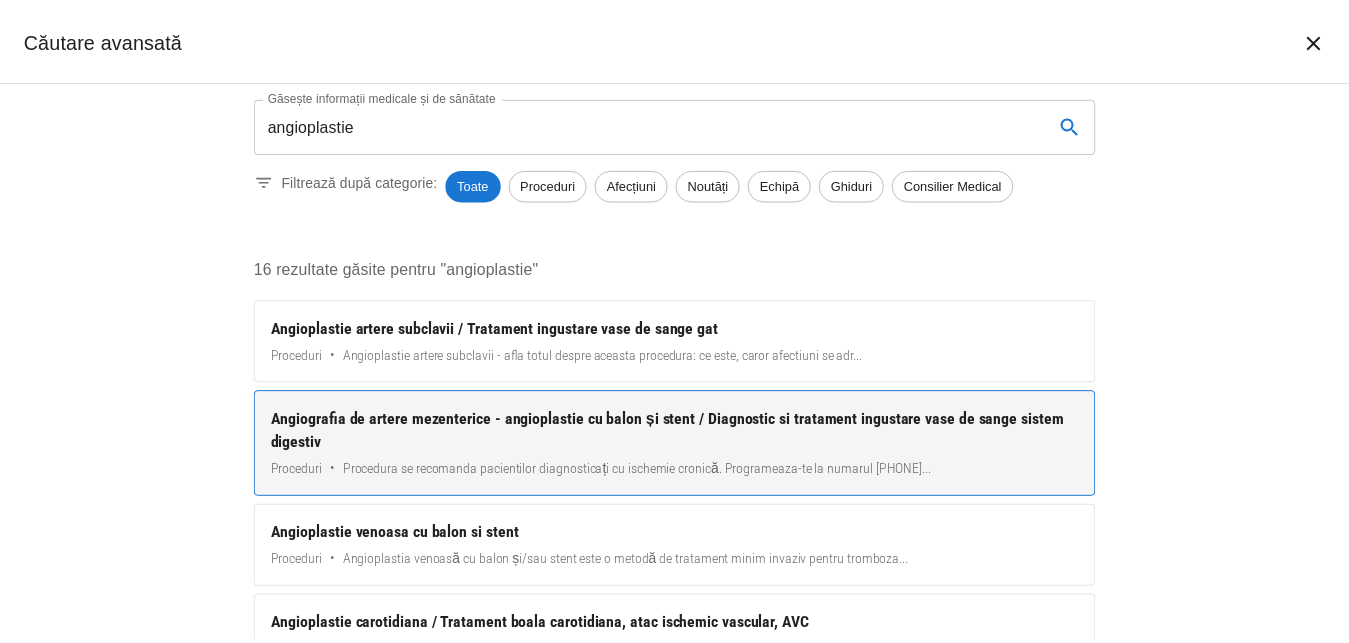 scroll, scrollTop: 0, scrollLeft: 0, axis: both 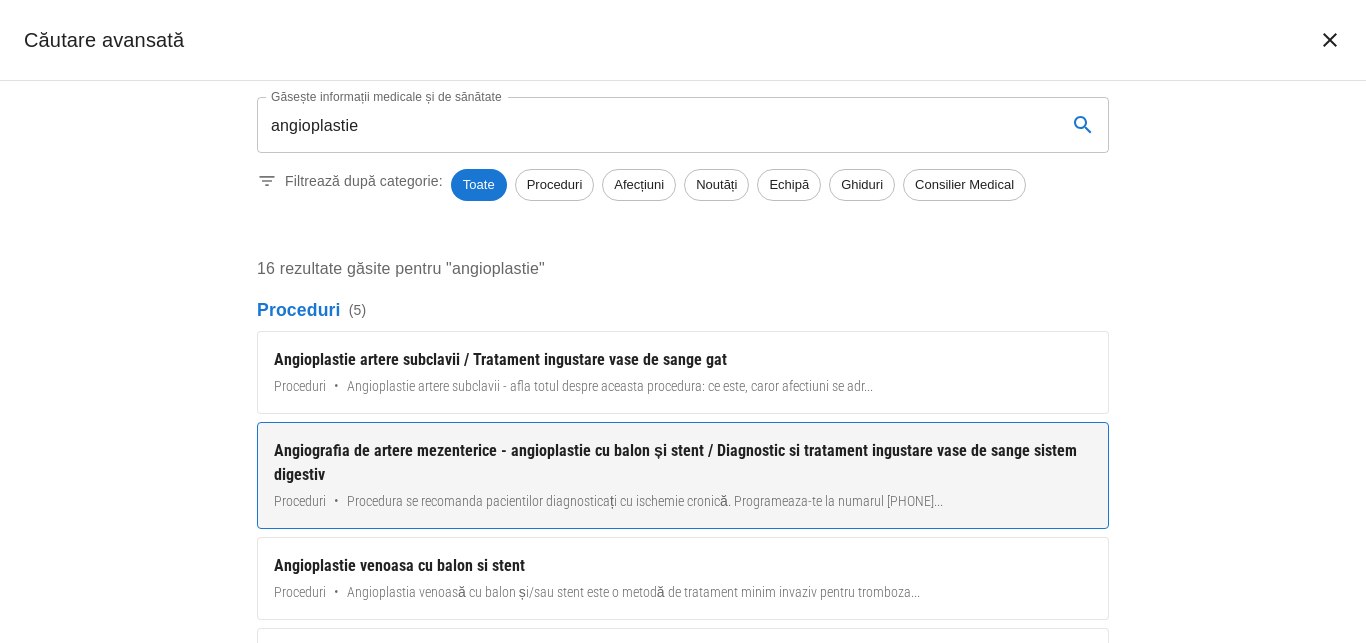 click on "Angiografia de artere mezenterice - angioplastie cu balon și stent / Diagnostic si tratament ingustare vase de sange sistem digestiv Proceduri • Procedura se recomanda pacientilor diagnosticați cu ischemie cronică. Programeaza-te la numarul 031  ..." at bounding box center (683, 475) 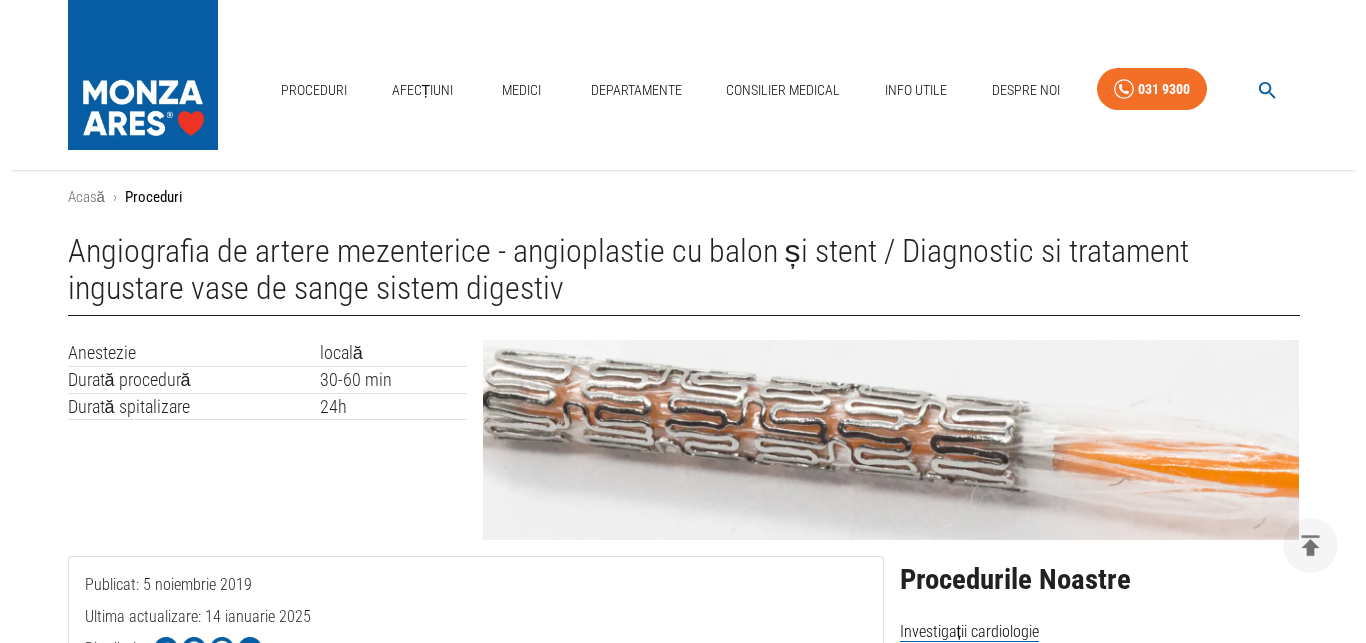 scroll, scrollTop: 0, scrollLeft: 0, axis: both 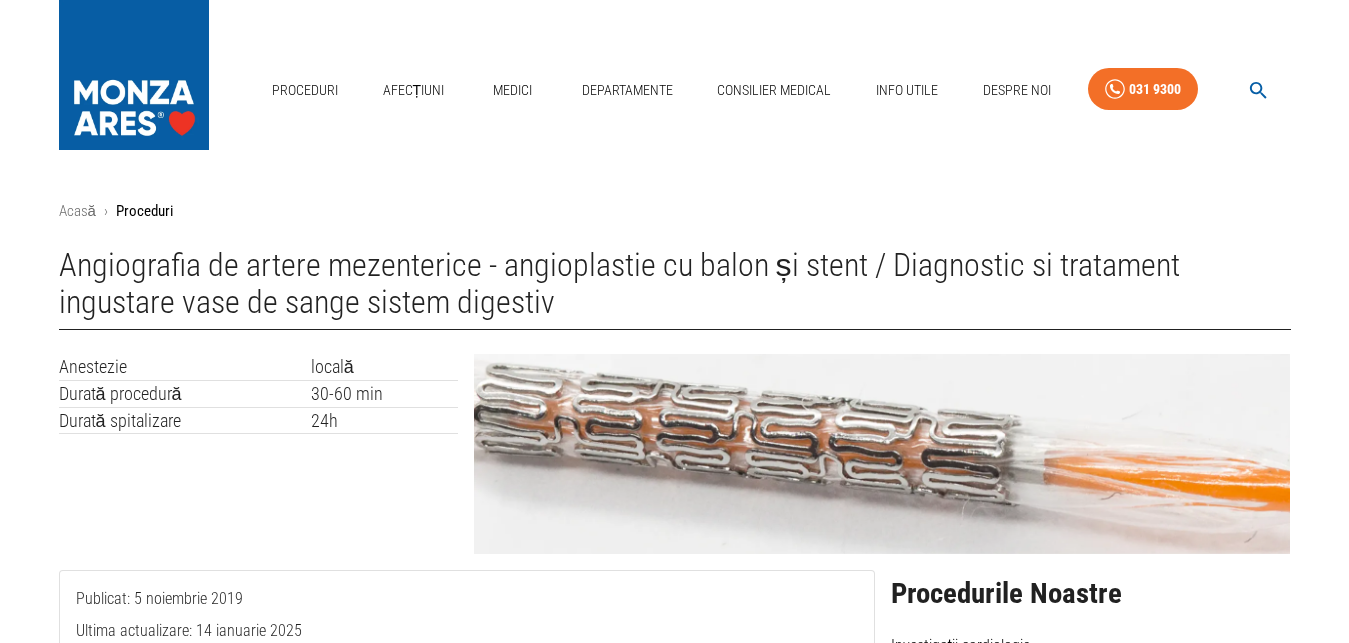 click at bounding box center (1258, 90) 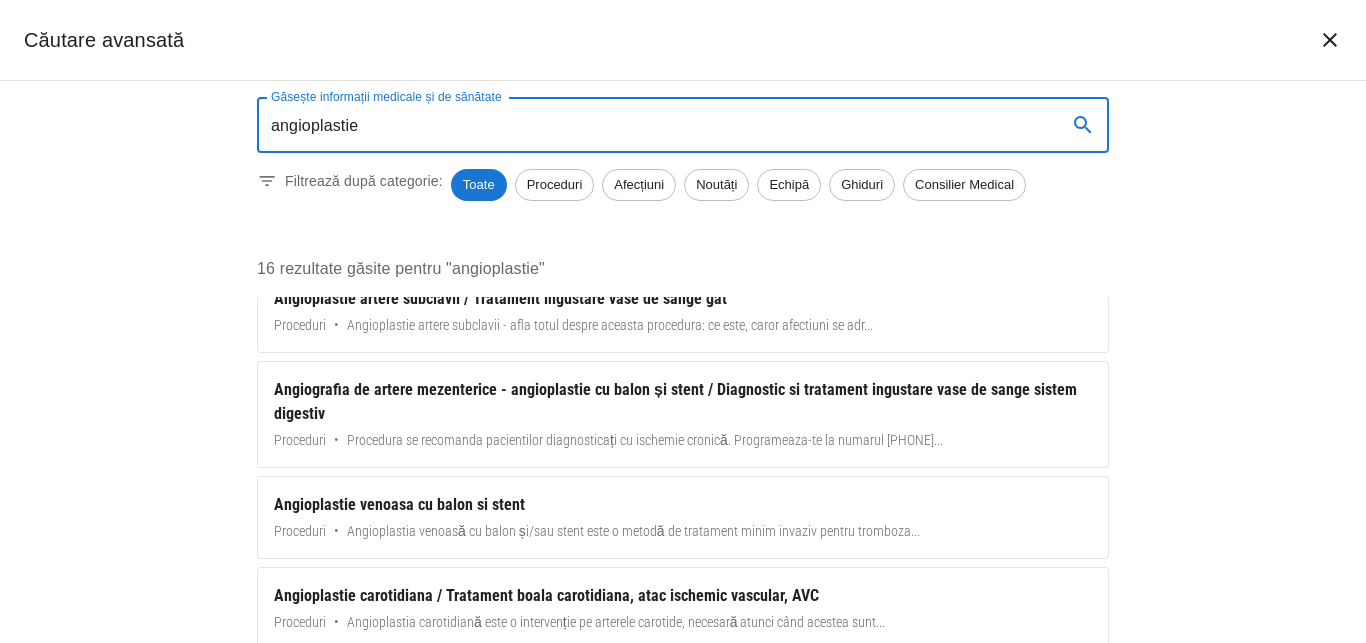 scroll, scrollTop: 0, scrollLeft: 0, axis: both 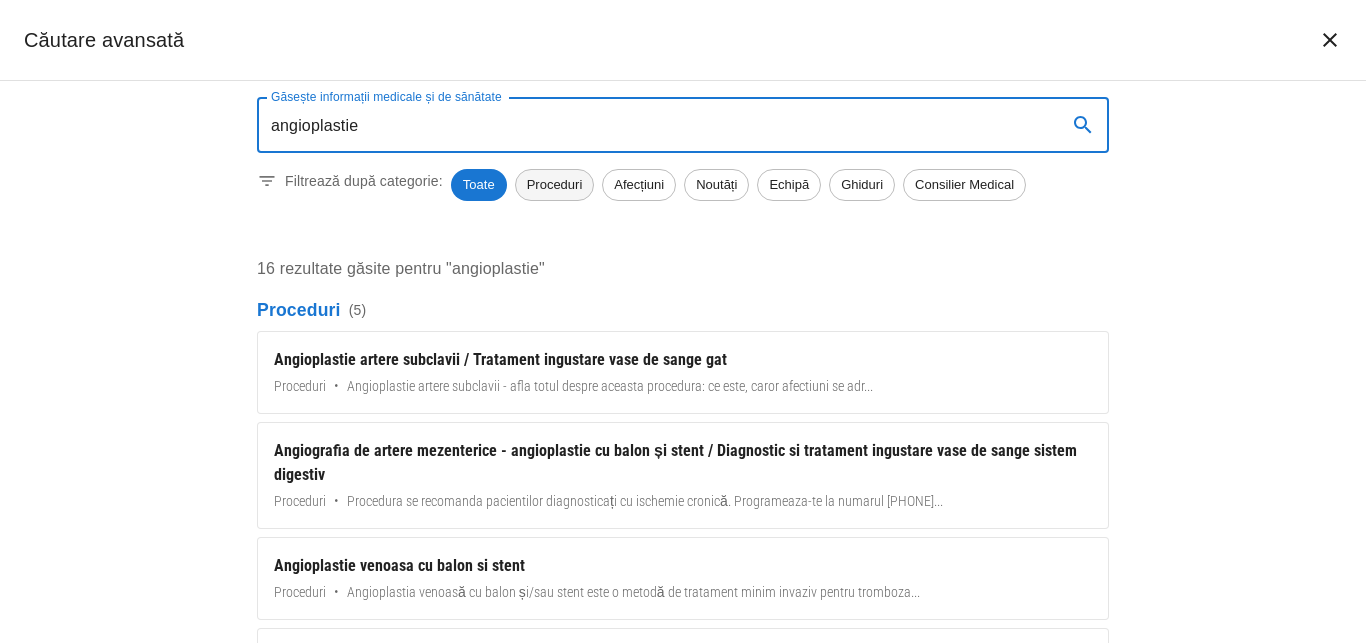 type on "angioplastie" 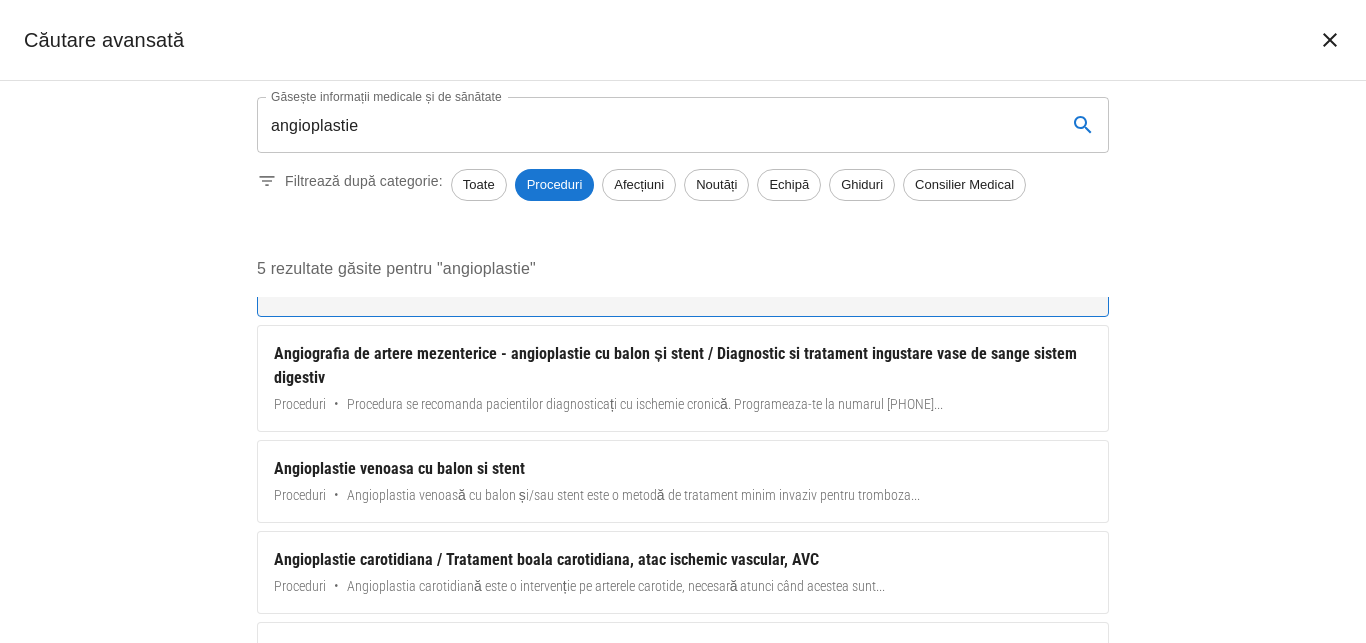 scroll, scrollTop: 143, scrollLeft: 0, axis: vertical 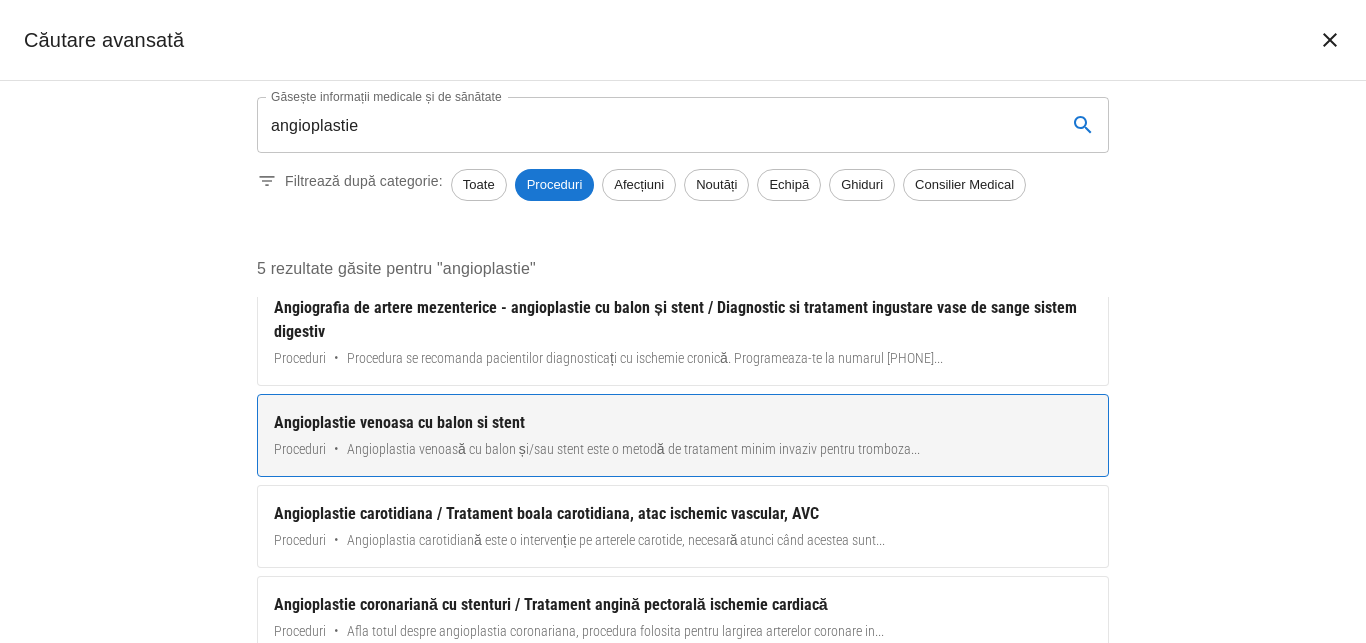click on "Angioplastie venoasa cu balon si stent" at bounding box center [683, 423] 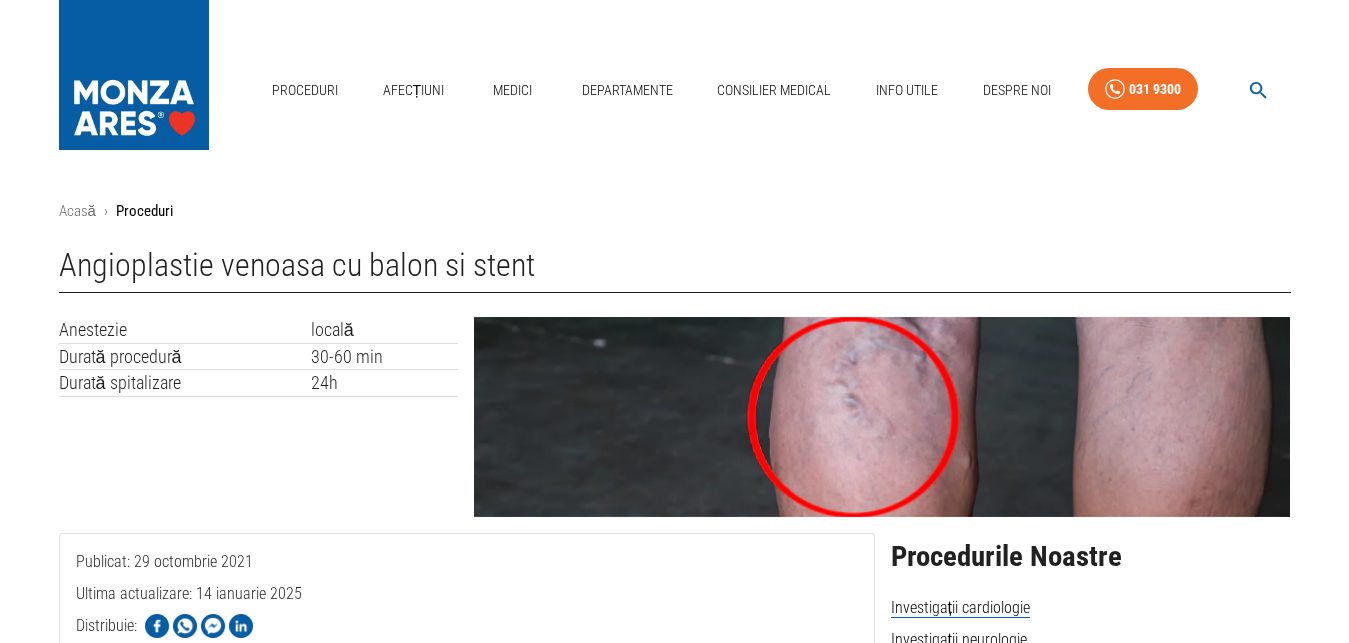 click at bounding box center [1258, 90] 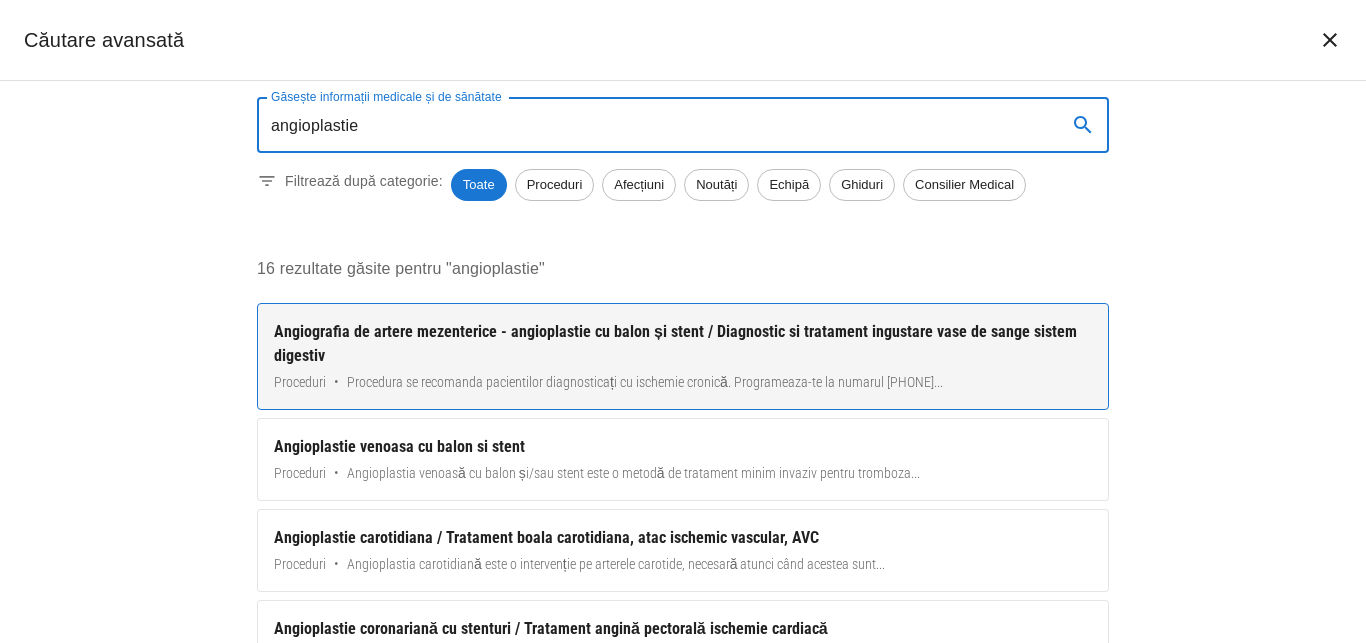 scroll, scrollTop: 228, scrollLeft: 0, axis: vertical 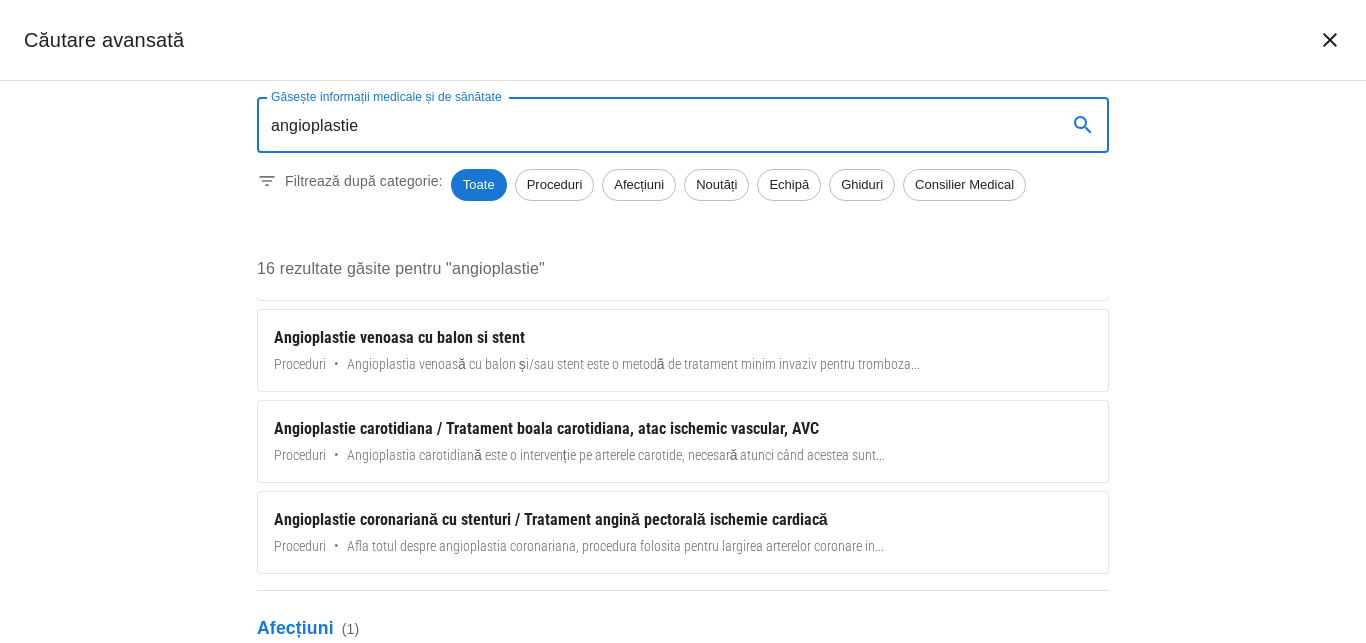 type on "angioplastie" 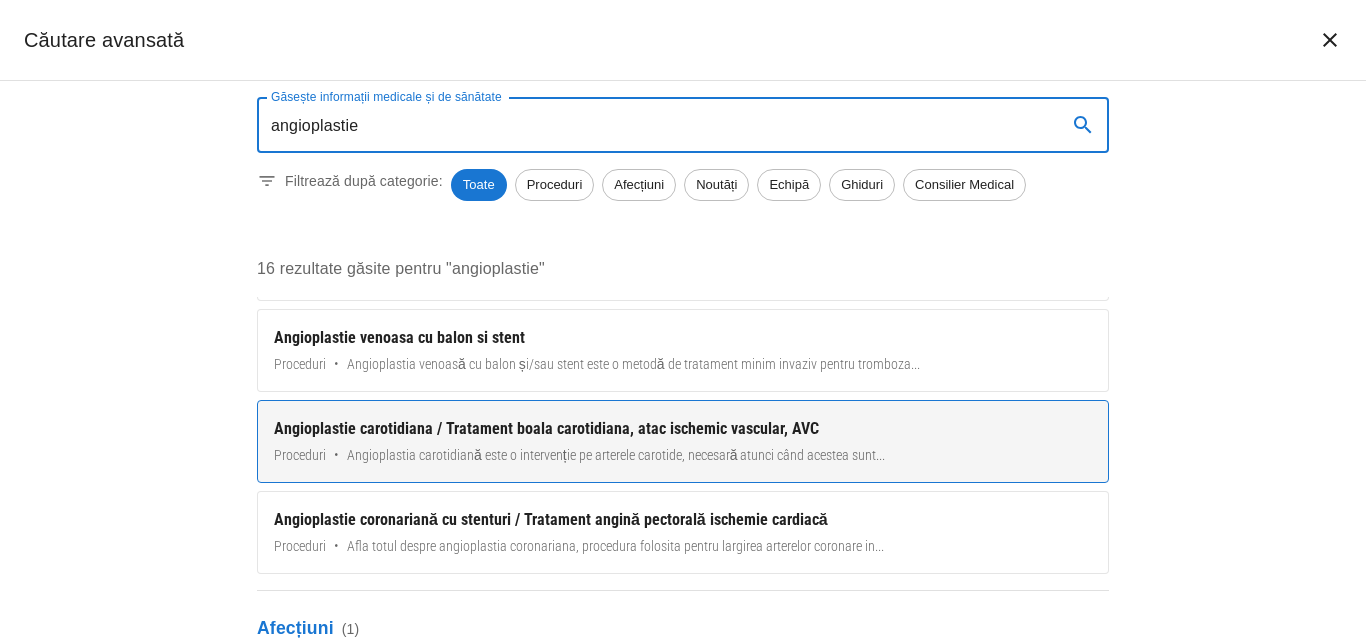 click on "Angioplastie carotidiana / Tratament boala carotidiana, atac ischemic vascular, AVC" at bounding box center (683, 429) 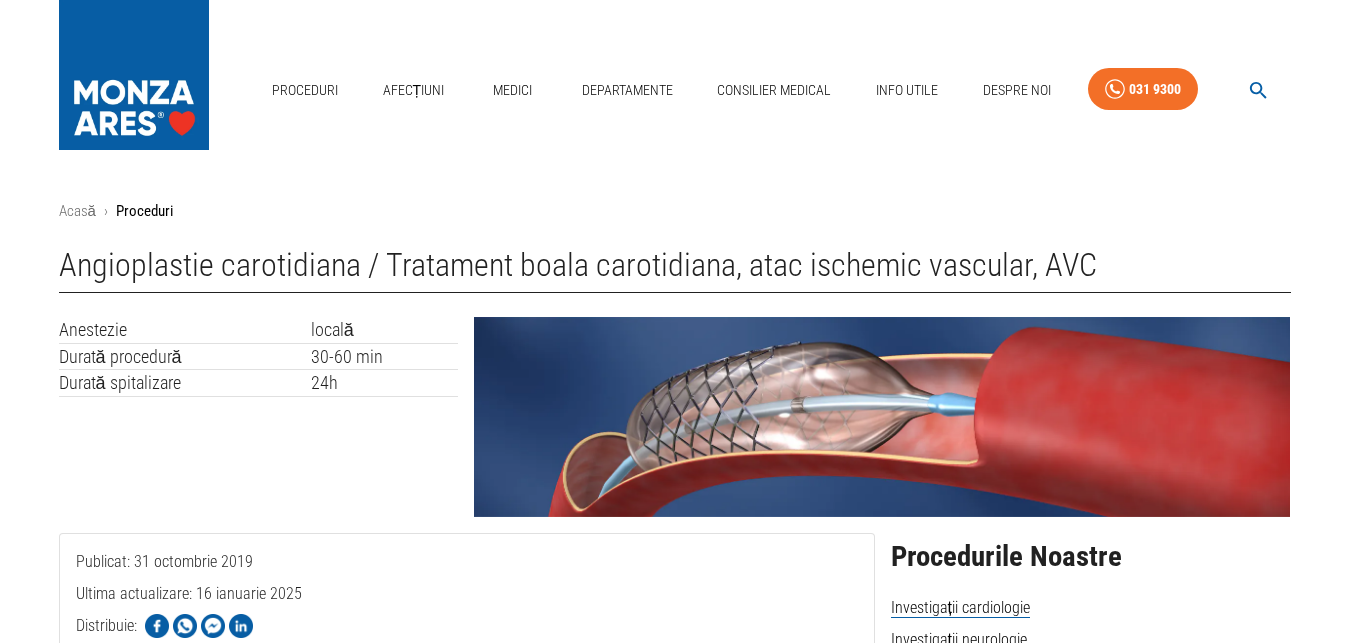 click at bounding box center (1258, 90) 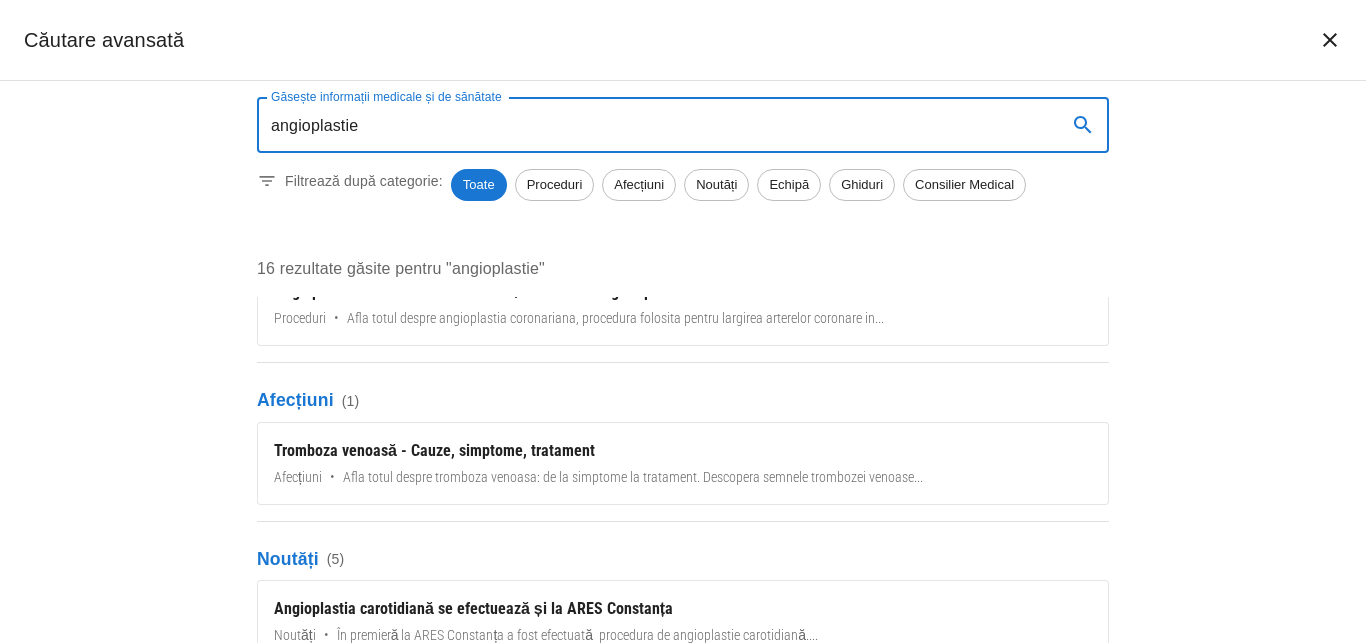 scroll, scrollTop: 228, scrollLeft: 0, axis: vertical 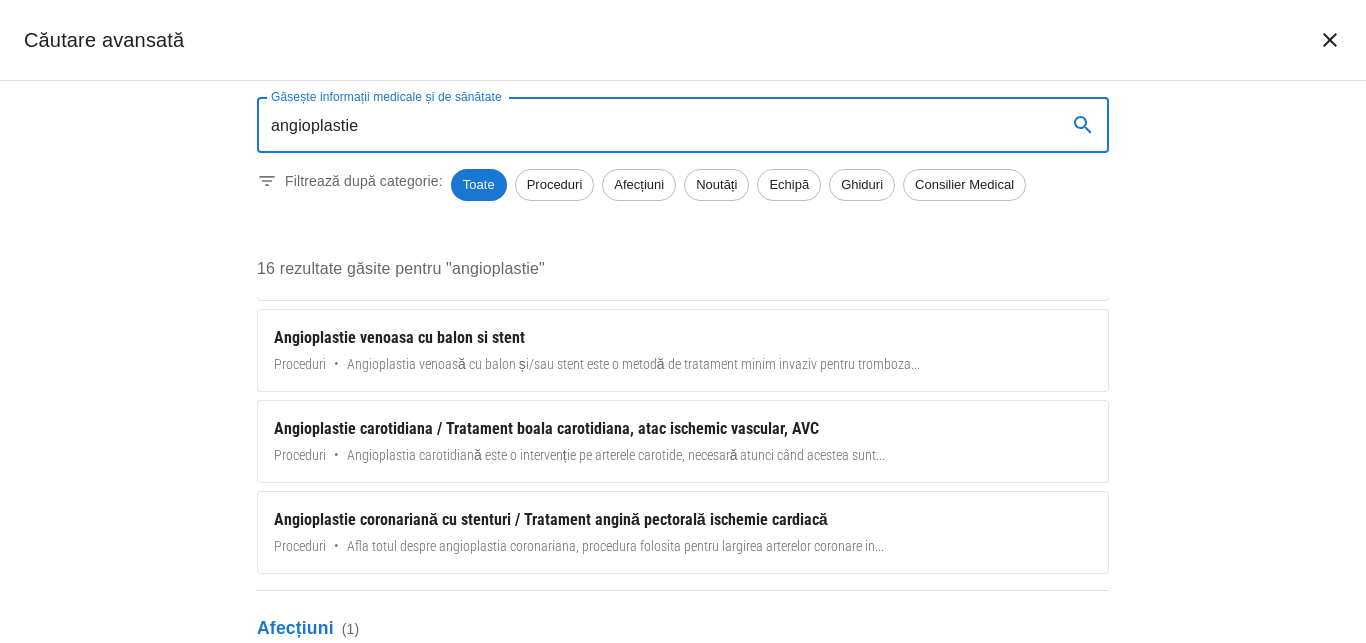 type on "angioplastie" 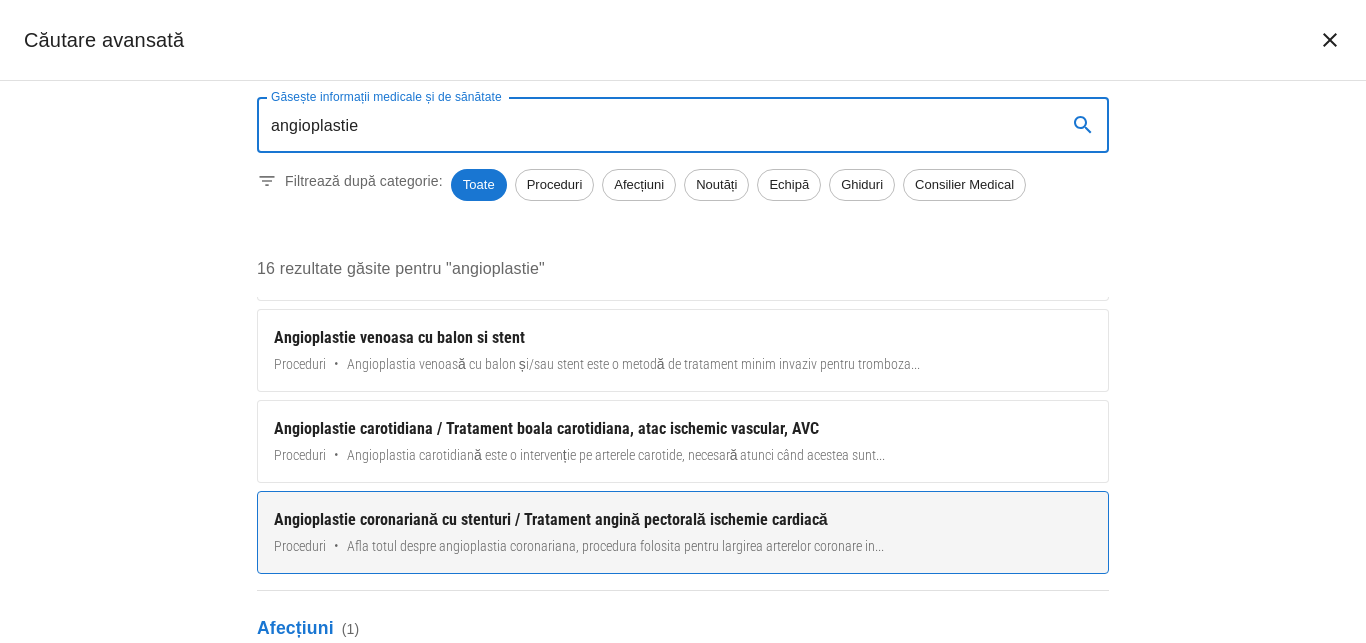 click on "Angioplastie coronariană cu stenturi / Tratament angină pectorală ischemie cardiacă" at bounding box center (683, 520) 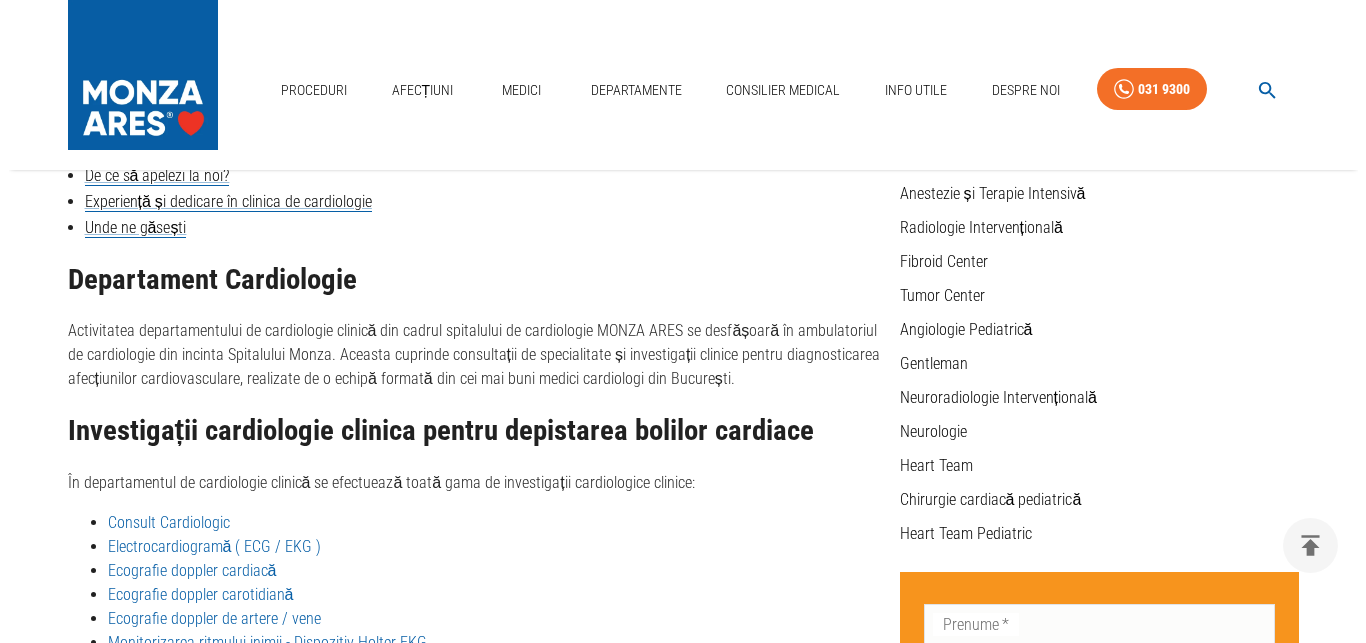 scroll, scrollTop: 0, scrollLeft: 0, axis: both 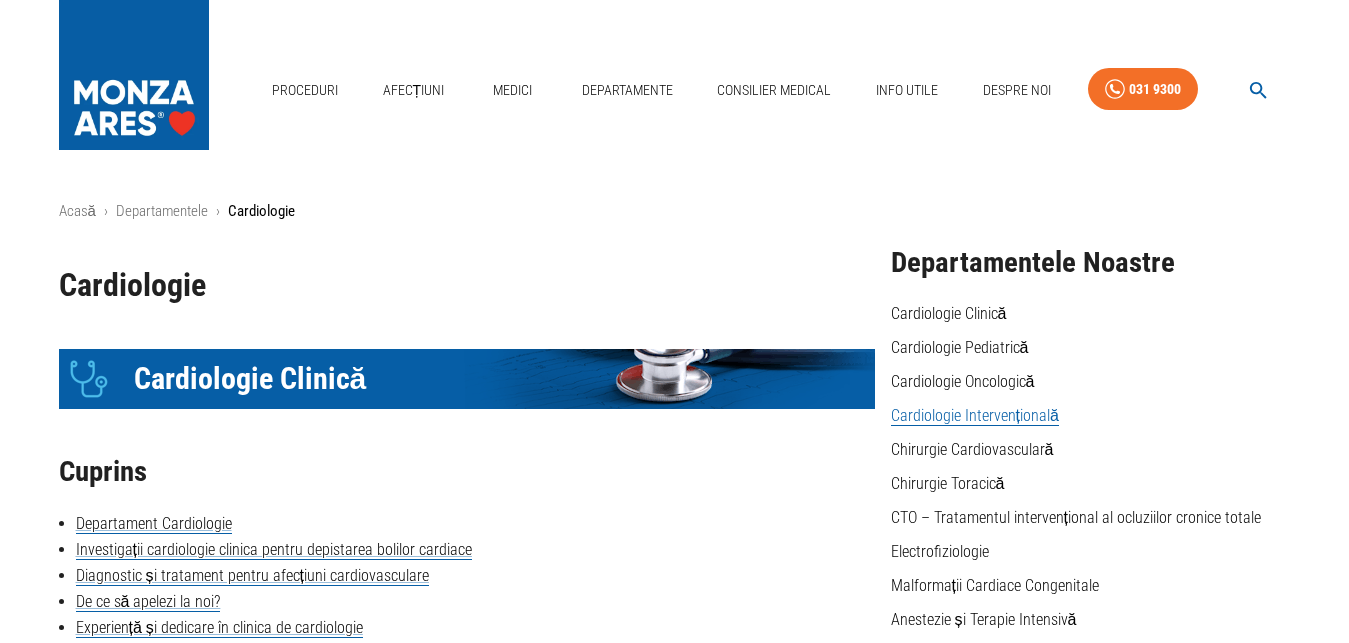 click 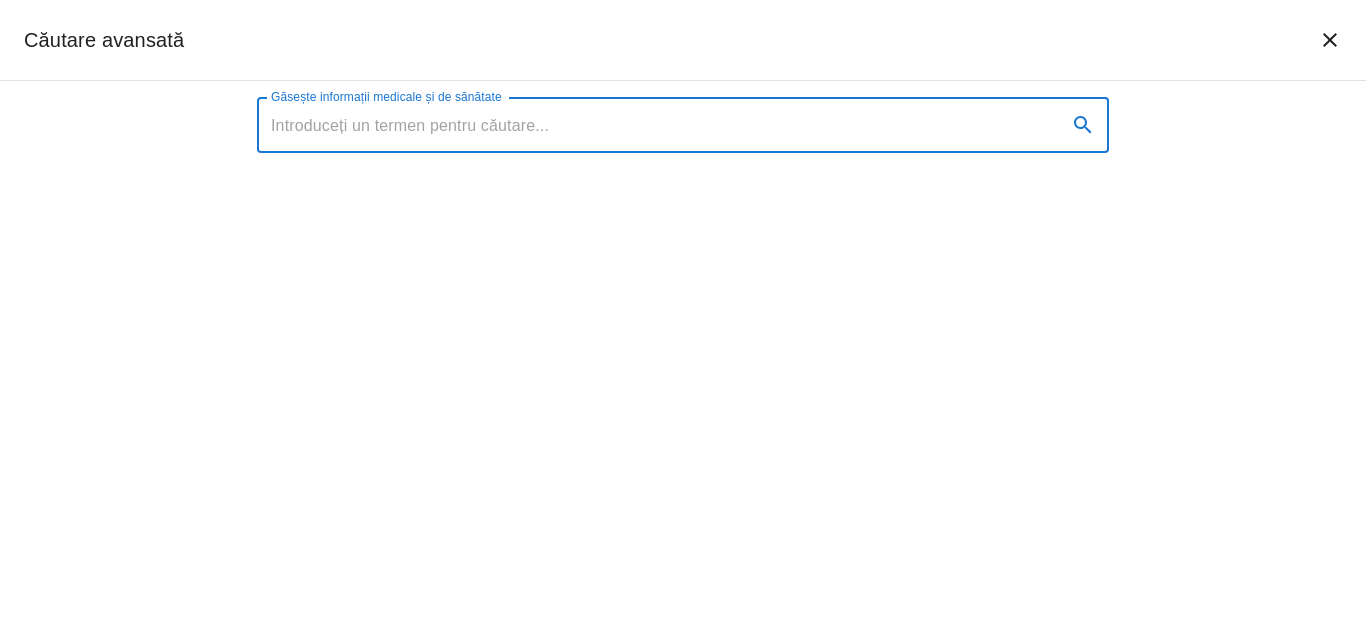click on "Găsește informații medicale și de sănătate" at bounding box center (654, 125) 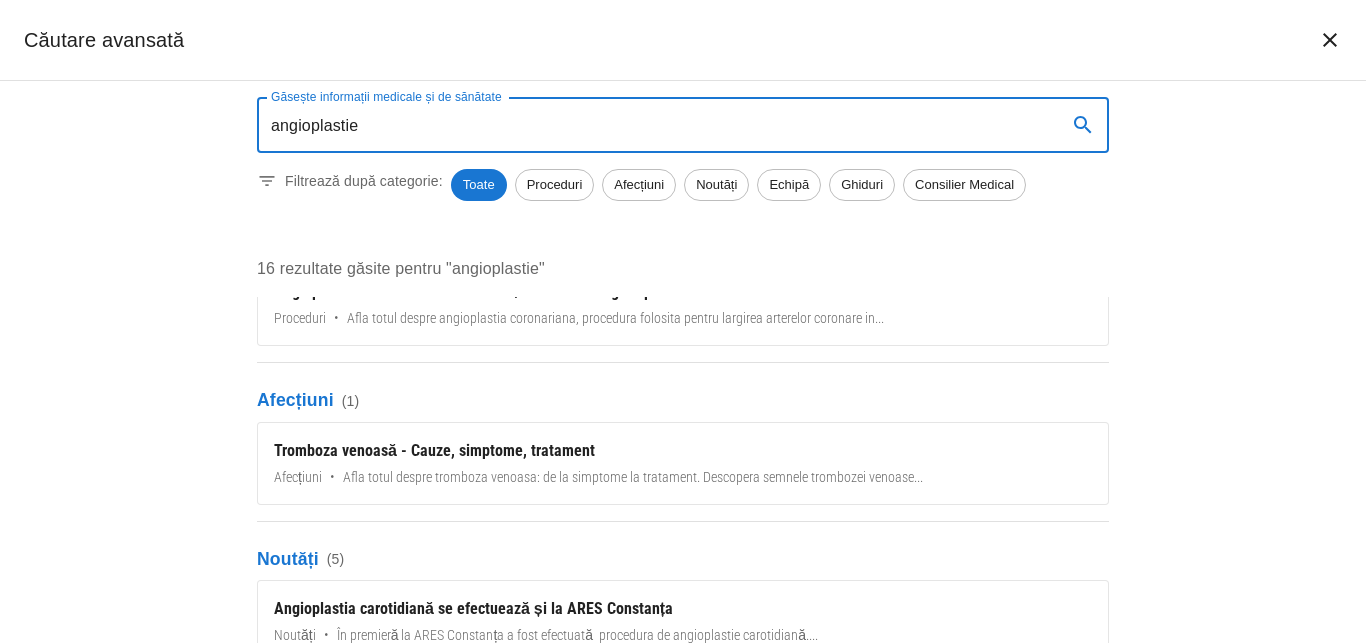 scroll, scrollTop: 228, scrollLeft: 0, axis: vertical 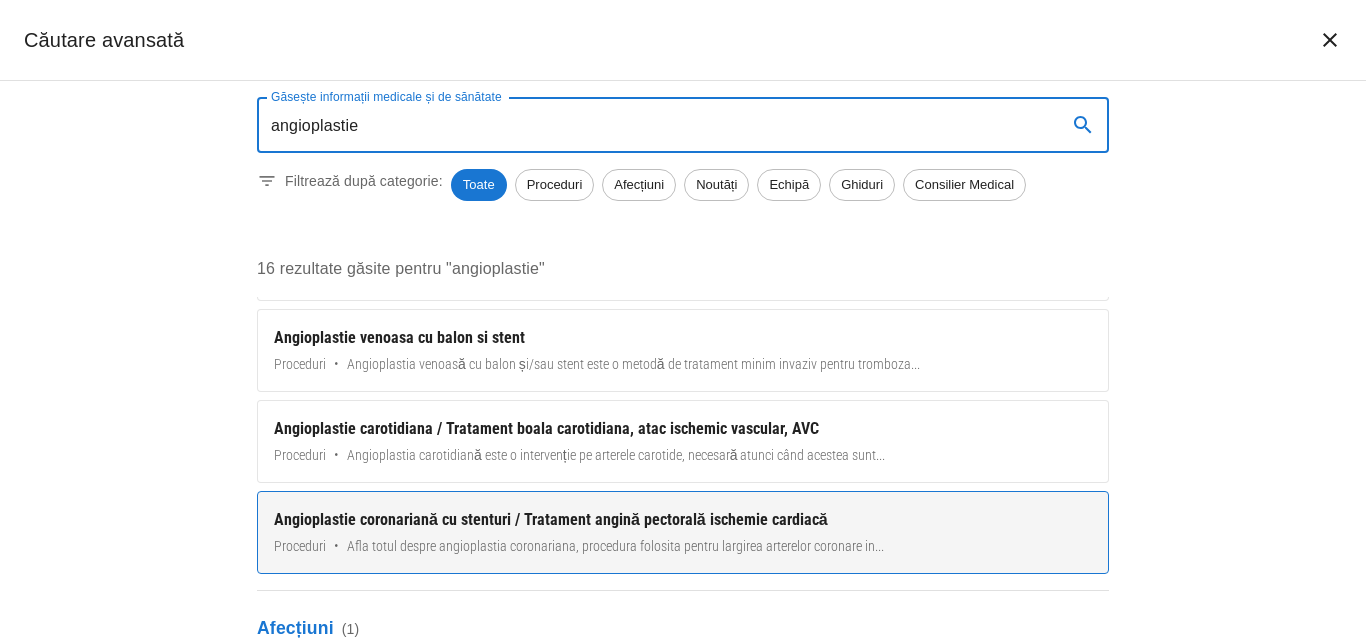 type on "angioplastie" 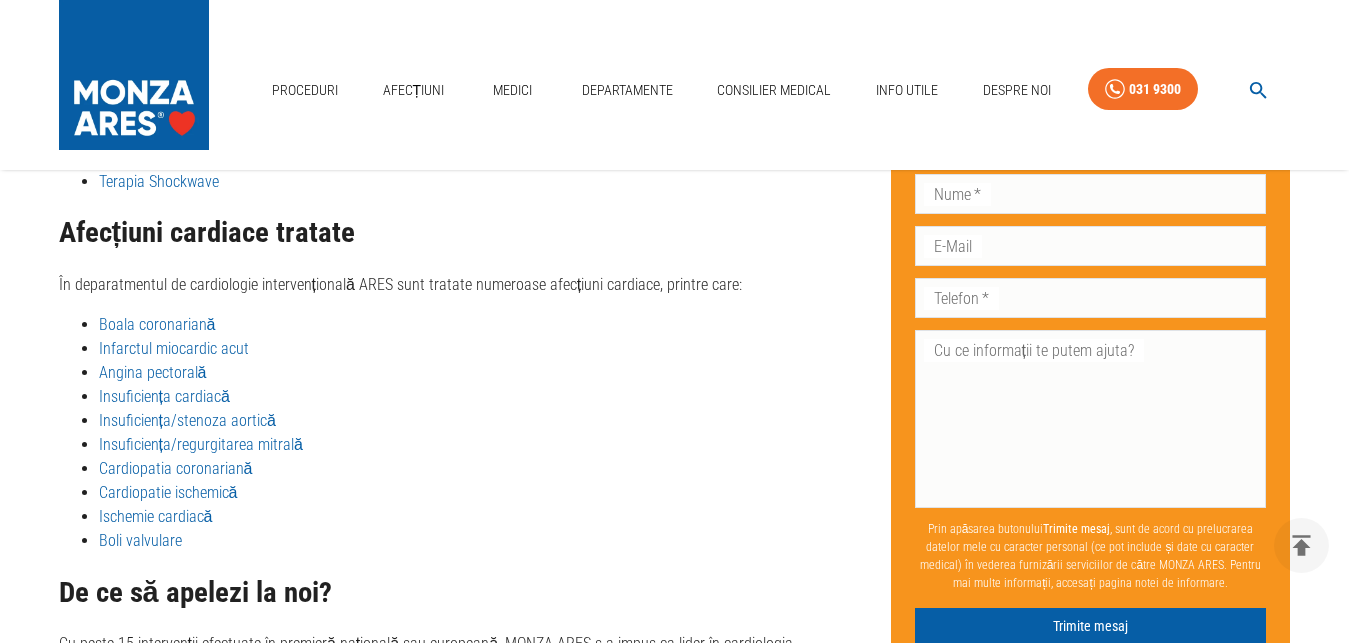scroll, scrollTop: 3078, scrollLeft: 0, axis: vertical 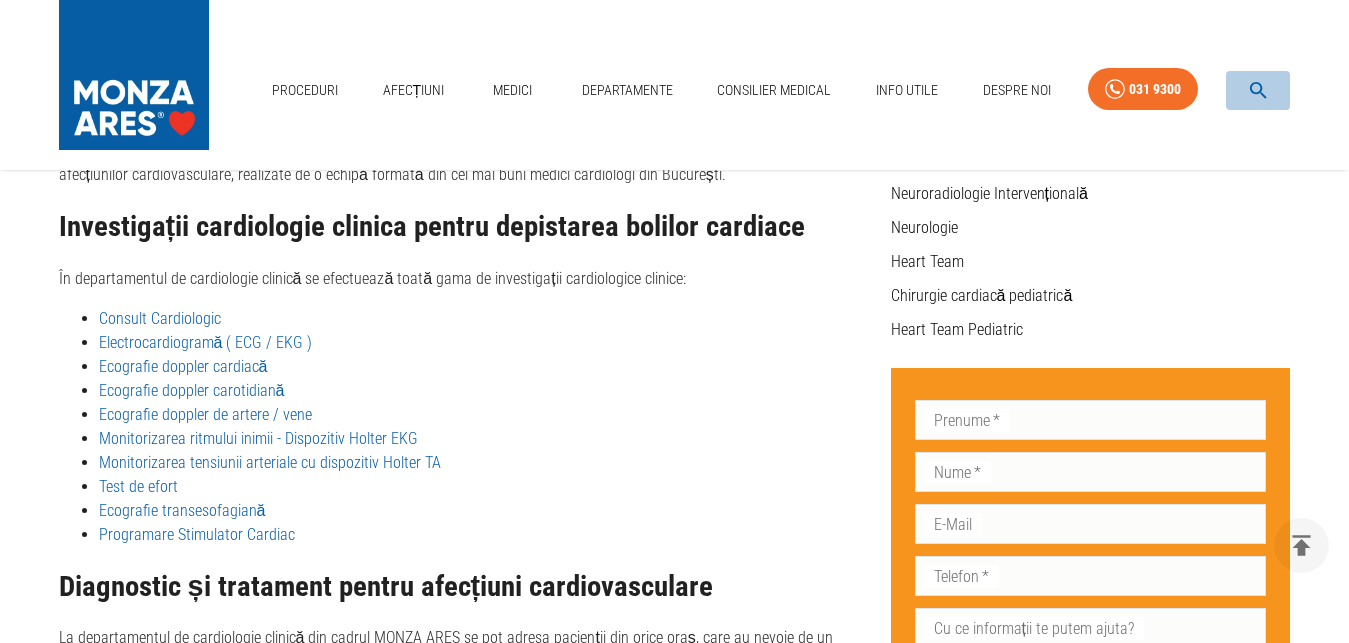 click at bounding box center (1258, 90) 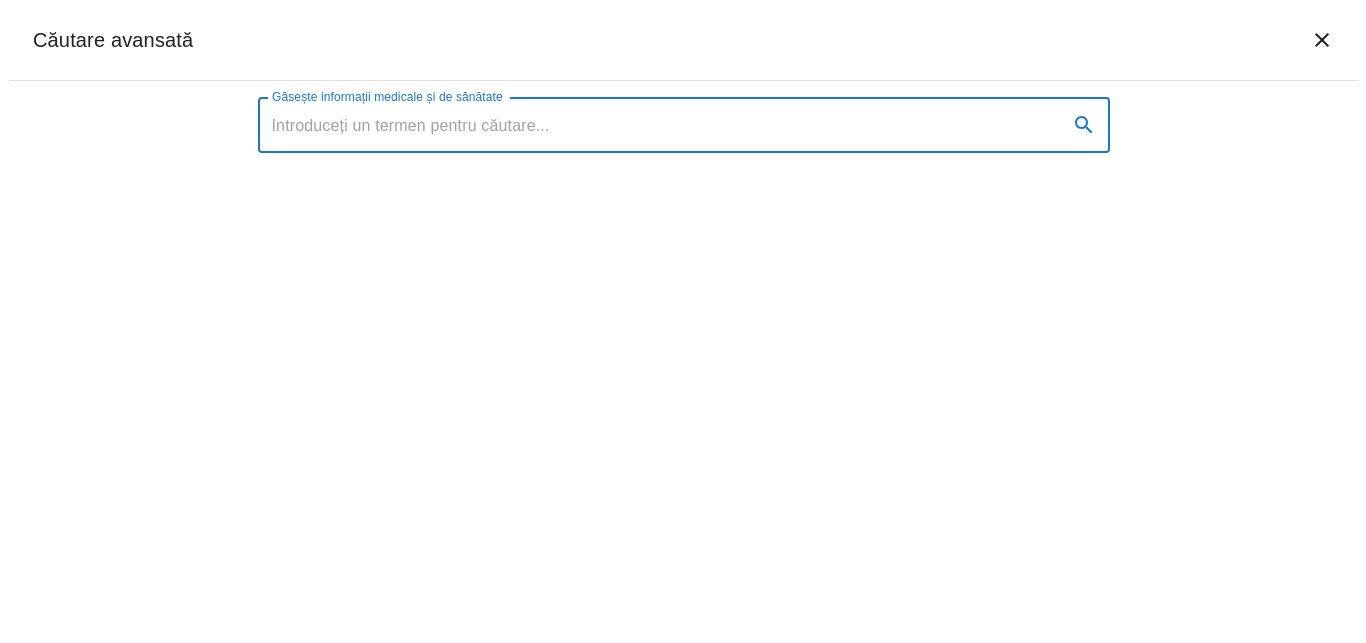 scroll, scrollTop: 607, scrollLeft: 0, axis: vertical 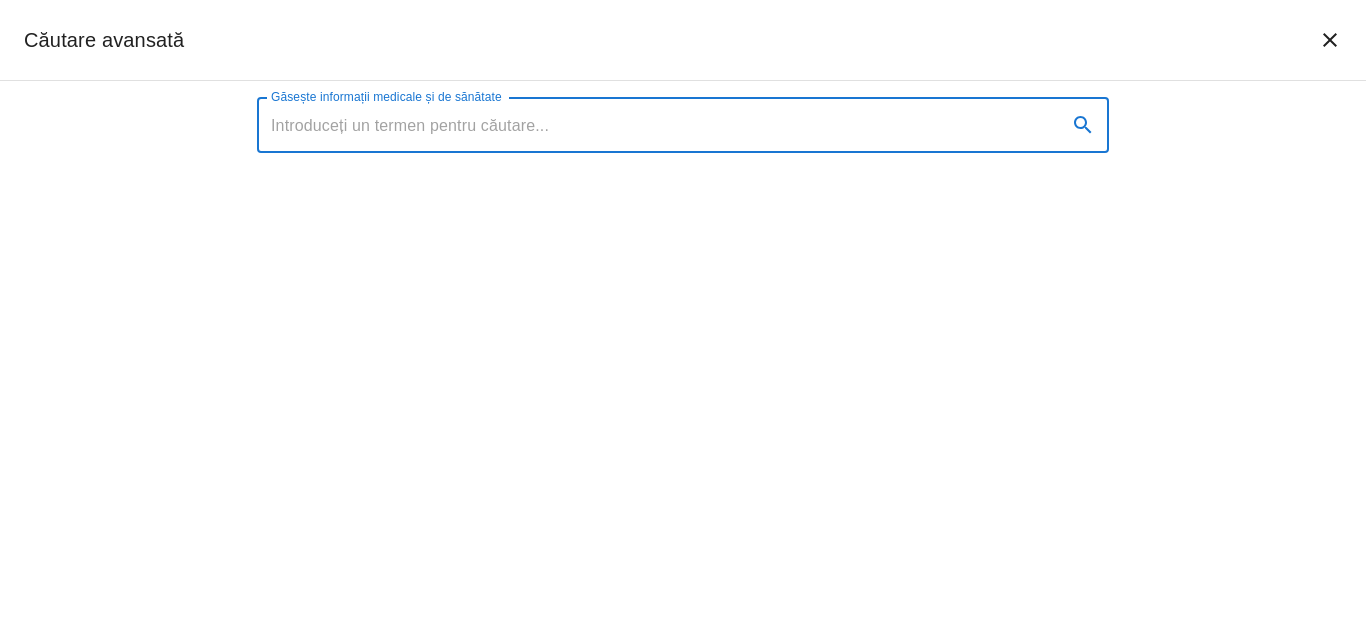 click on "Găsește informații medicale și de sănătate" at bounding box center (654, 125) 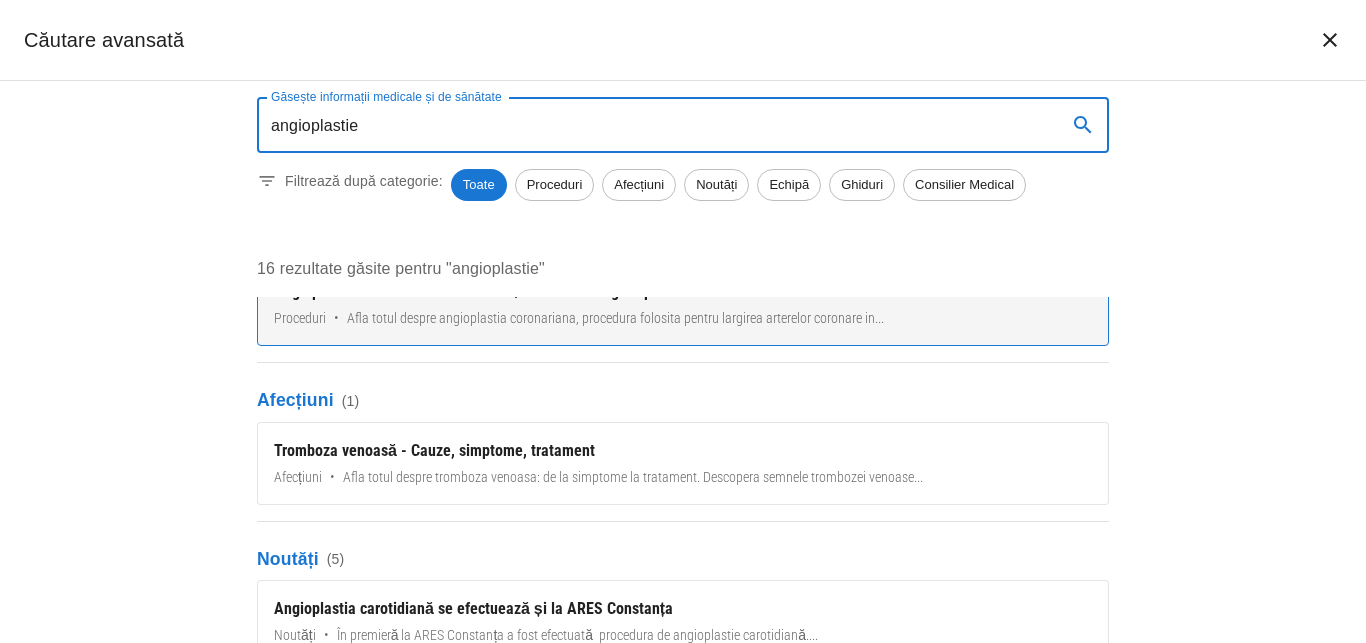 scroll, scrollTop: 228, scrollLeft: 0, axis: vertical 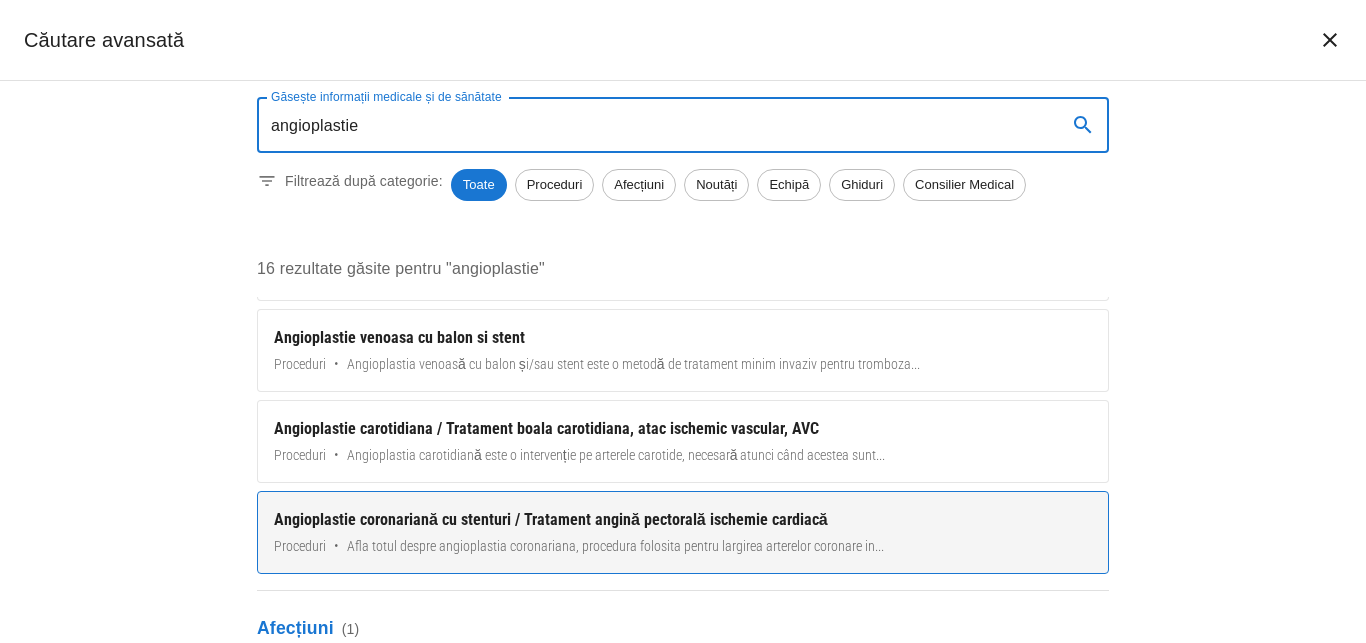 type on "angioplastie" 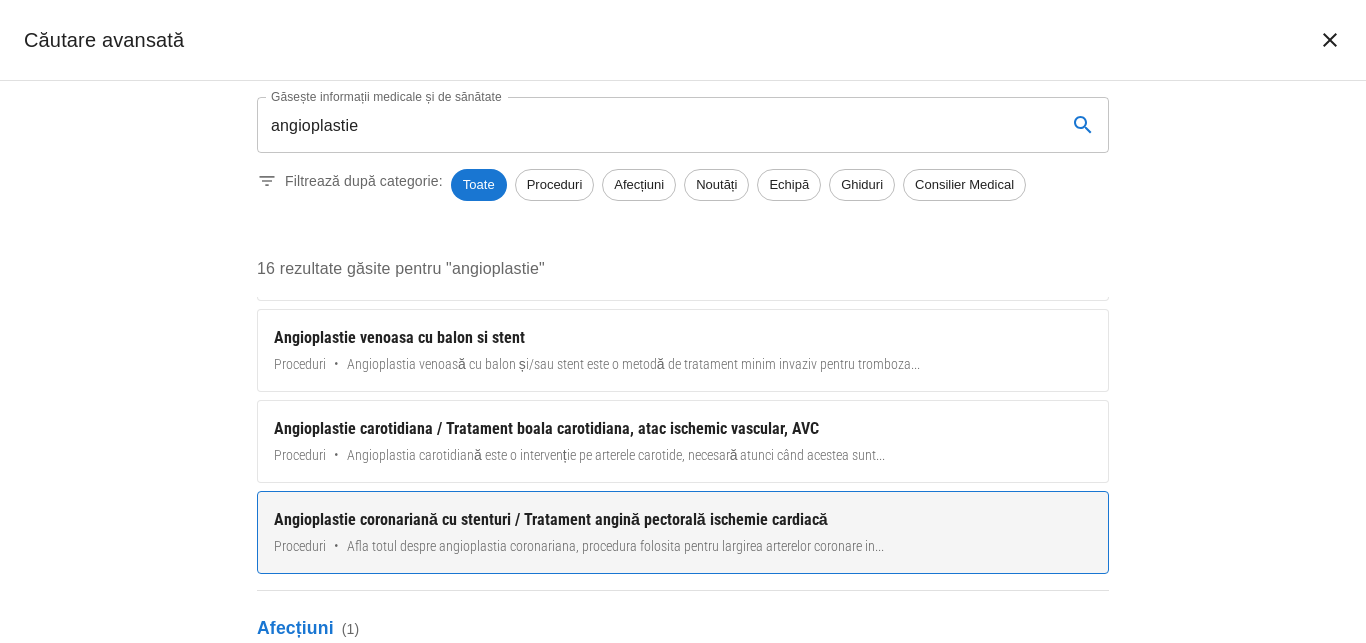 click on "Angioplastie coronariană cu stenturi / Tratament angină pectorală ischemie cardiacă" at bounding box center (683, 520) 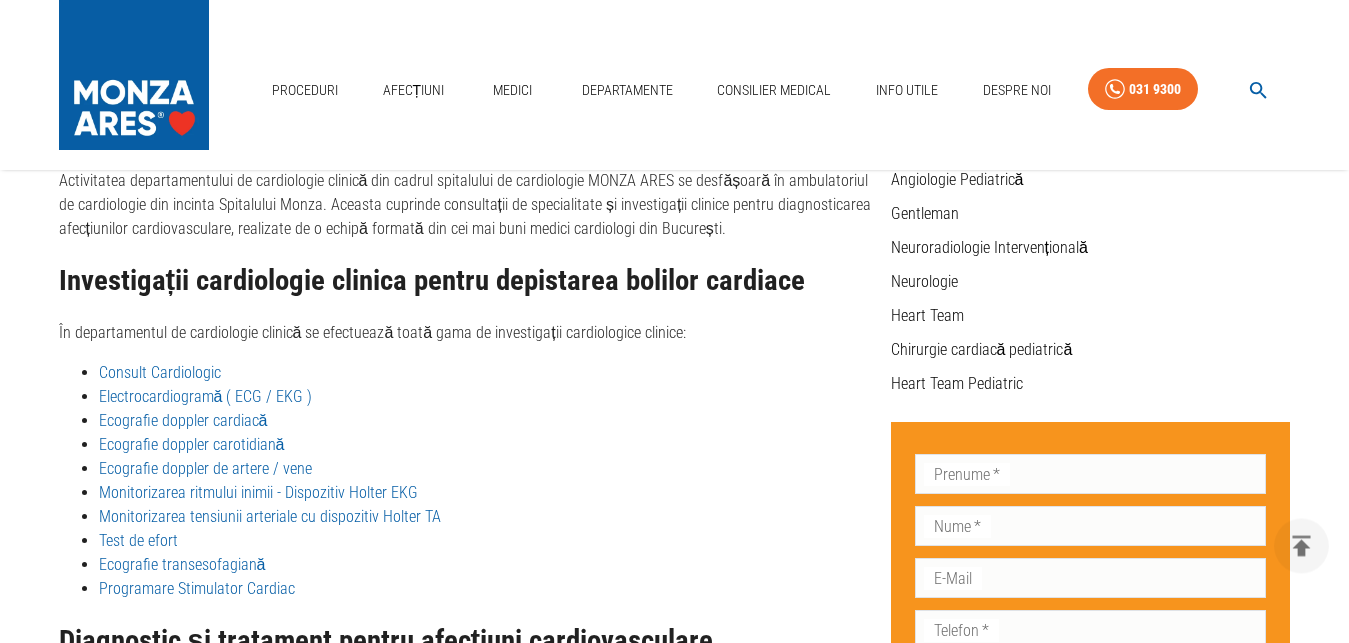 scroll, scrollTop: 612, scrollLeft: 0, axis: vertical 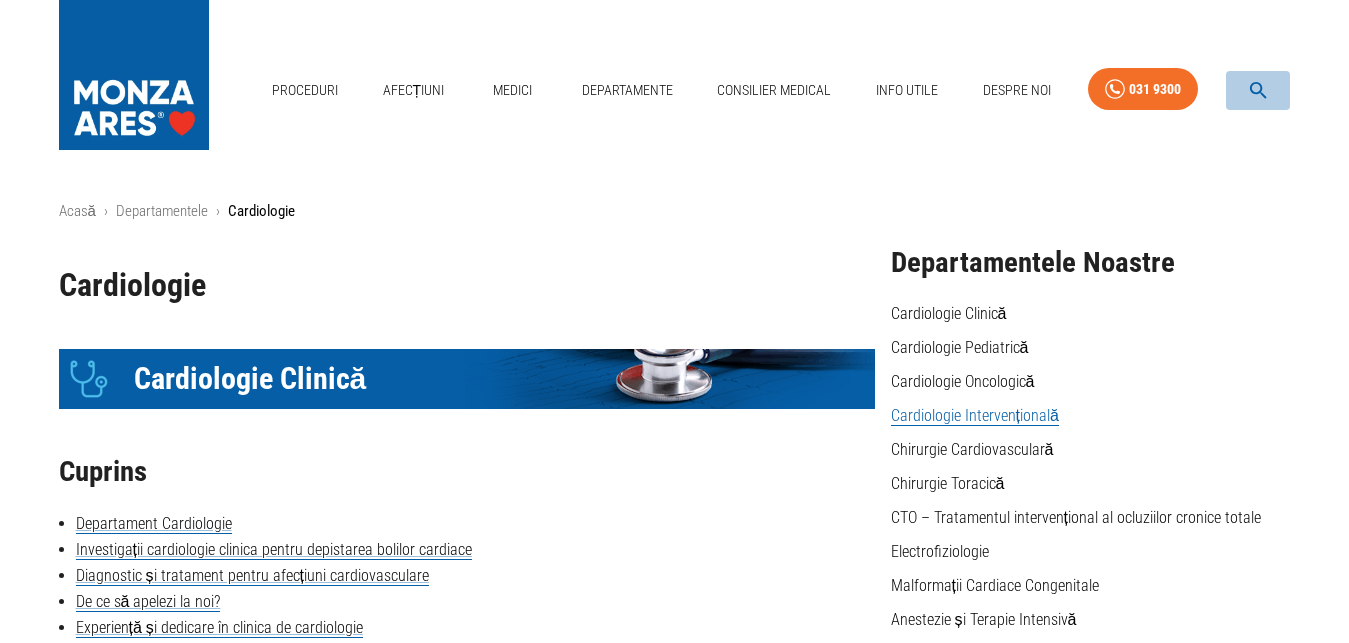 click 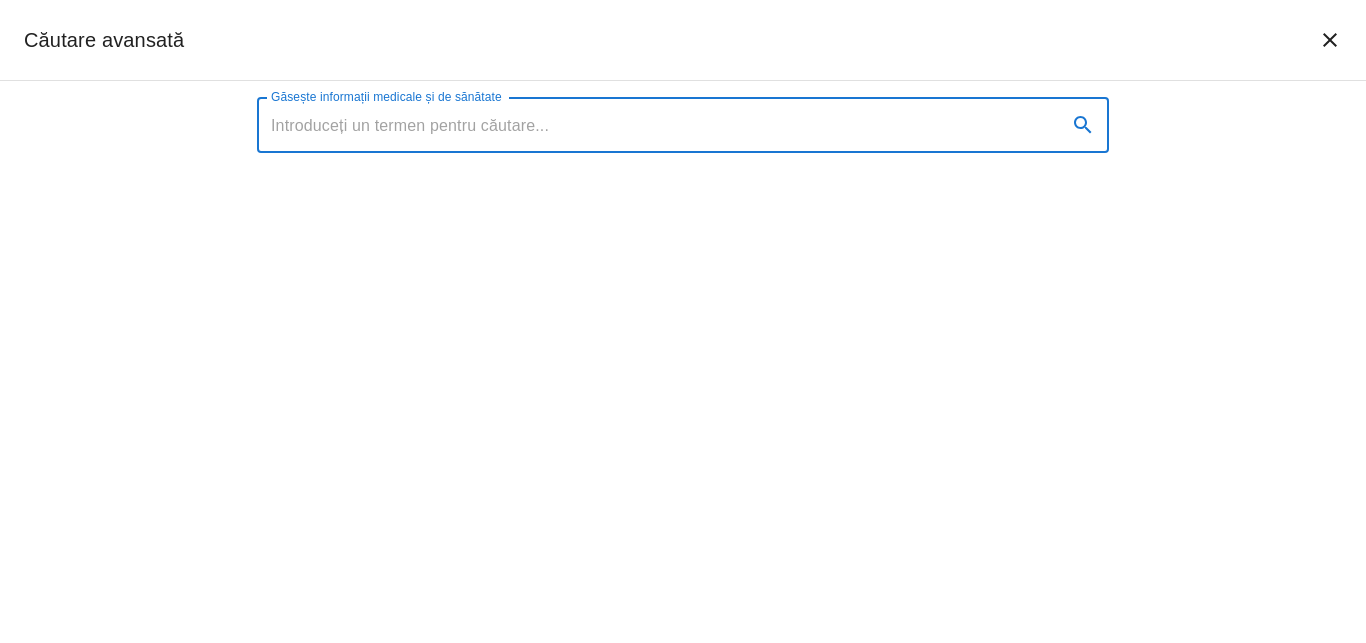 click on "Găsește informații medicale și de sănătate" at bounding box center [654, 125] 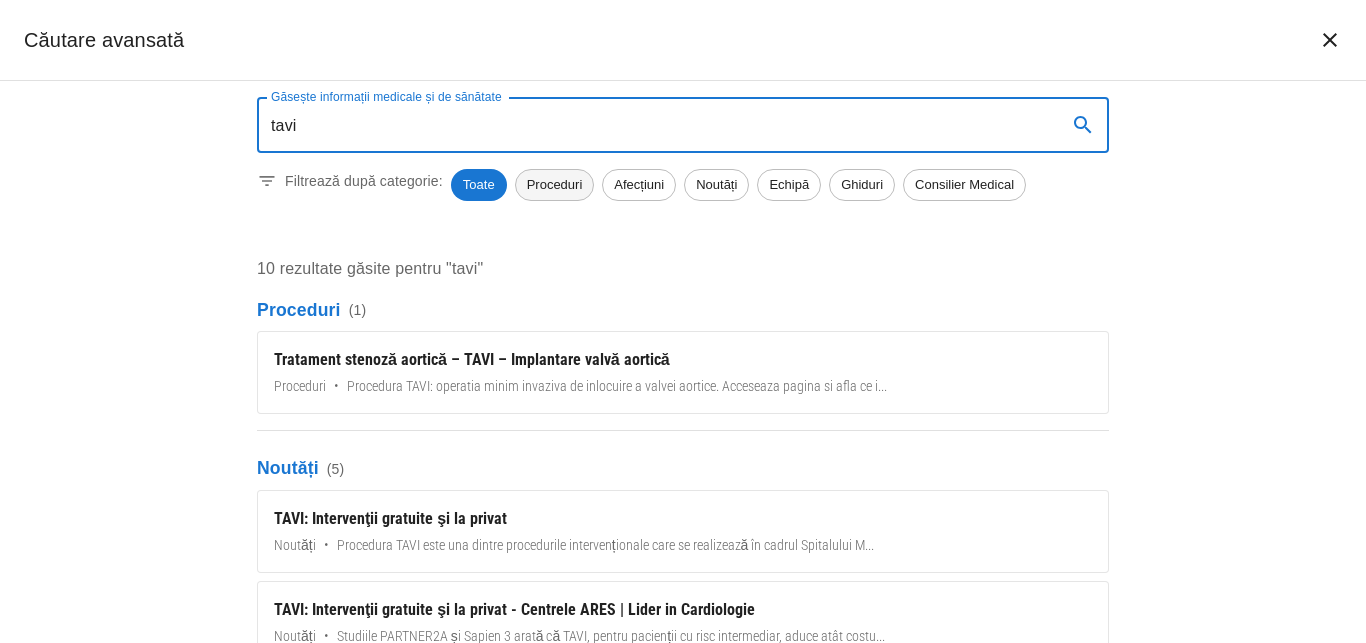 type on "tavi" 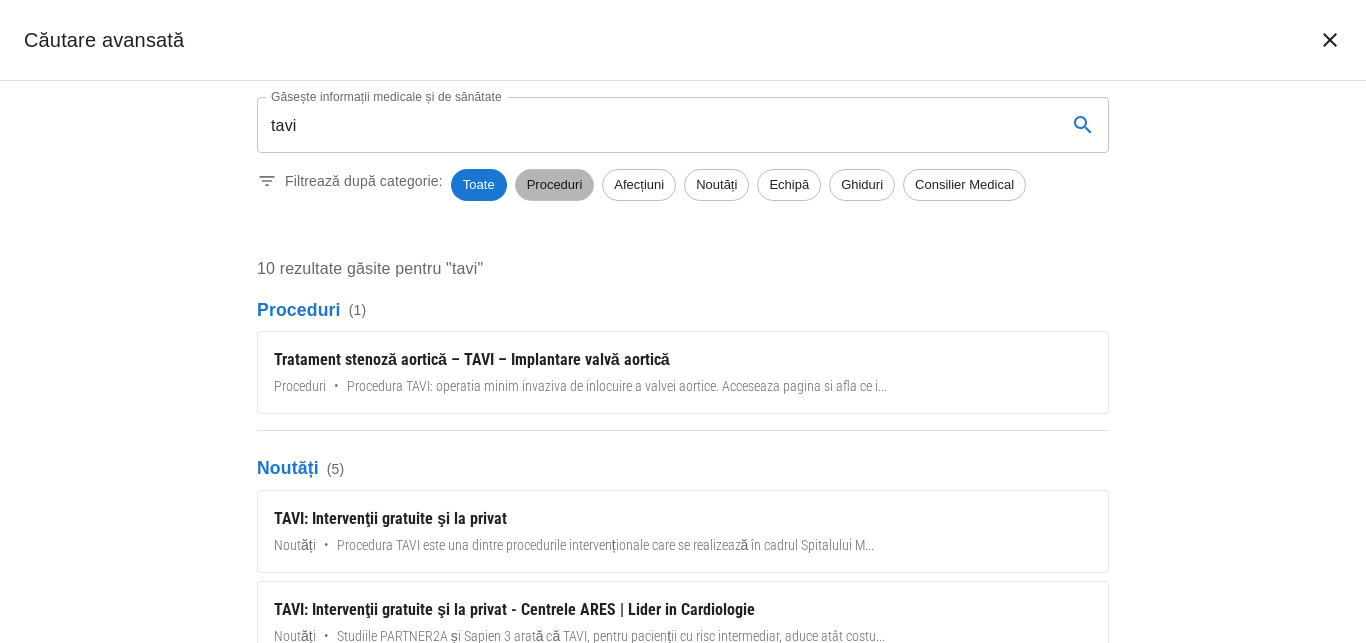 click on "Proceduri" at bounding box center (555, 185) 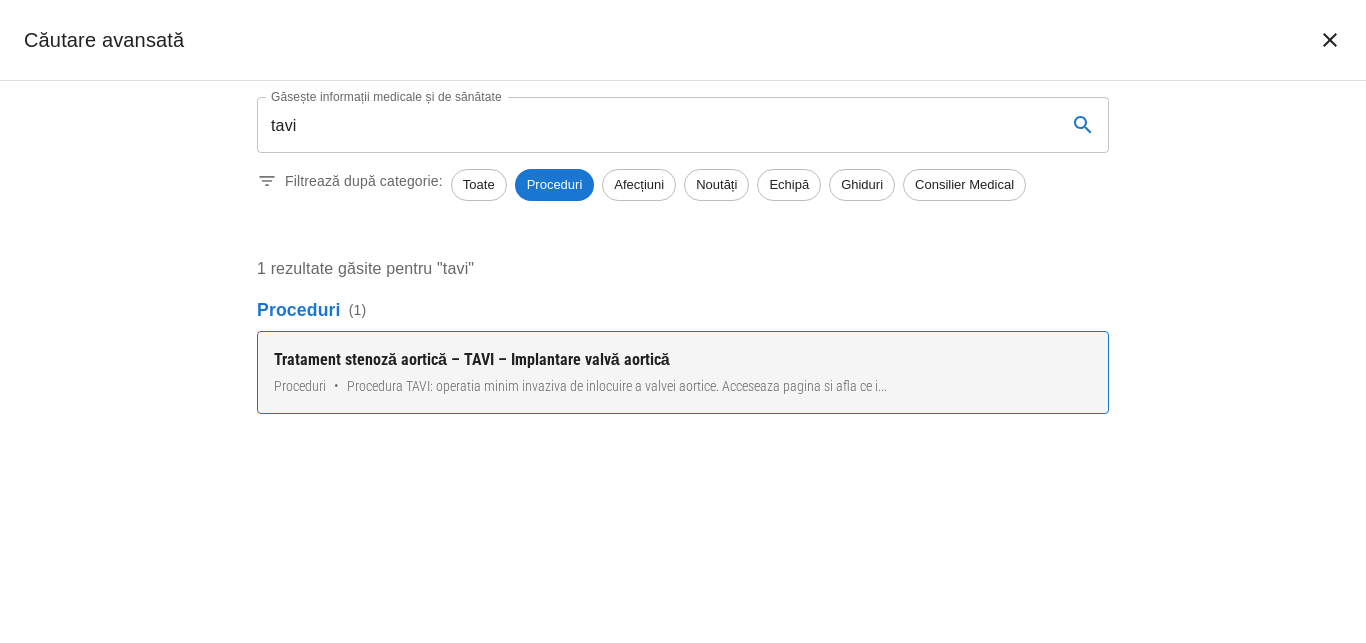 click on "Tratament stenoză aortică – TAVI – Implantare valvă aortică" at bounding box center (683, 360) 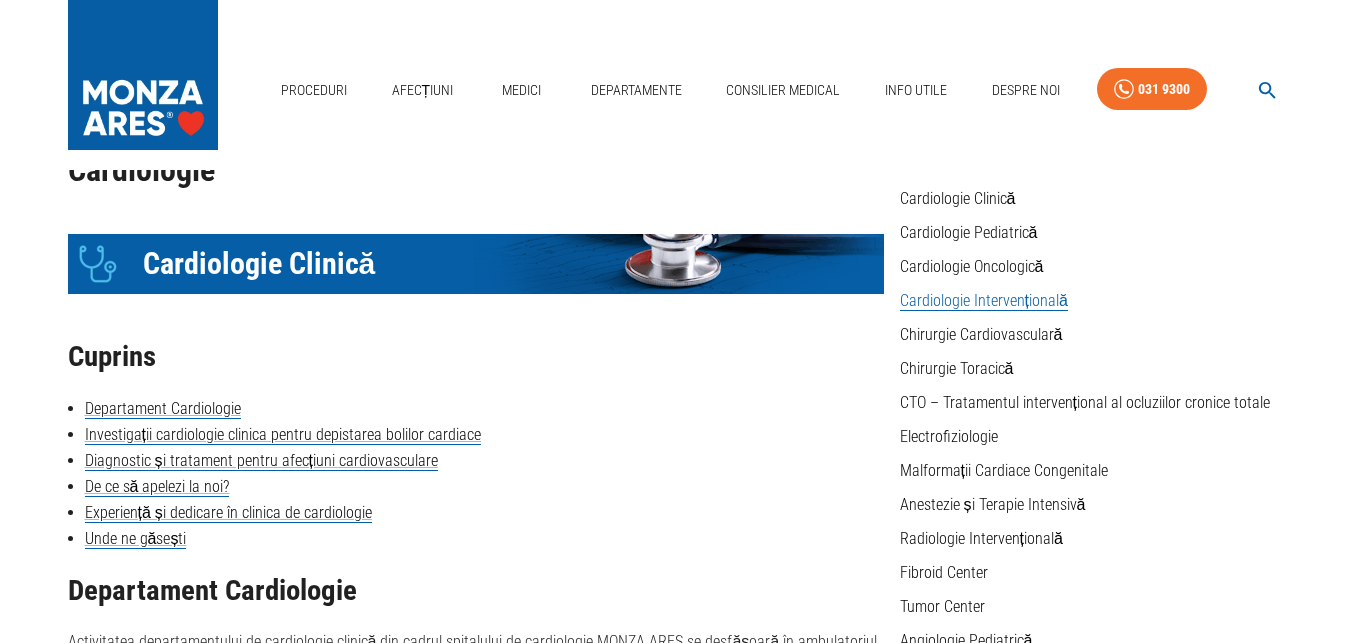scroll, scrollTop: 0, scrollLeft: 0, axis: both 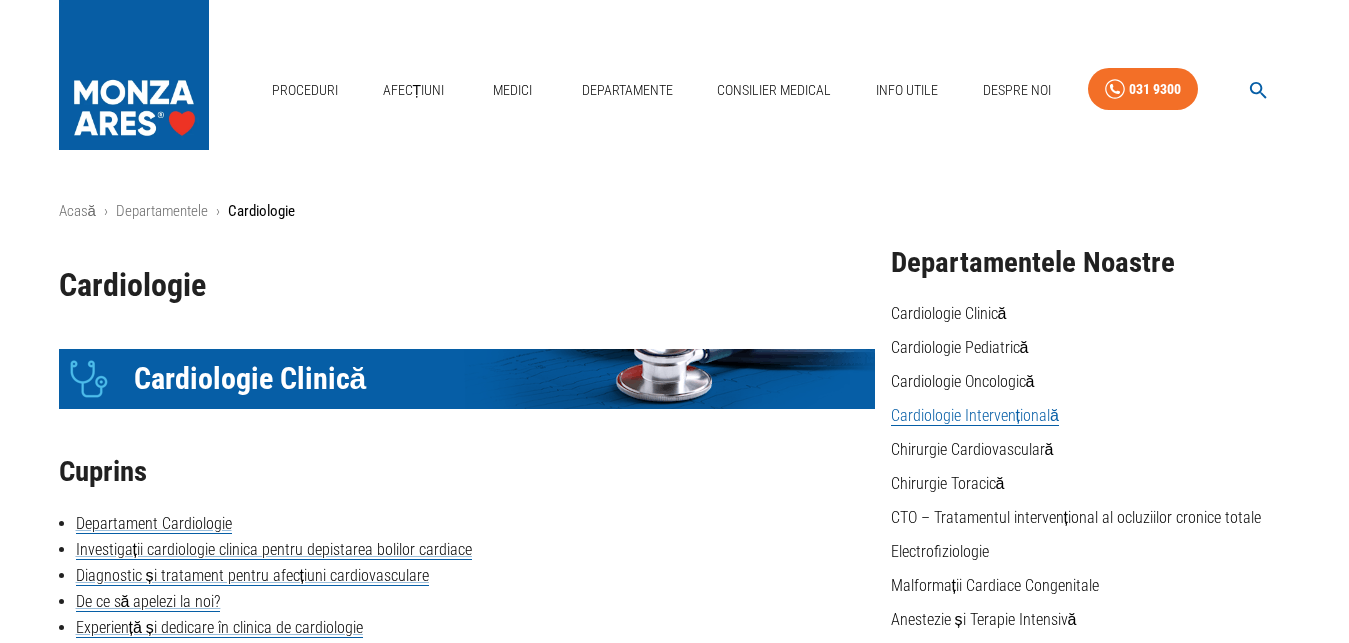 click at bounding box center [1258, 90] 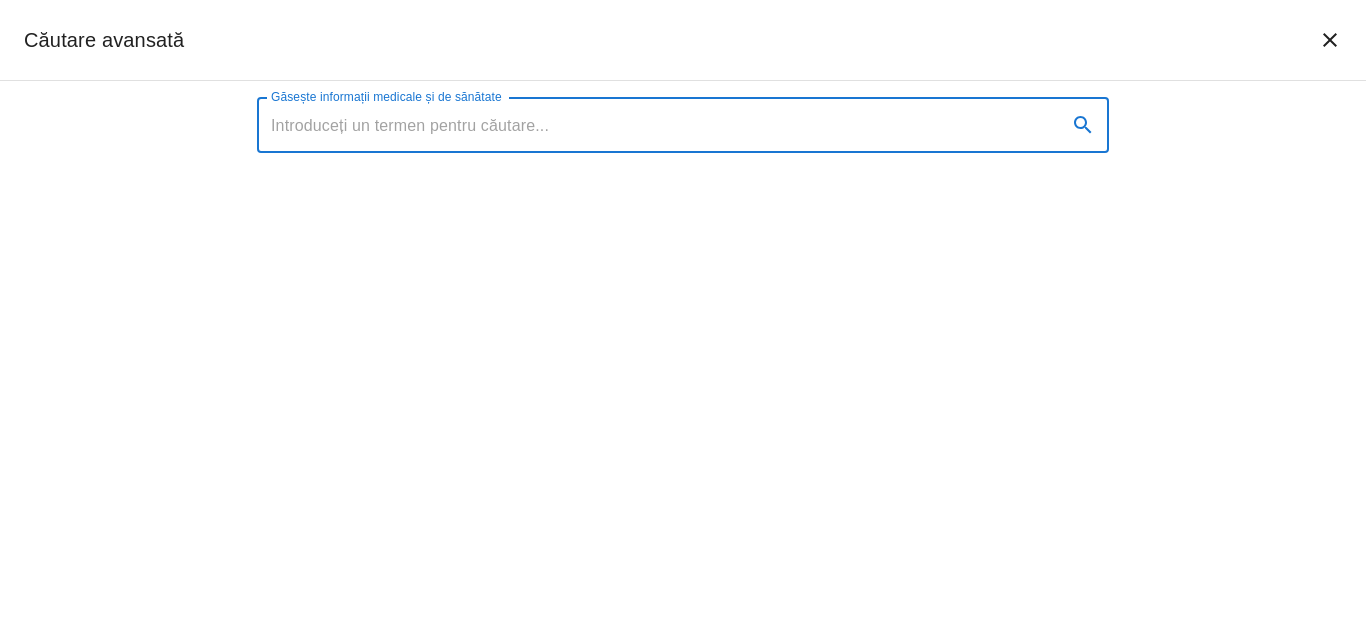 click on "Găsește informații medicale și de sănătate" at bounding box center [654, 125] 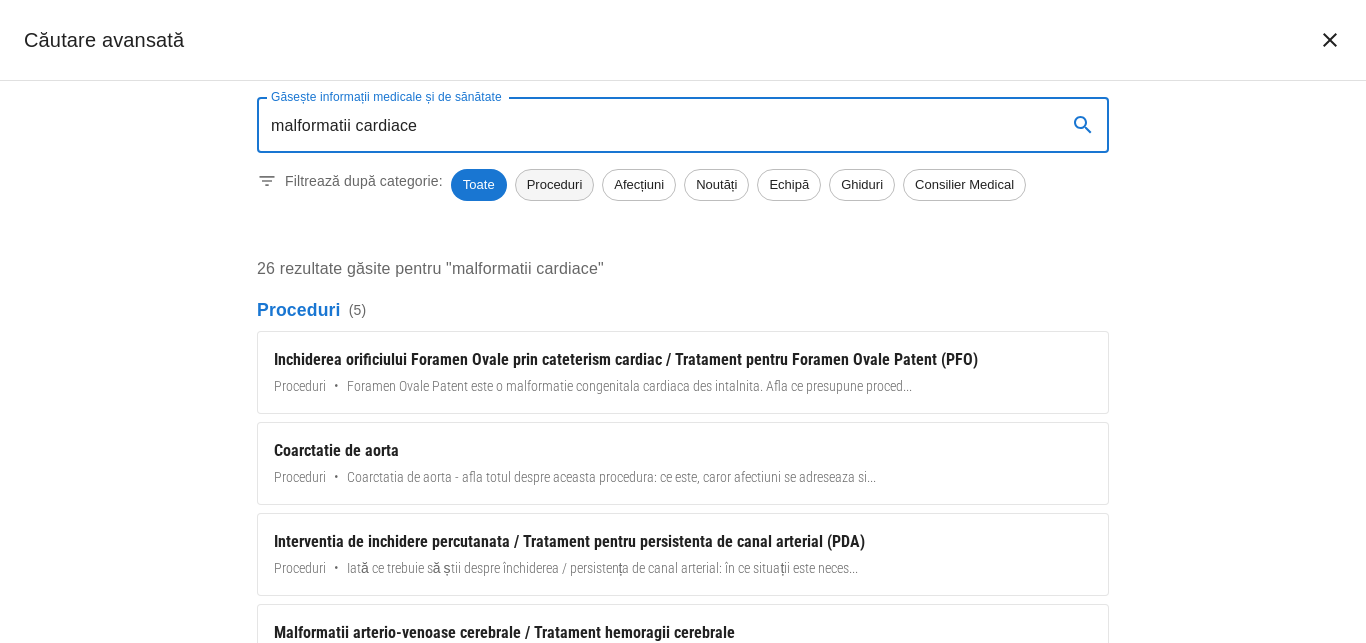 type on "malformatii cardiace" 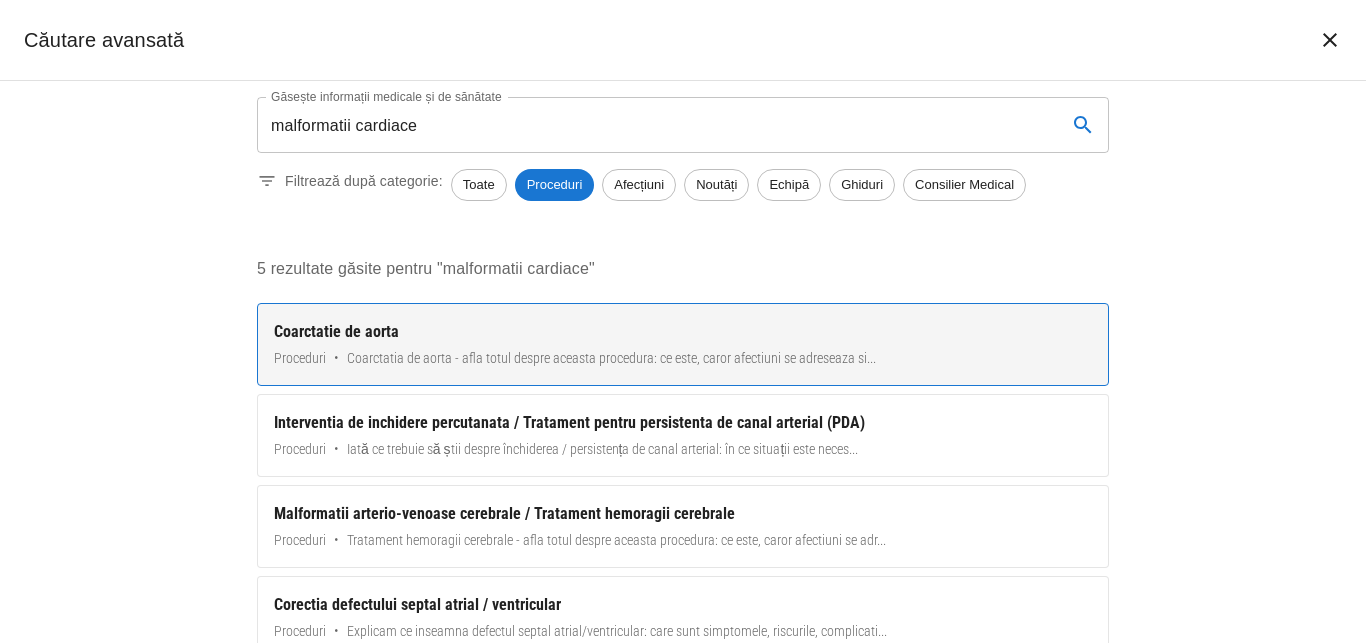 scroll, scrollTop: 0, scrollLeft: 0, axis: both 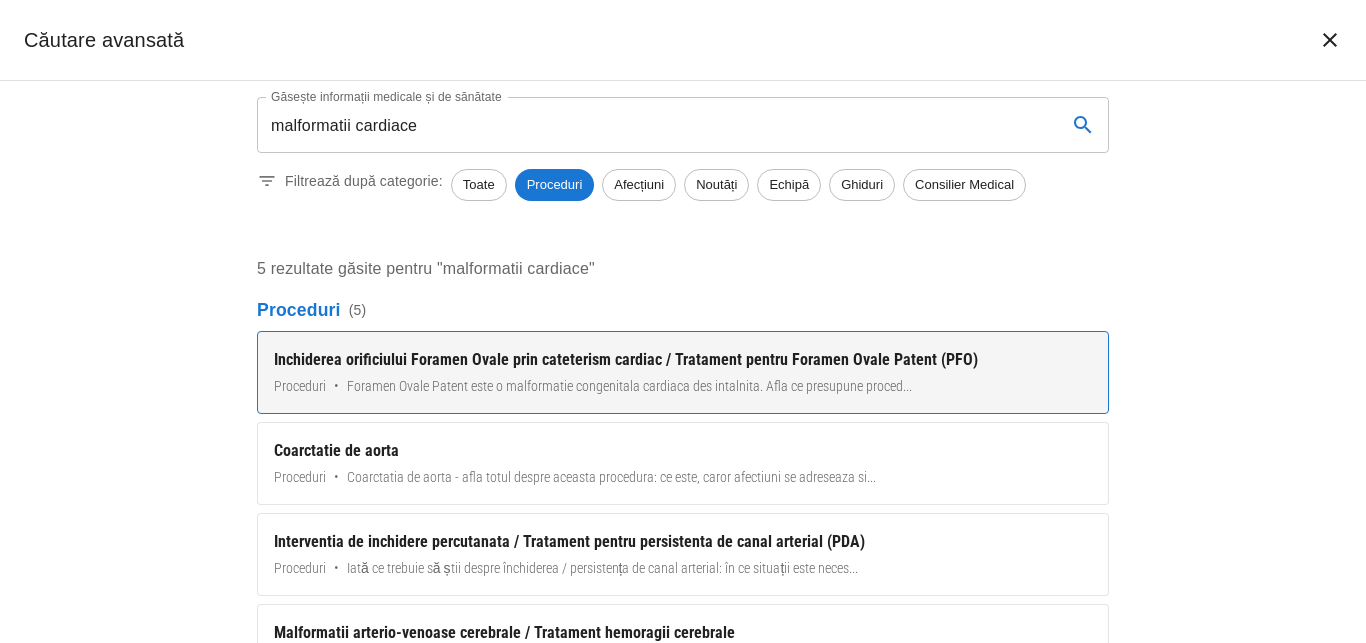 click on "Inchiderea orificiului Foramen Ovale prin cateterism cardiac / Tratament pentru Foramen Ovale Patent (PFO)" at bounding box center [683, 360] 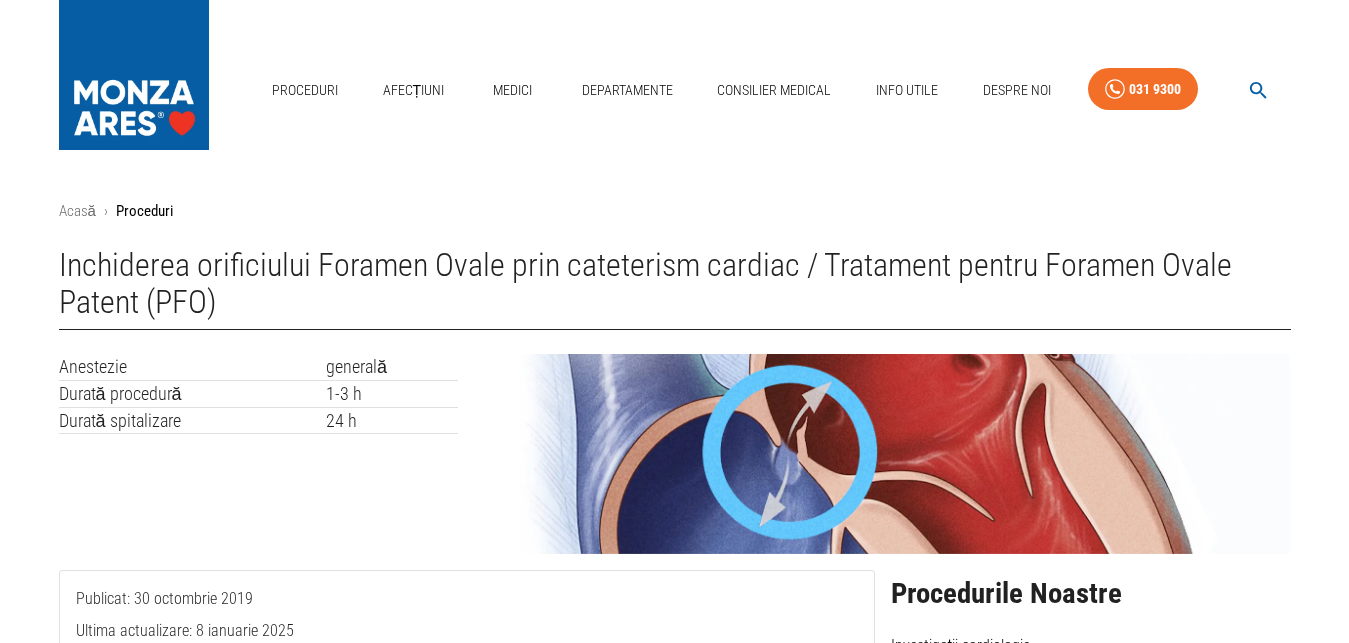 click at bounding box center [1258, 90] 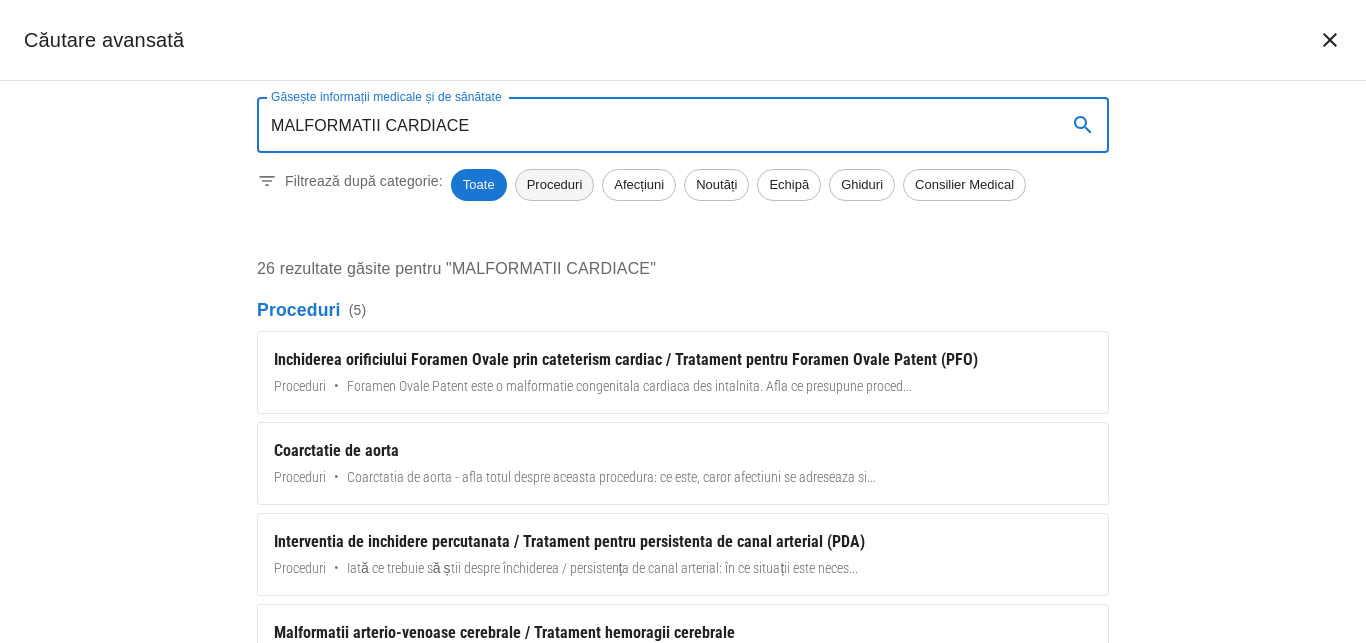 type on "MALFORMATII CARDIACE" 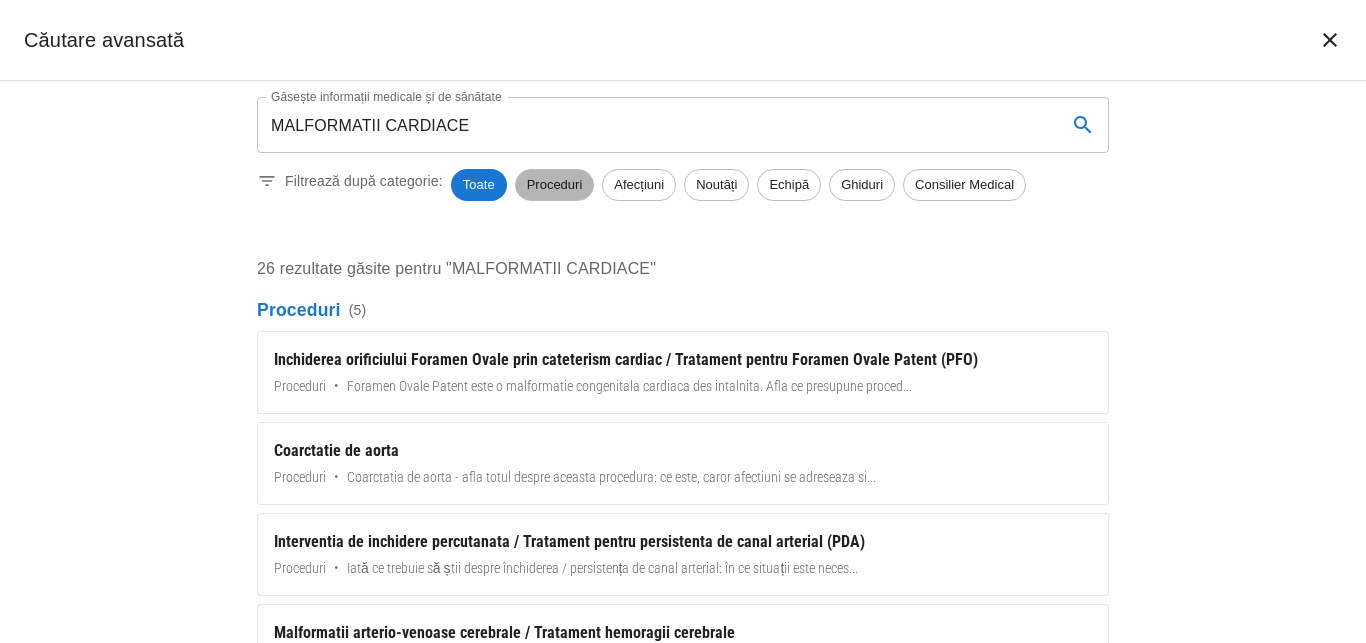 click on "Proceduri" at bounding box center [555, 185] 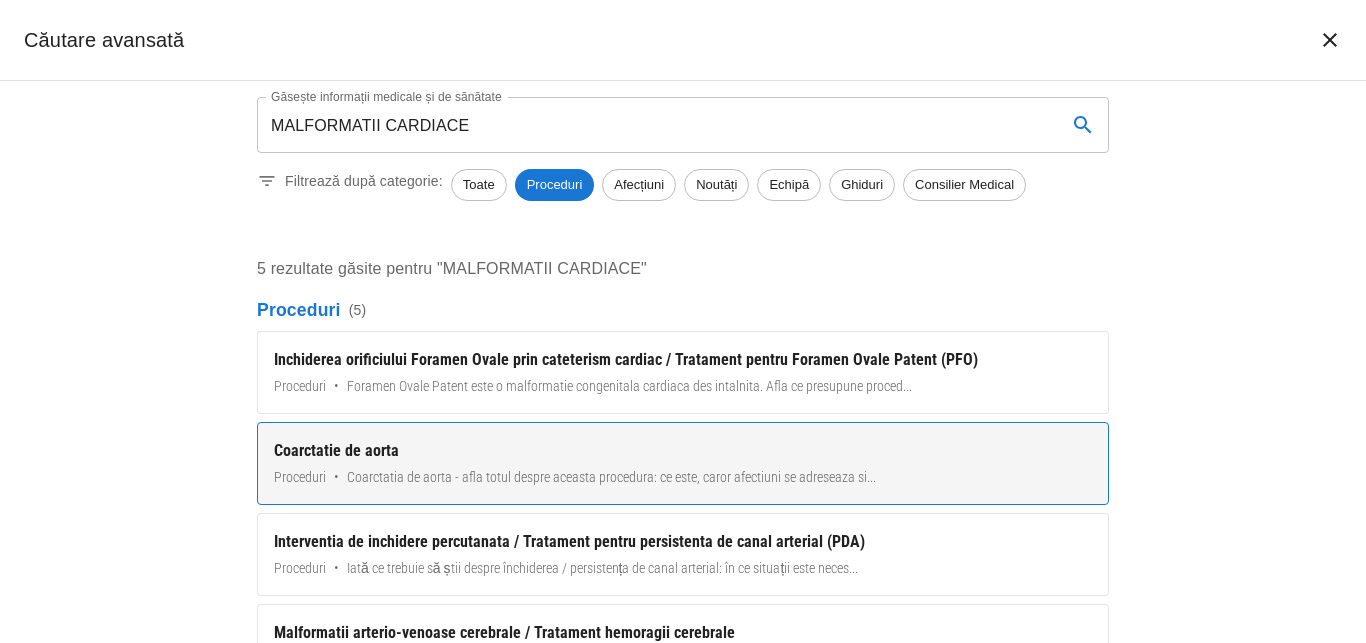 click on "Coarctatie de aorta" at bounding box center (683, 451) 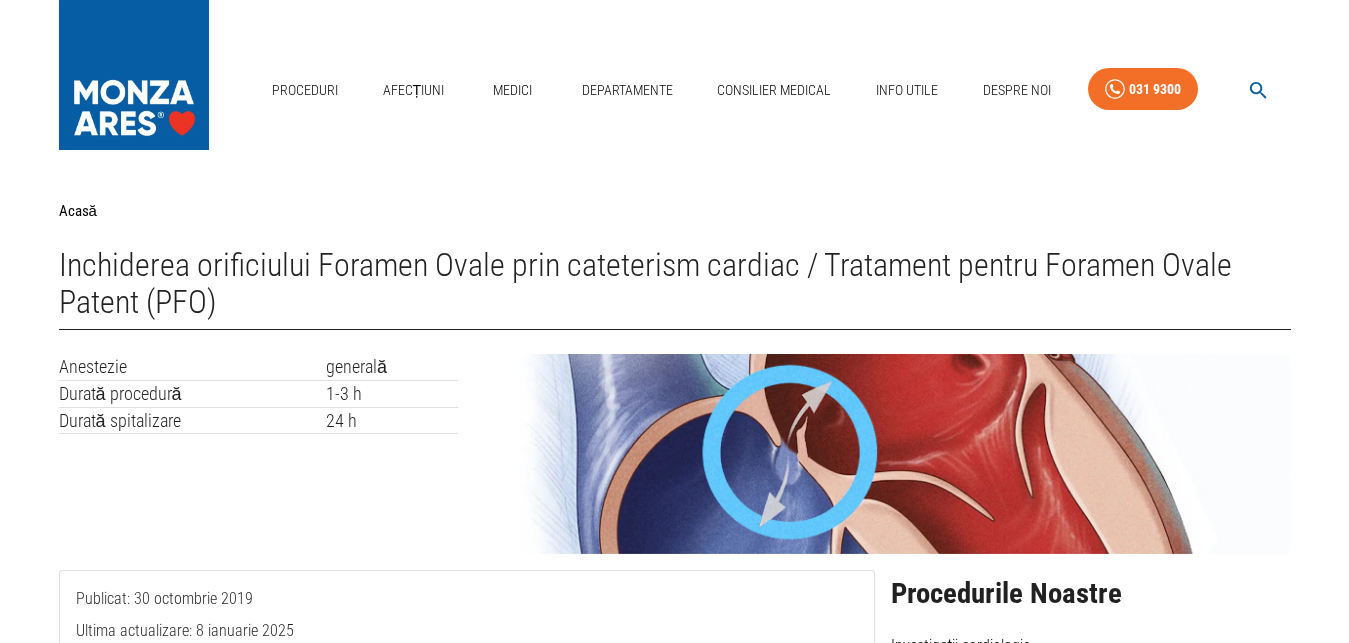 click 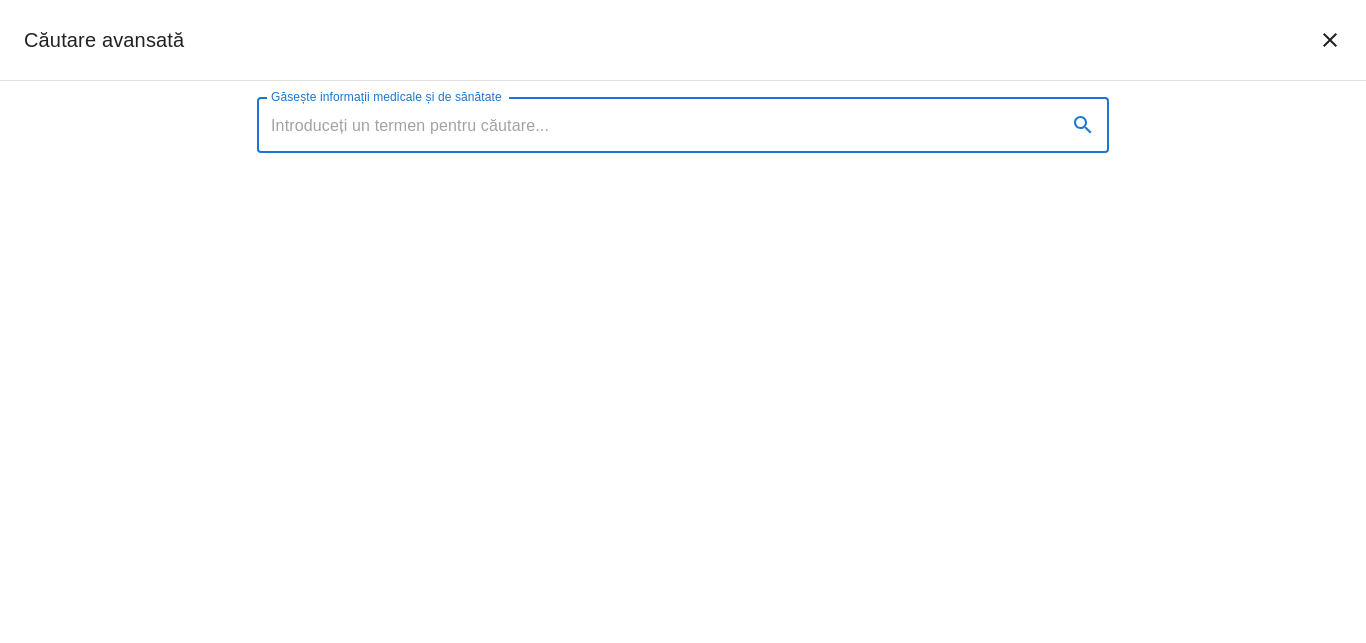 click on "Găsește informații medicale și de sănătate" at bounding box center [654, 125] 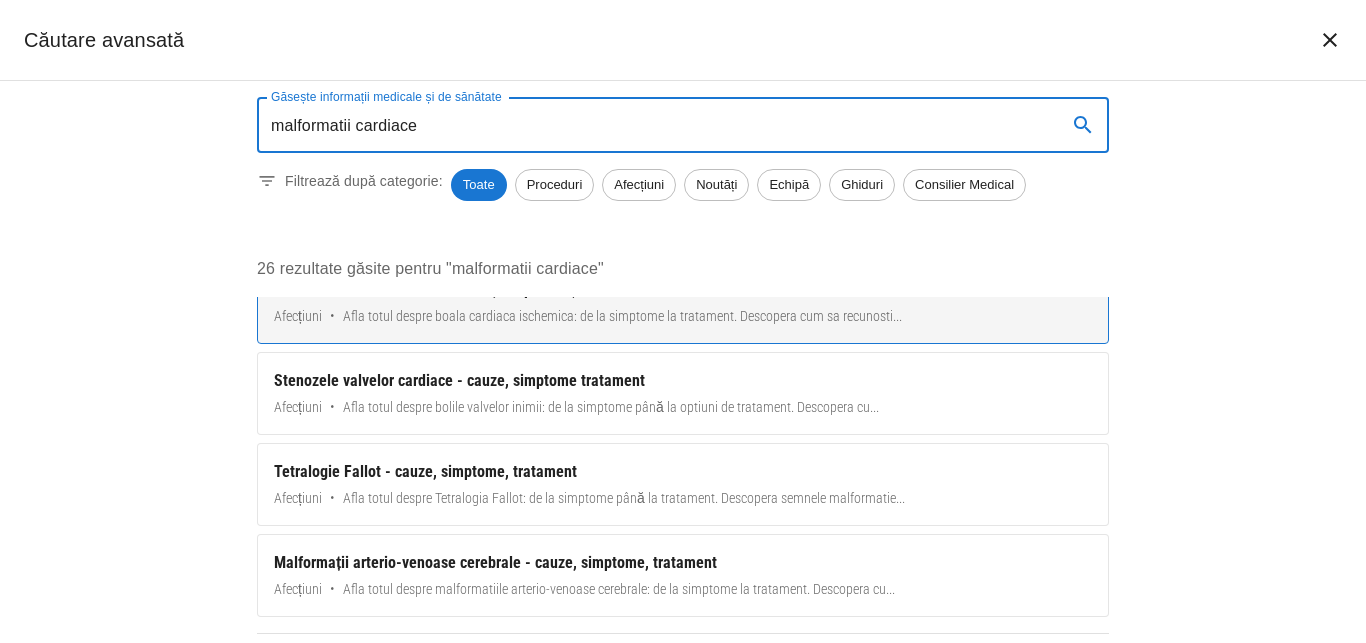 scroll, scrollTop: 456, scrollLeft: 0, axis: vertical 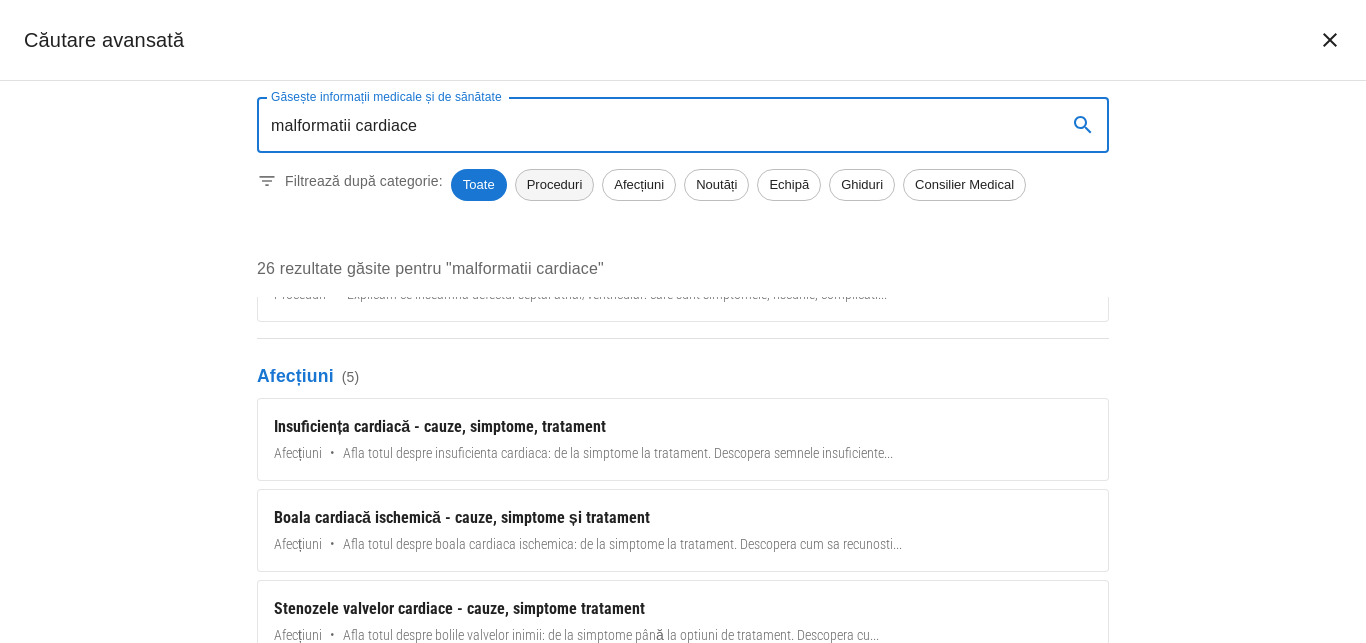 type on "malformatii cardiace" 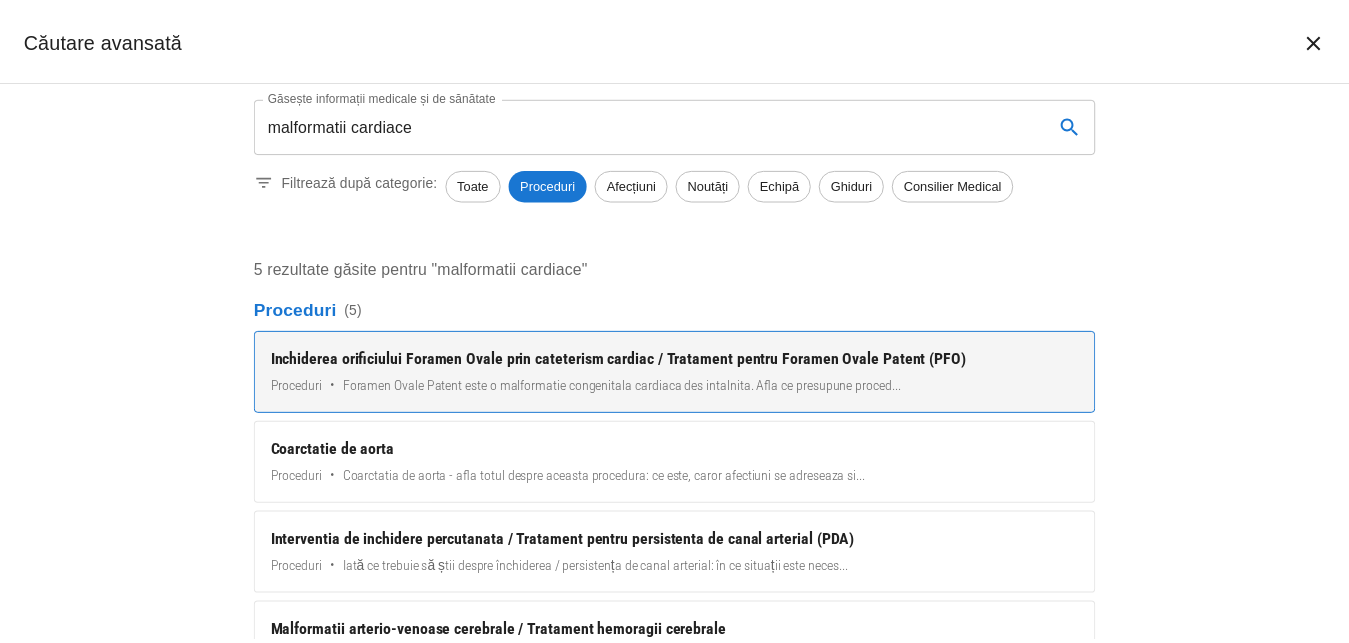 scroll, scrollTop: 119, scrollLeft: 0, axis: vertical 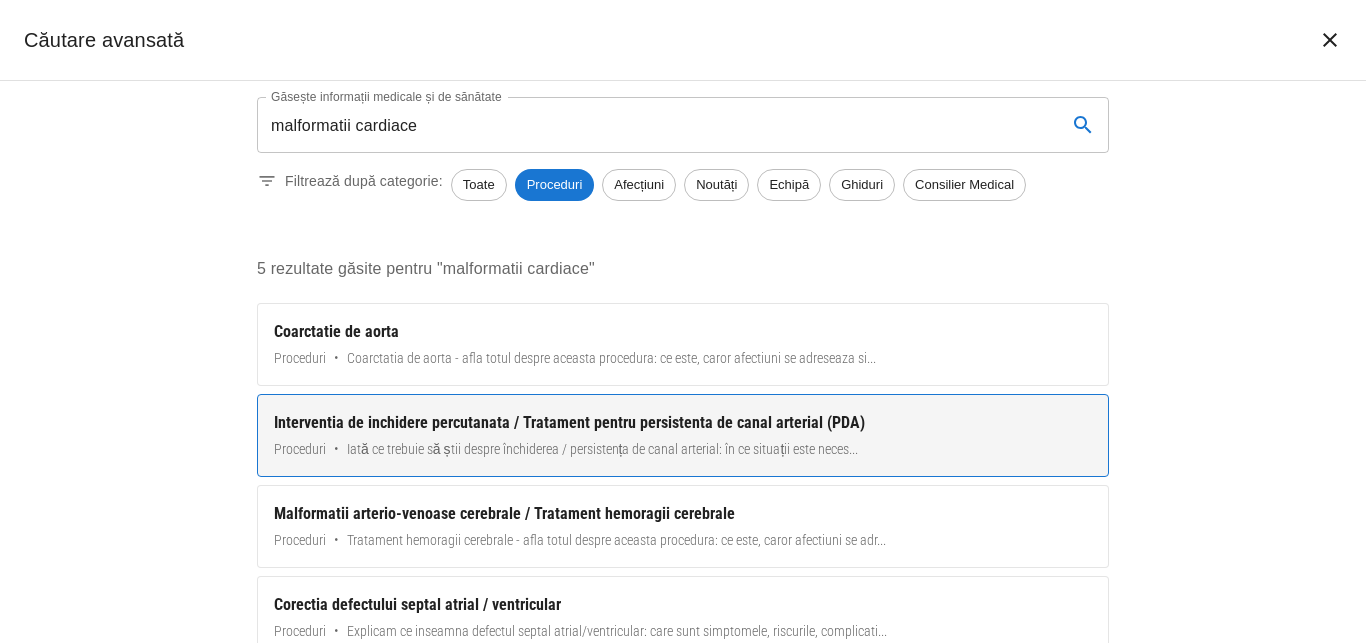 click on "Interventia de inchidere percutanata / Tratament pentru persistenta de canal arterial (PDA)" at bounding box center (683, 423) 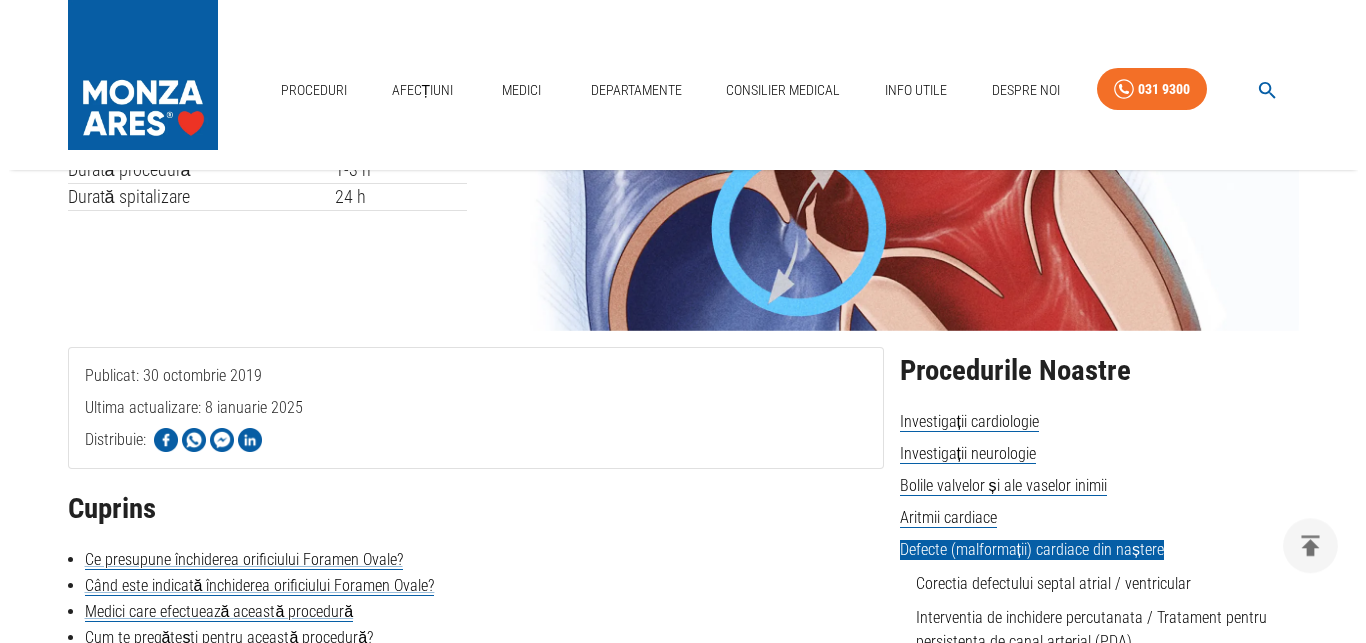 scroll, scrollTop: 0, scrollLeft: 0, axis: both 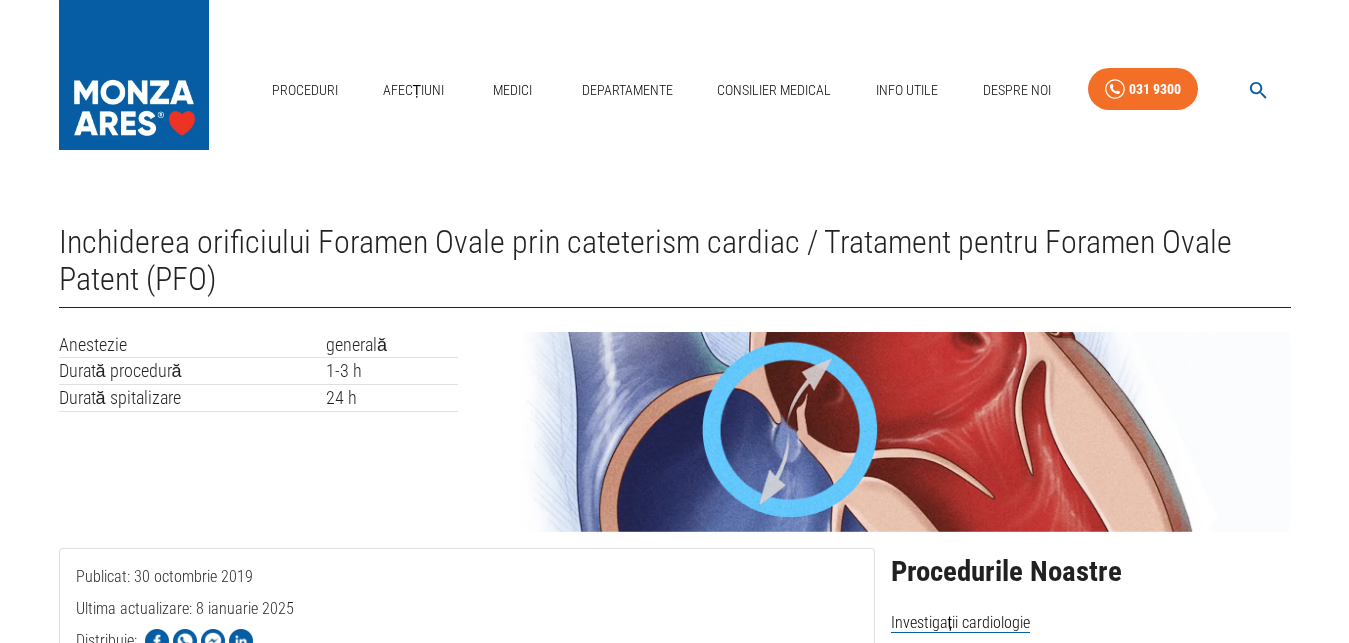 click 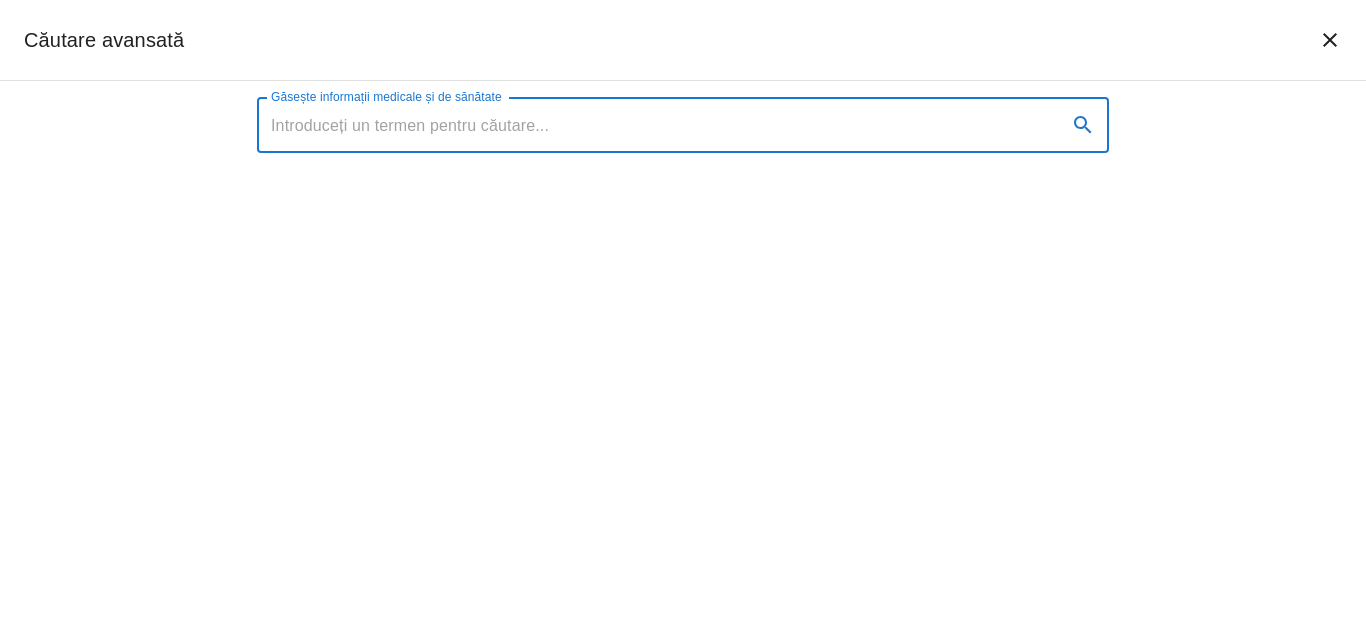 click on "Găsește informații medicale și de sănătate" at bounding box center (654, 125) 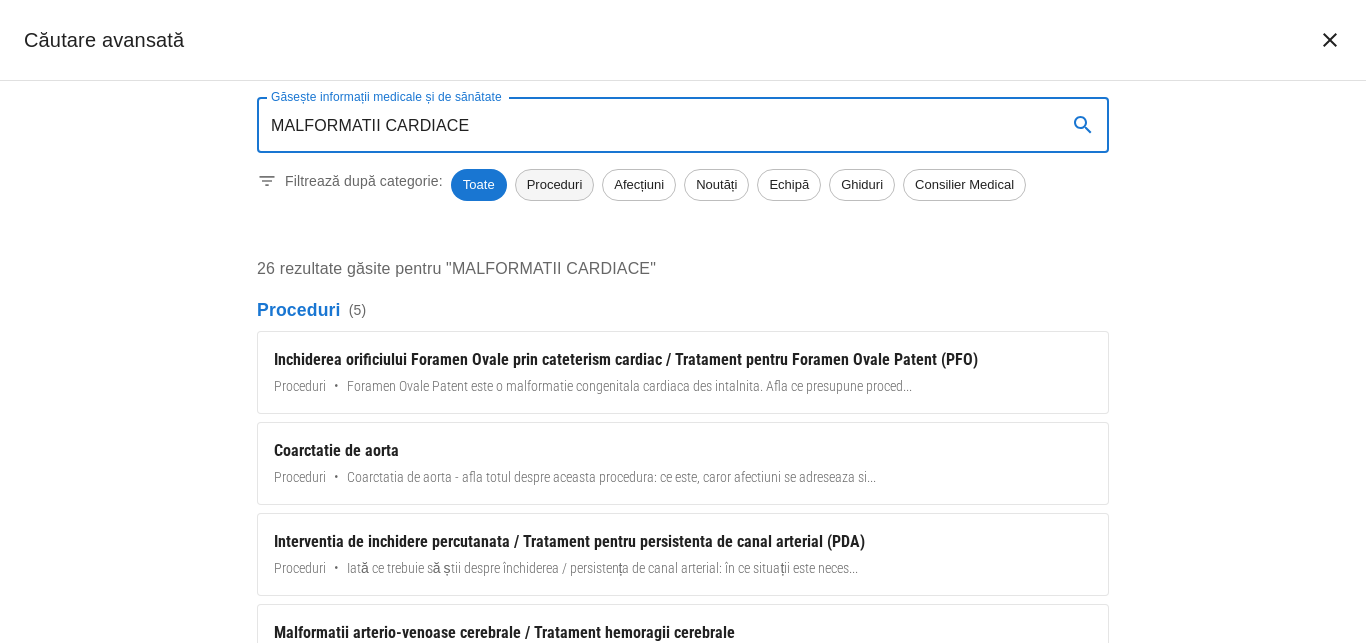 type on "MALFORMATII CARDIACE" 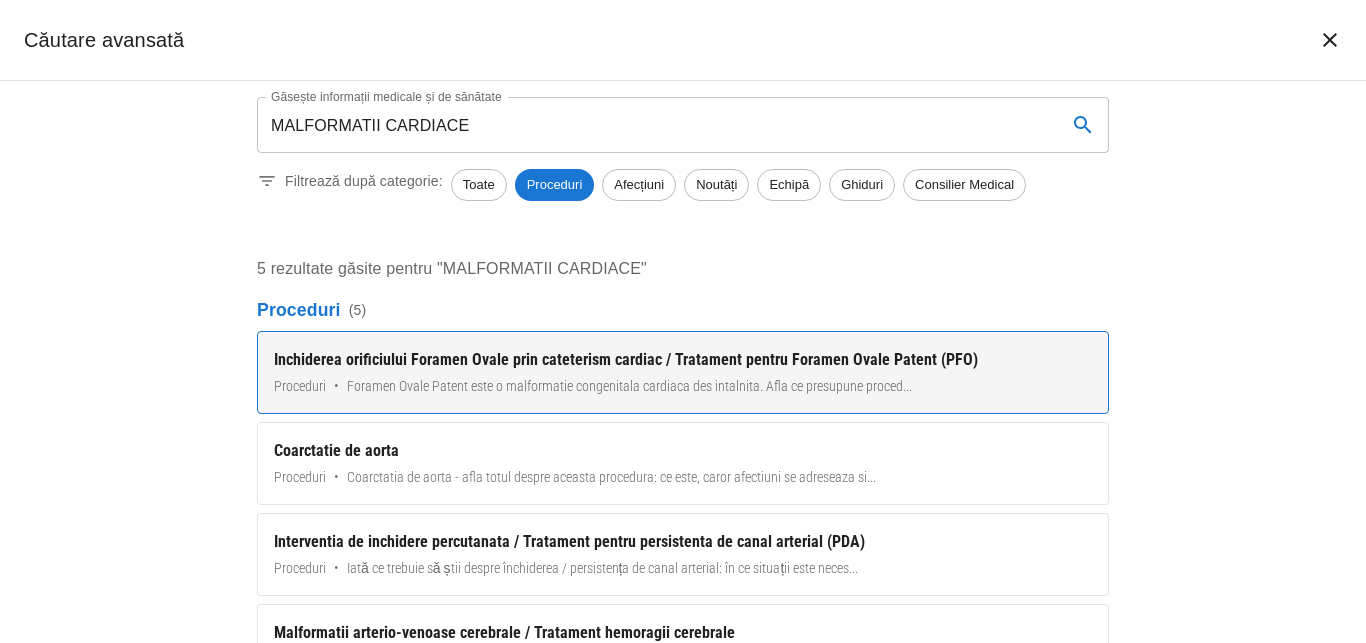 scroll, scrollTop: 119, scrollLeft: 0, axis: vertical 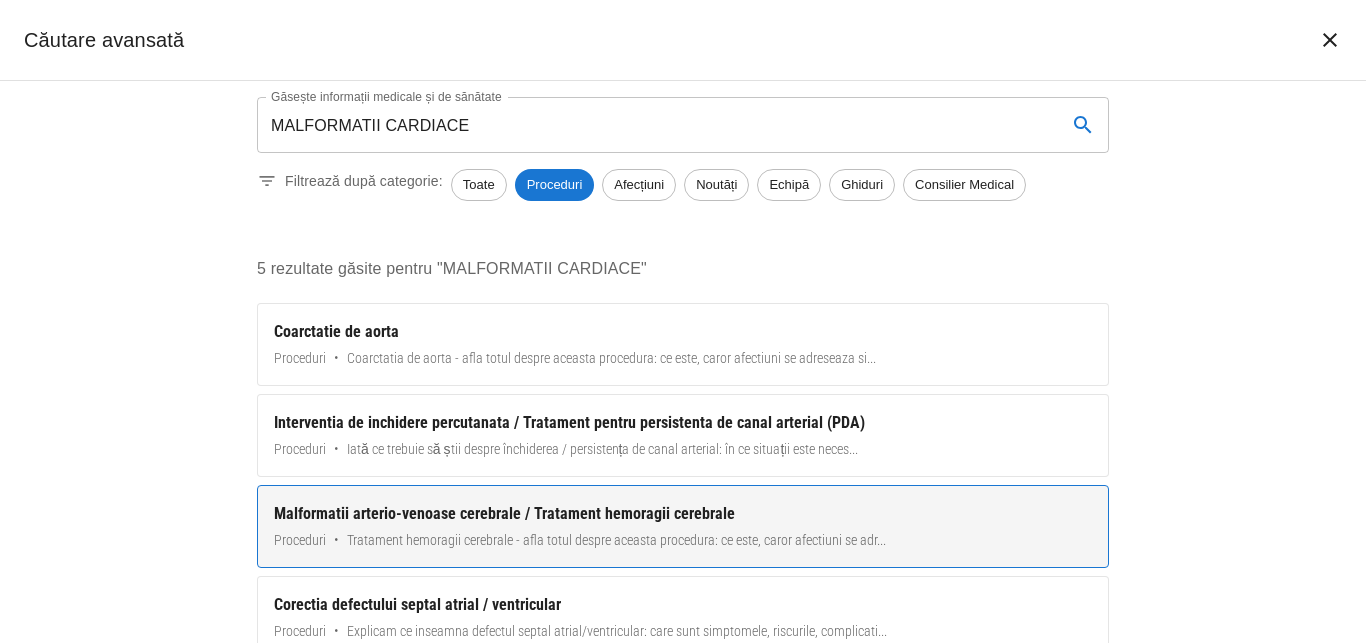 click on "Malformatii arterio-venoase cerebrale / Tratament hemoragii cerebrale" at bounding box center [683, 514] 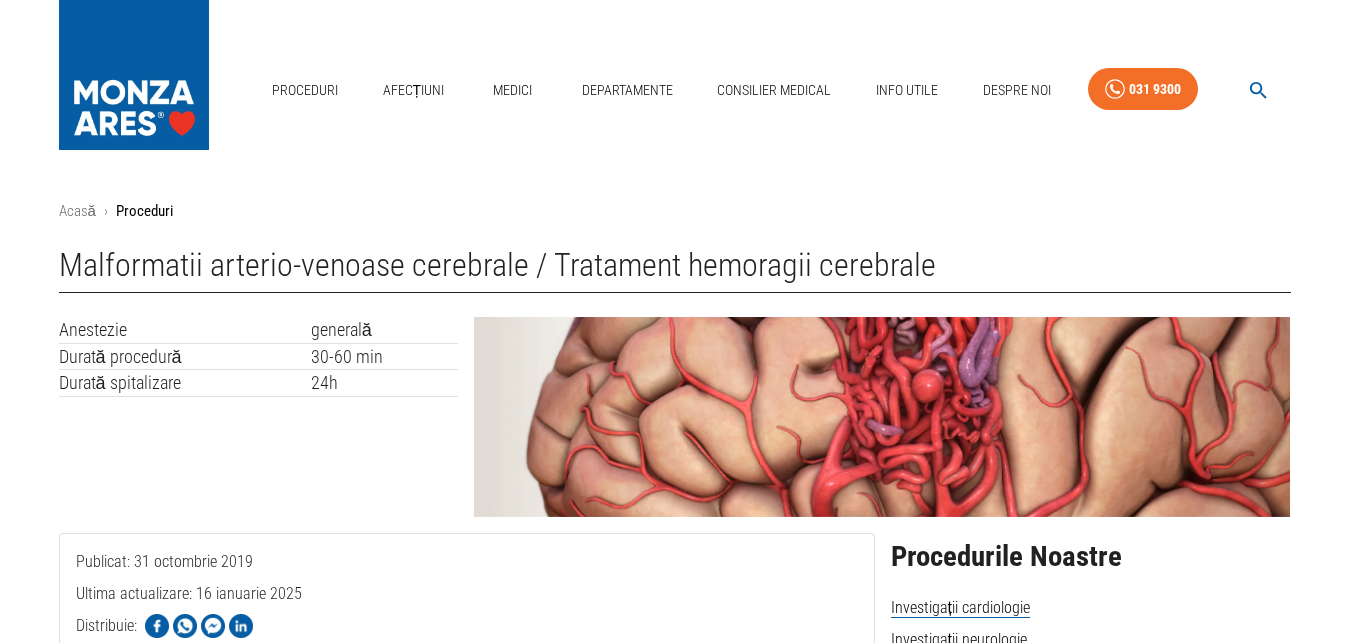 click 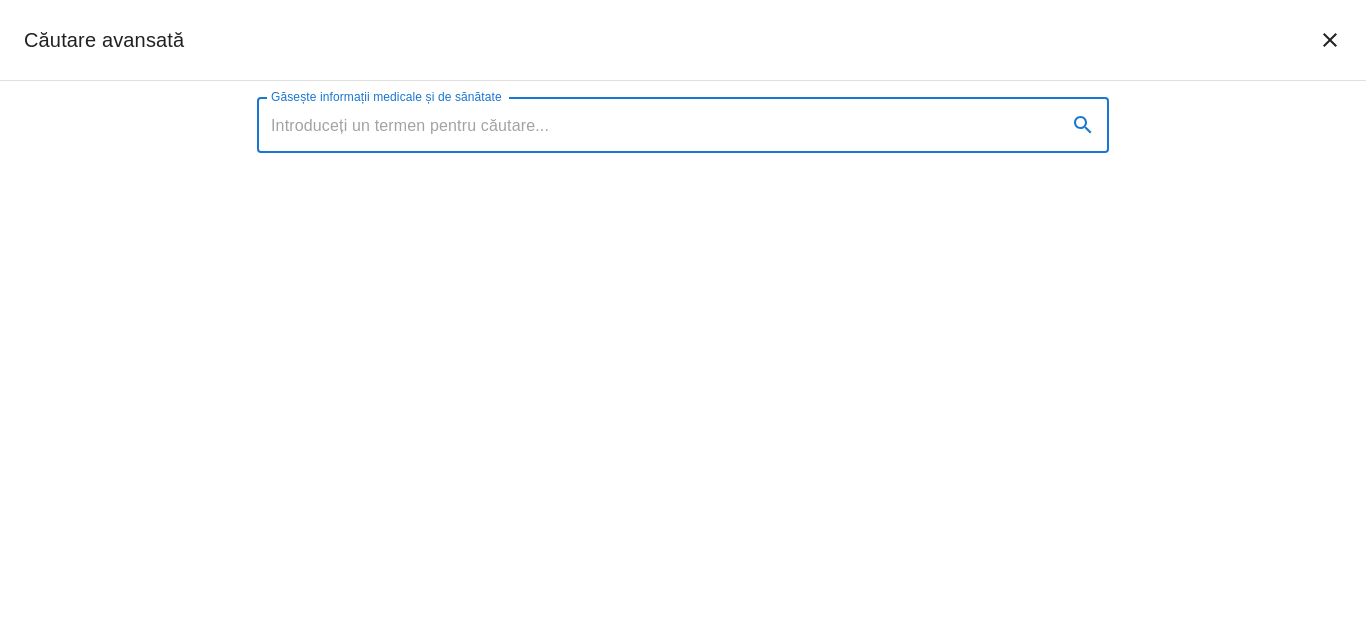 click on "Găsește informații medicale și de sănătate" at bounding box center (654, 125) 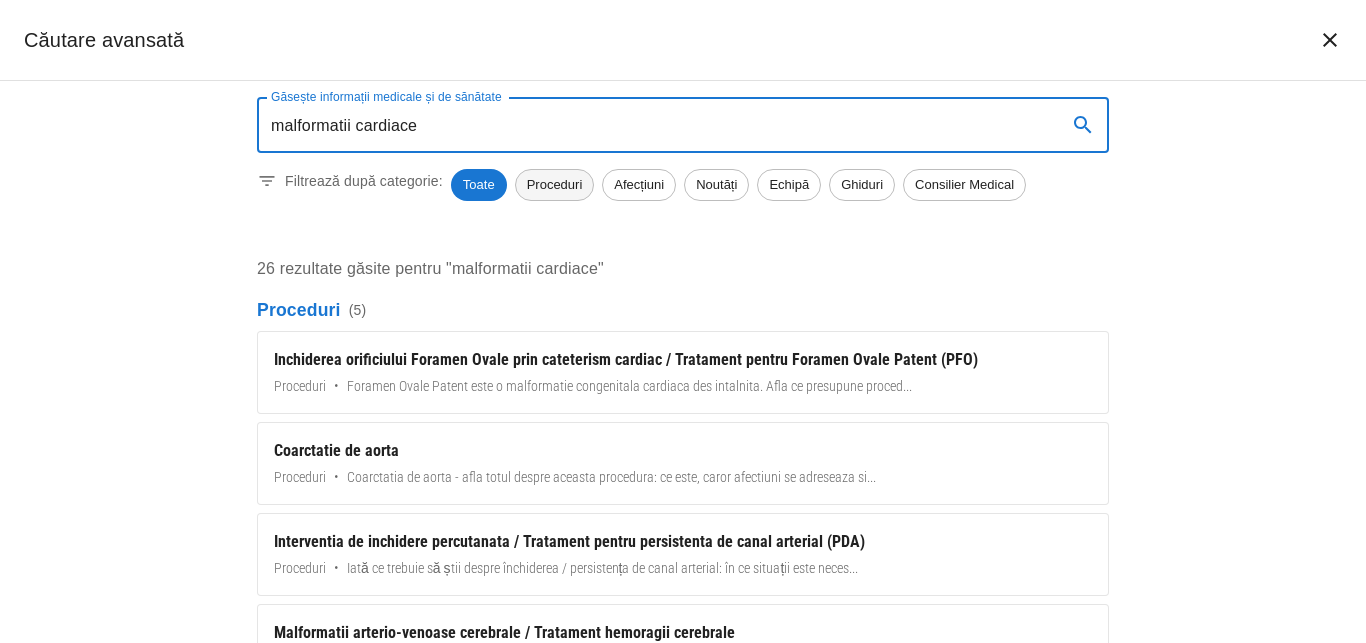 type on "malformatii cardiace" 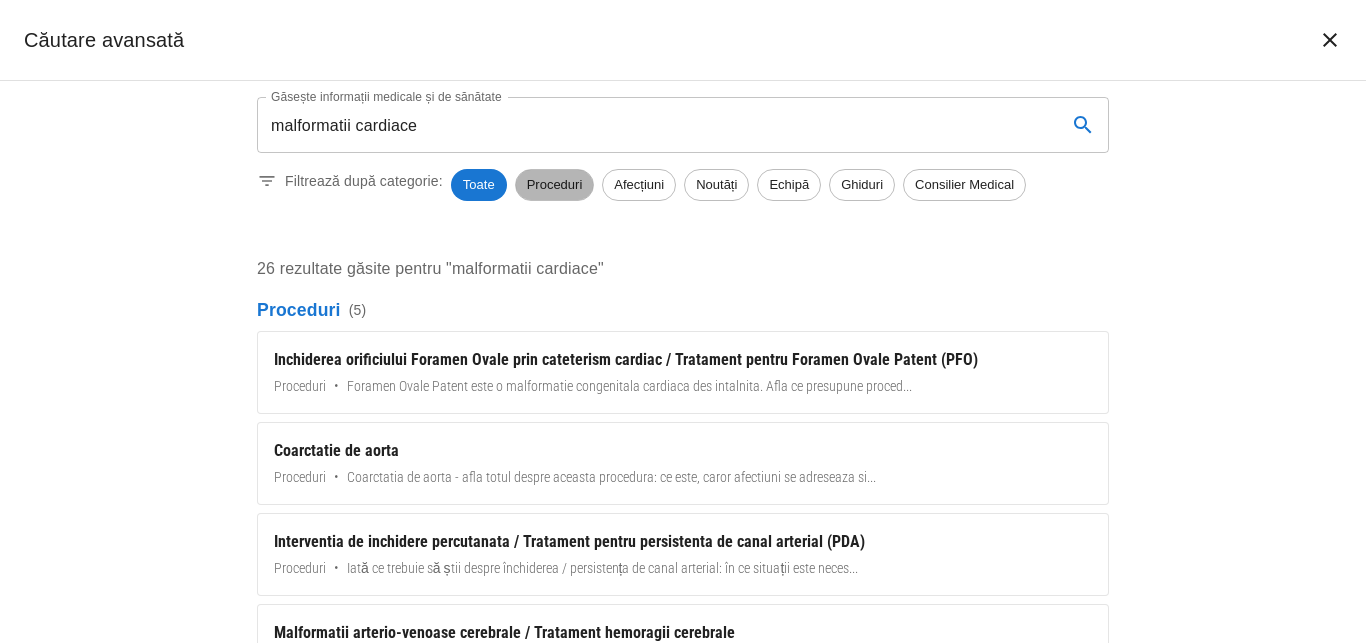 click on "Proceduri" at bounding box center [555, 185] 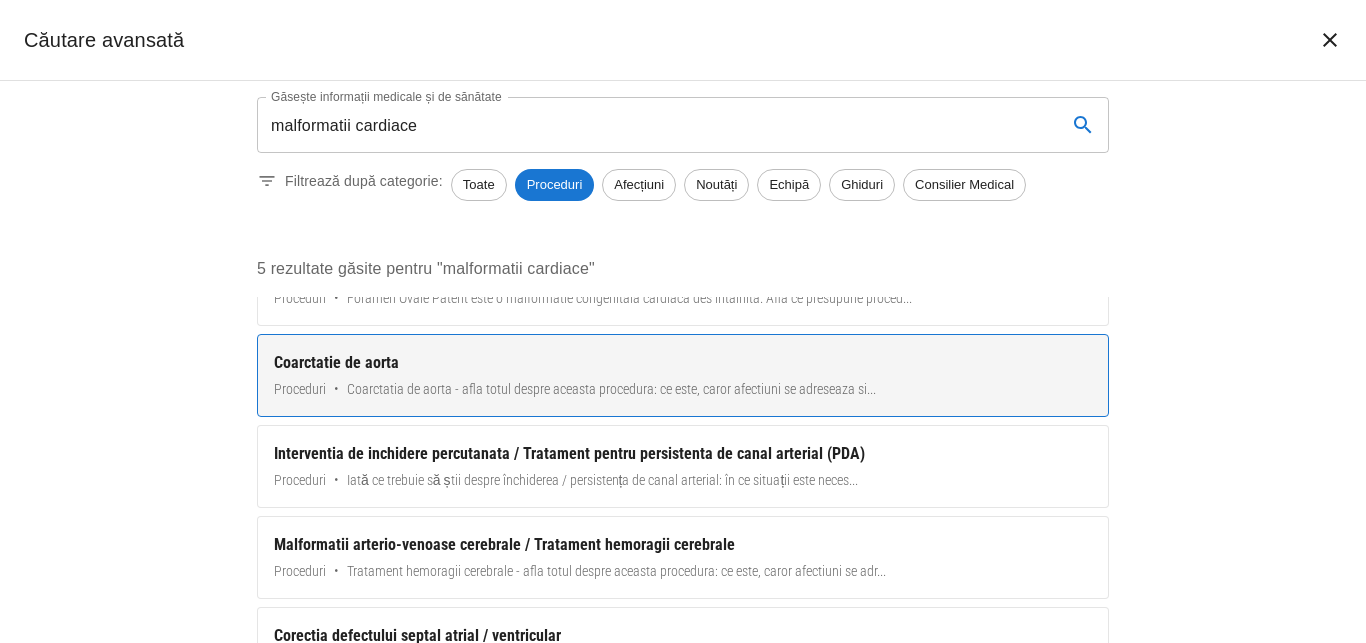 scroll, scrollTop: 119, scrollLeft: 0, axis: vertical 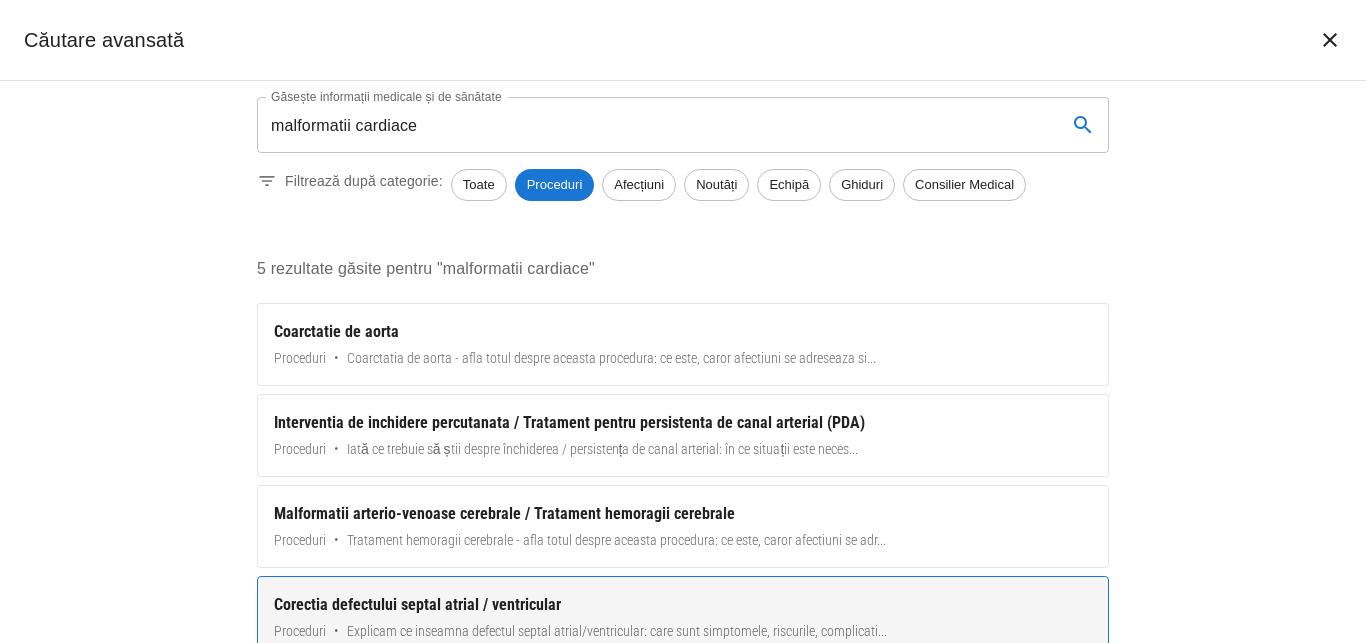click on "Corectia defectului septal atrial / ventricular Proceduri • Explicam ce inseamna defectul septal atrial/ventricular: care sunt simptomele, riscurile, complicati ..." at bounding box center [683, 617] 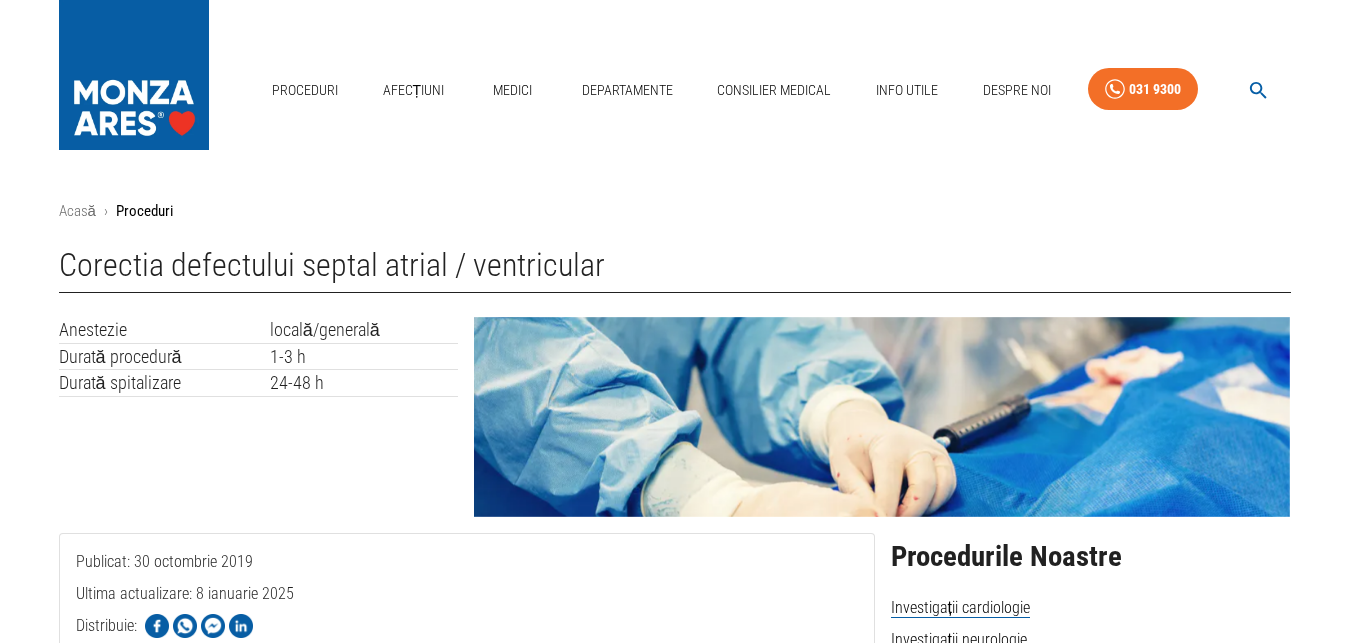 click 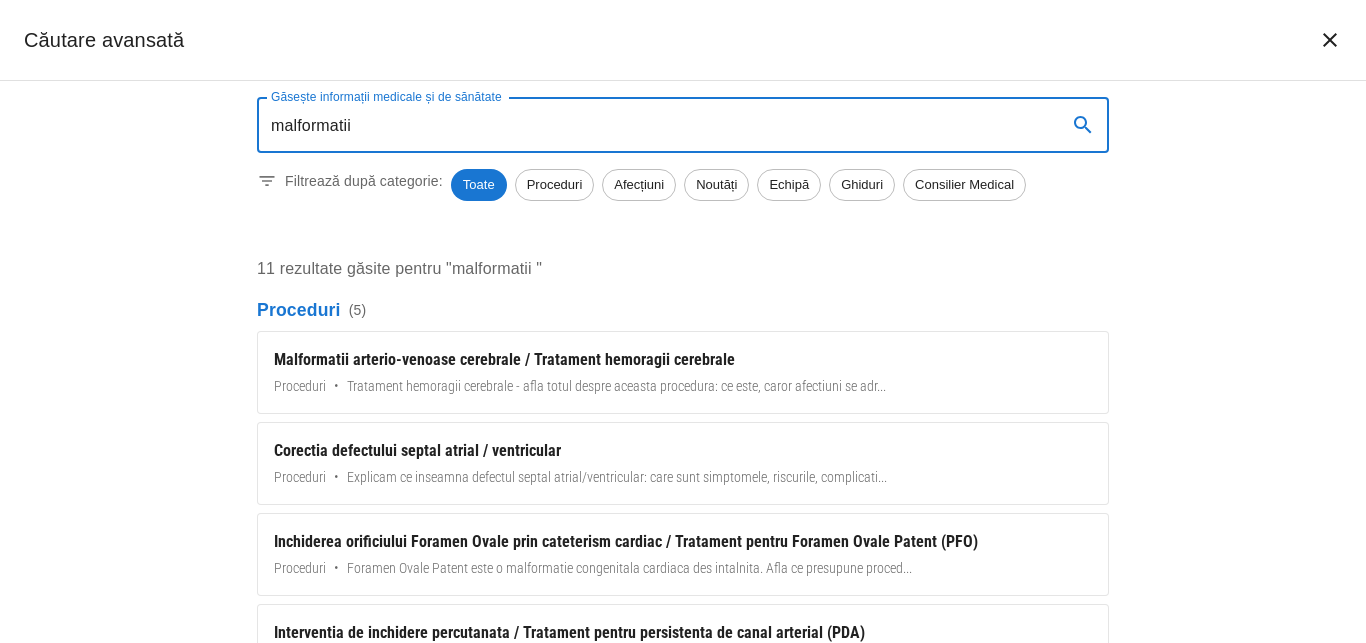 click on "malformatii" at bounding box center [654, 125] 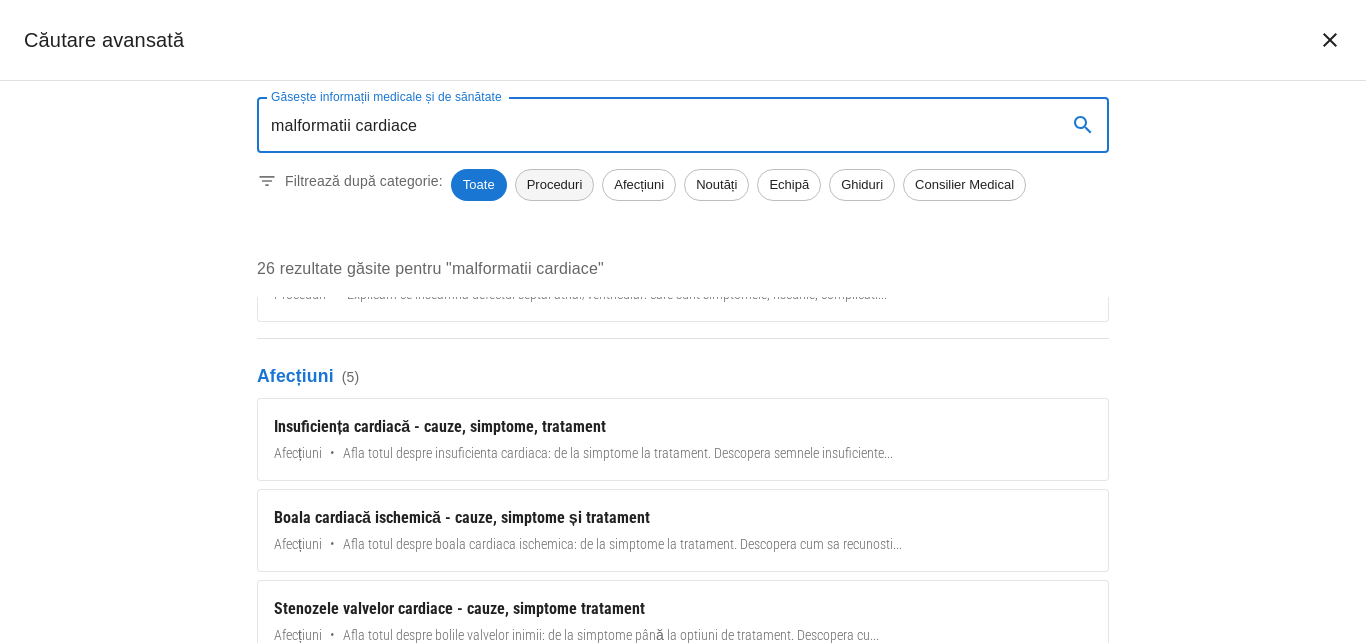 click on "Proceduri" at bounding box center (555, 185) 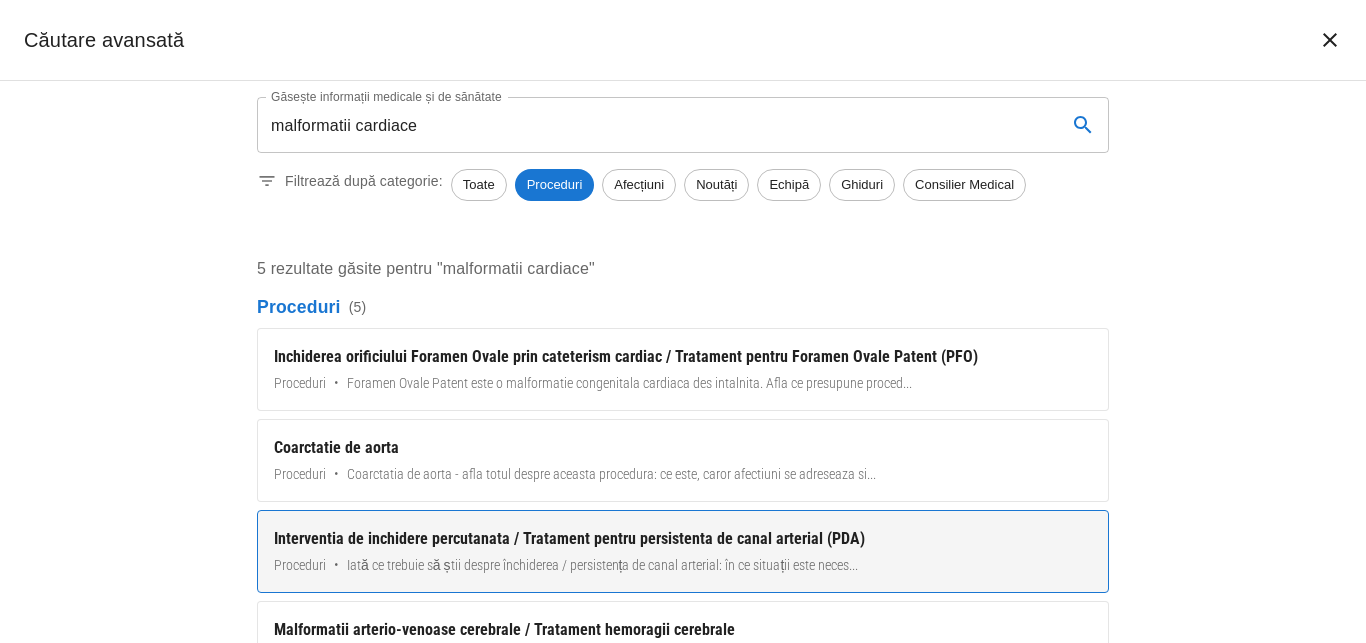 scroll, scrollTop: 0, scrollLeft: 0, axis: both 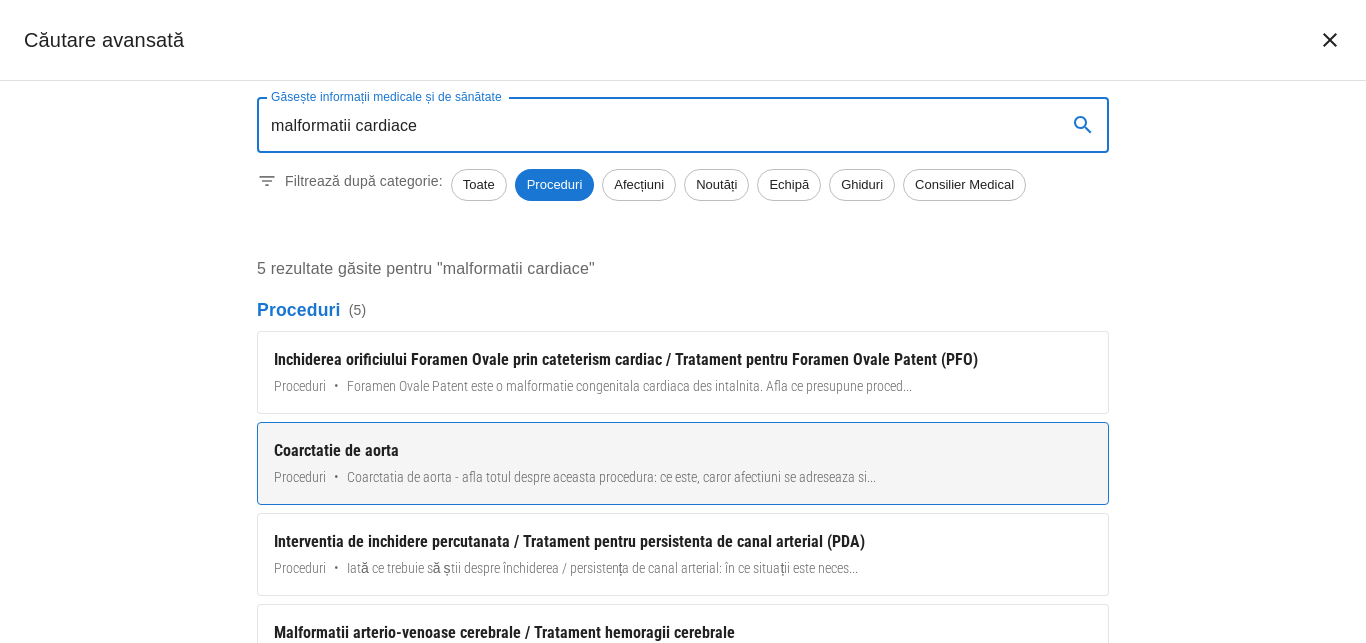 drag, startPoint x: 569, startPoint y: 138, endPoint x: 371, endPoint y: 497, distance: 409.98172 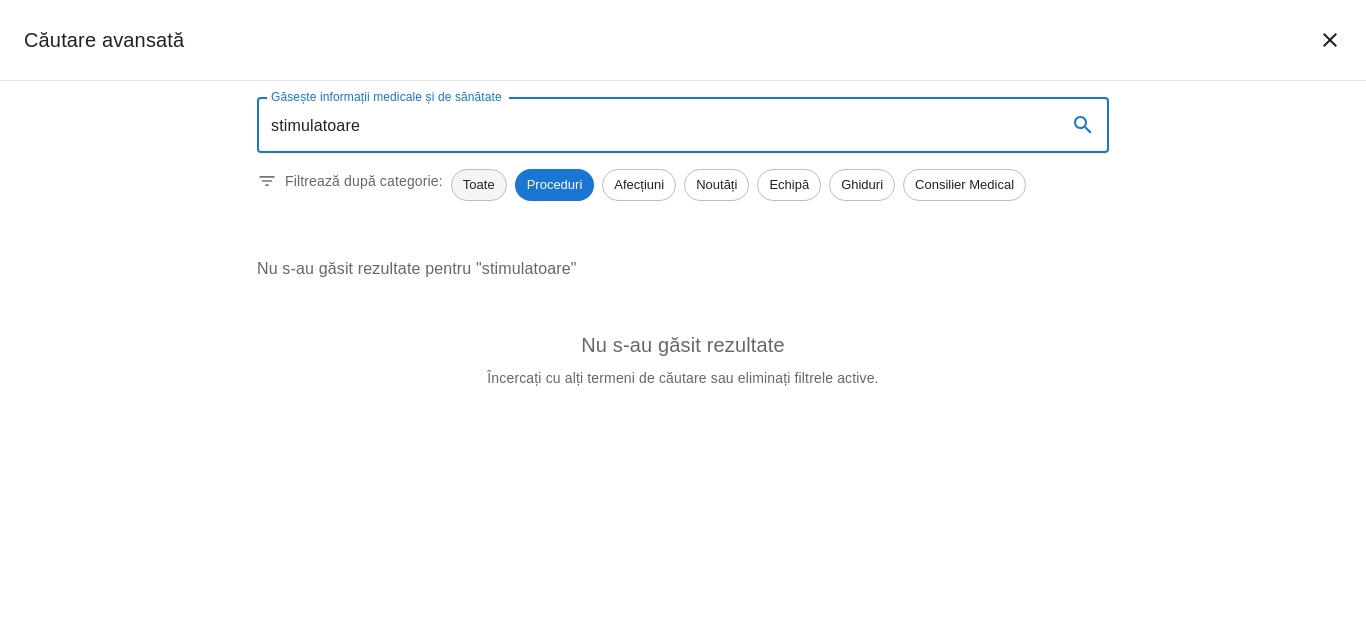 click on "Toate" at bounding box center (479, 185) 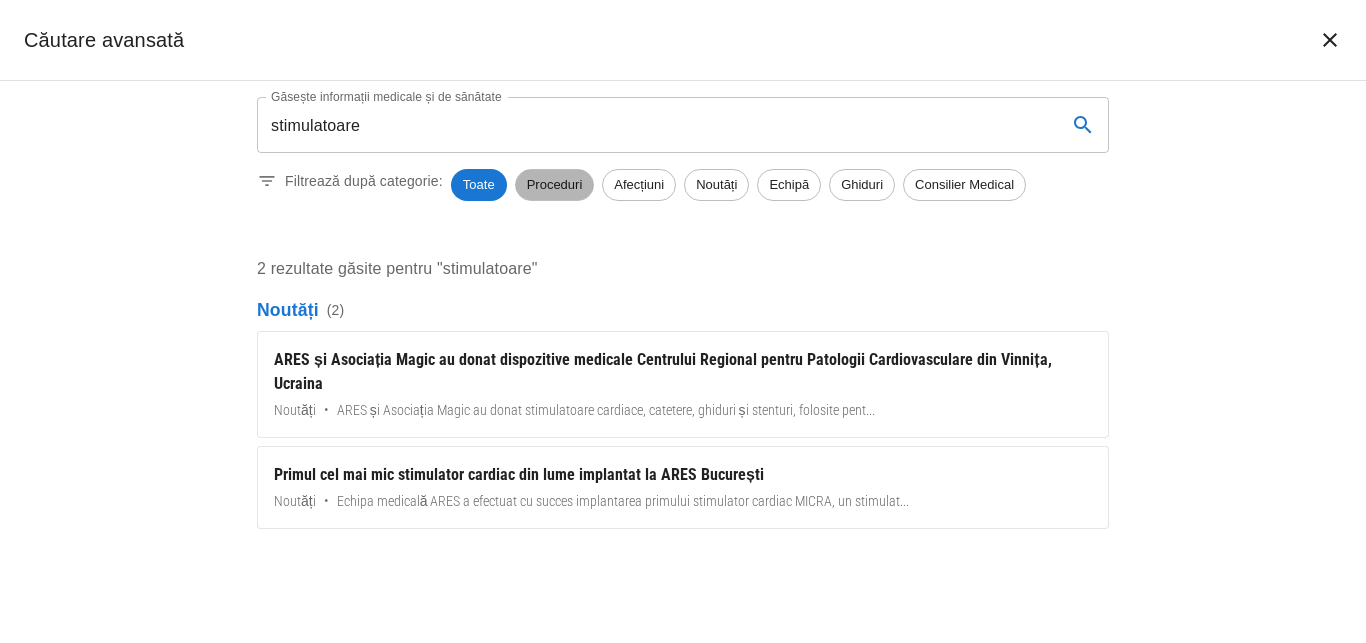 click on "Proceduri" at bounding box center [555, 185] 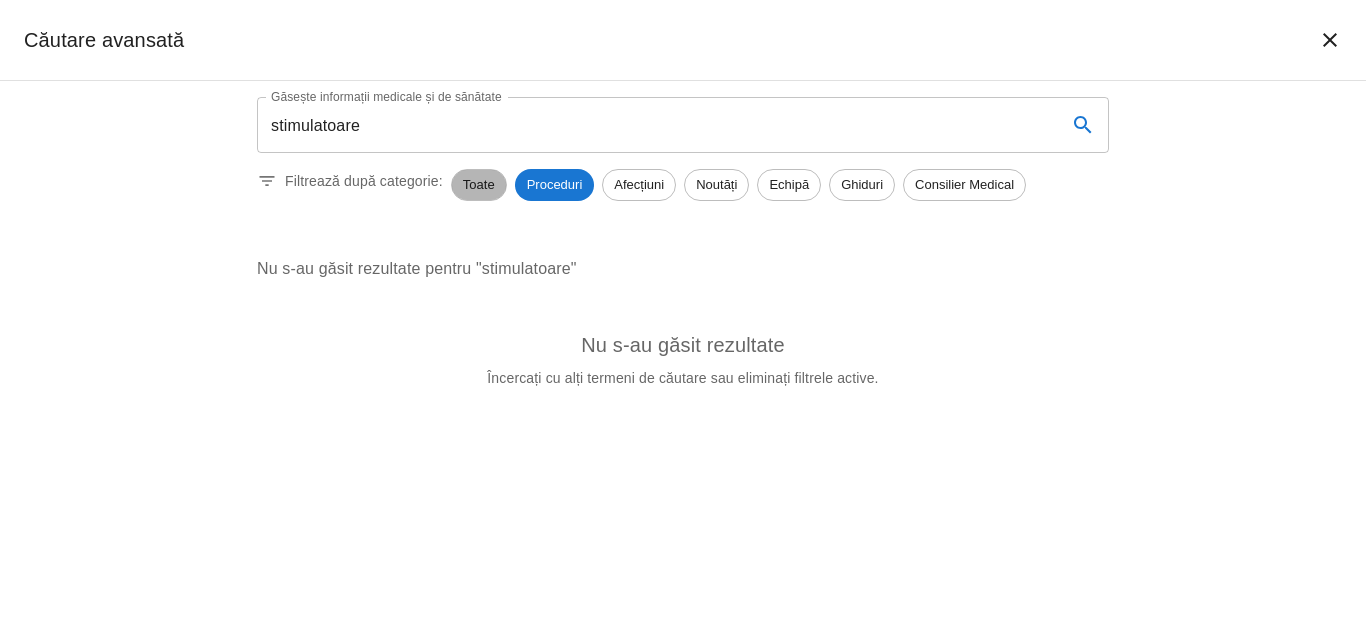 click on "Toate" at bounding box center [479, 185] 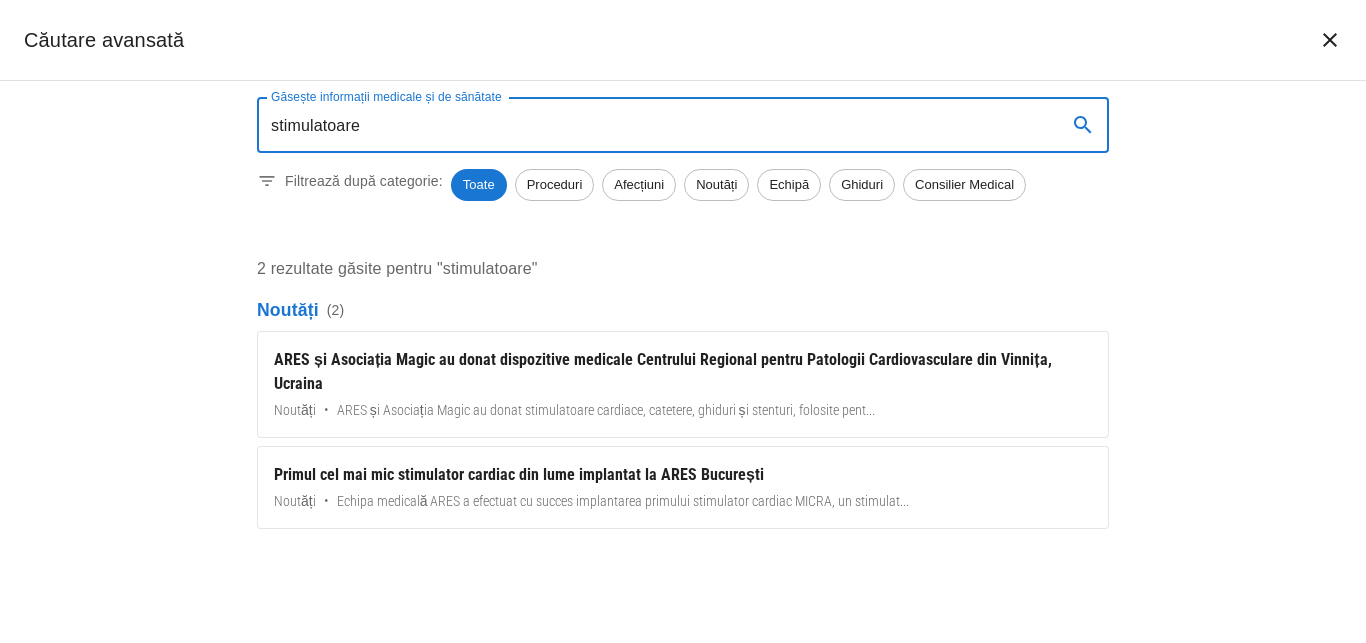 drag, startPoint x: 398, startPoint y: 113, endPoint x: 0, endPoint y: -6, distance: 415.40942 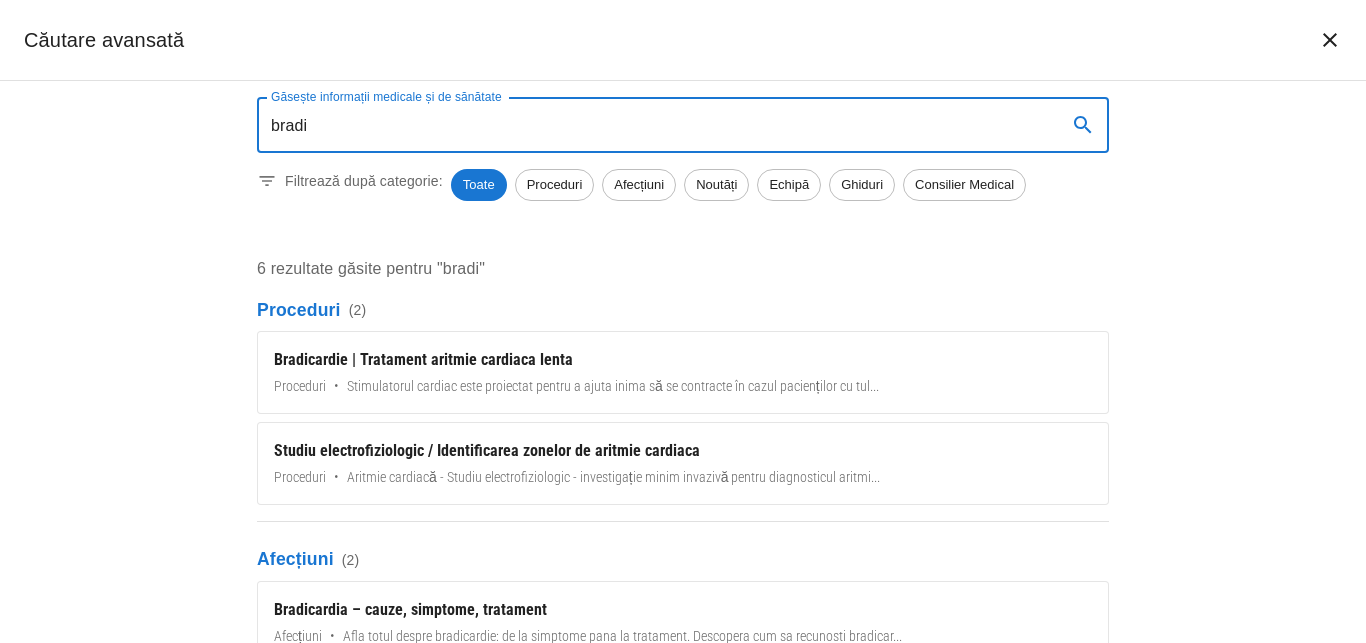 type on "bradi" 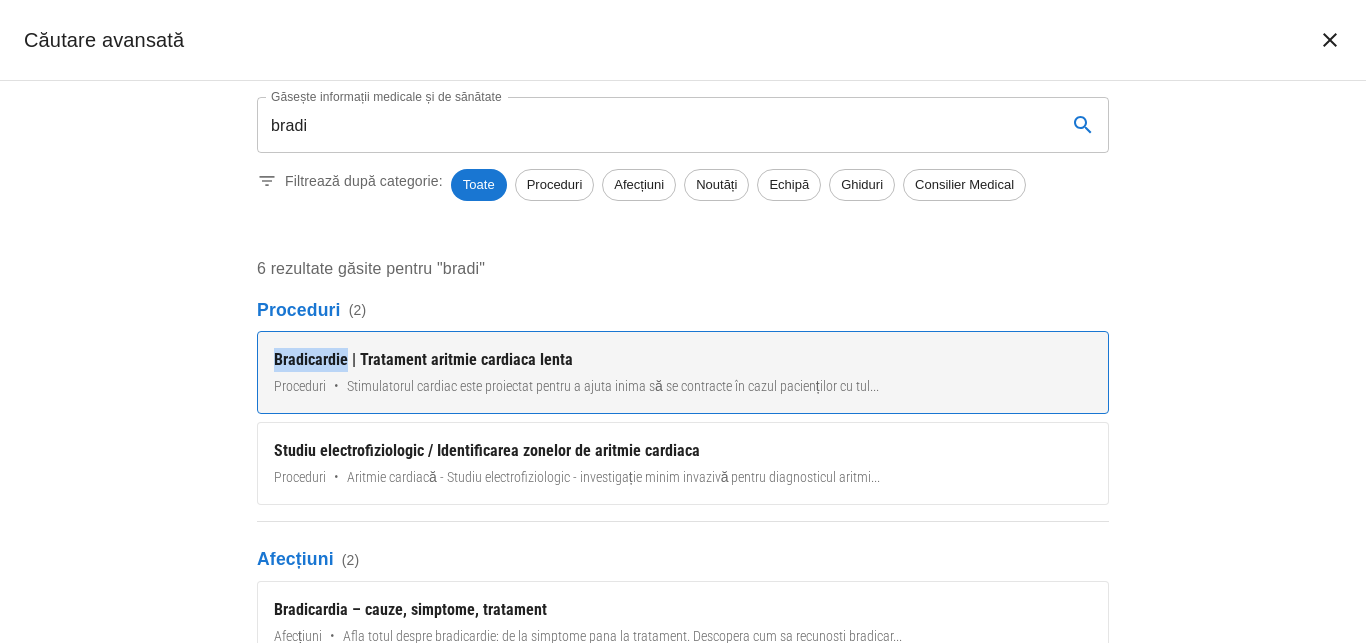 drag, startPoint x: 219, startPoint y: 371, endPoint x: 346, endPoint y: 374, distance: 127.03543 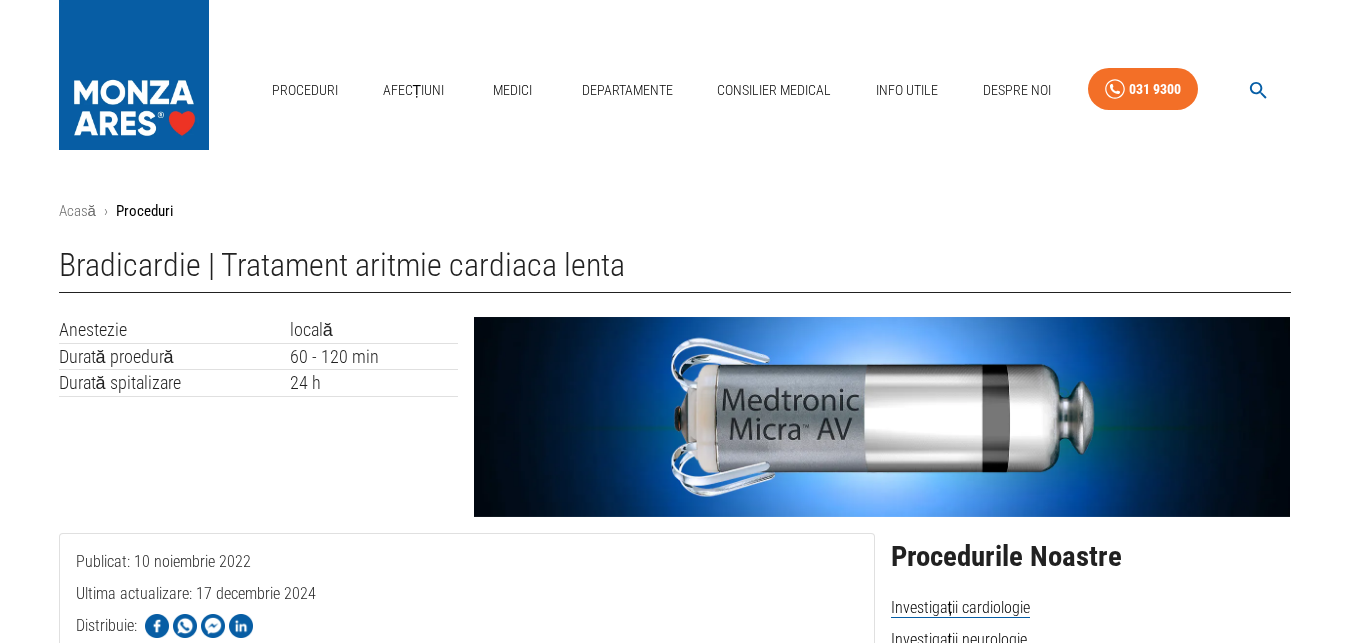 click 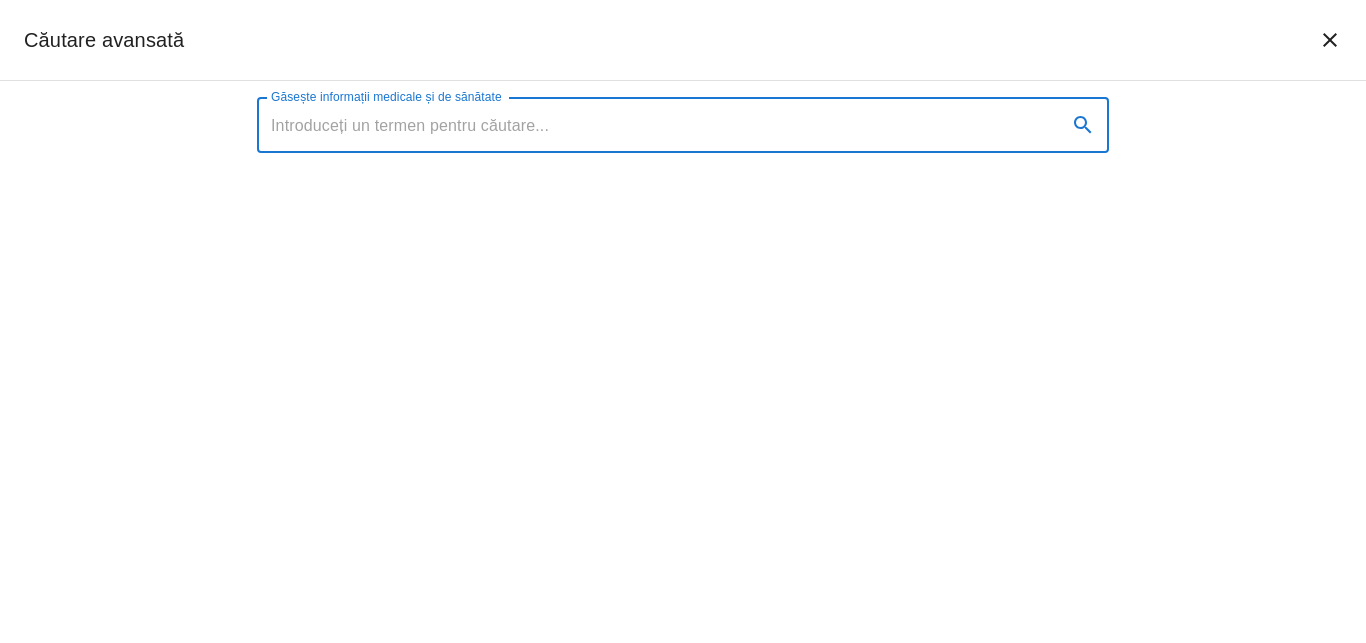 drag, startPoint x: 515, startPoint y: 155, endPoint x: 513, endPoint y: 127, distance: 28.071337 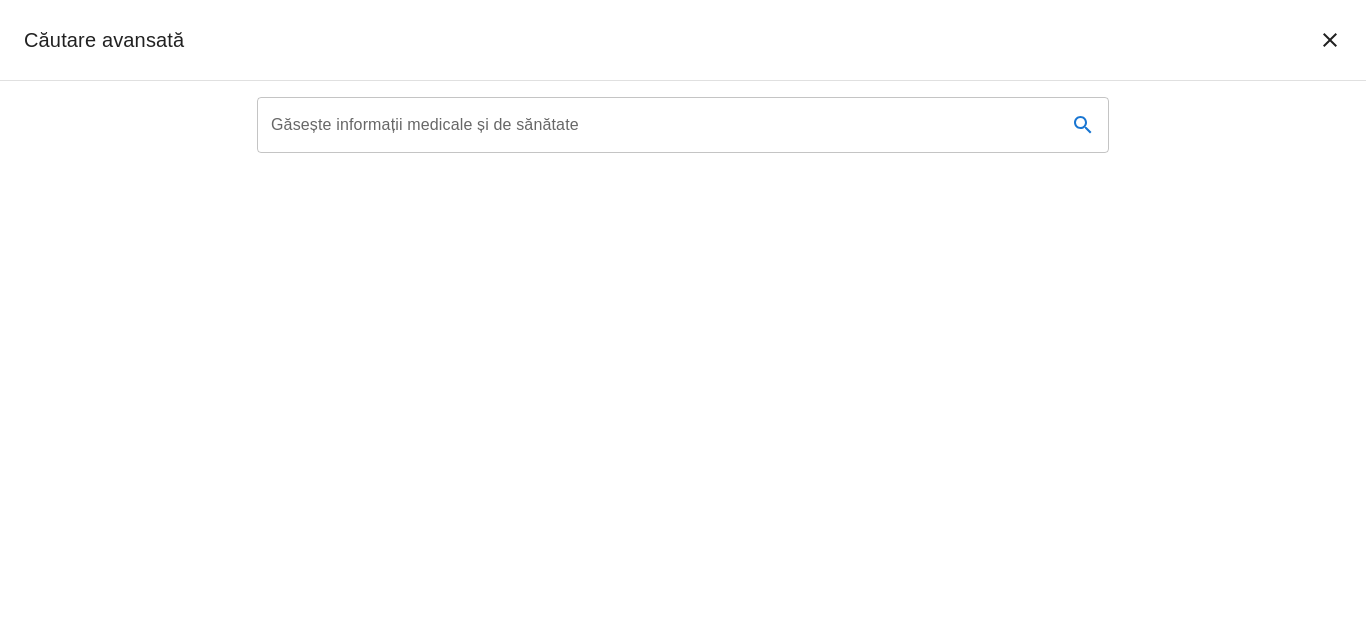 click on "Găsește informații medicale și de sănătate" at bounding box center (654, 125) 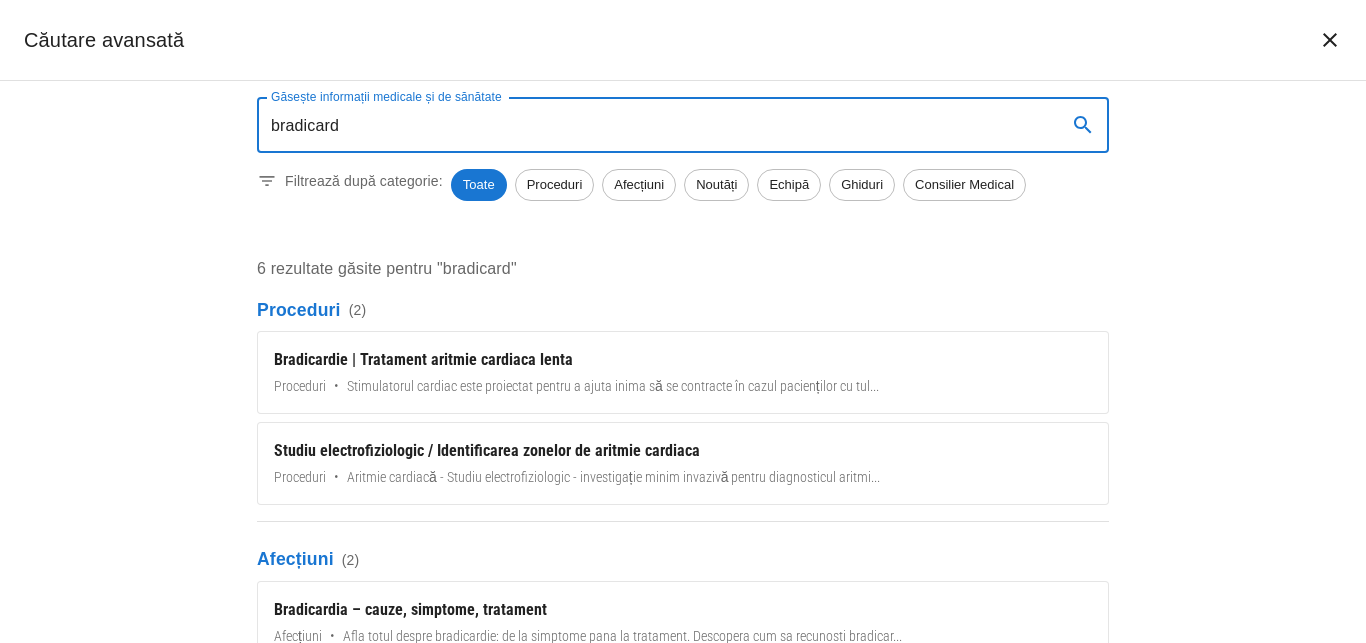 drag, startPoint x: 450, startPoint y: 119, endPoint x: 129, endPoint y: 144, distance: 321.97205 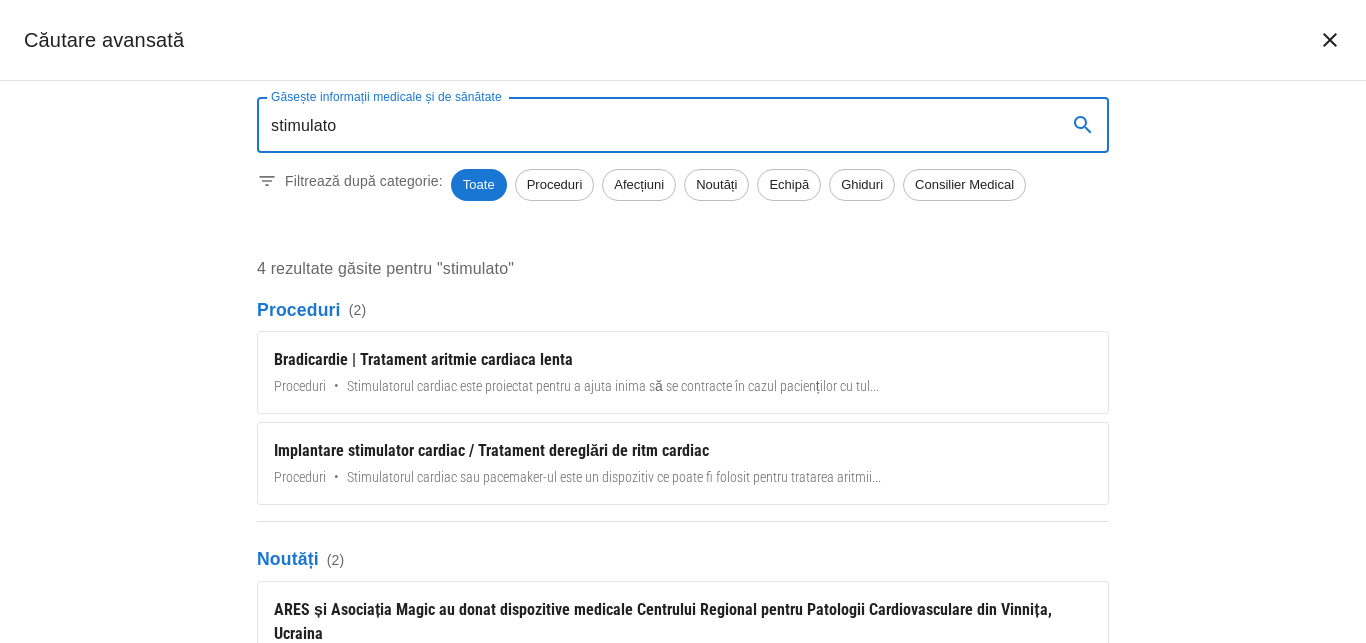 type on "stimulator" 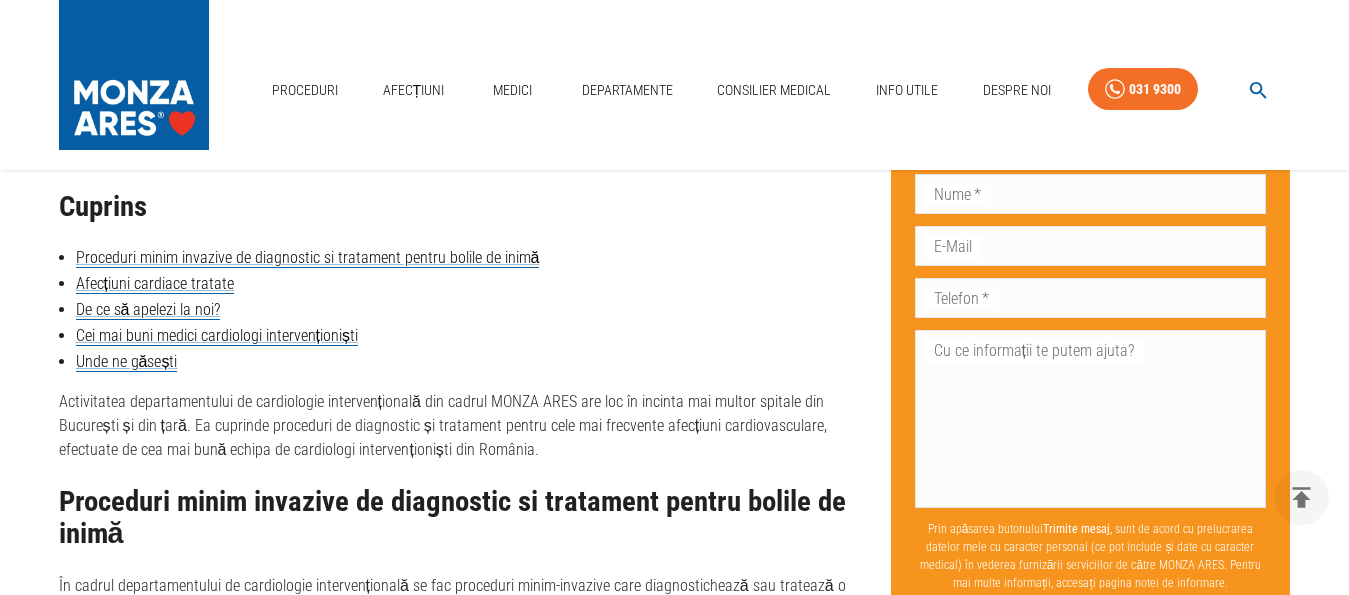 scroll, scrollTop: 2670, scrollLeft: 0, axis: vertical 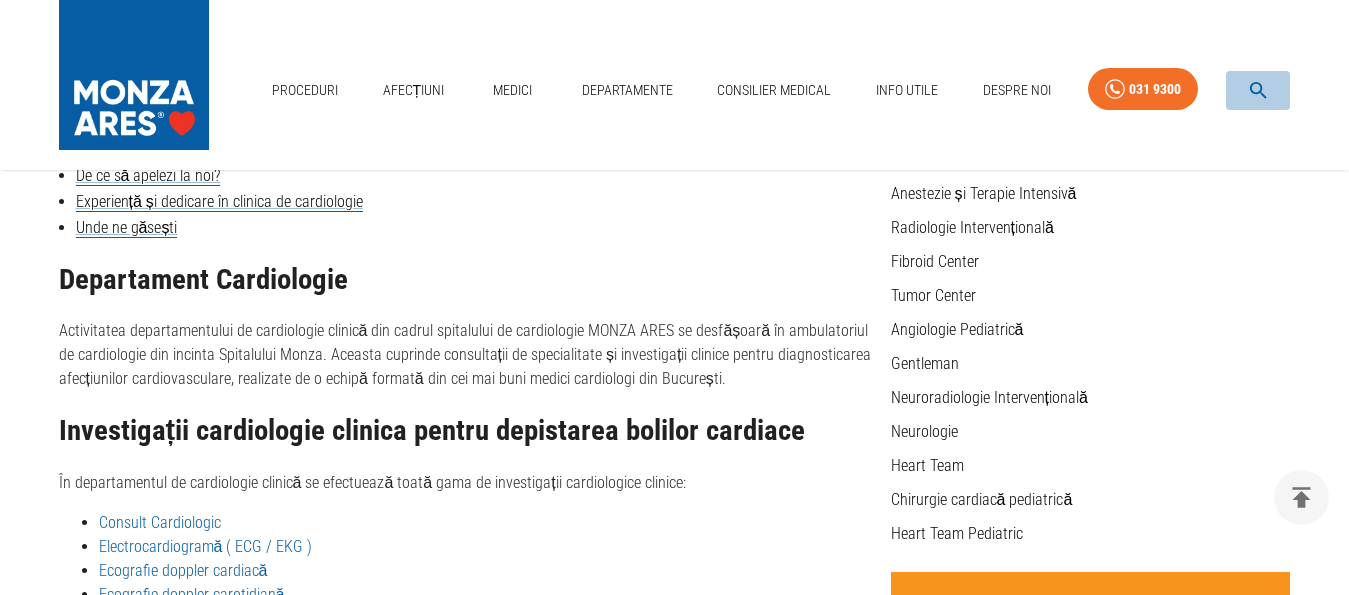 click 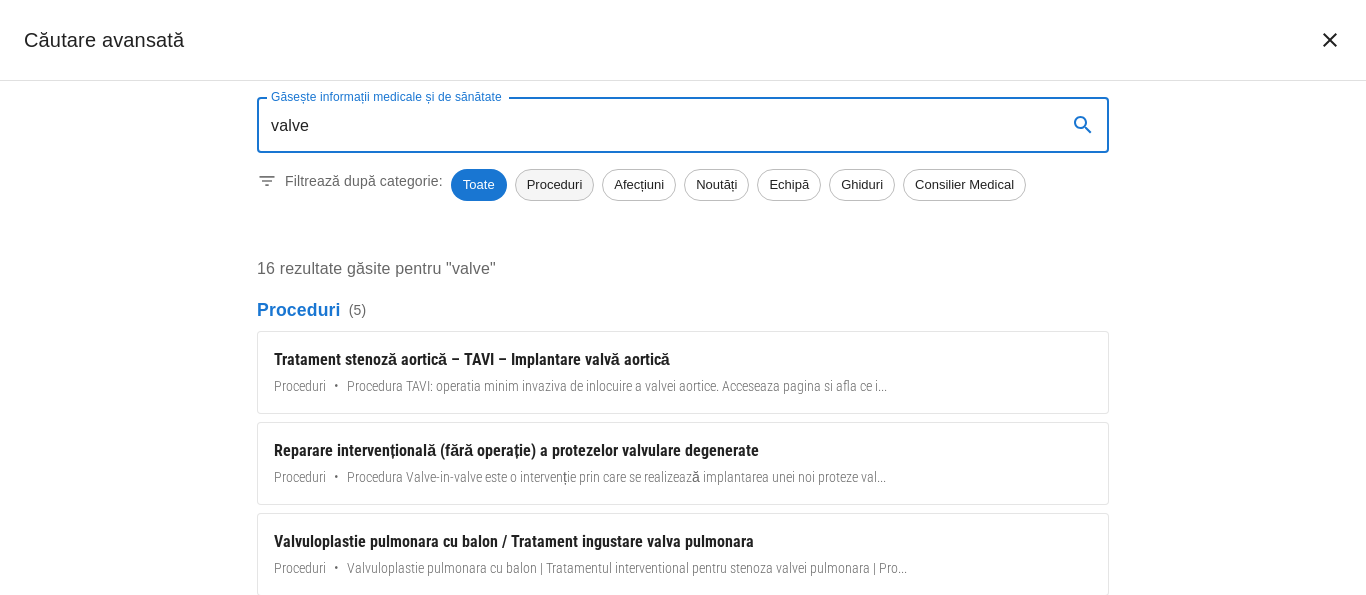 type on "valve" 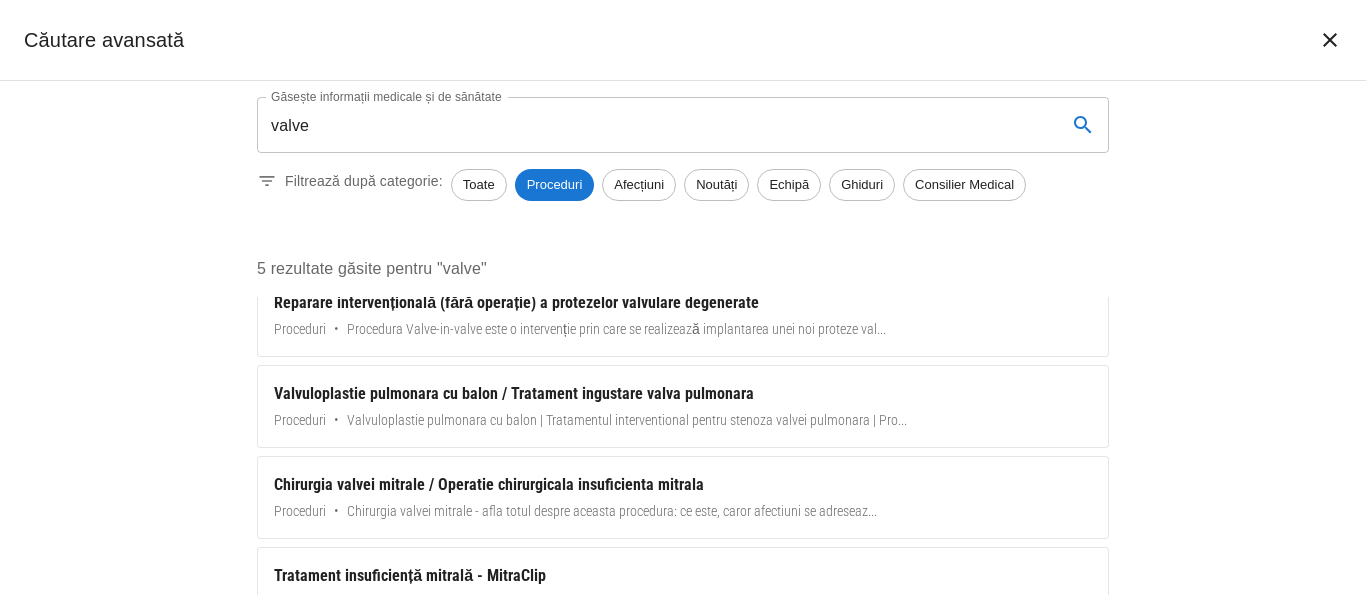 scroll, scrollTop: 0, scrollLeft: 0, axis: both 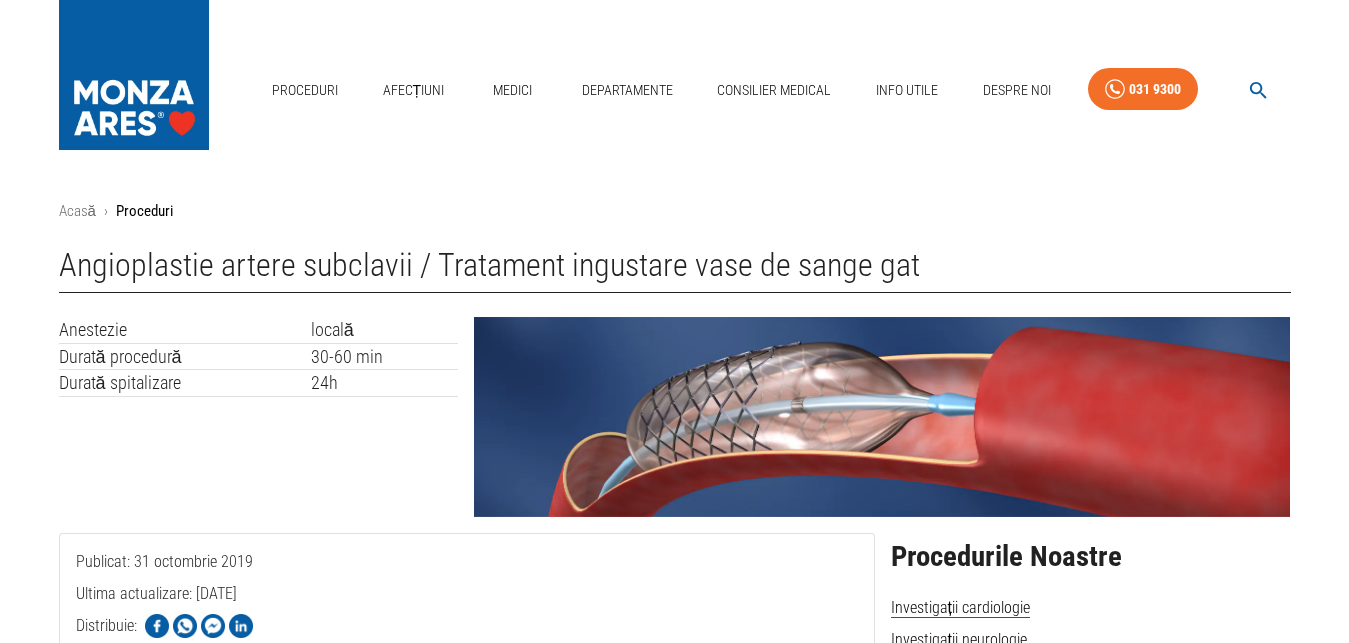 drag, startPoint x: 46, startPoint y: 258, endPoint x: 861, endPoint y: 281, distance: 815.32446 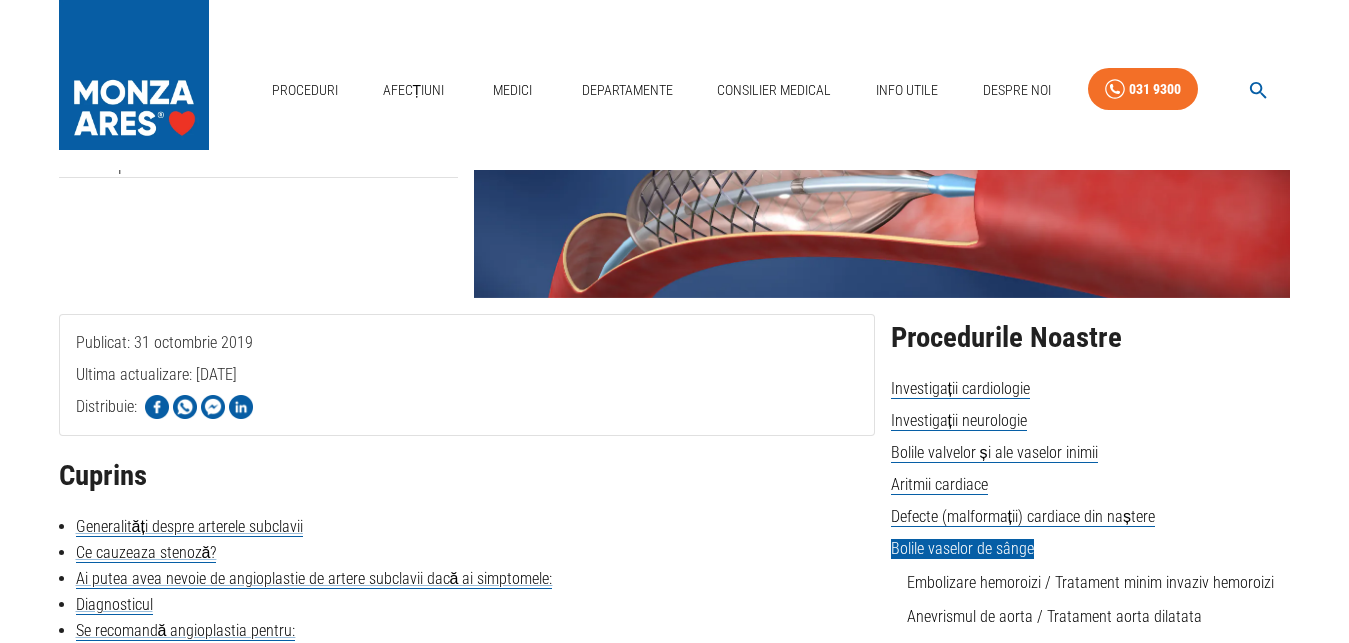scroll, scrollTop: 0, scrollLeft: 0, axis: both 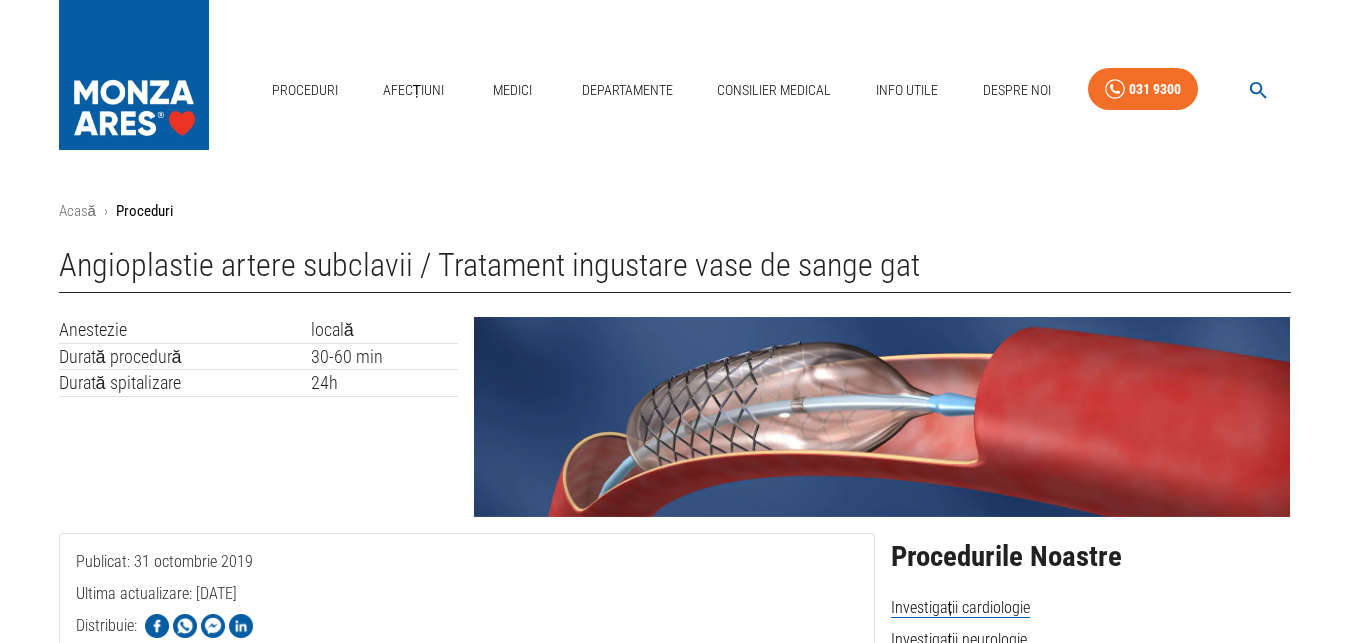 click on "Acasă › Proceduri Angioplastie artere subclavii / Tratament ingustare vase de sange gat  Anestezie locală Durată procedură 30-60 min Durată spitalizare 24h Publicat: 31 octombrie 2019  Ultima actualizare: 14 ianuarie 2025  Distribuie: Cuprins Generalități despre arterele subclavii Ce cauzeaza stenoză? Ai putea avea nevoie de angioplastie de artere subclavii dacă ai simptomele: Diagnosticul Se recomandă angioplastia pentru: Medici care efectuează această procedură Cum te pregătești pentru angiografie/angioplastie? Cât durează internarea? Riscuri angiografie/angioplastie Ce se întâmplă în timpul procedurii Hemostaza Ce dispozitive medicale sunt folosite? Ce se întâmplă după procedură? Ce trebuie să faci după ce ieși din spital? Generalități despre arterele subclavii Ce cauzeaza stenoză? Principala cauza este  ateroscleroza  (depozite de grăsime la nivelul pereților vaselor). Factorii de risc asociați aterosclerozei sunt: hipertensiunea, fumatul, obezitatea, dislipidemia," at bounding box center (674, 3751) 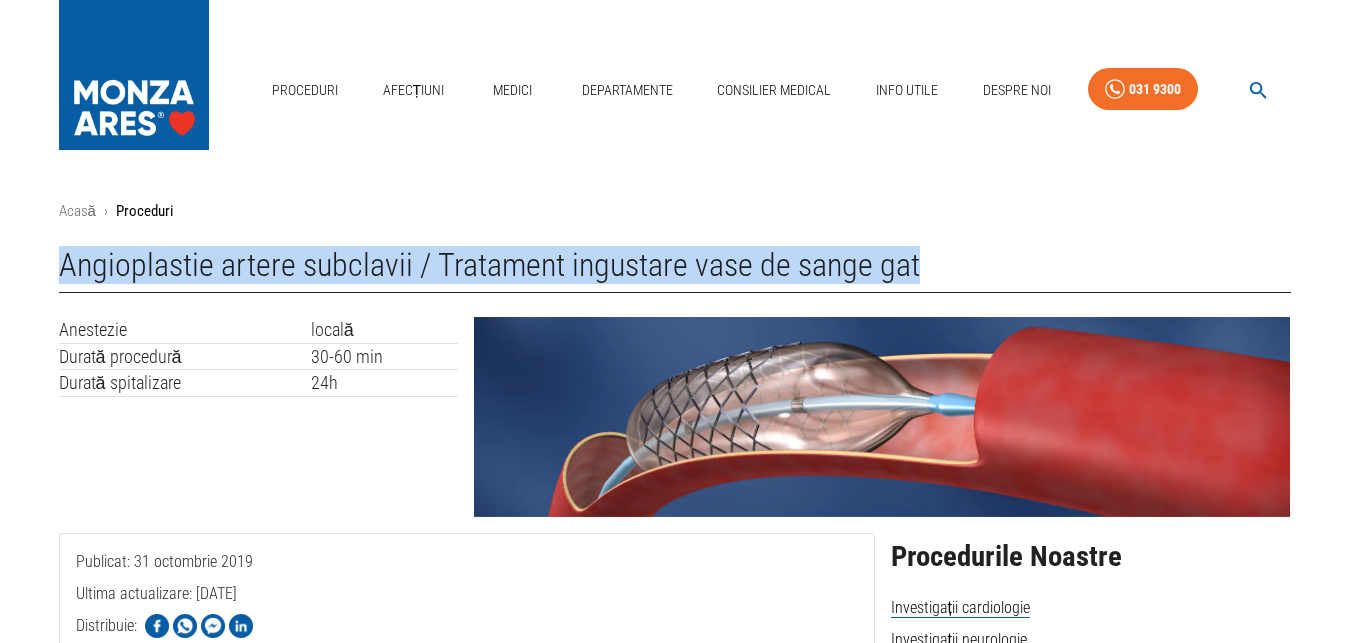 drag, startPoint x: 59, startPoint y: 268, endPoint x: 903, endPoint y: 273, distance: 844.01483 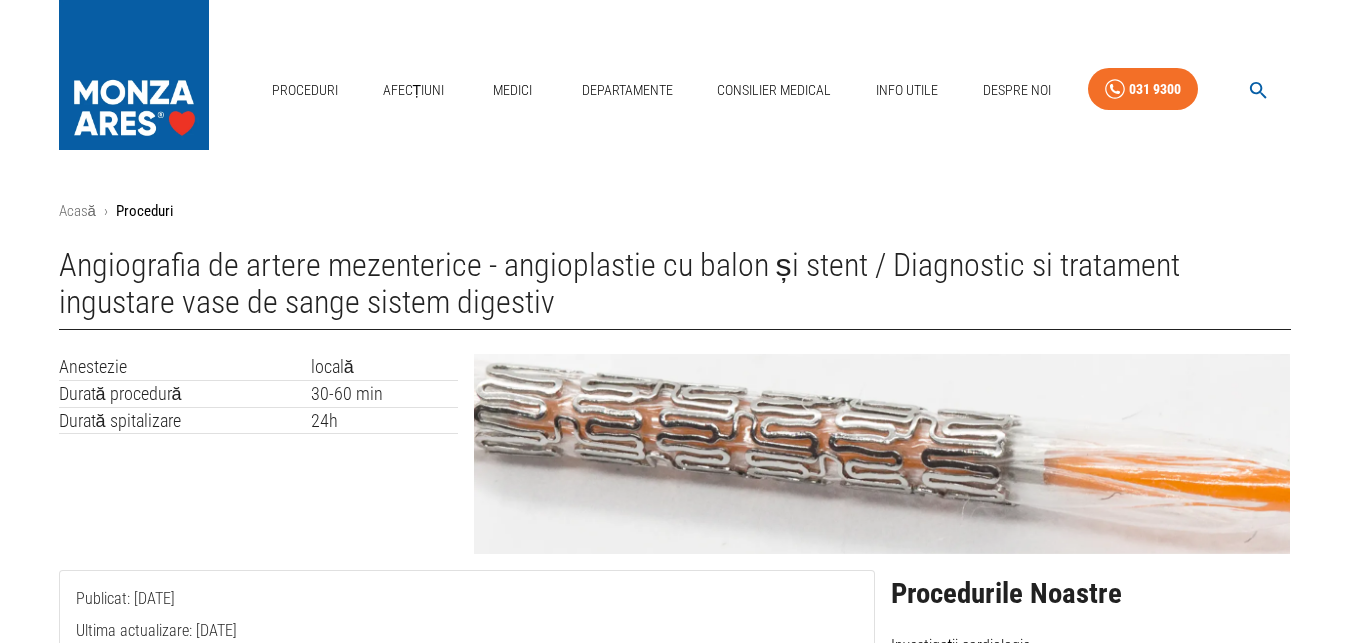 scroll, scrollTop: 0, scrollLeft: 0, axis: both 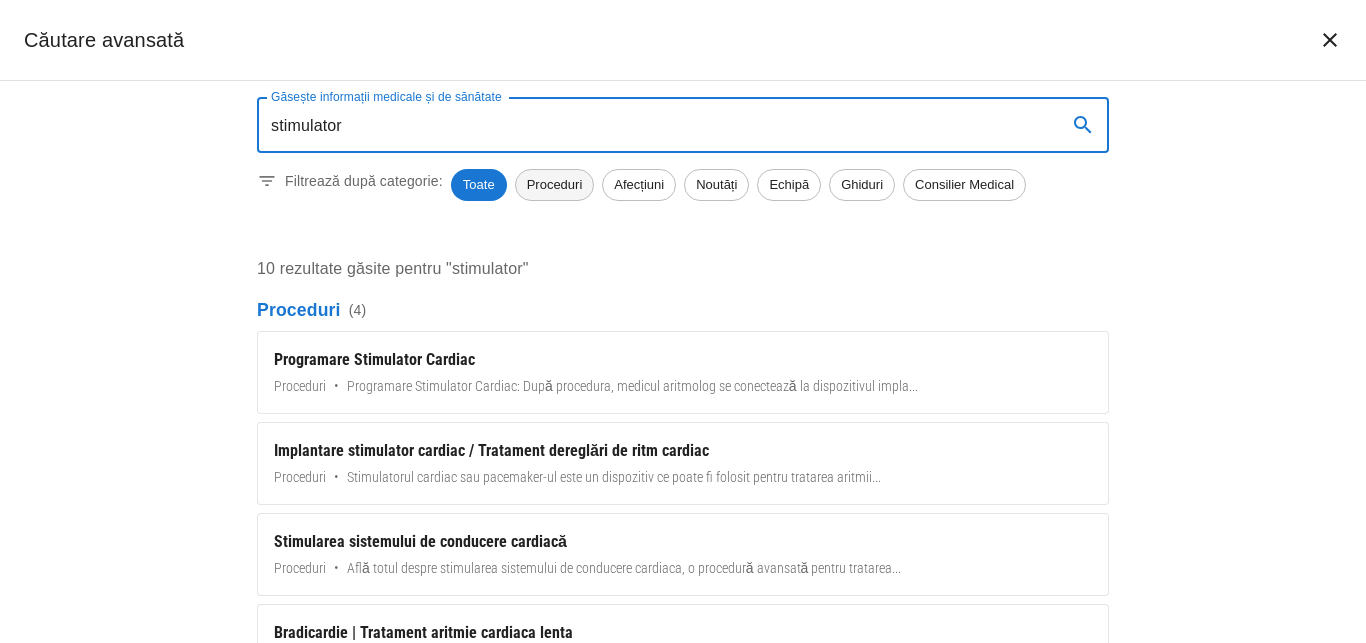 type on "stimulator" 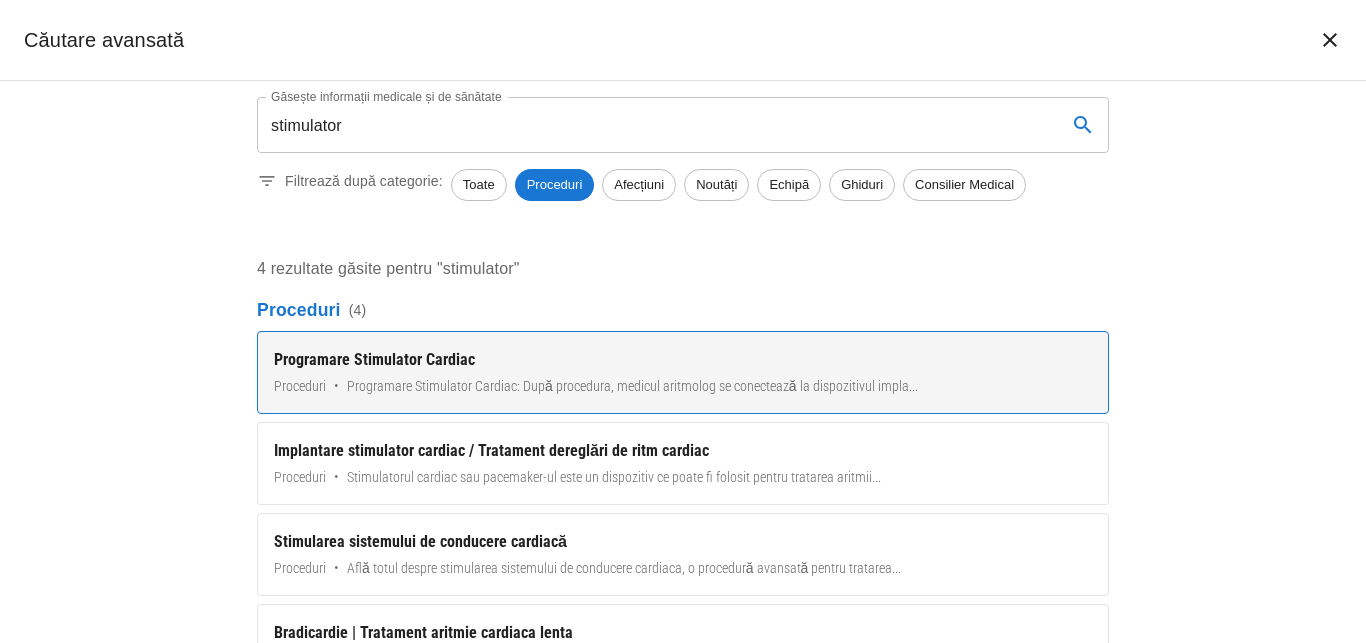 scroll, scrollTop: 28, scrollLeft: 0, axis: vertical 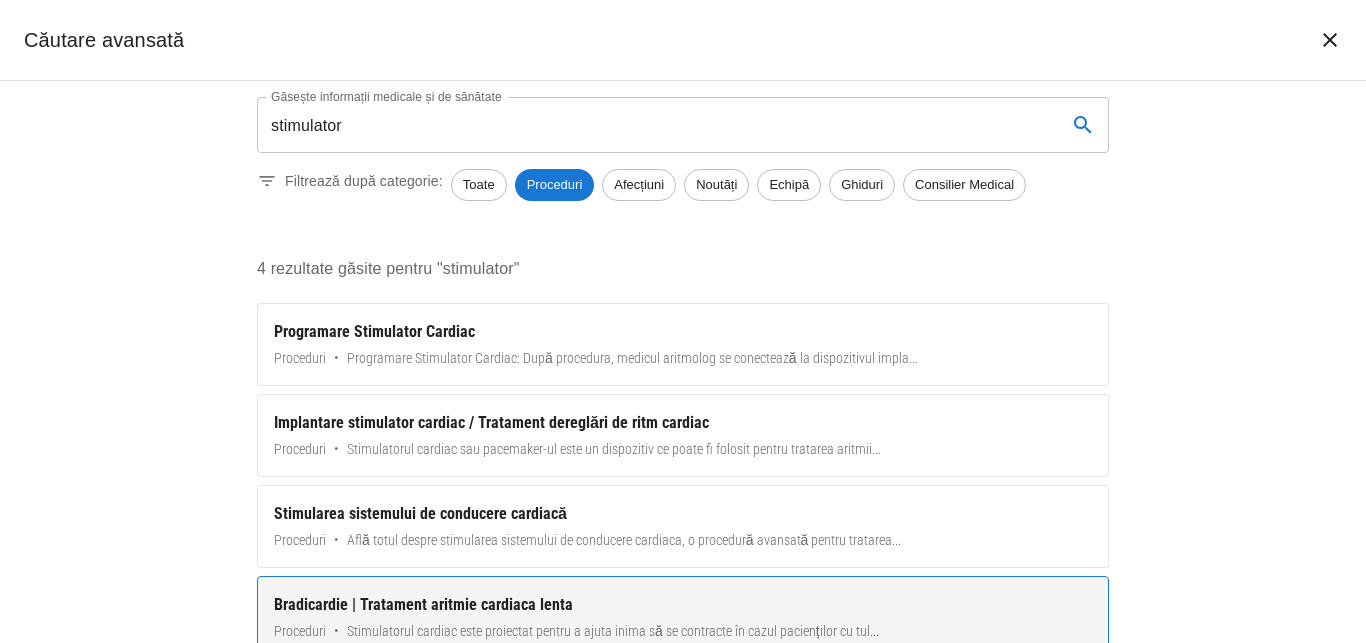 click on "Bradicardie | Tratament aritmie cardiaca lenta Proceduri • Stimulatorul cardiac este proiectat pentru a ajuta inima să se contracte în cazul pacienților cu tul ..." at bounding box center (683, 617) 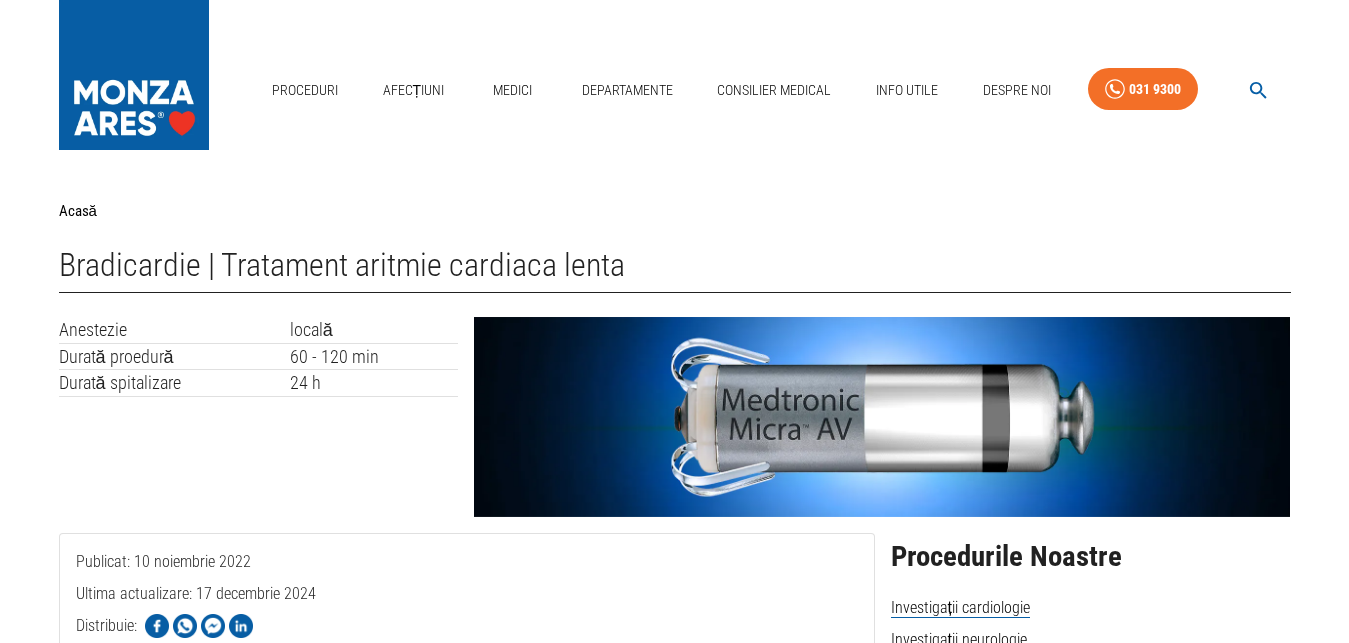 click at bounding box center [1258, 90] 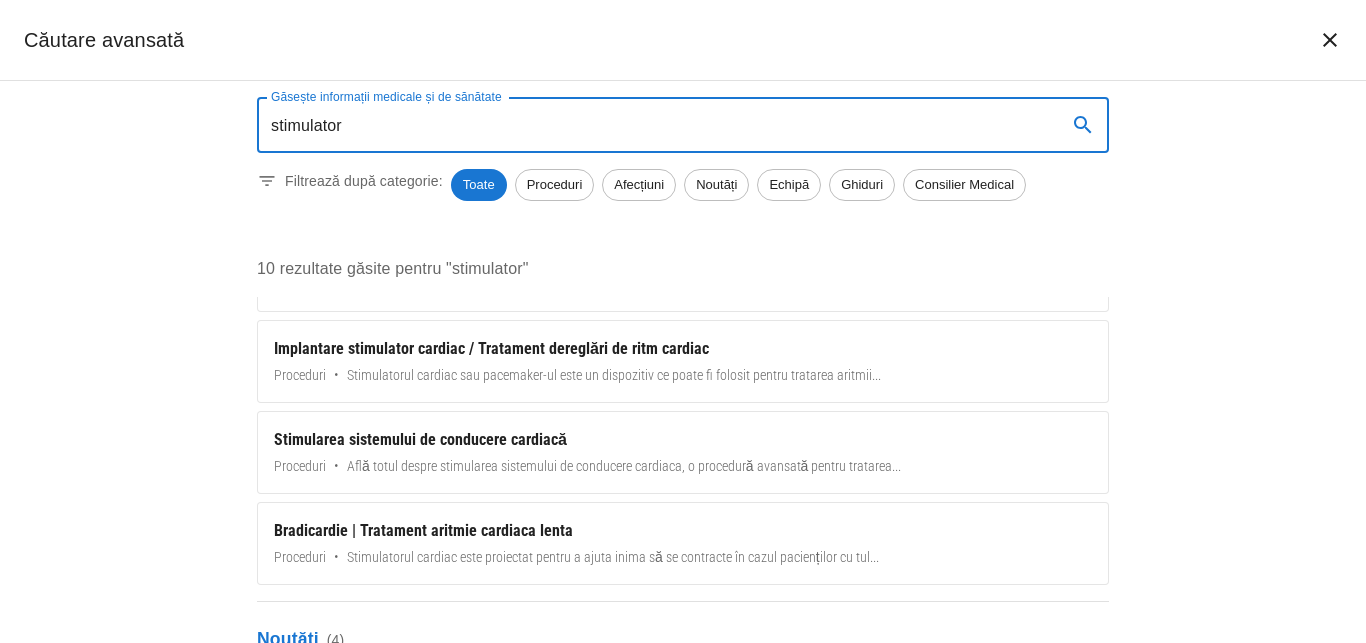 scroll, scrollTop: 0, scrollLeft: 0, axis: both 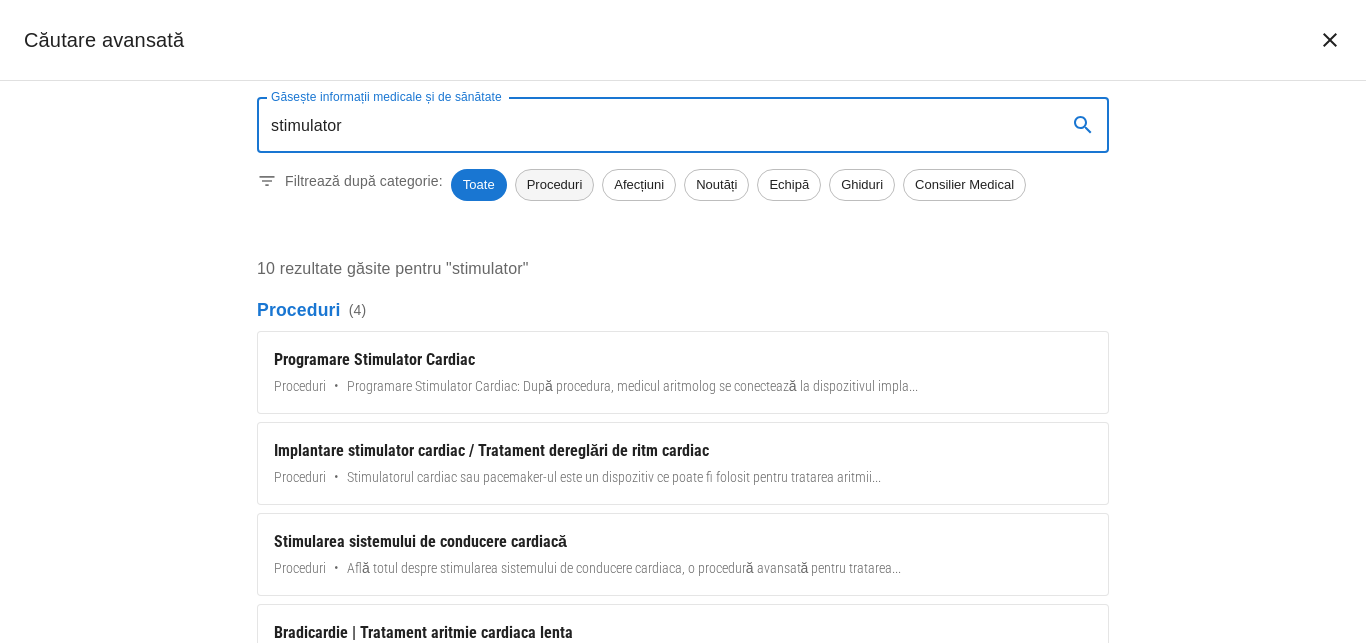 type on "stimulator" 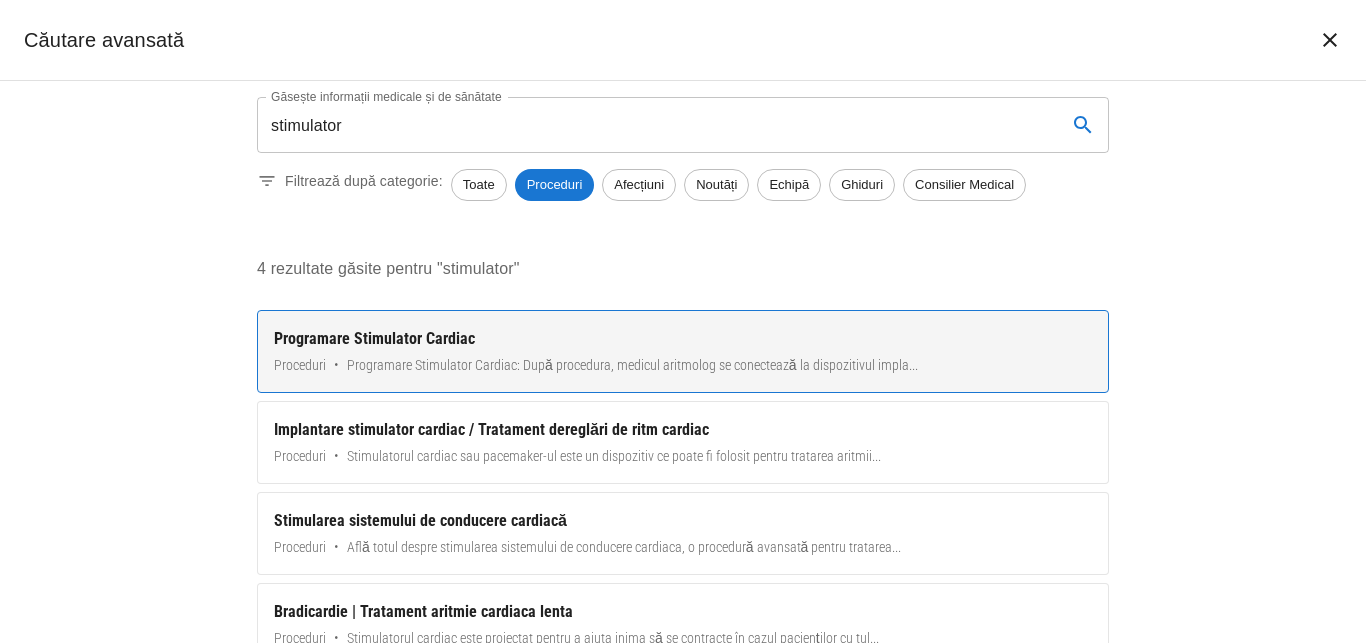 scroll, scrollTop: 28, scrollLeft: 0, axis: vertical 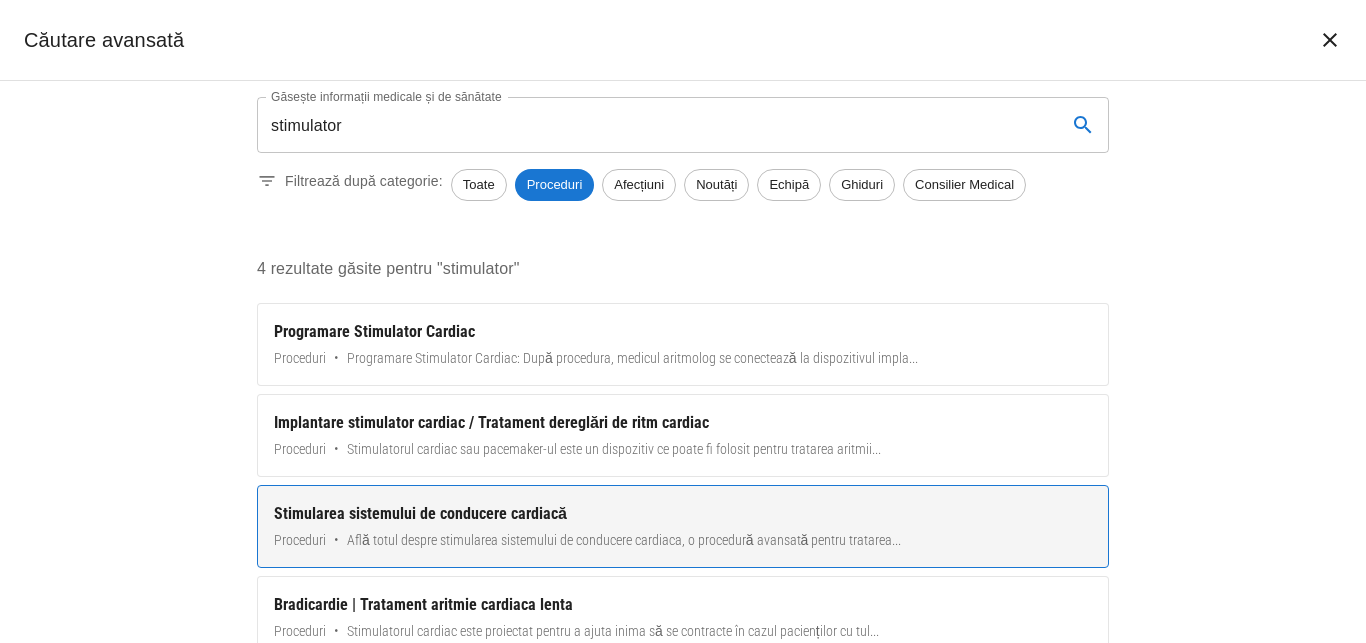 click on "Stimularea sistemului de conducere cardiacă" at bounding box center (683, 514) 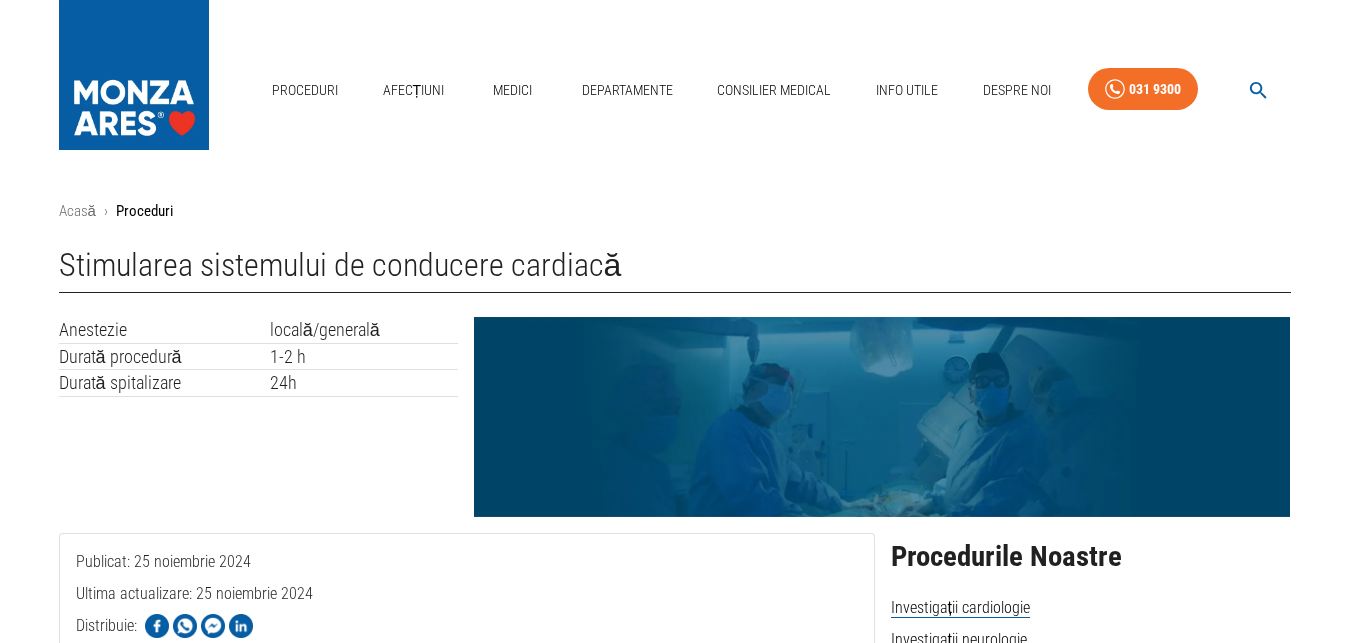 click at bounding box center [1258, 90] 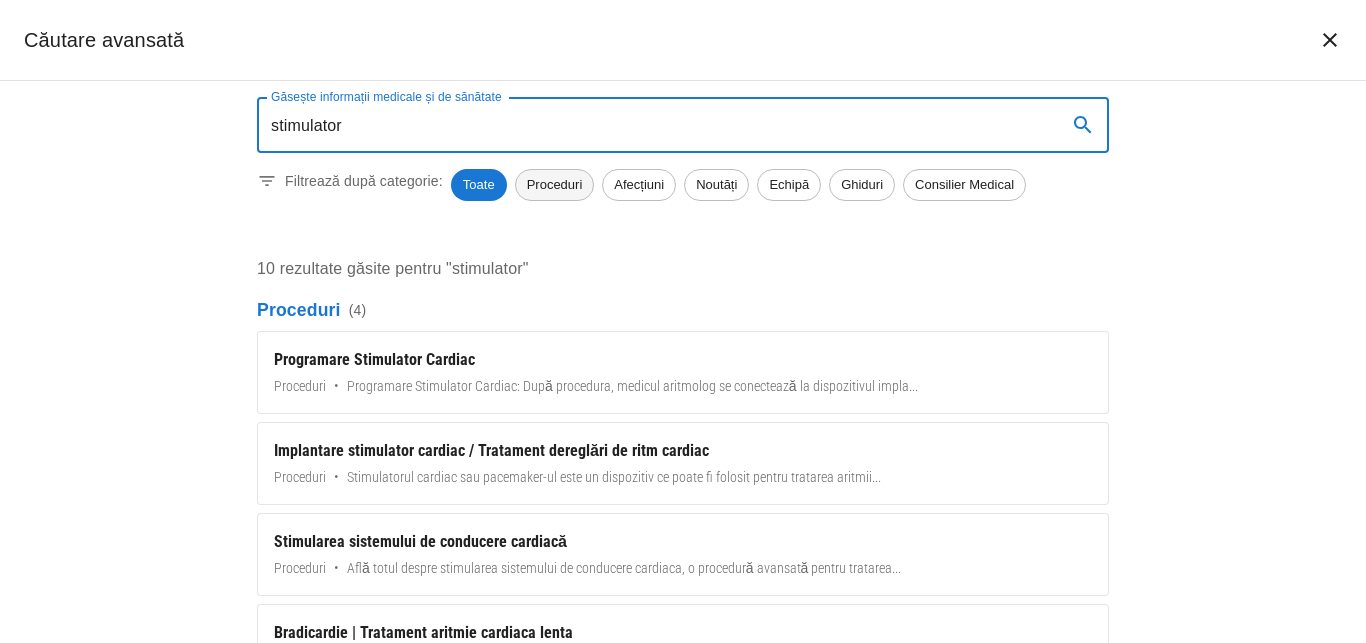 type on "stimulator" 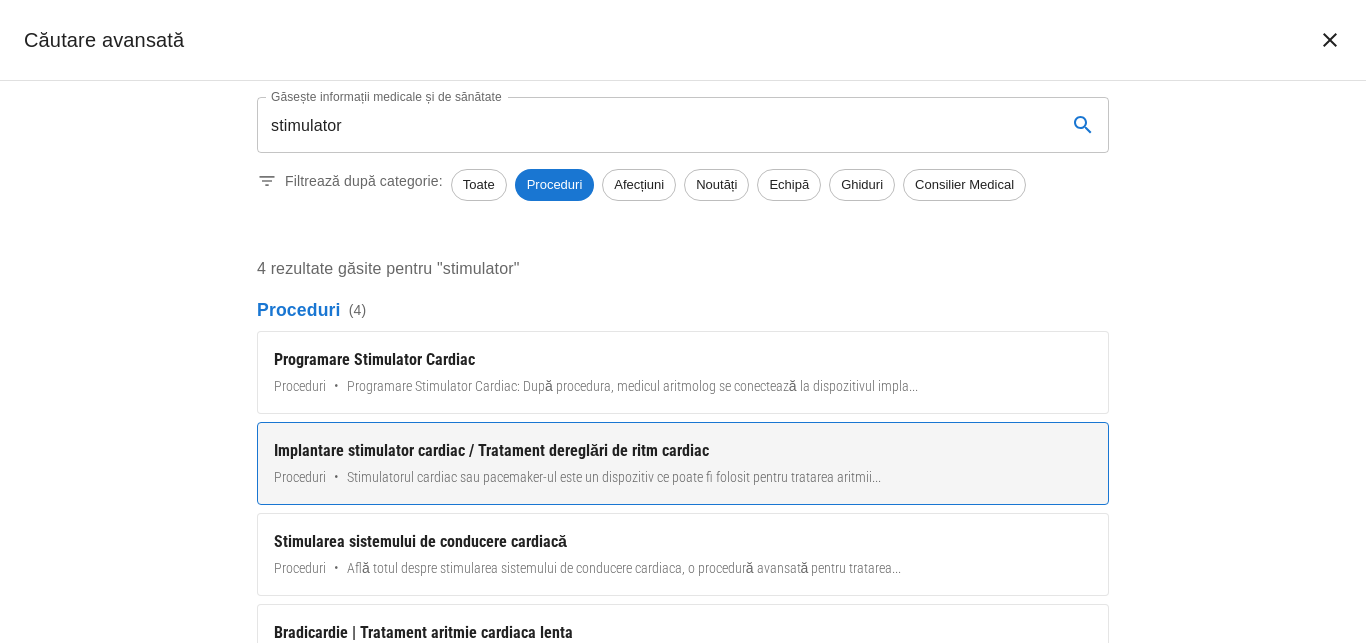 click on "Implantare stimulator cardiac / Tratament dereglări de ritm cardiac" at bounding box center [683, 451] 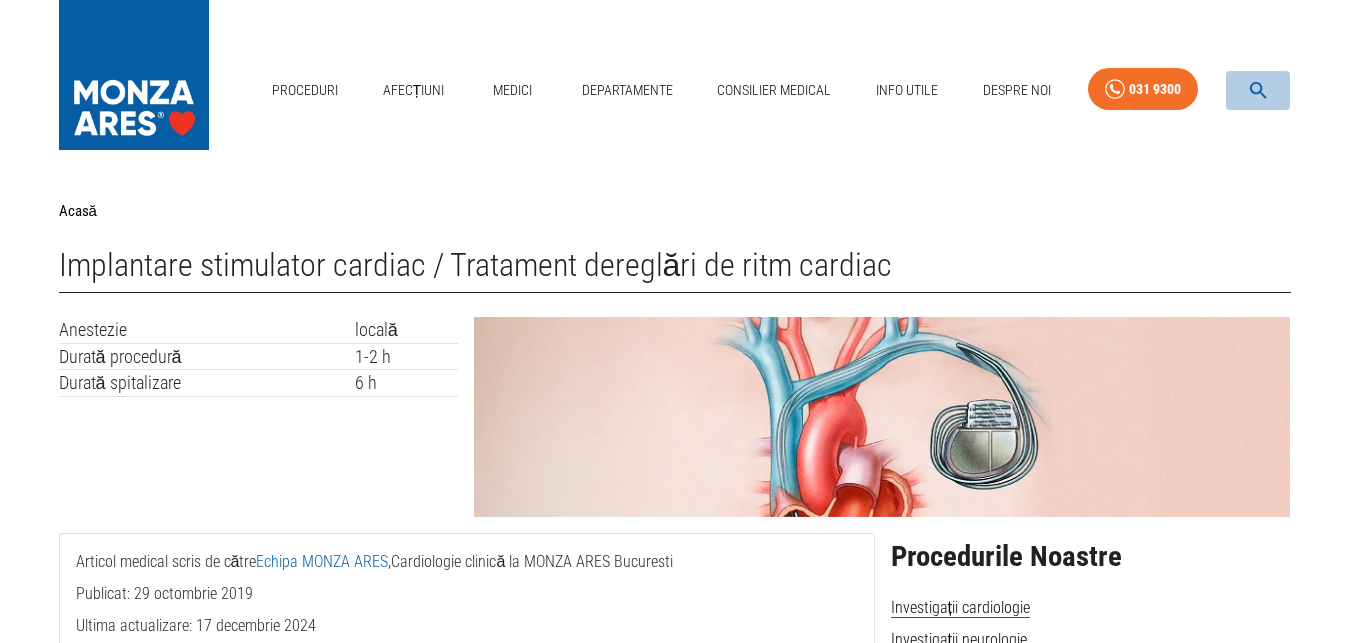 click 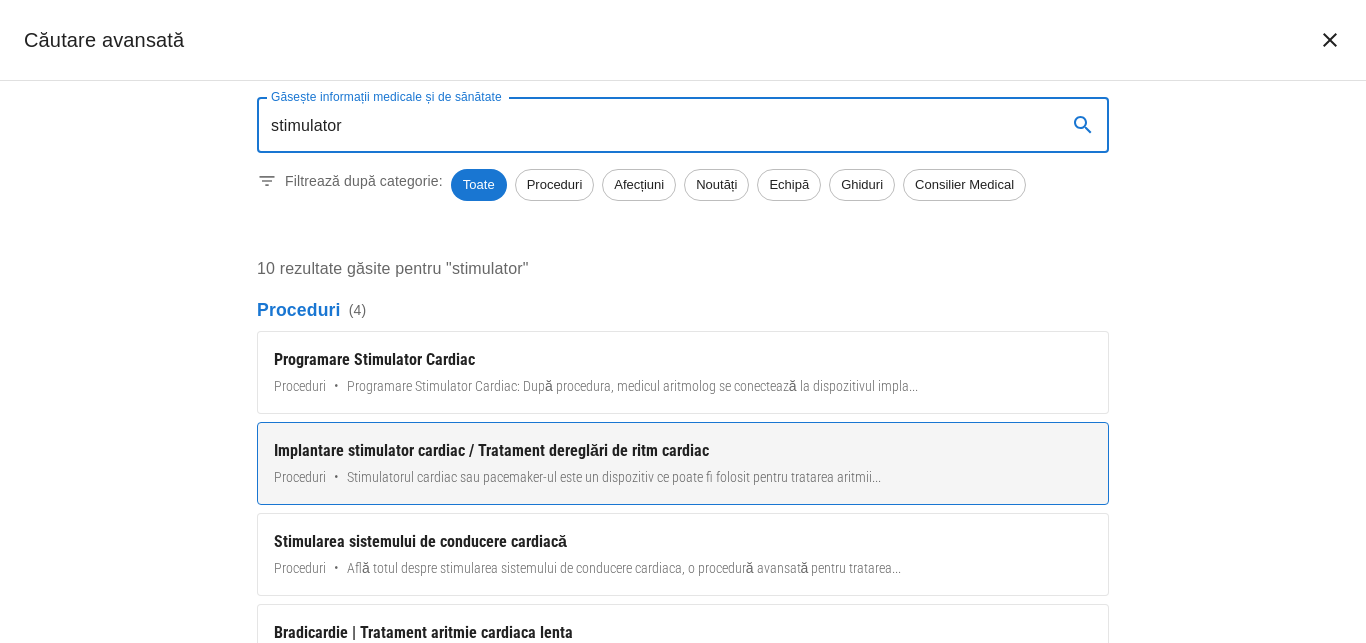 scroll, scrollTop: 228, scrollLeft: 0, axis: vertical 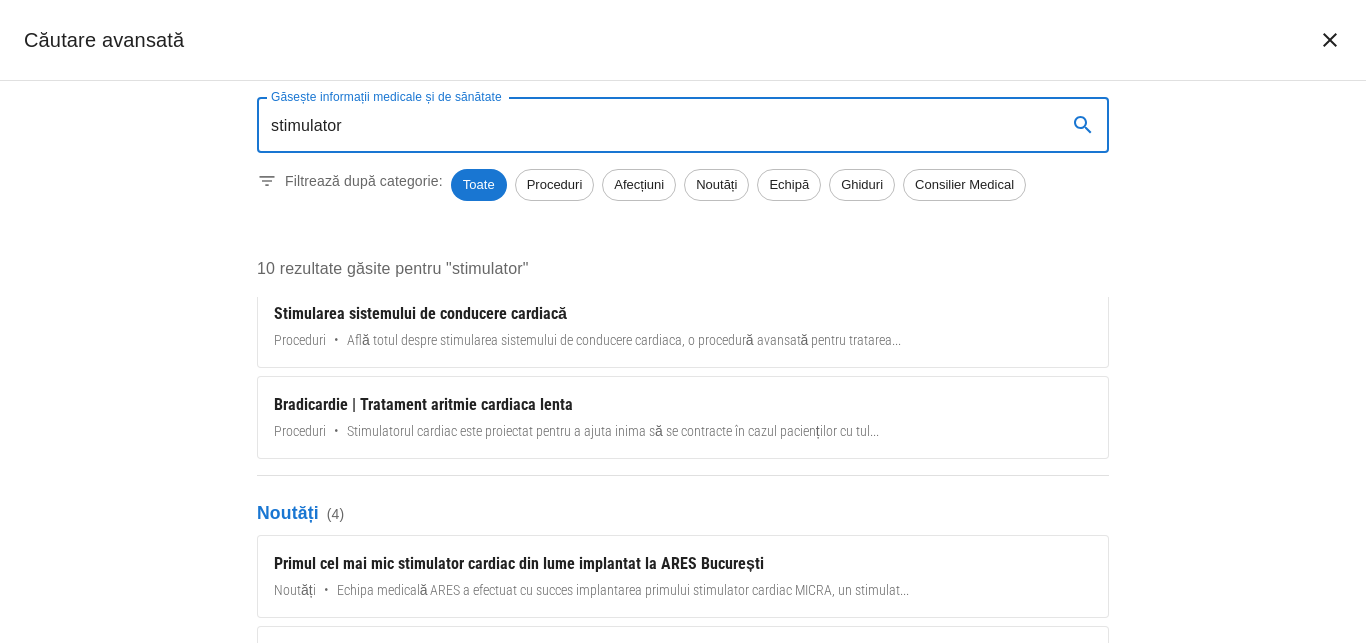 type on "stimulator" 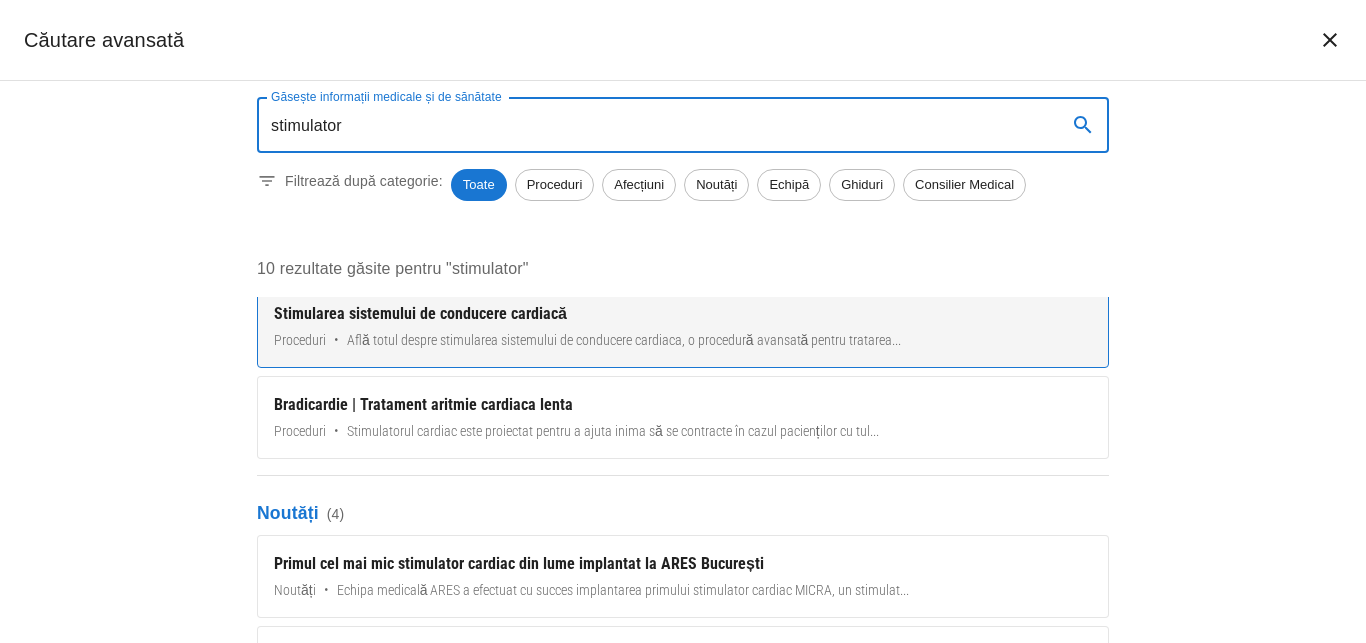 click on "Stimularea sistemului de conducere cardiacă" at bounding box center [683, 314] 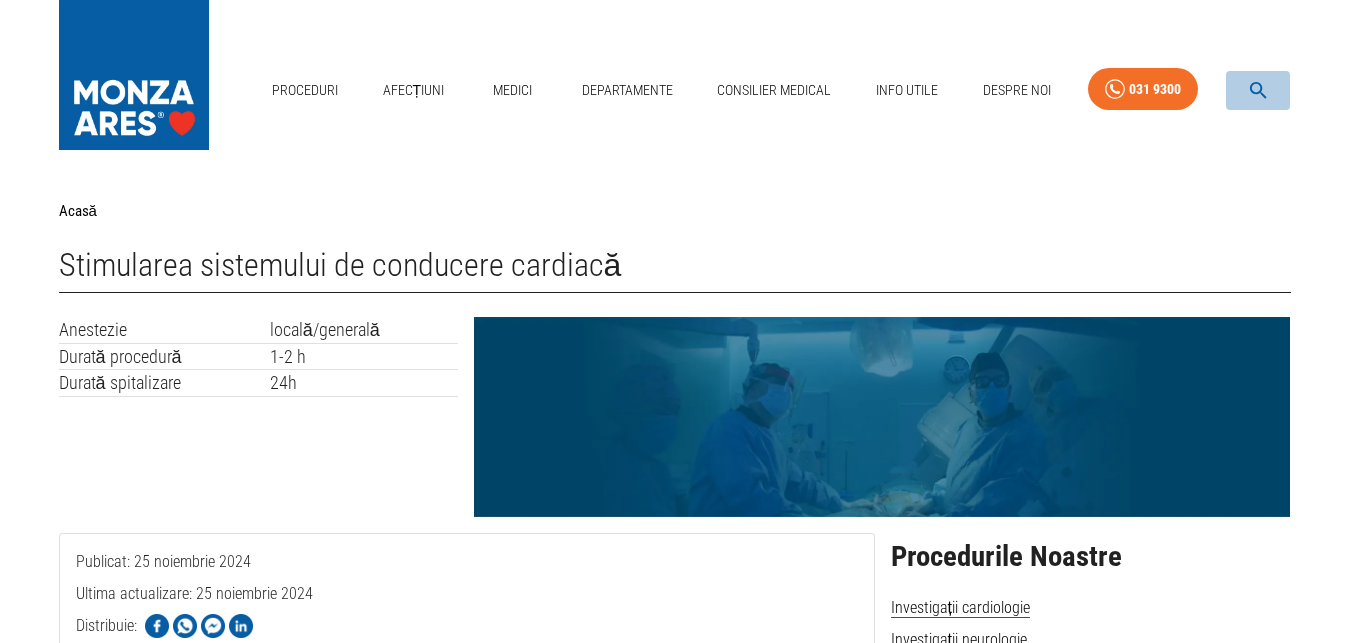 click 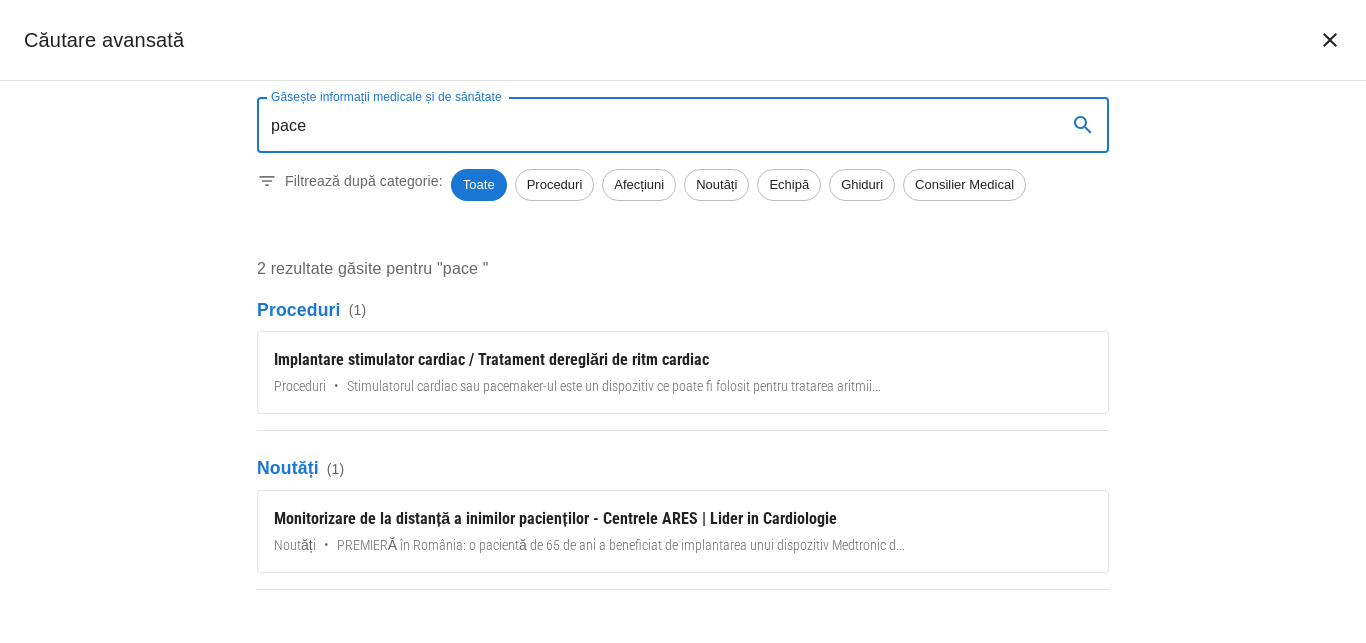type on "pace" 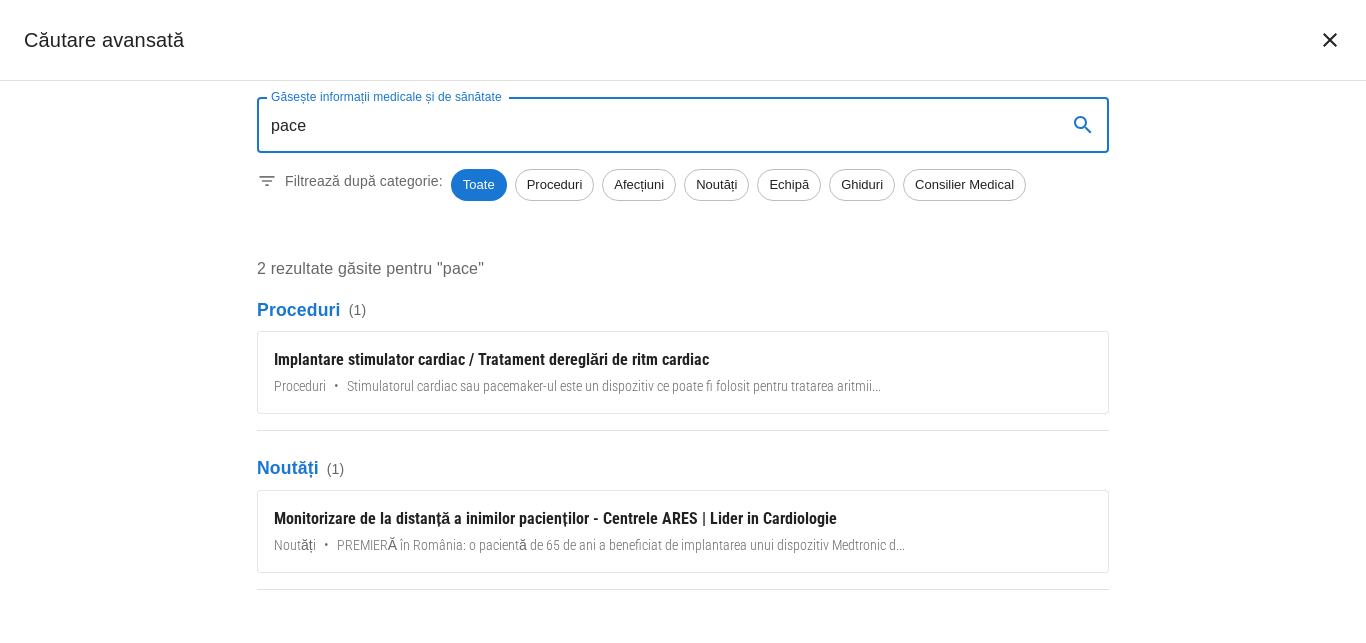 drag, startPoint x: 387, startPoint y: 125, endPoint x: 24, endPoint y: 177, distance: 366.7056 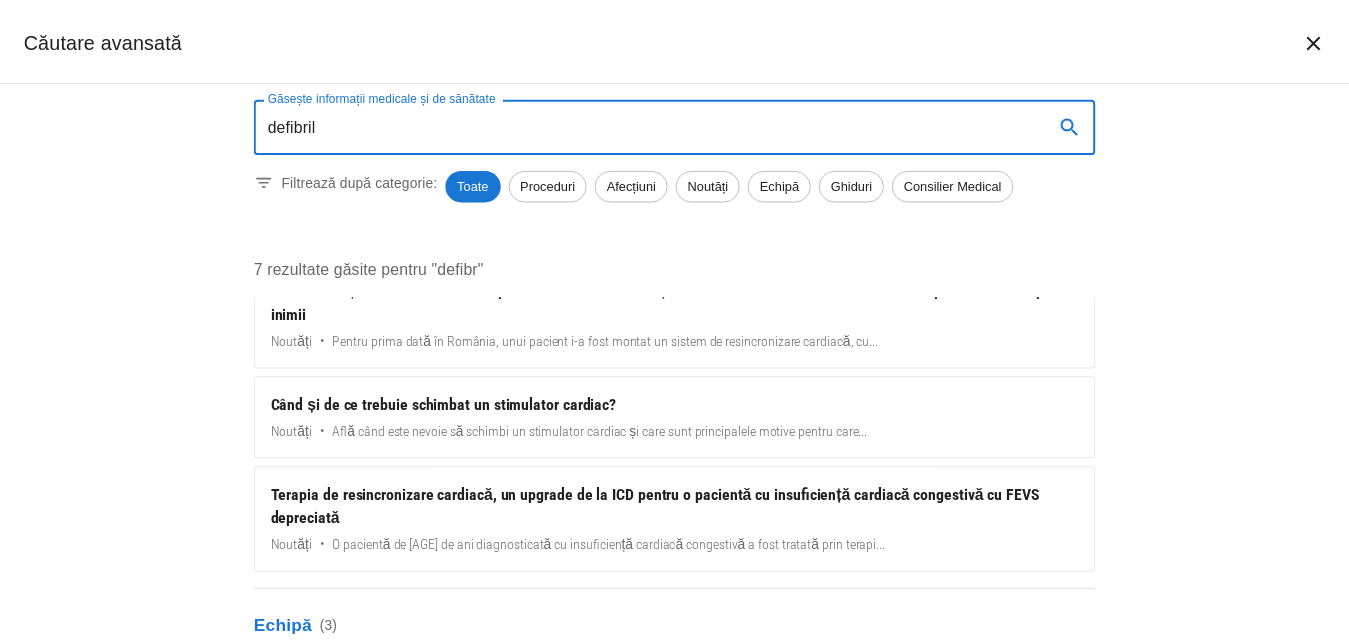 scroll, scrollTop: 0, scrollLeft: 0, axis: both 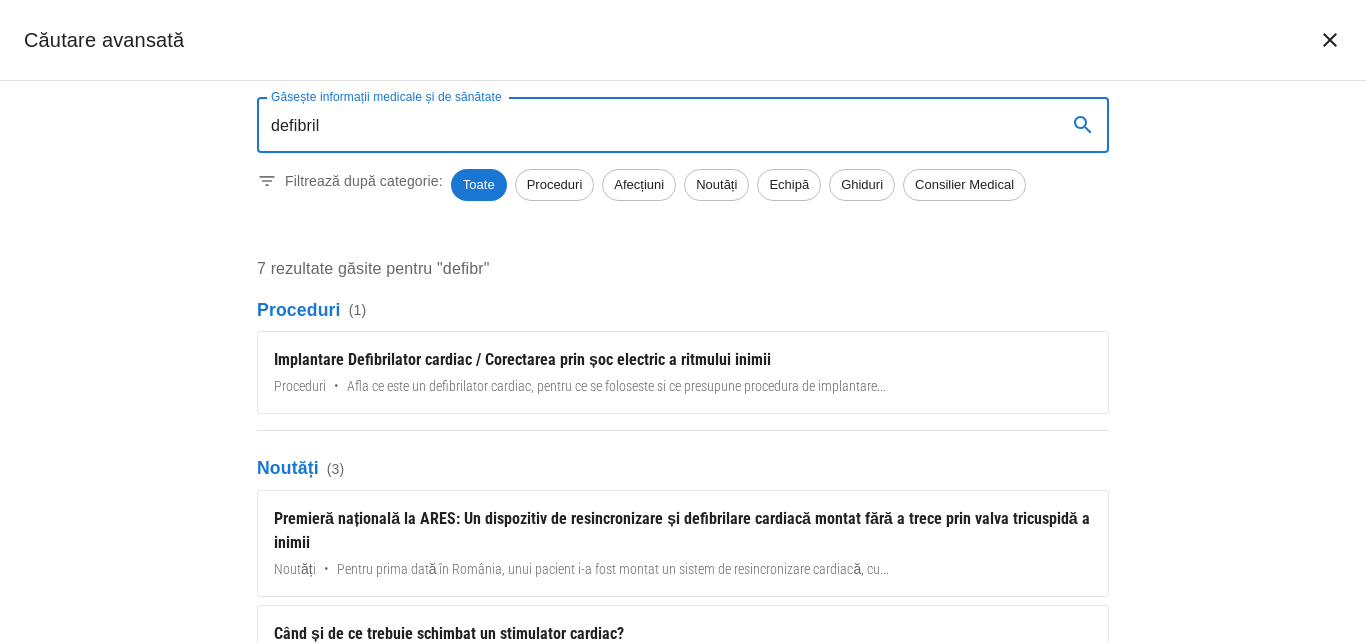 type on "defibril" 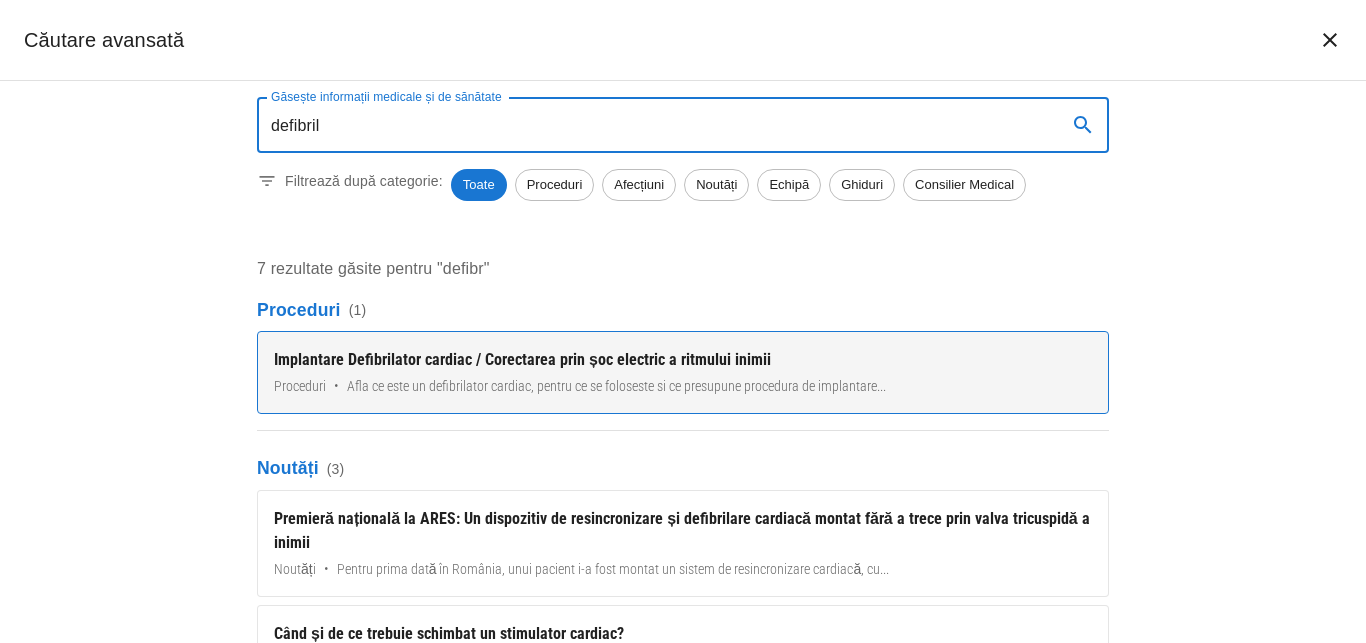 click on "Implantare Defibrilator cardiac / Corectarea prin șoc electric a ritmului inimii Proceduri • Afla ce este un defibrilator cardiac, pentru ce se foloseste si ce presupune procedura de implantare ..." at bounding box center [683, 372] 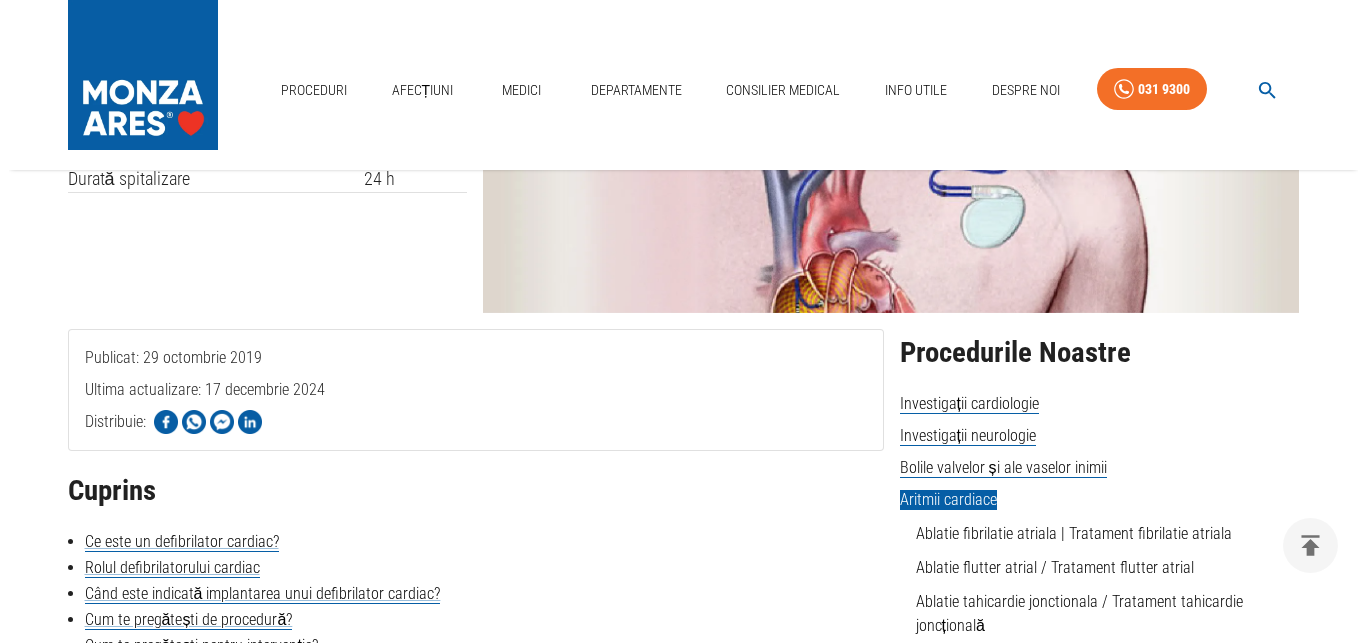scroll, scrollTop: 0, scrollLeft: 0, axis: both 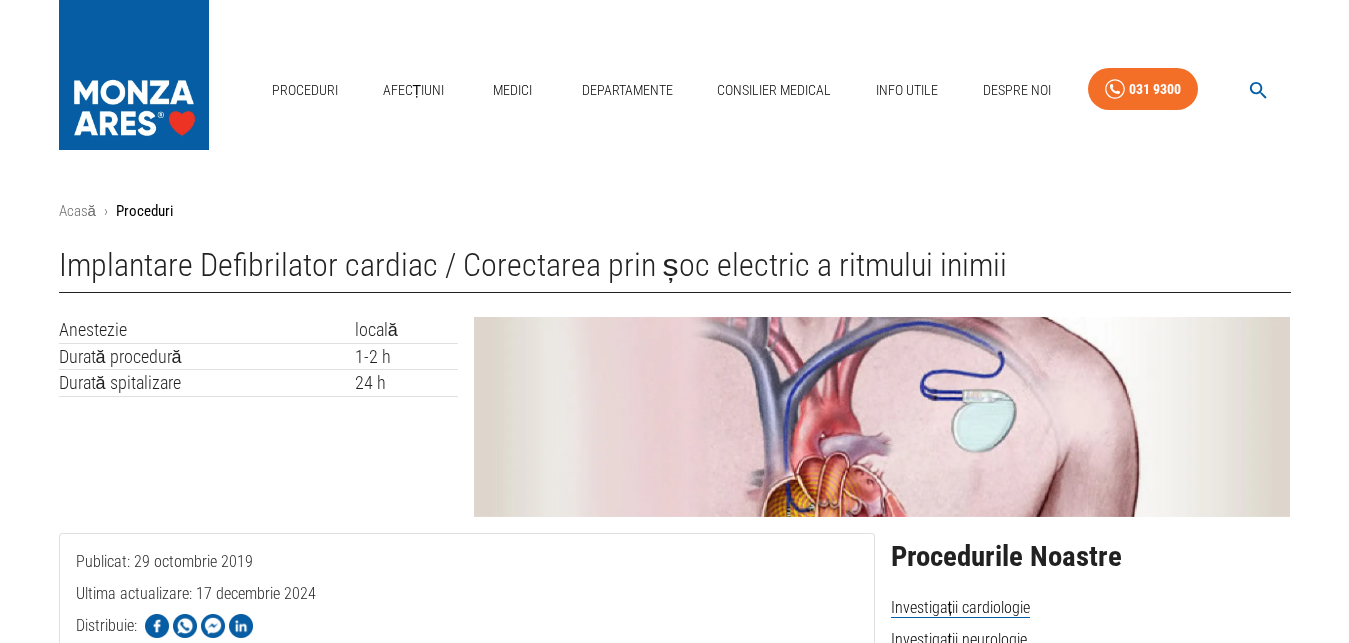 click 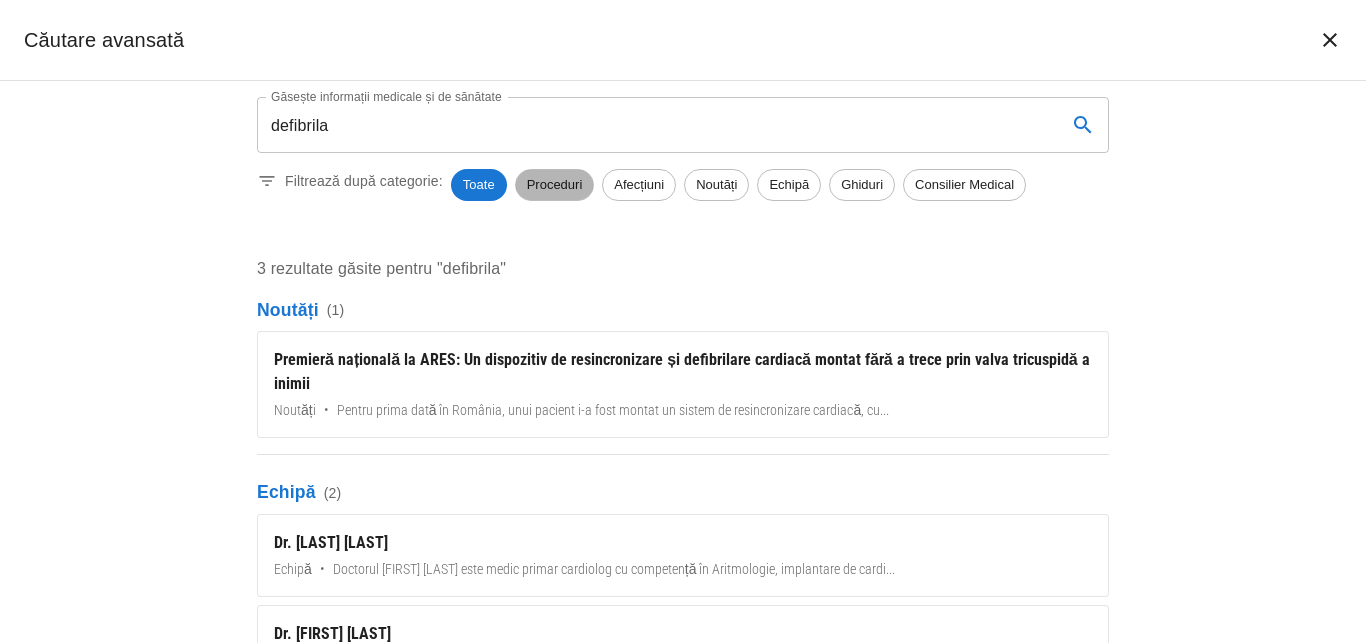 click on "Proceduri" at bounding box center (555, 185) 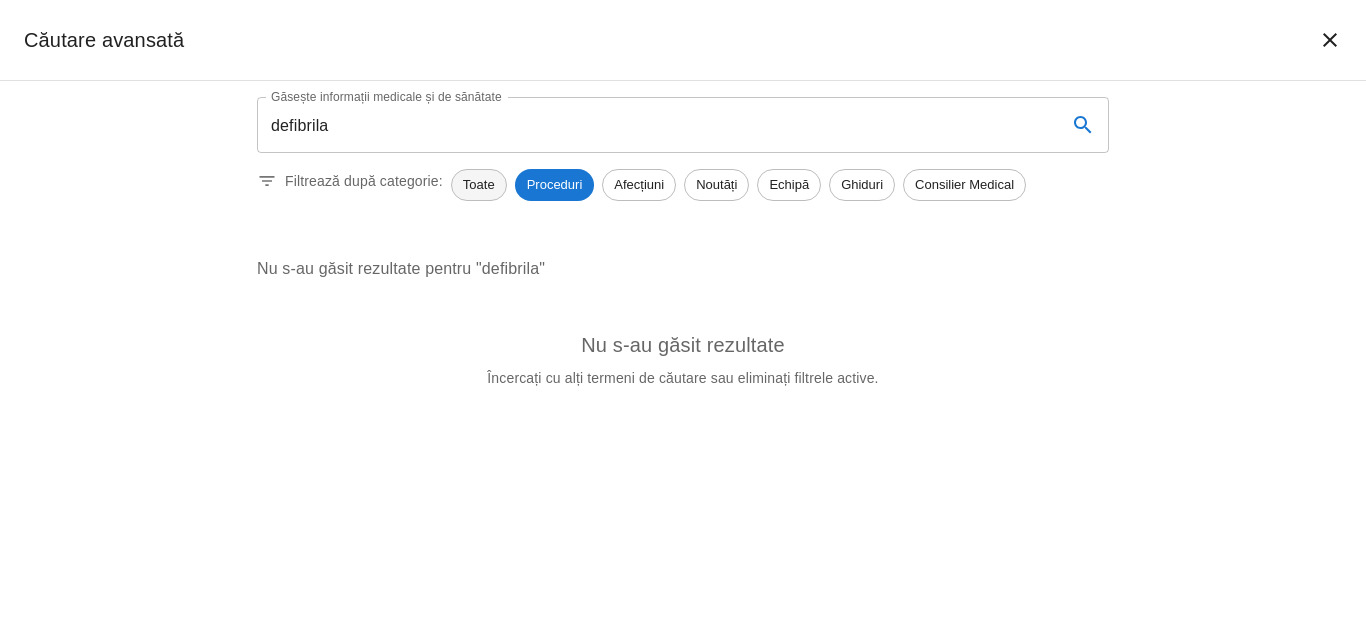 click on "Toate" at bounding box center (479, 185) 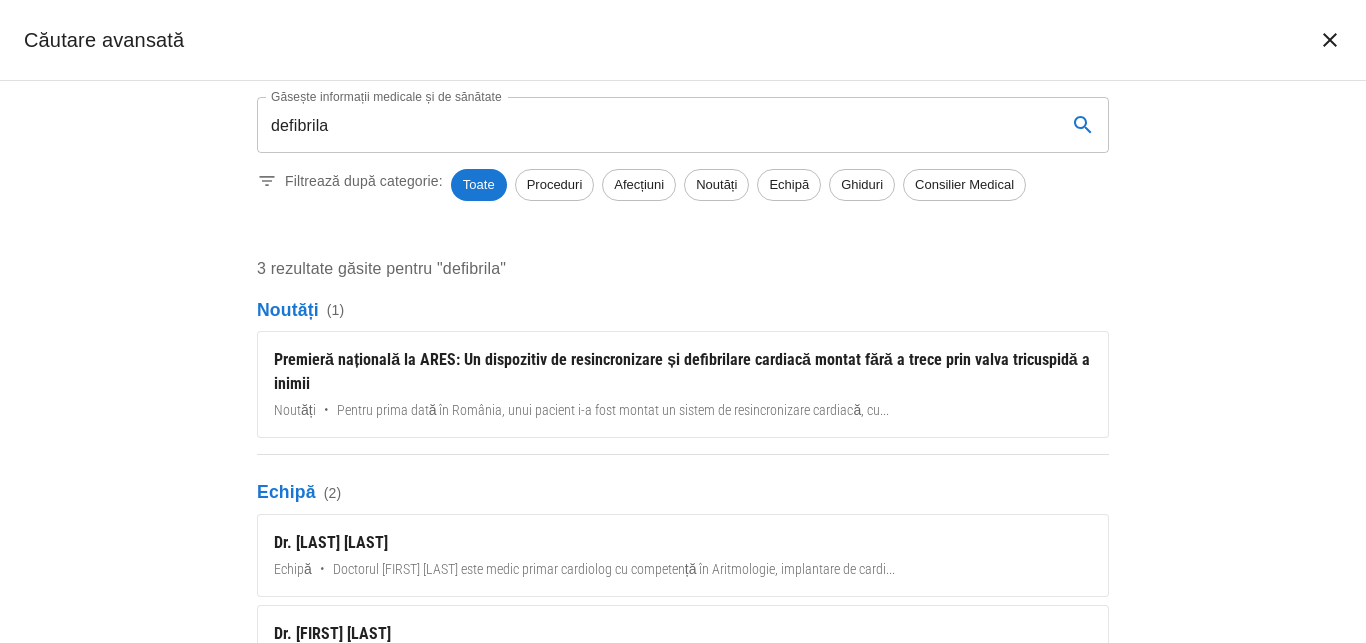 click on "defibrila" at bounding box center (654, 125) 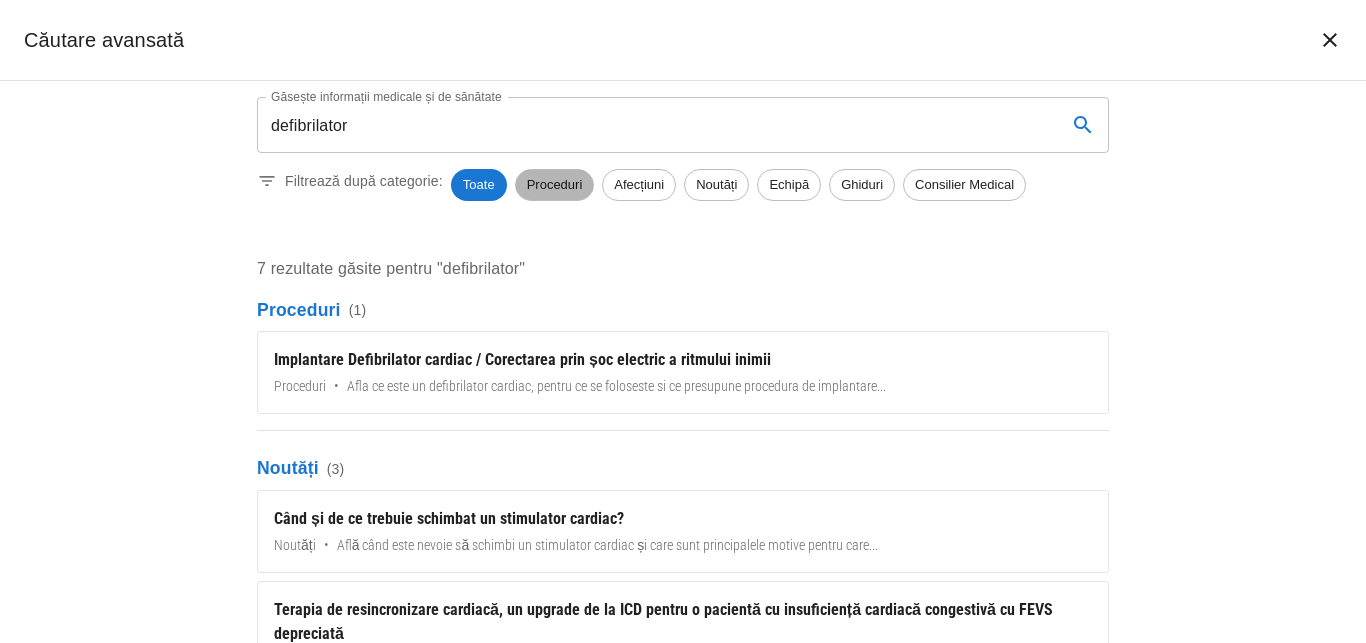 click on "Proceduri" at bounding box center [555, 185] 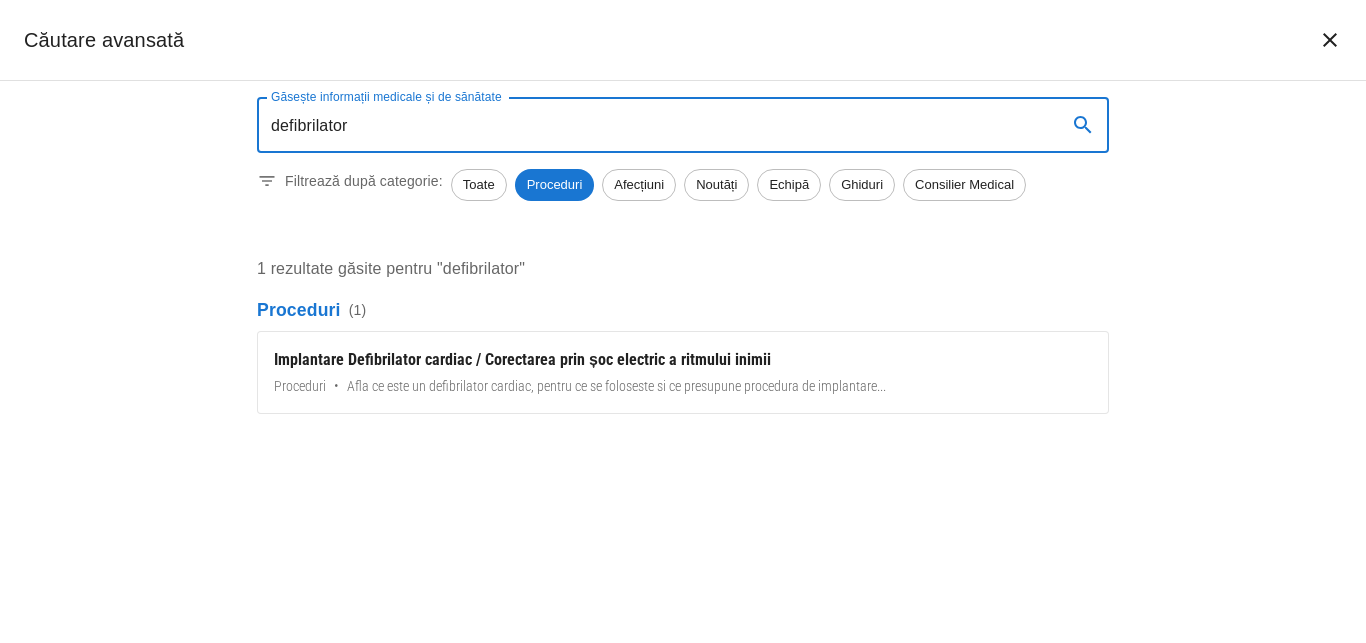 drag, startPoint x: 748, startPoint y: 118, endPoint x: 0, endPoint y: 89, distance: 748.56195 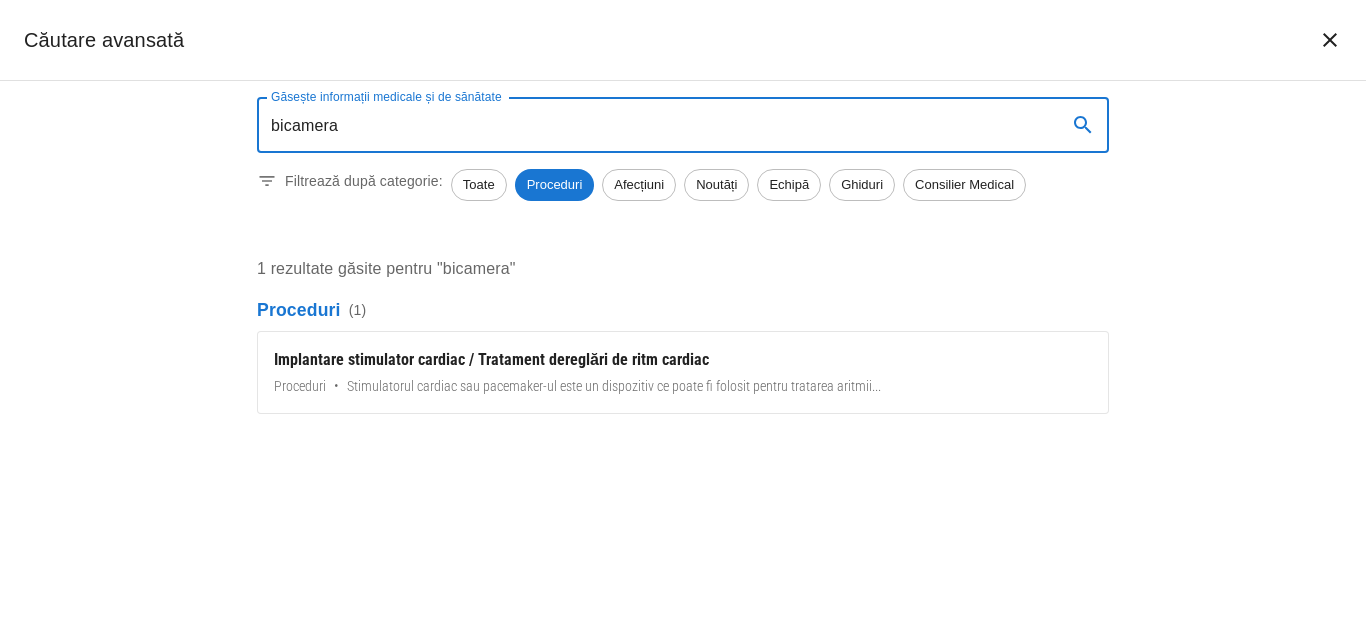 drag, startPoint x: 449, startPoint y: 131, endPoint x: 197, endPoint y: 116, distance: 252.44603 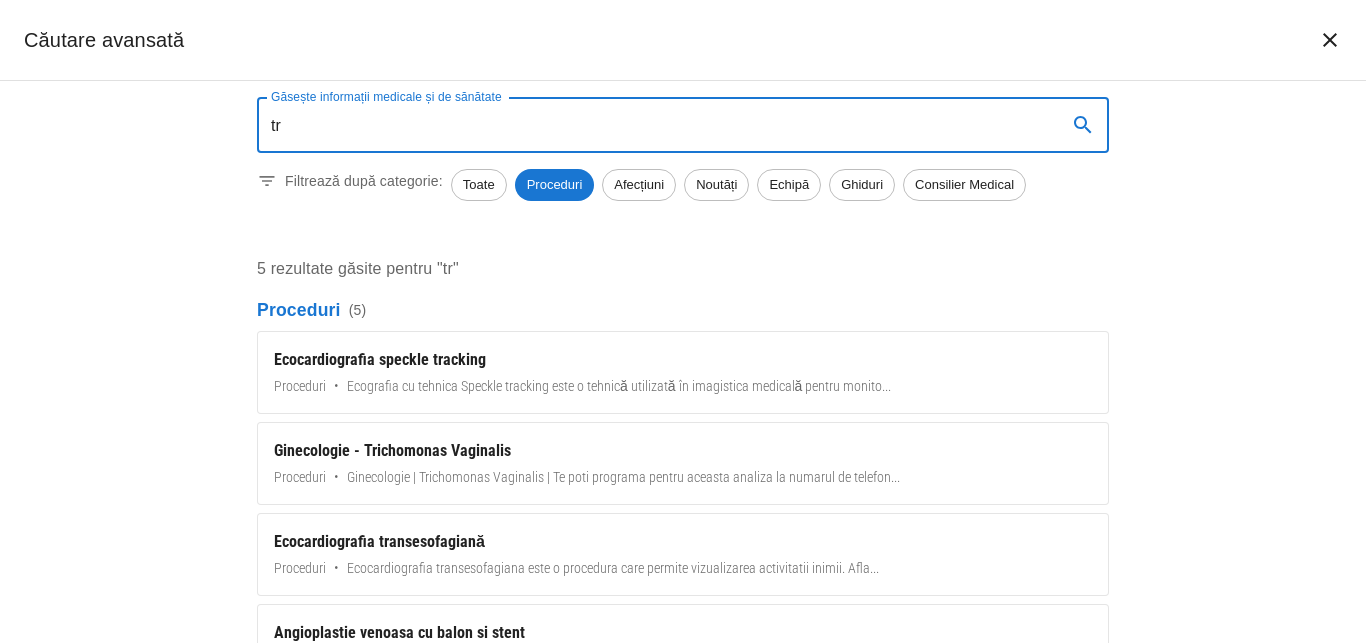 type on "t" 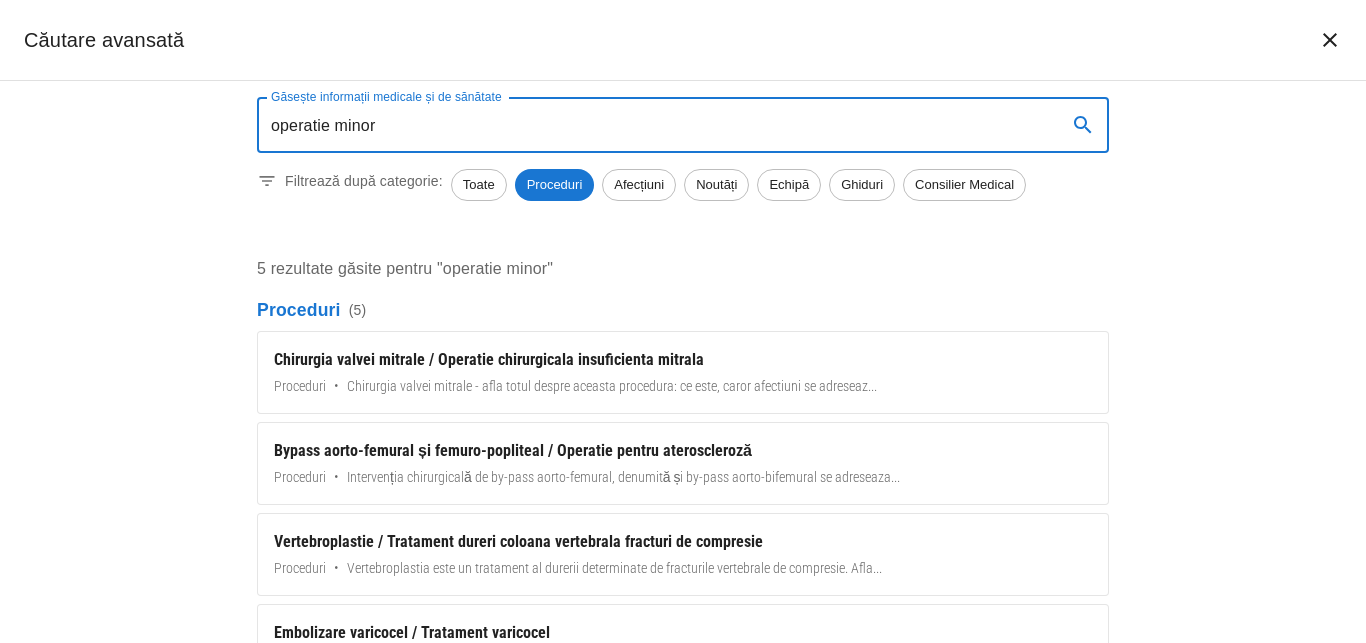 type on "operatie minora" 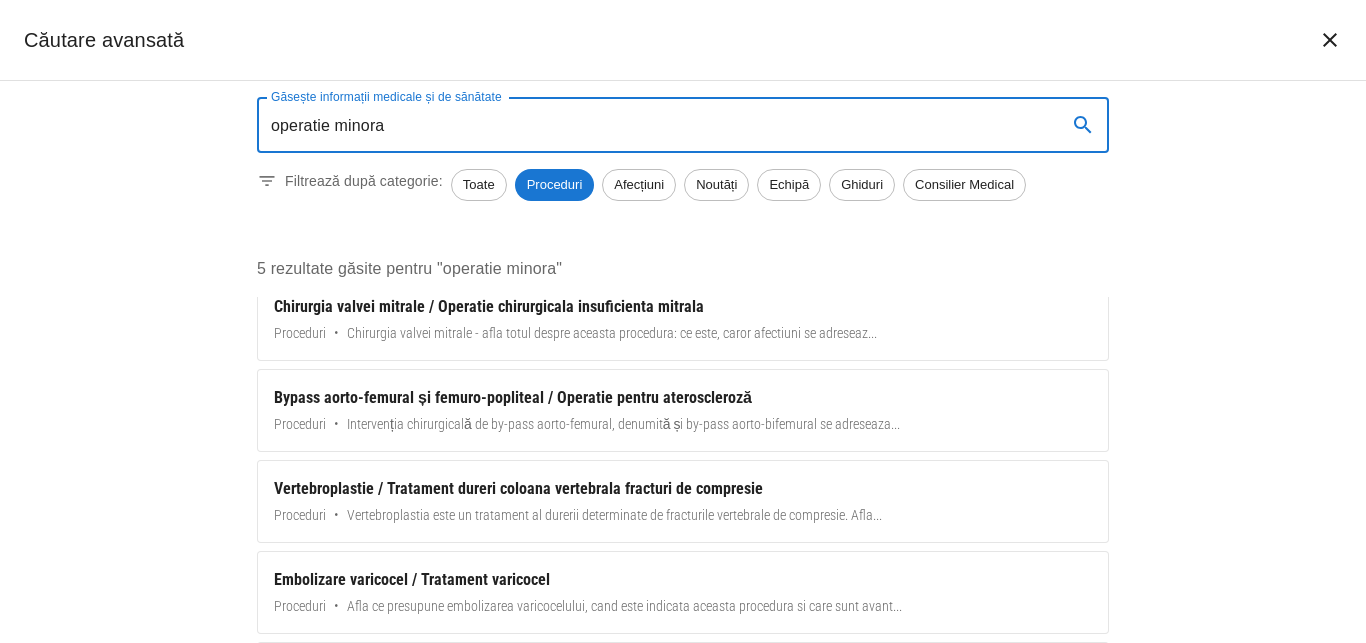 scroll, scrollTop: 0, scrollLeft: 0, axis: both 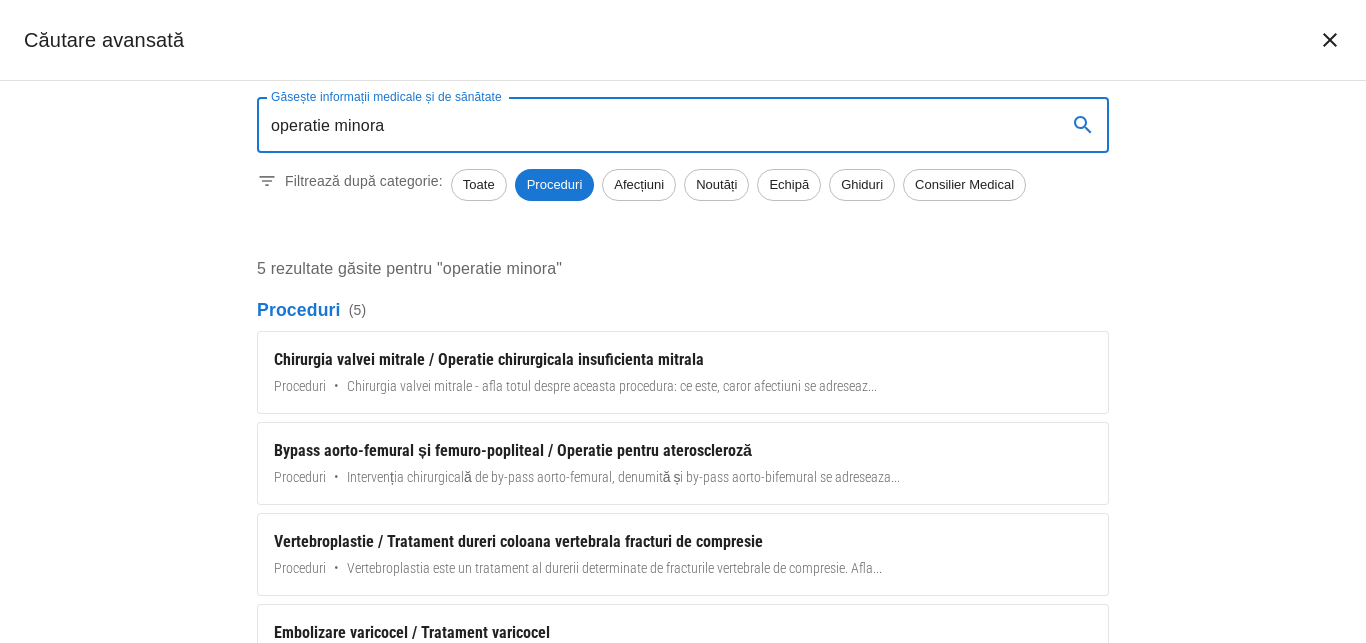 drag, startPoint x: 475, startPoint y: 130, endPoint x: 0, endPoint y: 100, distance: 475.9464 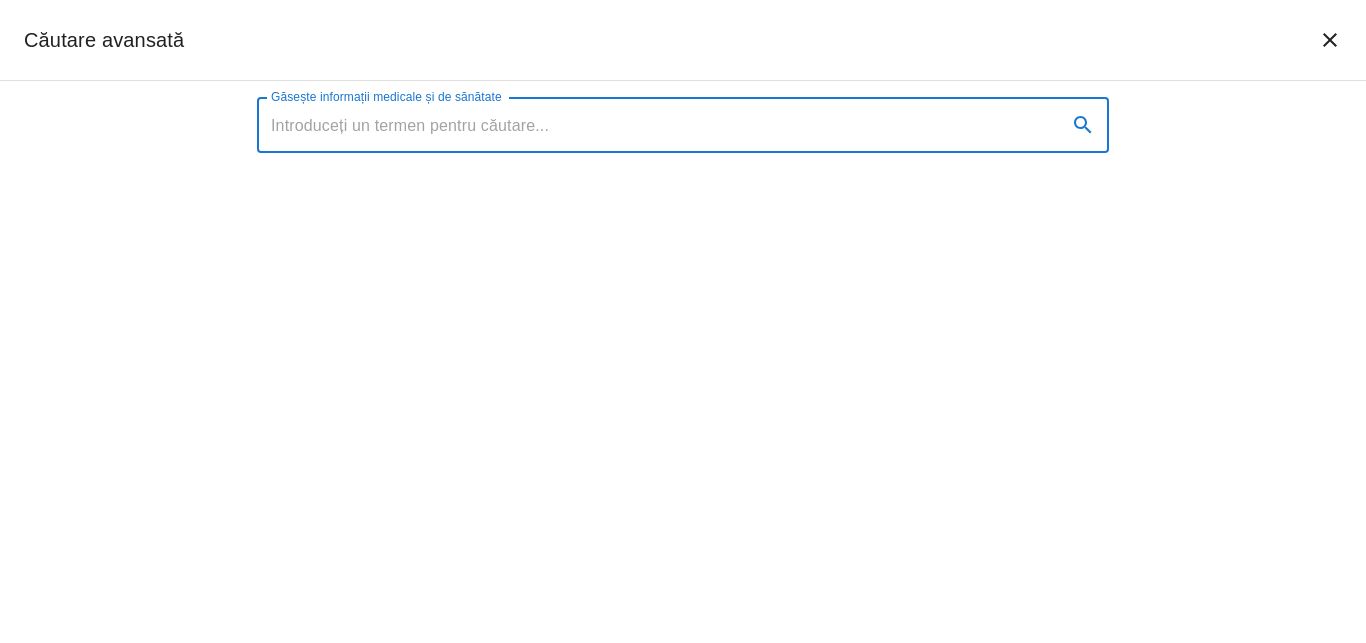 click on "Găsește informații medicale și de sănătate" at bounding box center [654, 125] 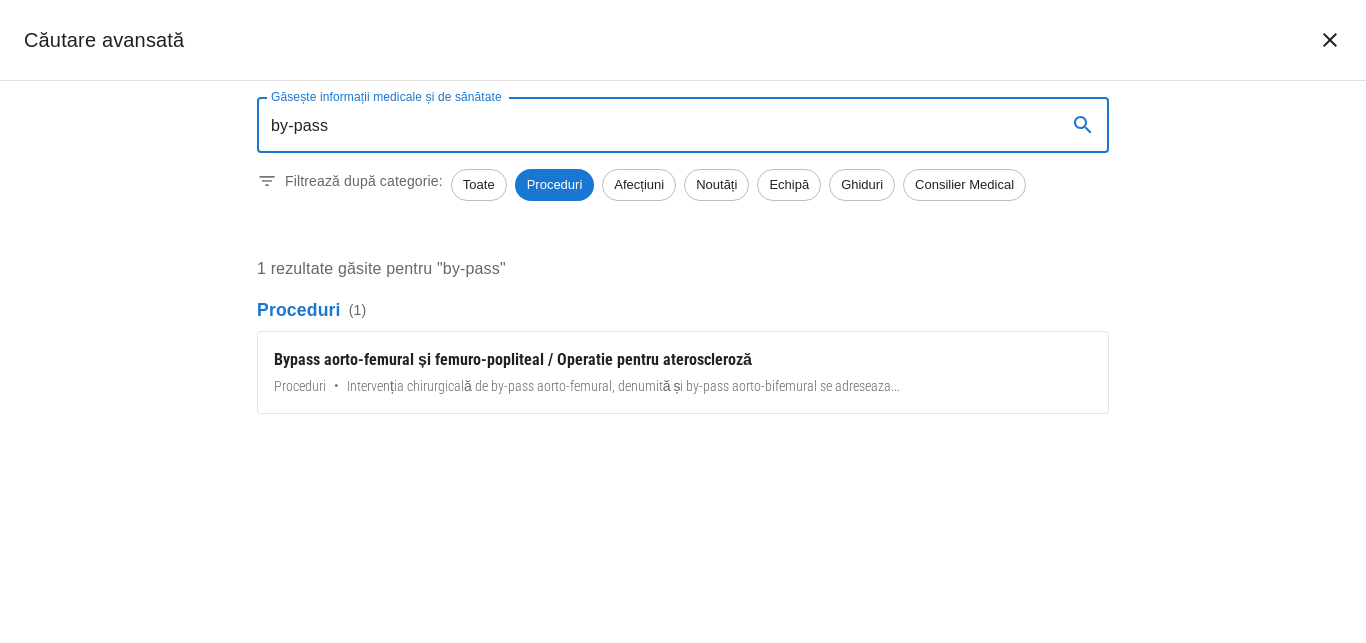 type on "by-pass" 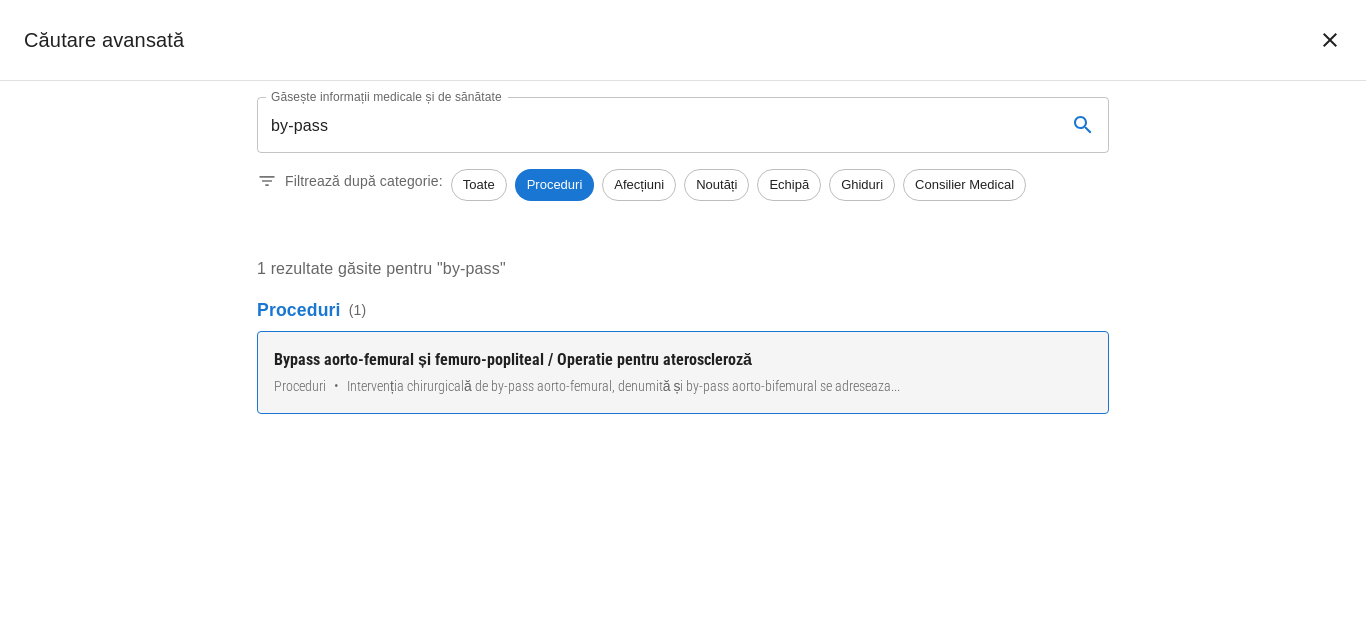 click on "Bypass aorto-femural și femuro-popliteal / Operatie pentru ateroscleroză" at bounding box center [683, 360] 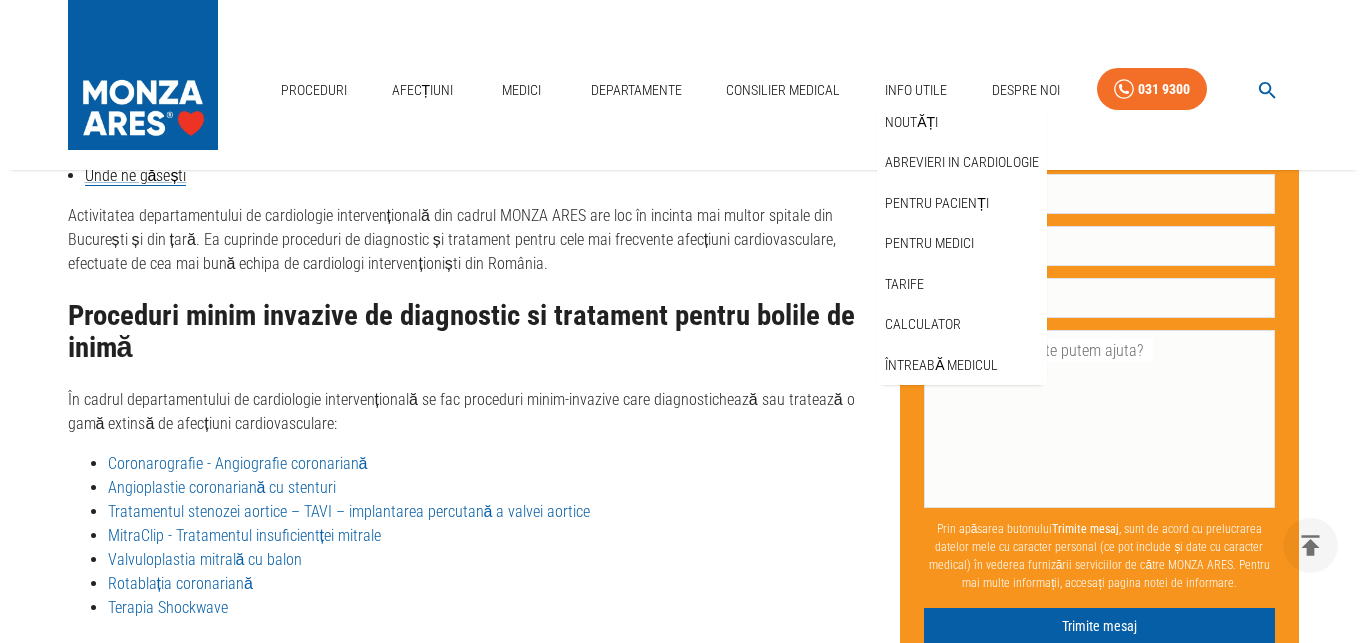 scroll, scrollTop: 1836, scrollLeft: 0, axis: vertical 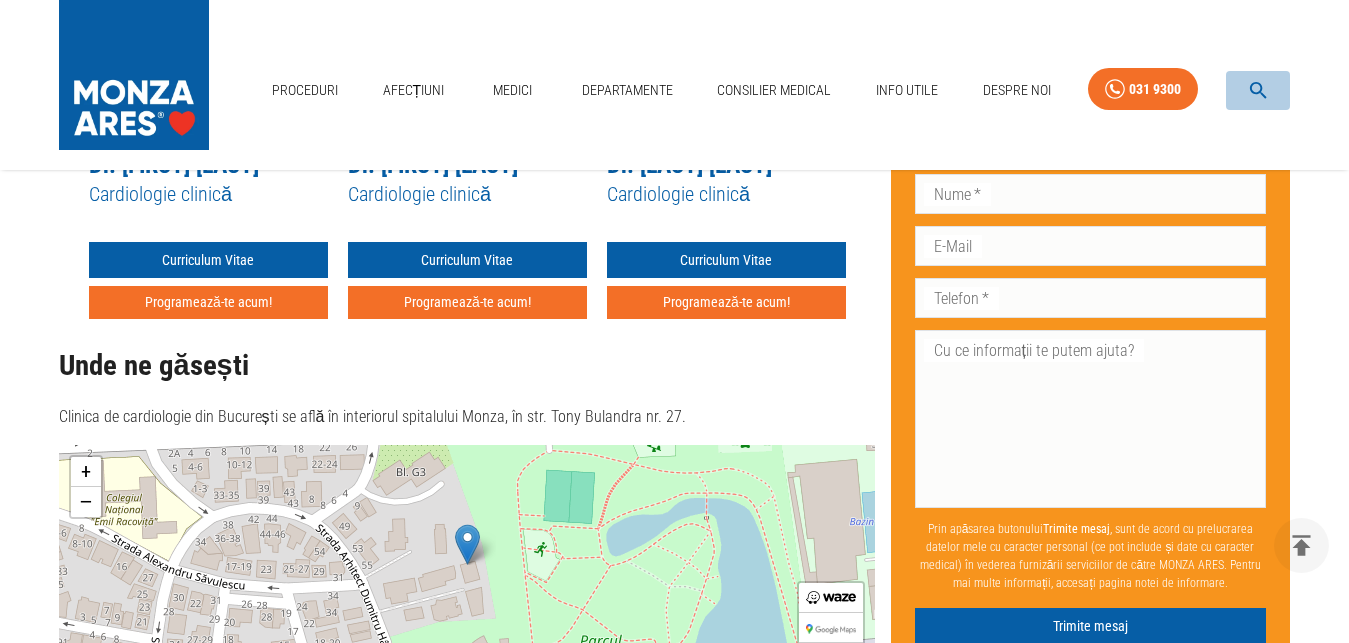 click 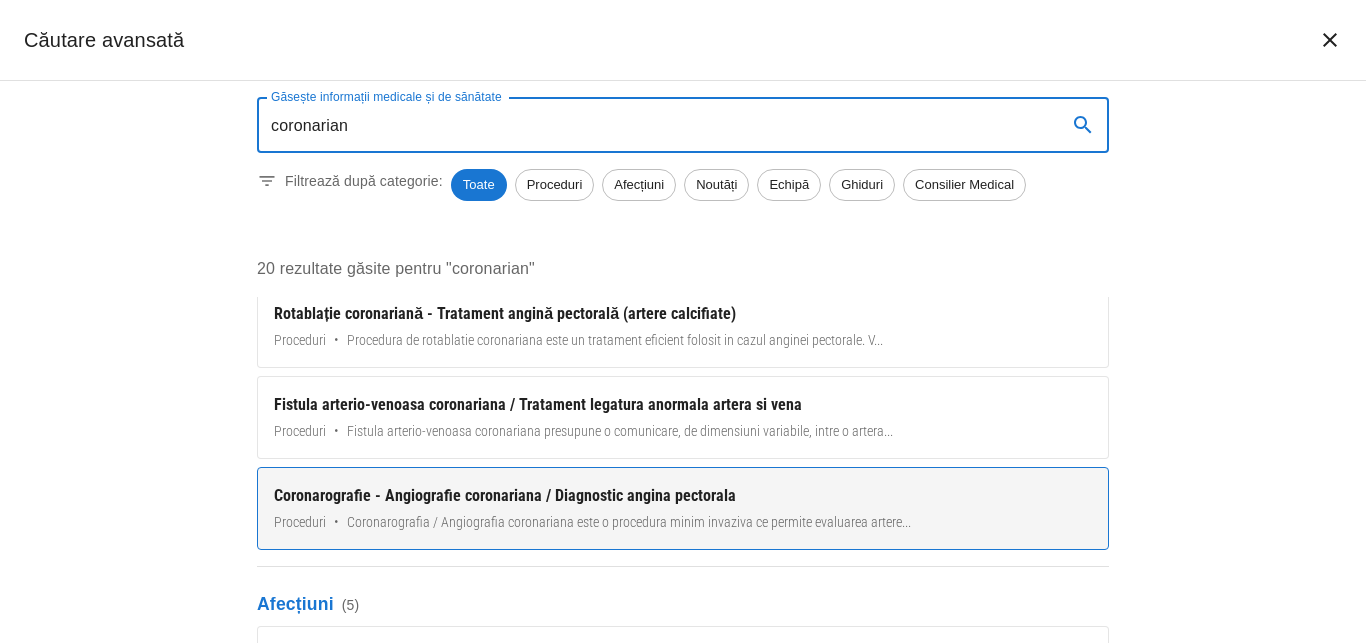 scroll, scrollTop: 0, scrollLeft: 0, axis: both 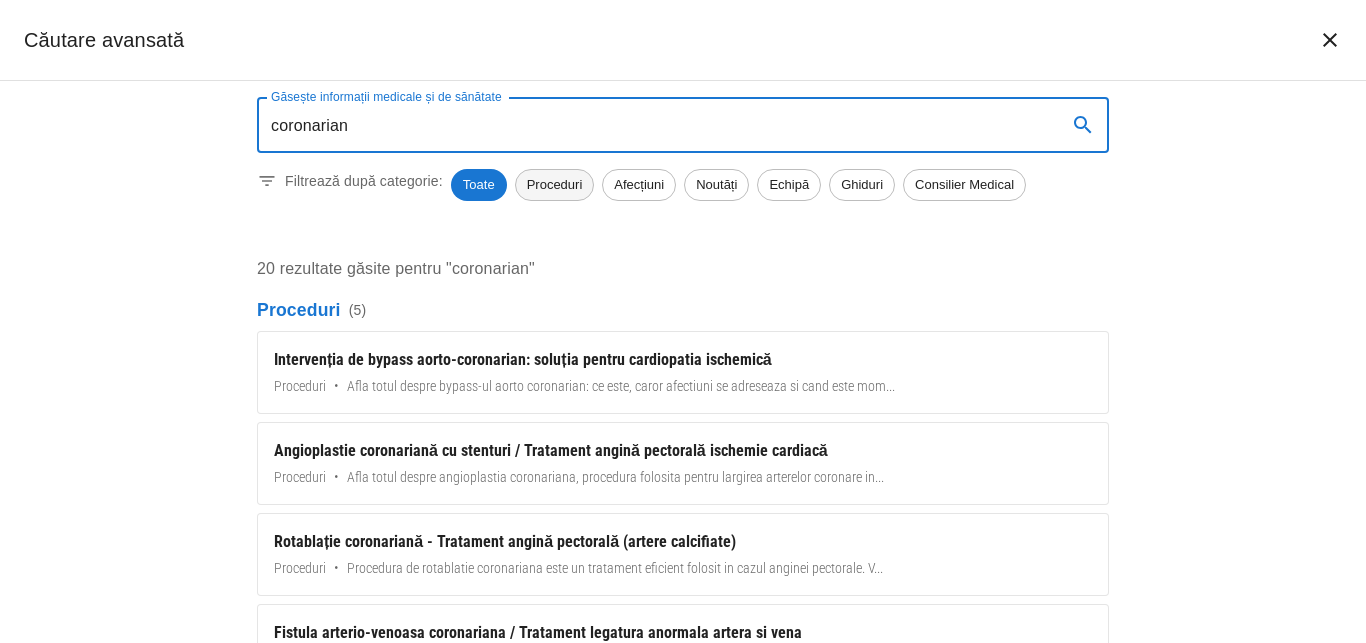 type on "coronarian" 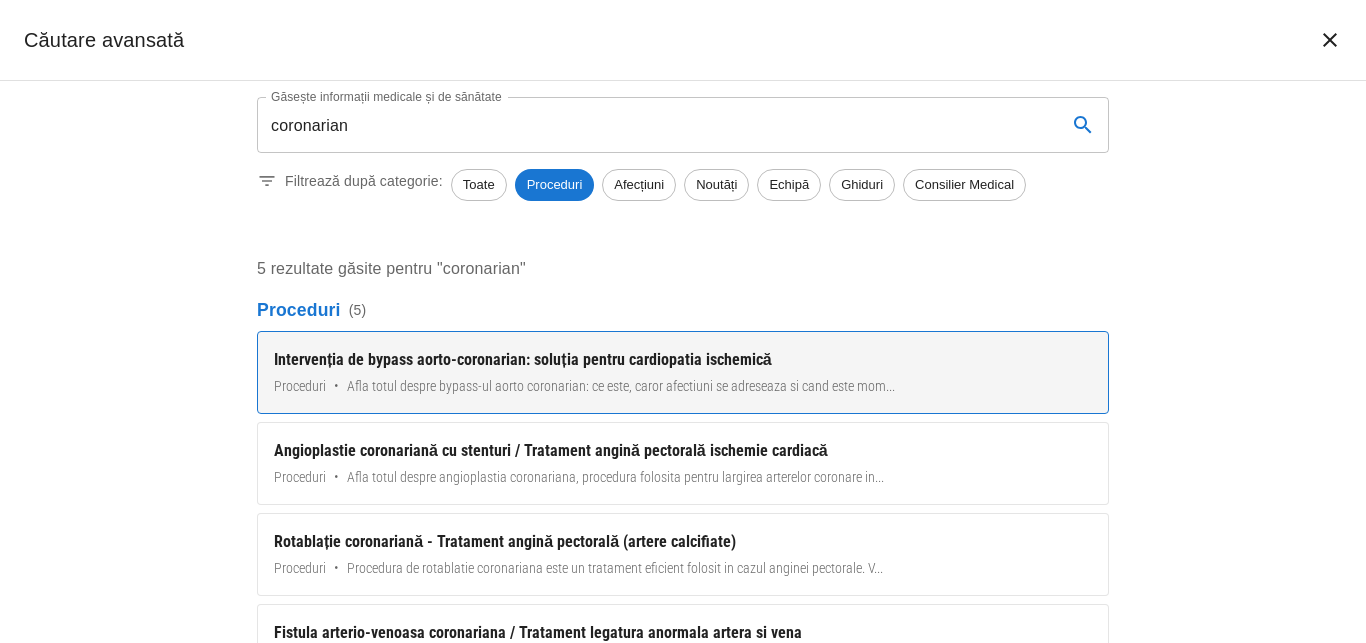 click on "Afla totul despre bypass-ul aorto coronarian: ce este, caror afectiuni se adreseaza si cand este mom ..." at bounding box center [621, 386] 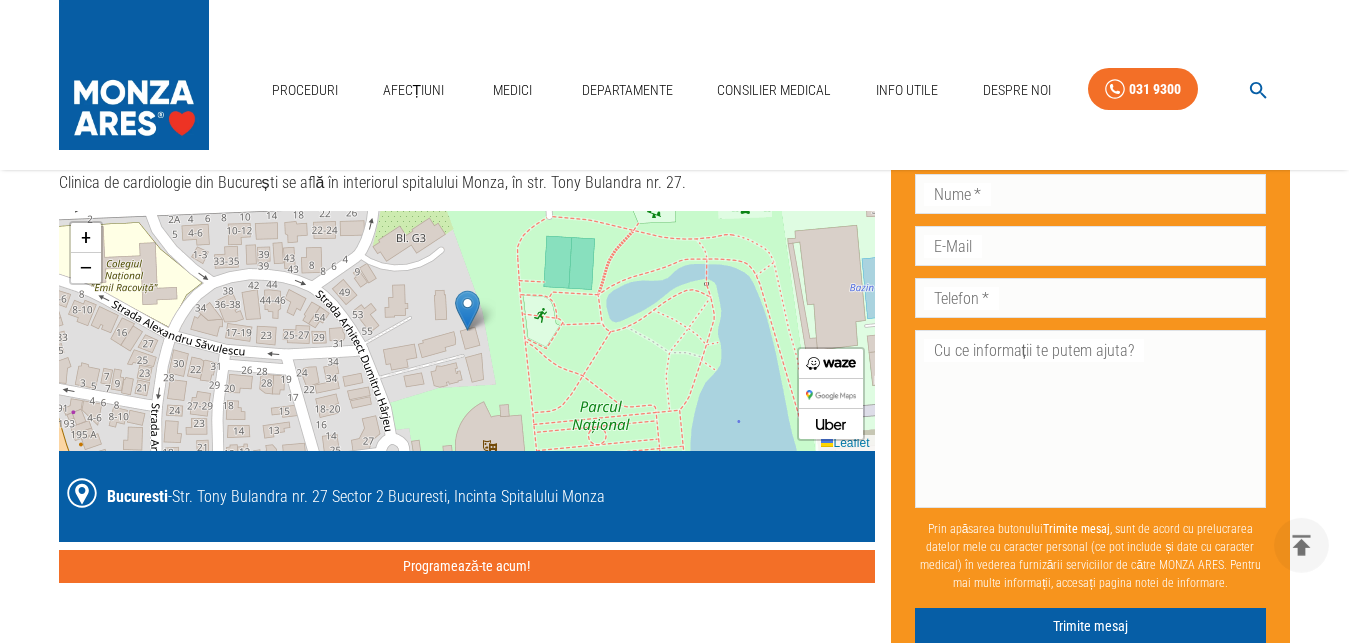 scroll, scrollTop: 2058, scrollLeft: 0, axis: vertical 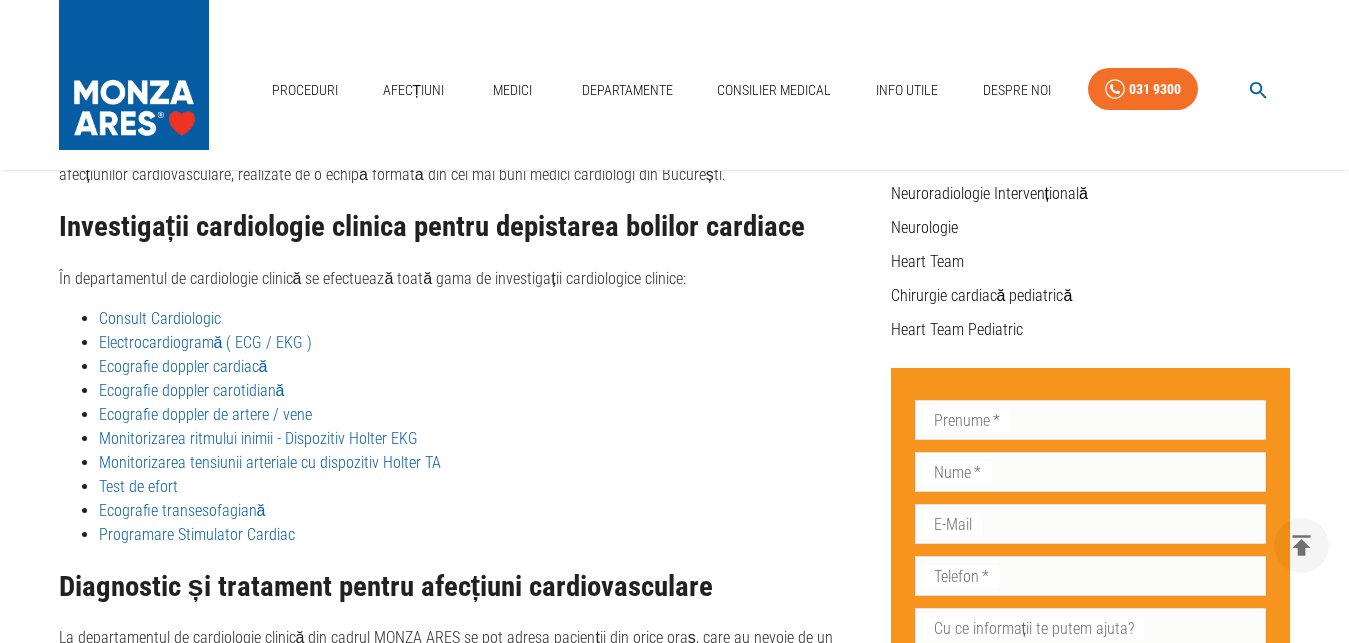 click 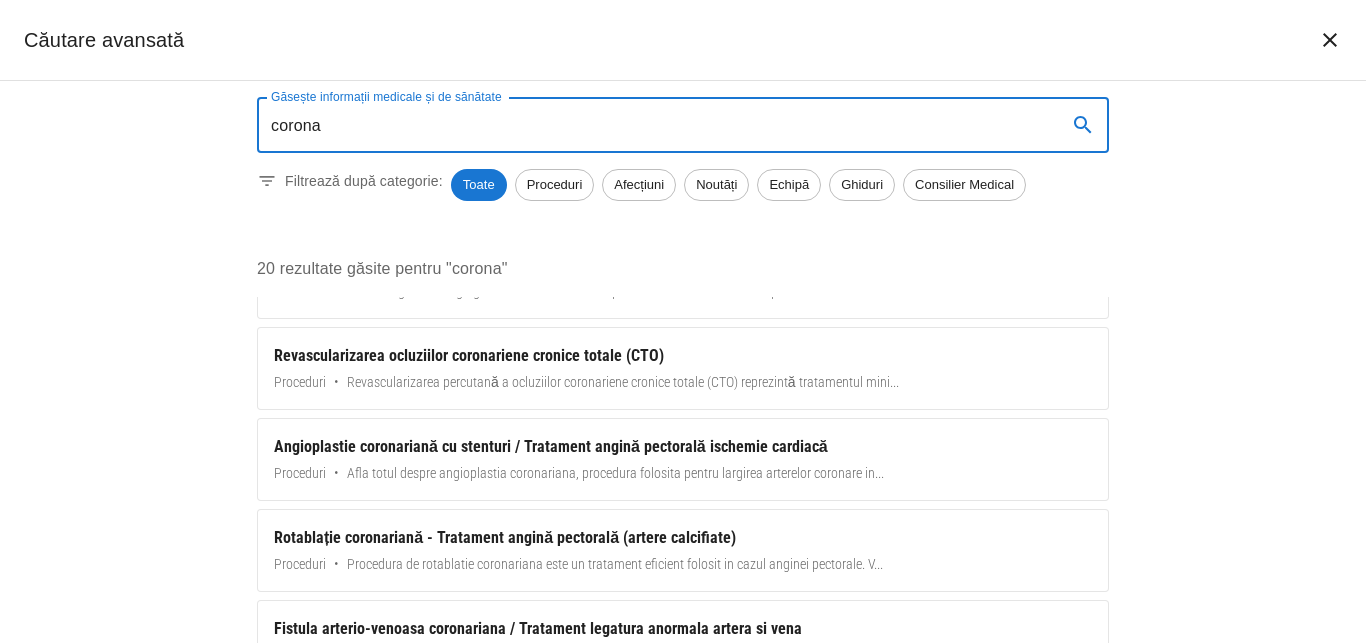 scroll, scrollTop: 0, scrollLeft: 0, axis: both 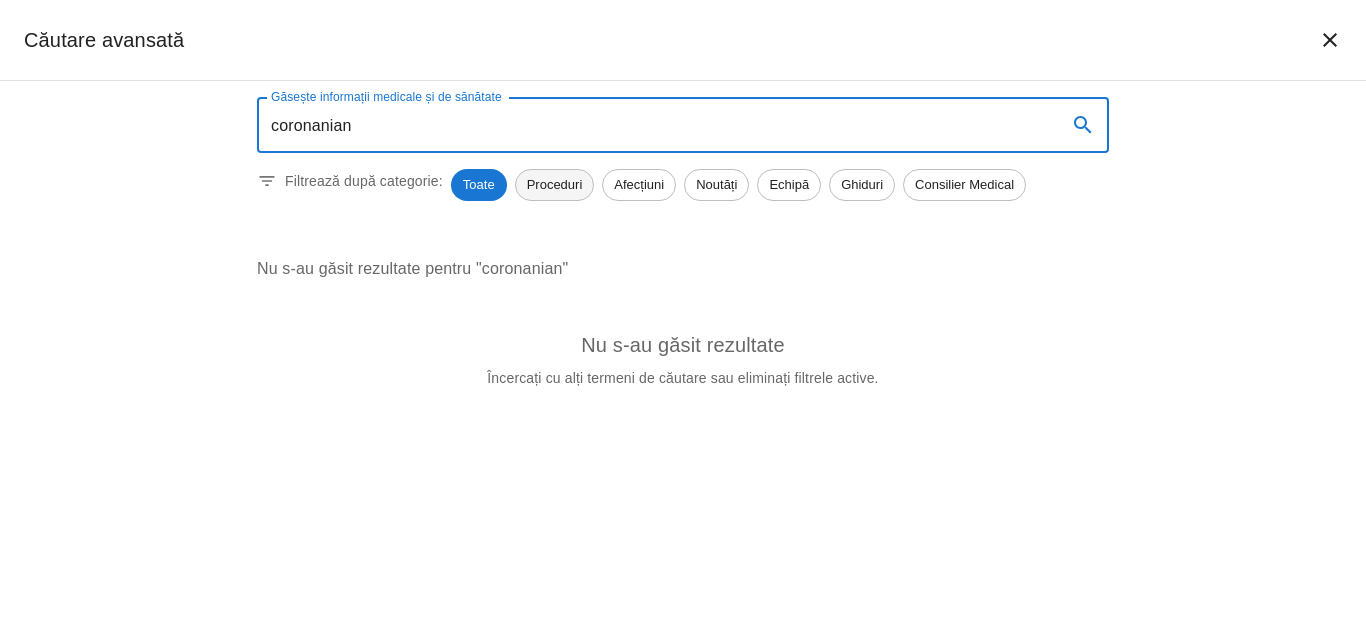 type on "coronanian" 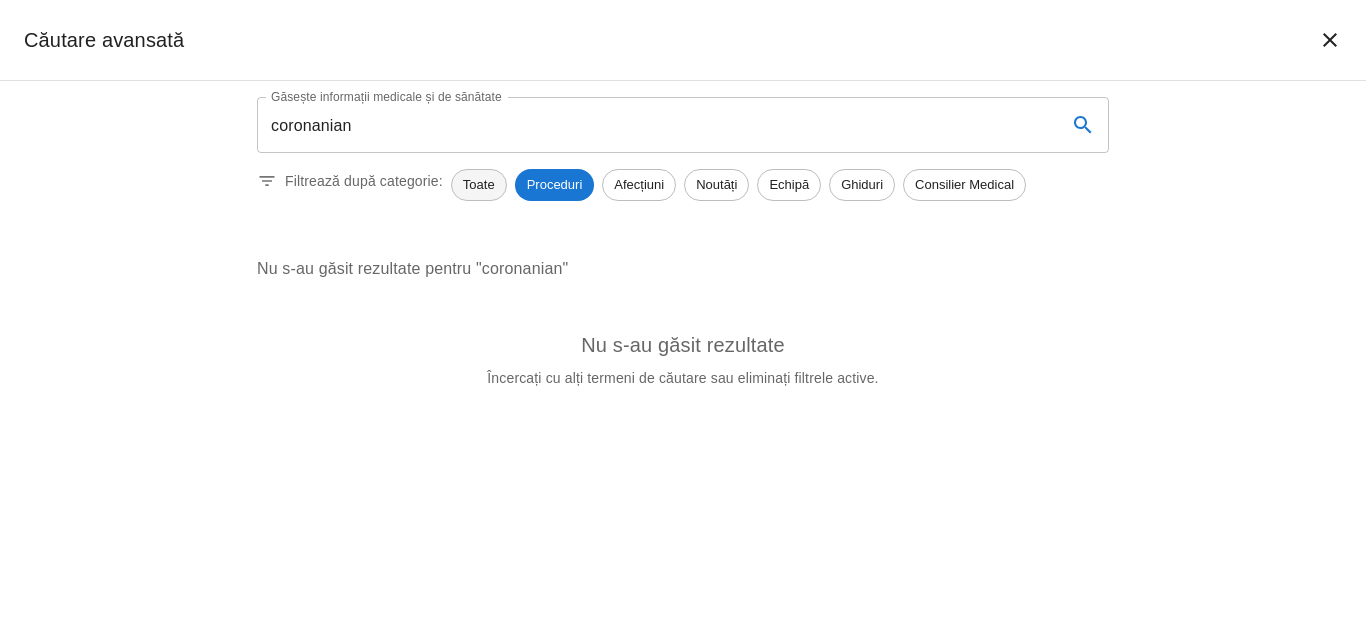 click on "Toate" at bounding box center (479, 185) 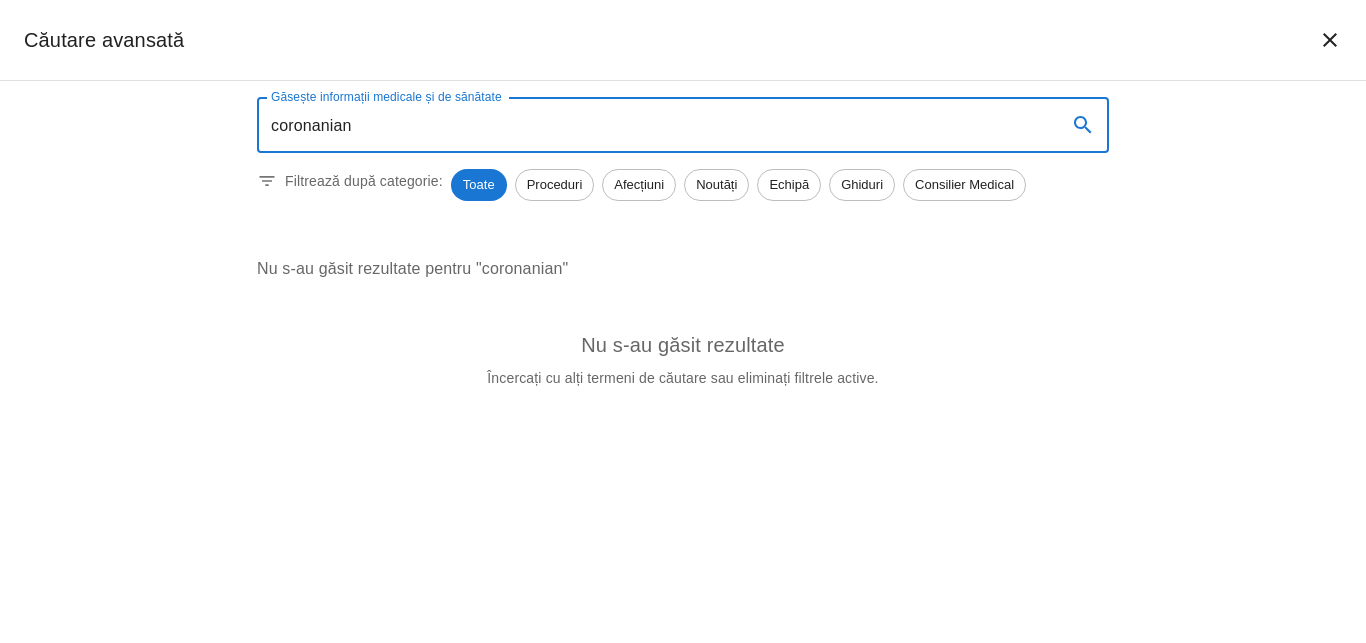 drag, startPoint x: 431, startPoint y: 135, endPoint x: 136, endPoint y: 122, distance: 295.28632 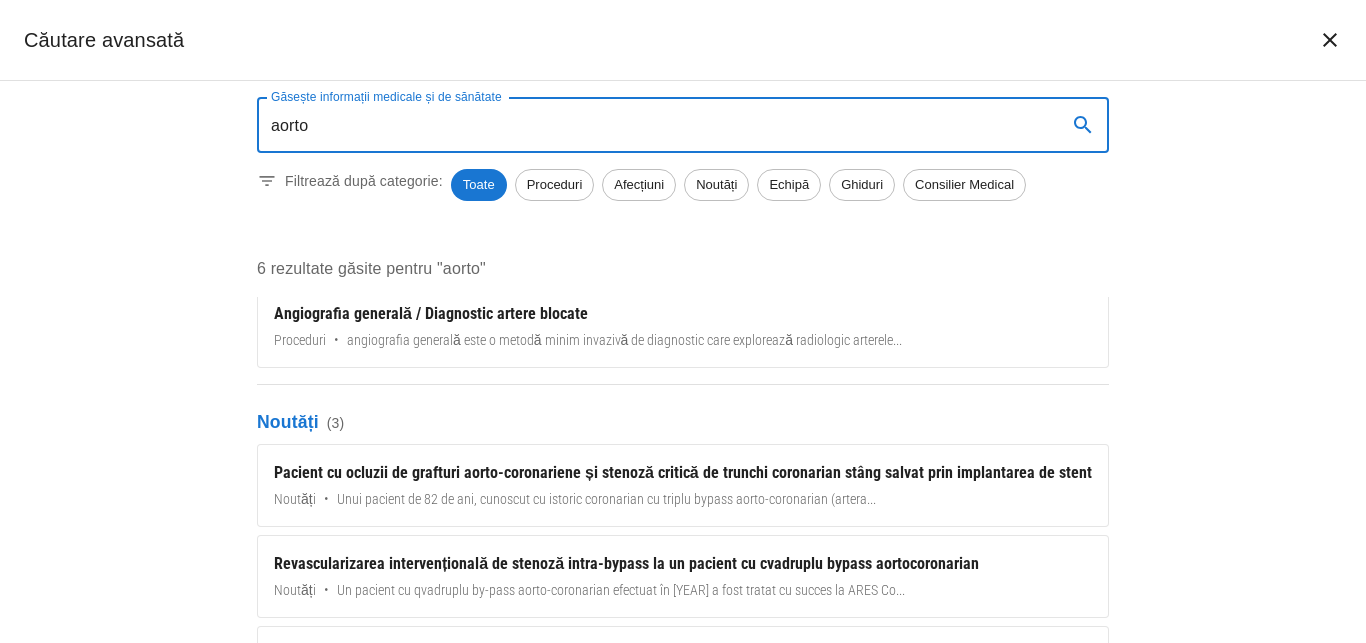 scroll, scrollTop: 0, scrollLeft: 0, axis: both 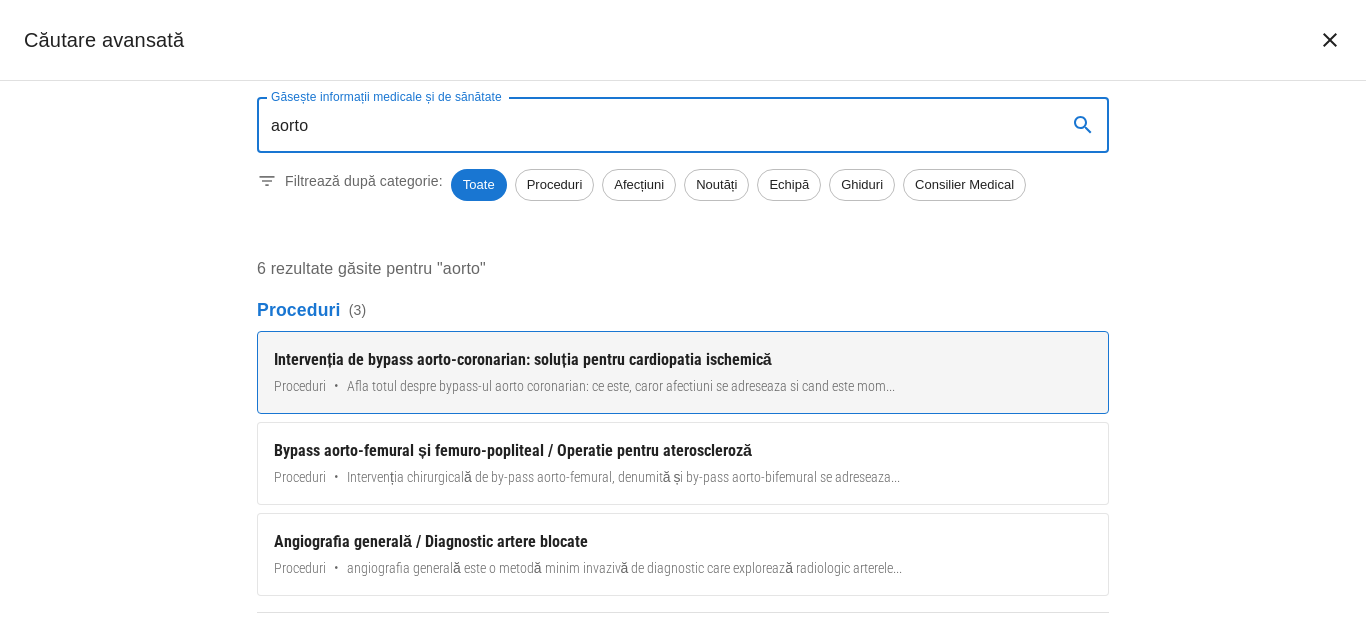 type on "aorto" 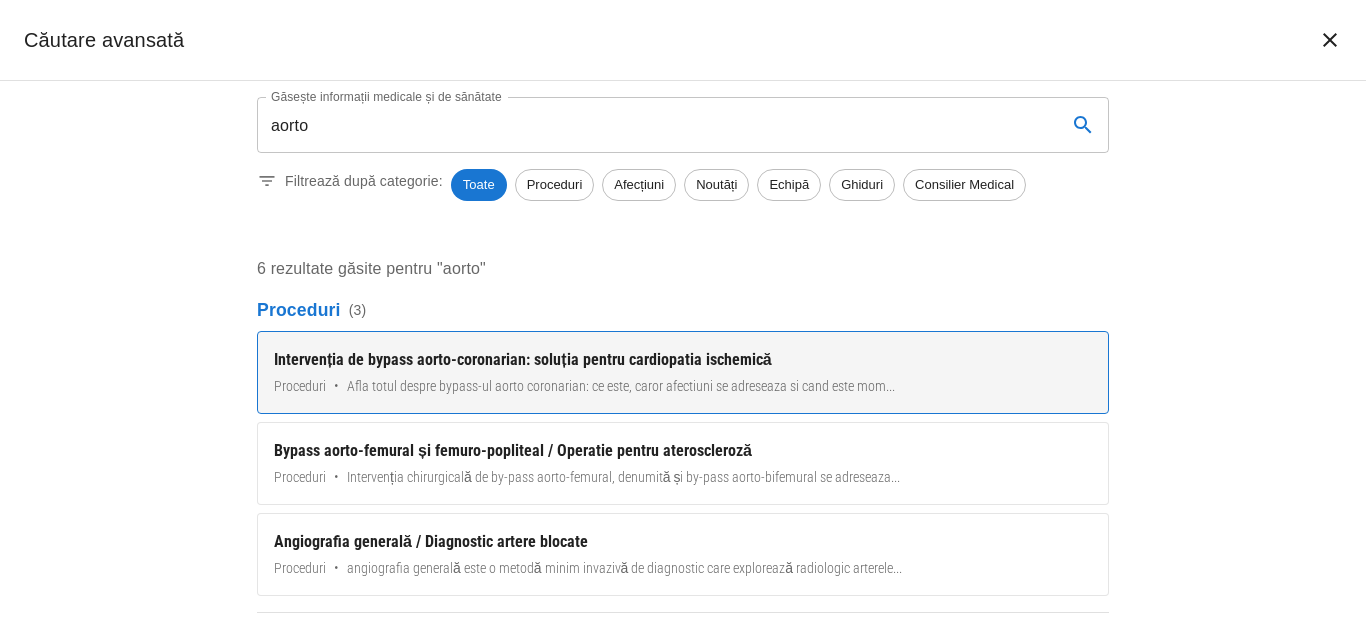 click on "Intervenția de bypass aorto-coronarian: soluția pentru cardiopatia ischemică" at bounding box center [683, 360] 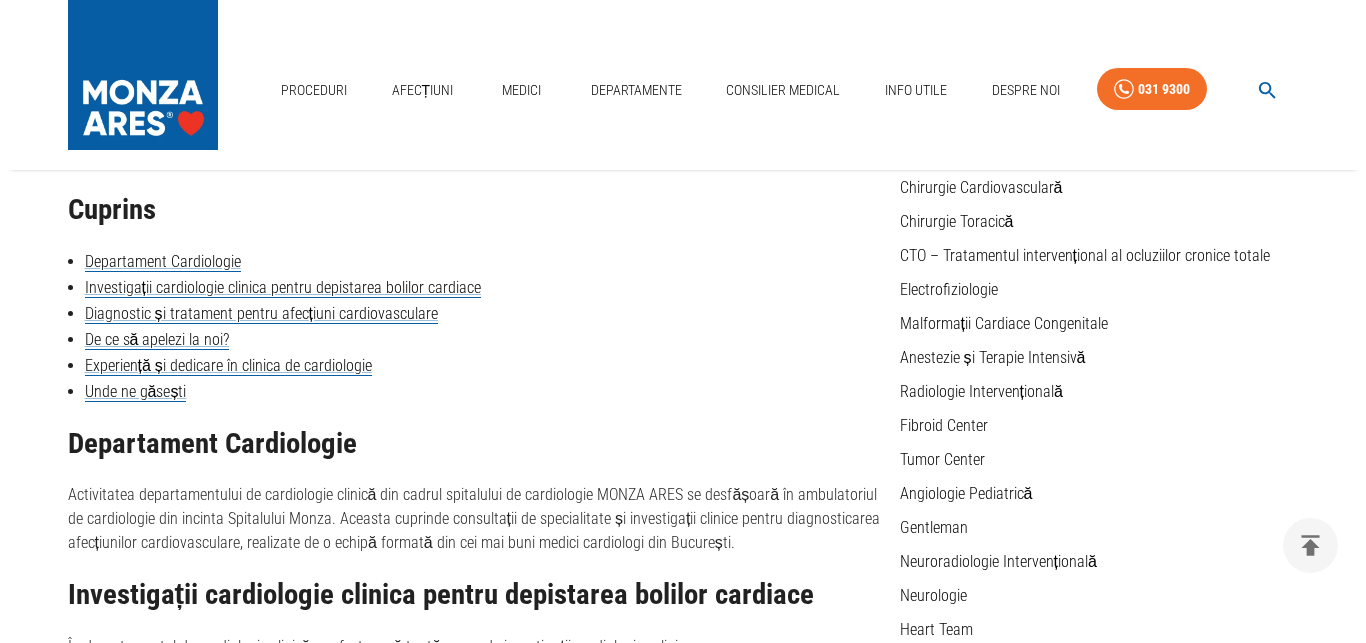 scroll, scrollTop: 0, scrollLeft: 0, axis: both 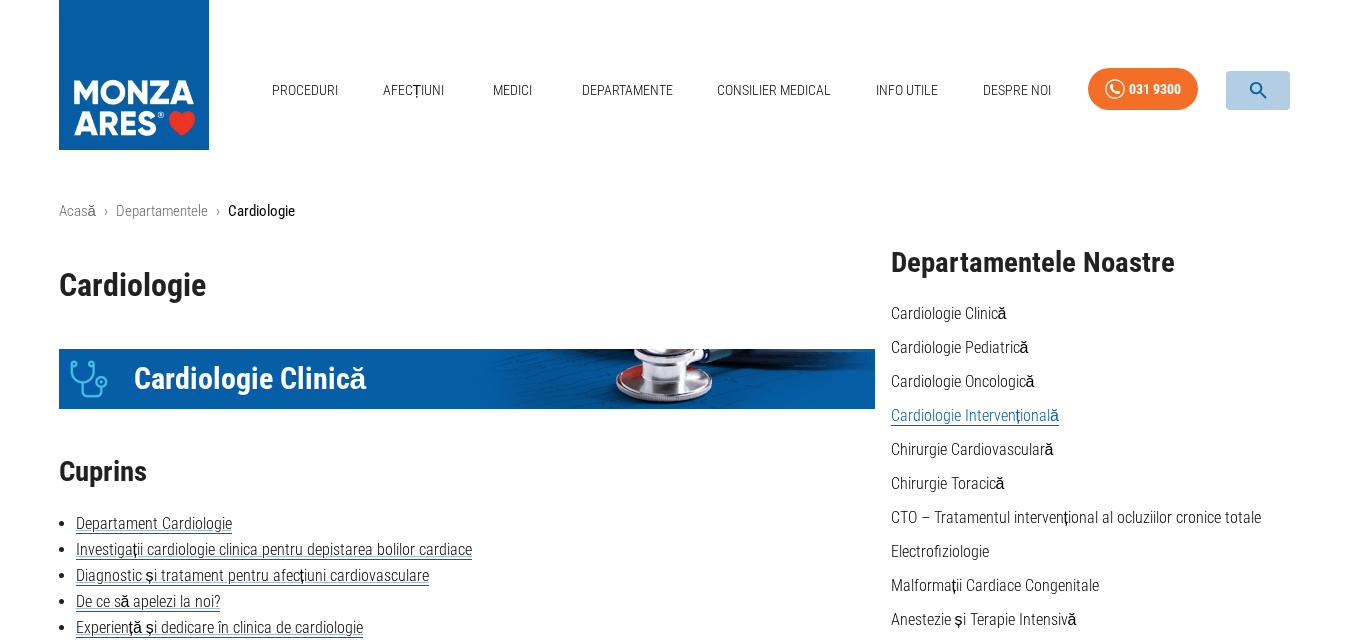 click at bounding box center (1258, 90) 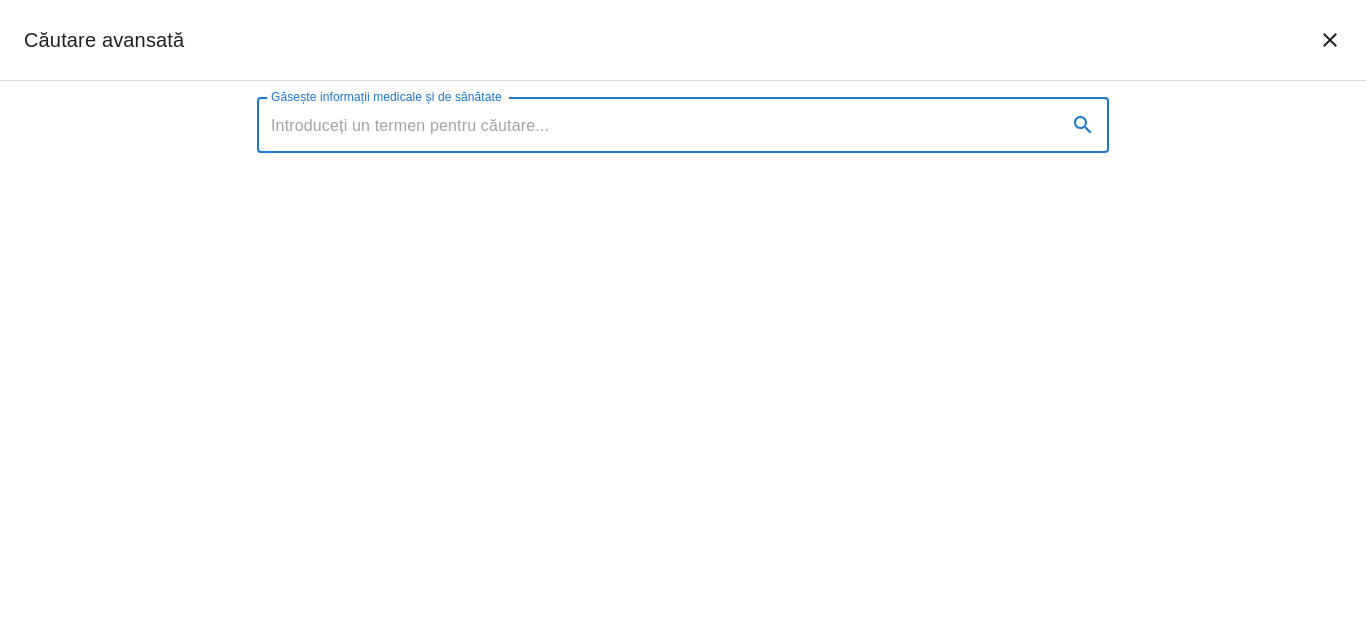 click on "Găsește informații medicale și de sănătate Găsește informații medicale și de sănătate" at bounding box center [683, 362] 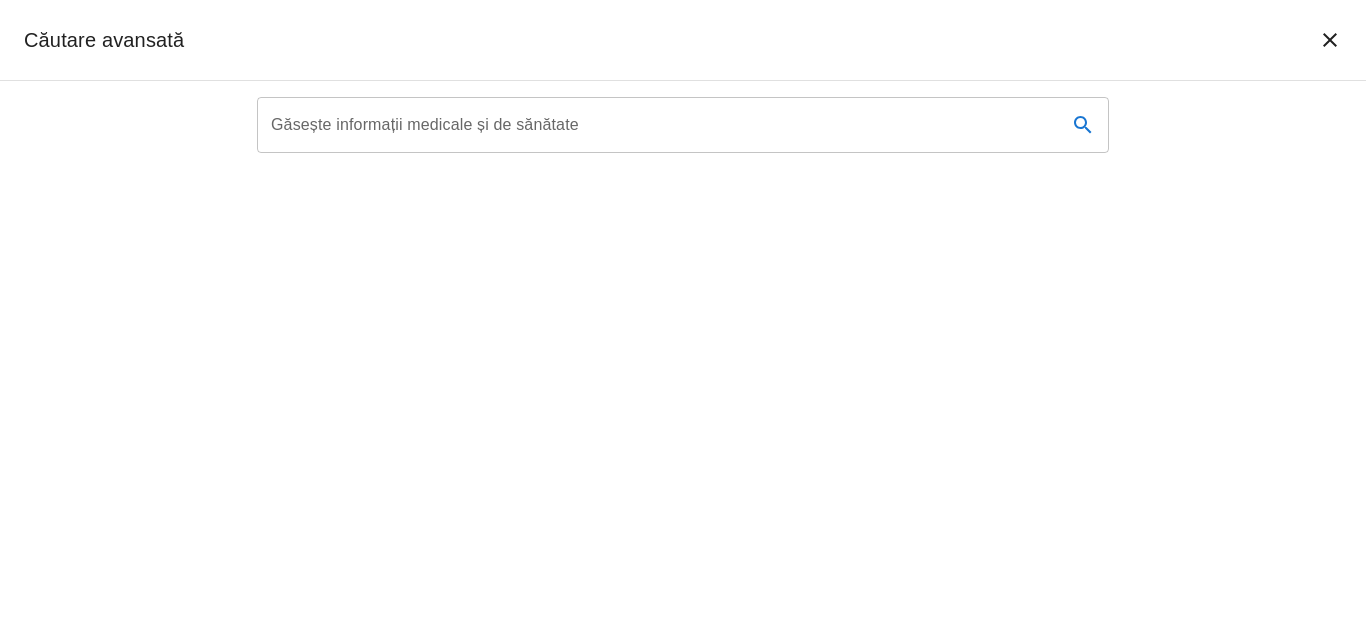 click on "Găsește informații medicale și de sănătate" at bounding box center (654, 125) 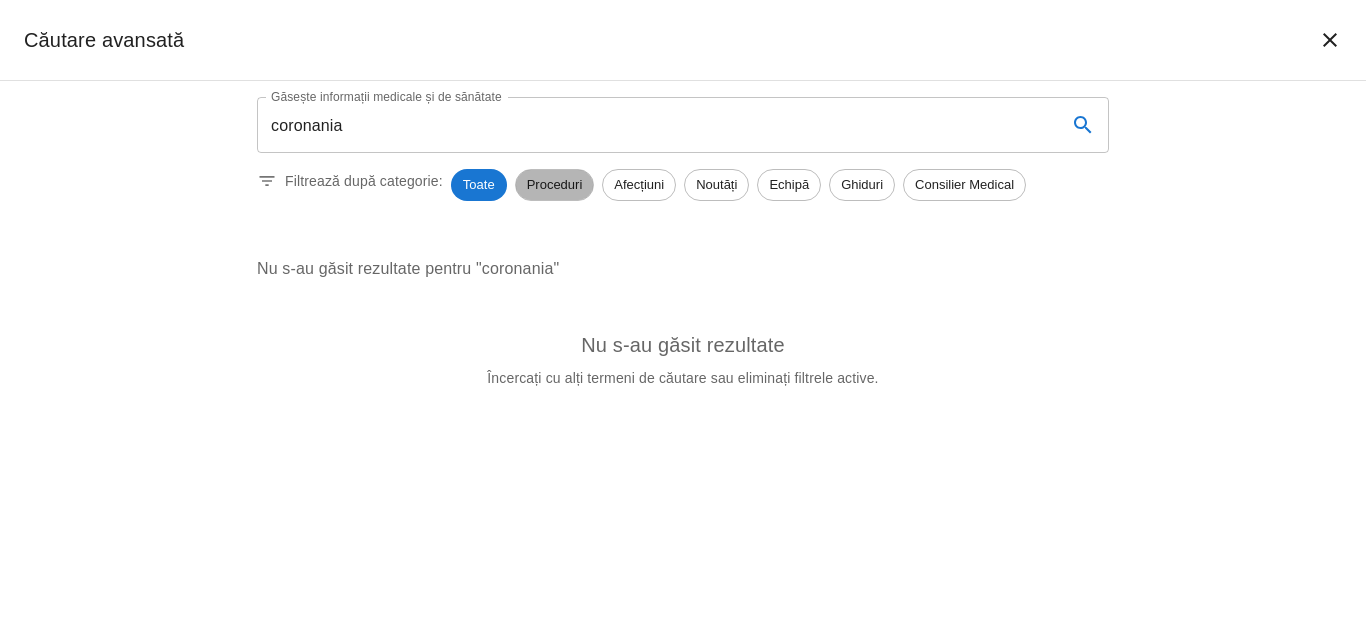 click on "Proceduri" at bounding box center [555, 185] 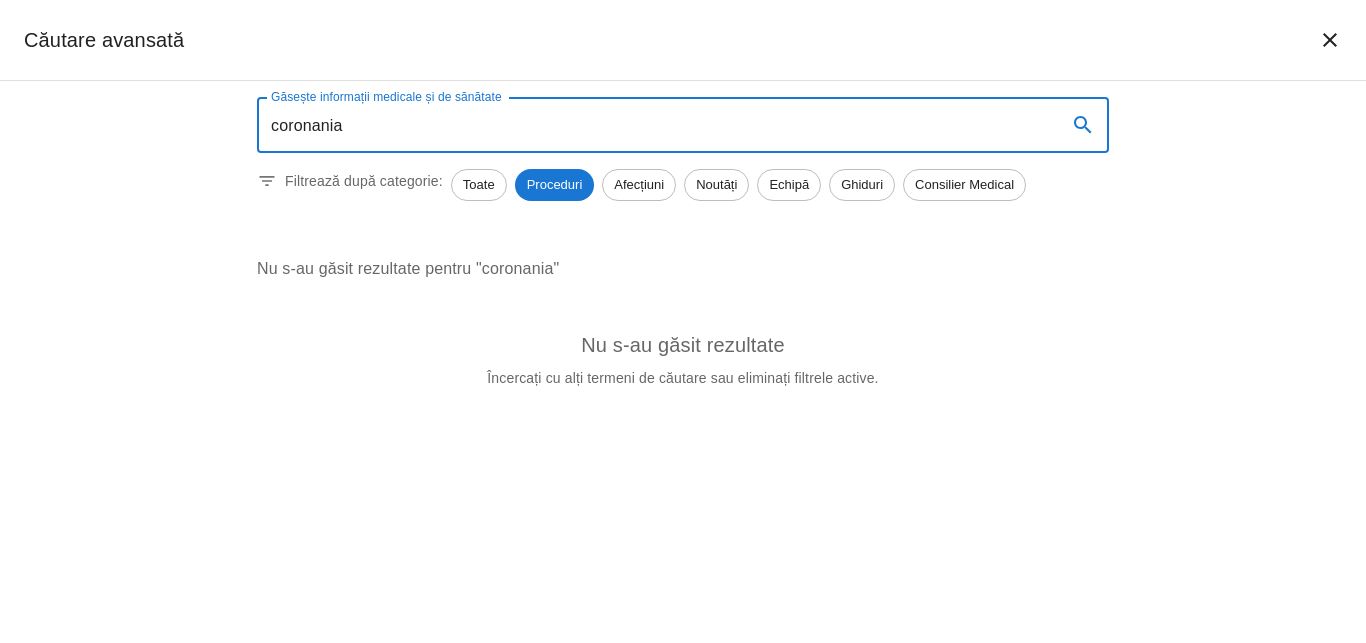 click on "coronania" at bounding box center [654, 125] 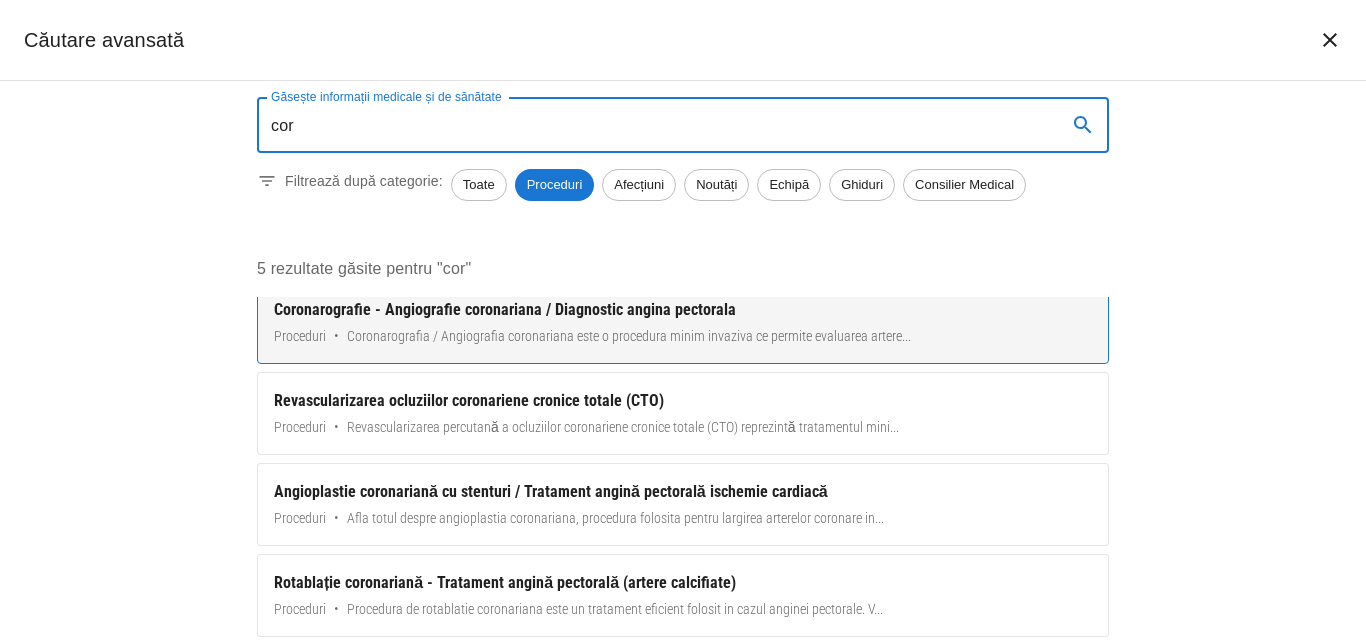 scroll, scrollTop: 0, scrollLeft: 0, axis: both 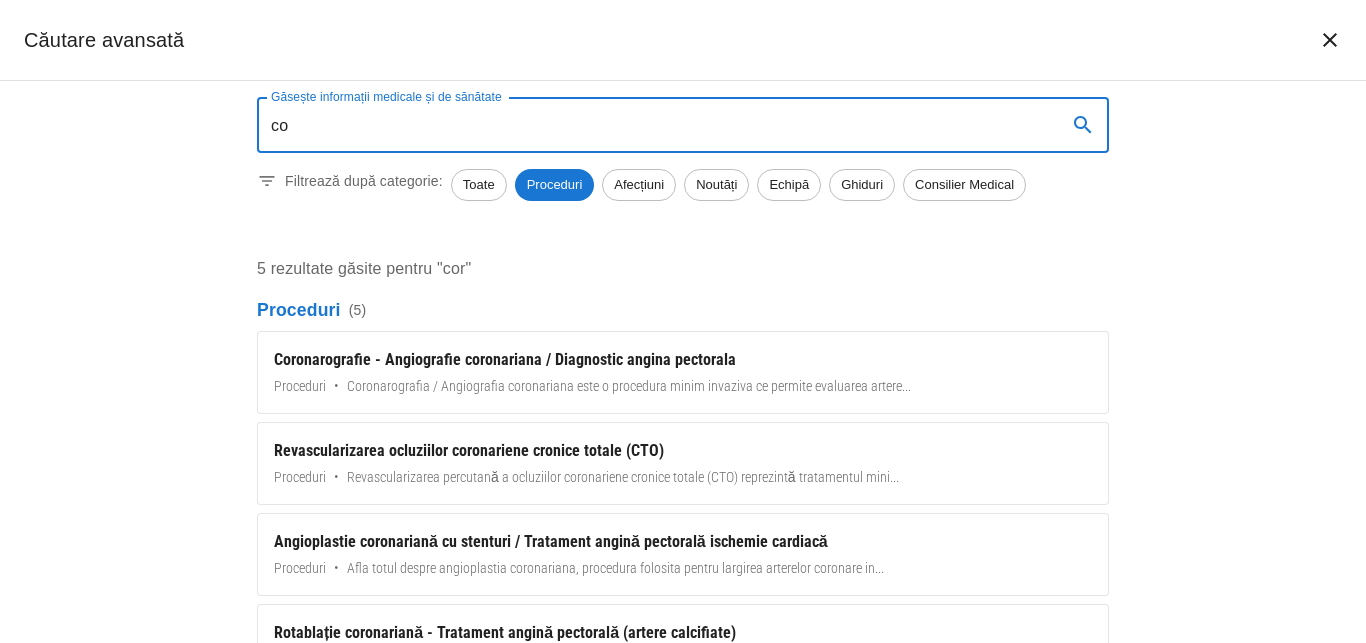type on "c" 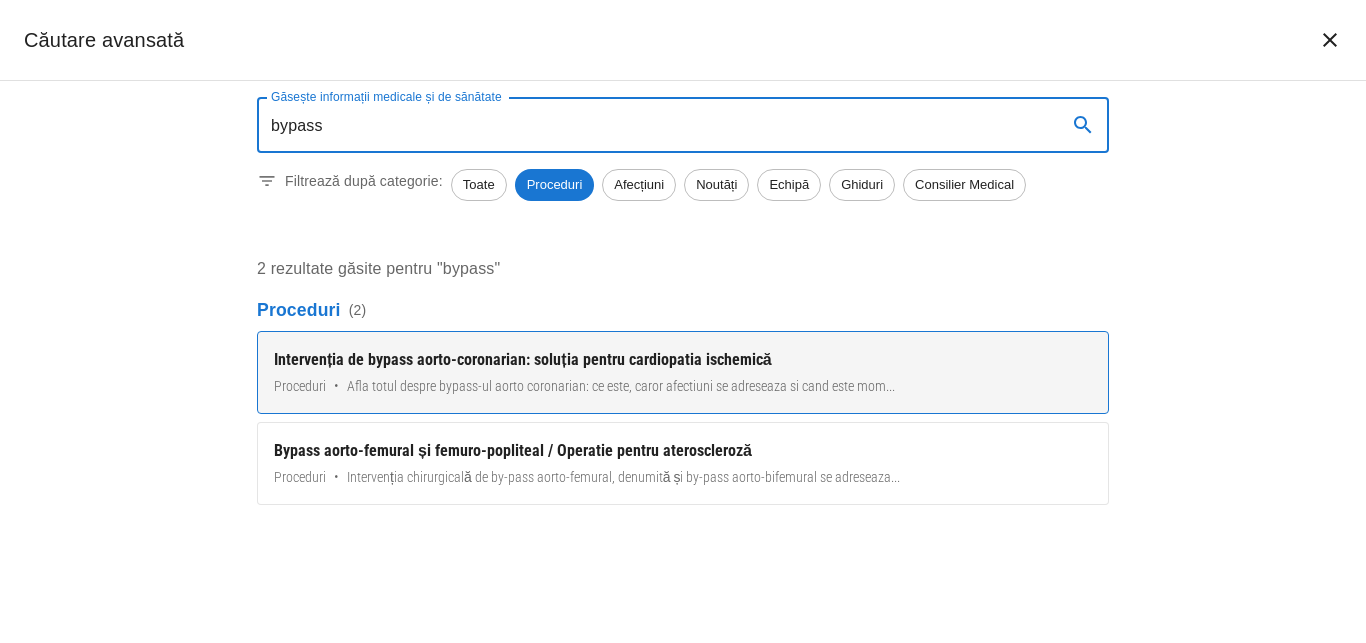 type on "bypass" 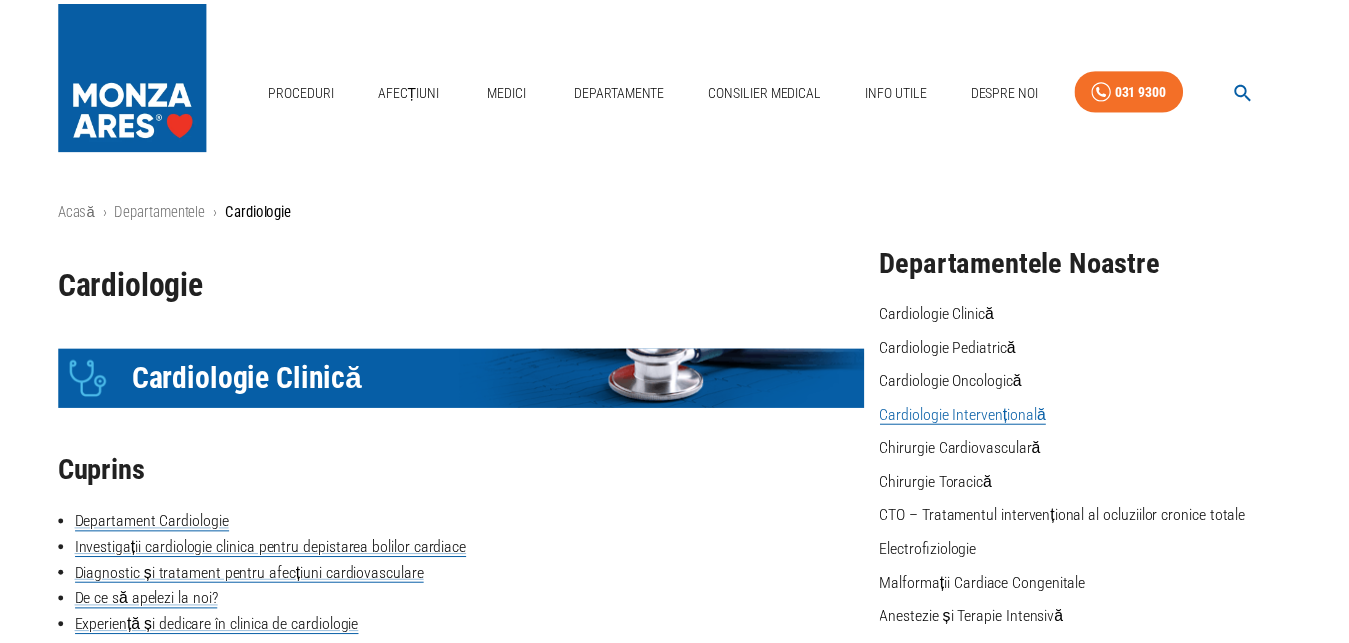 scroll, scrollTop: 2670, scrollLeft: 0, axis: vertical 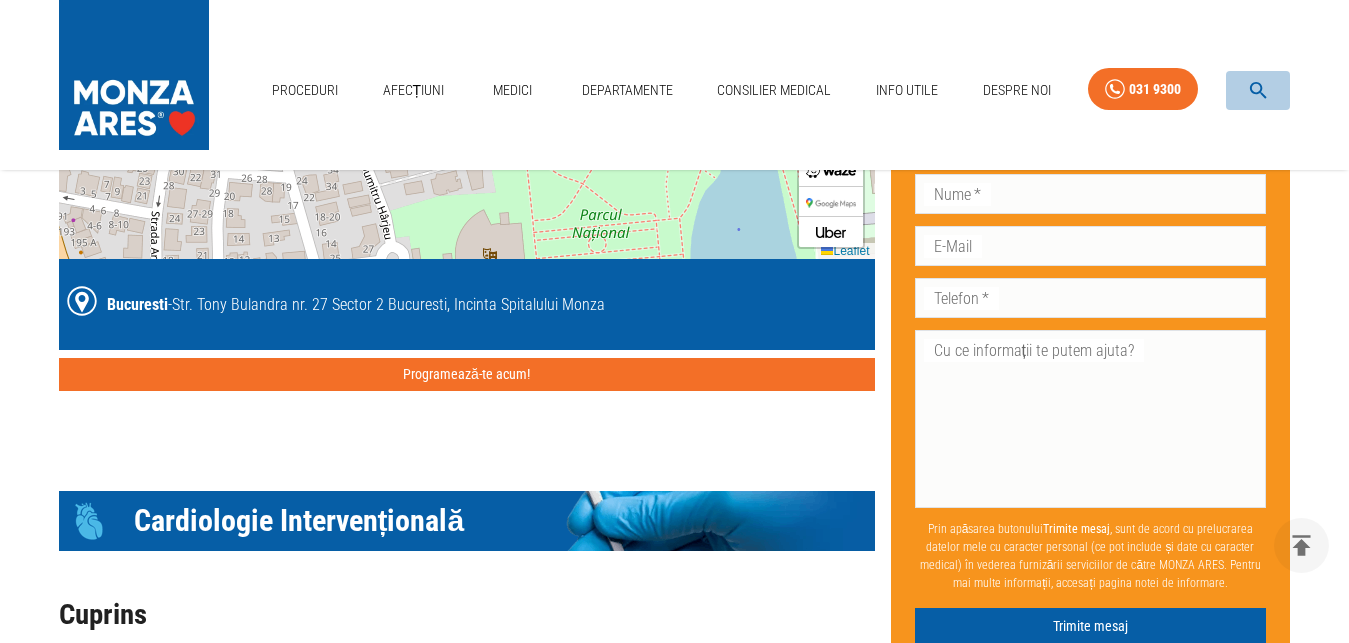click 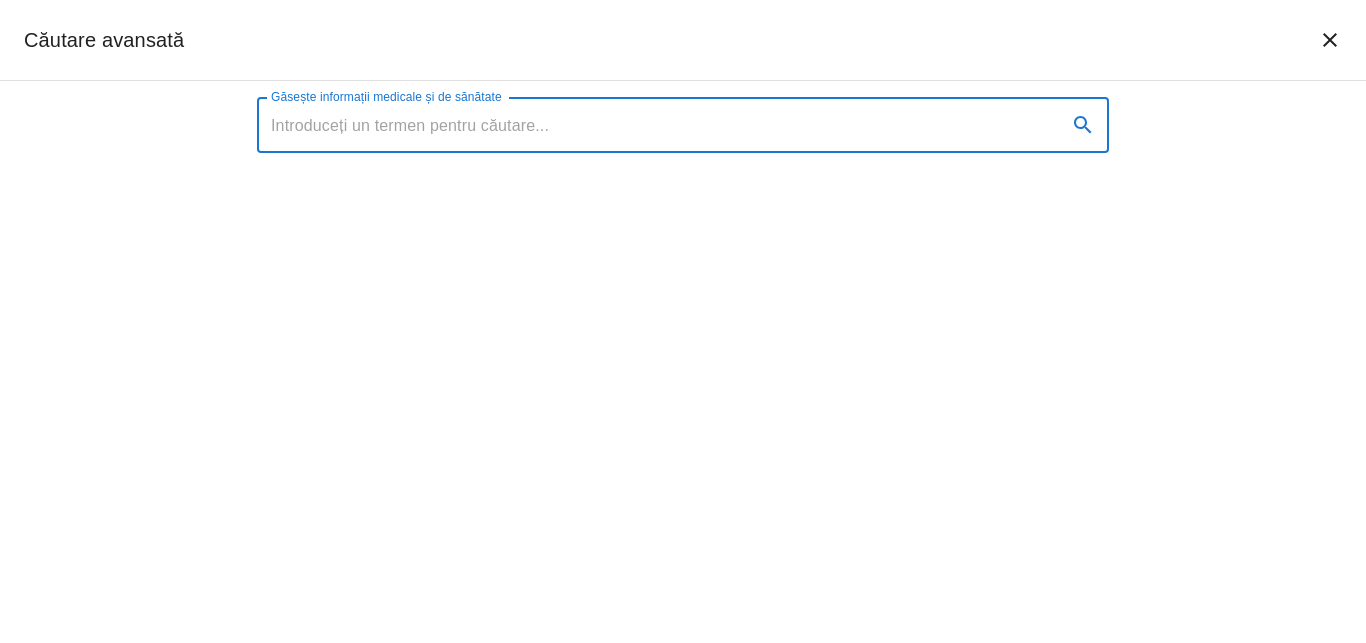 click on "Găsește informații medicale și de sănătate" at bounding box center [654, 125] 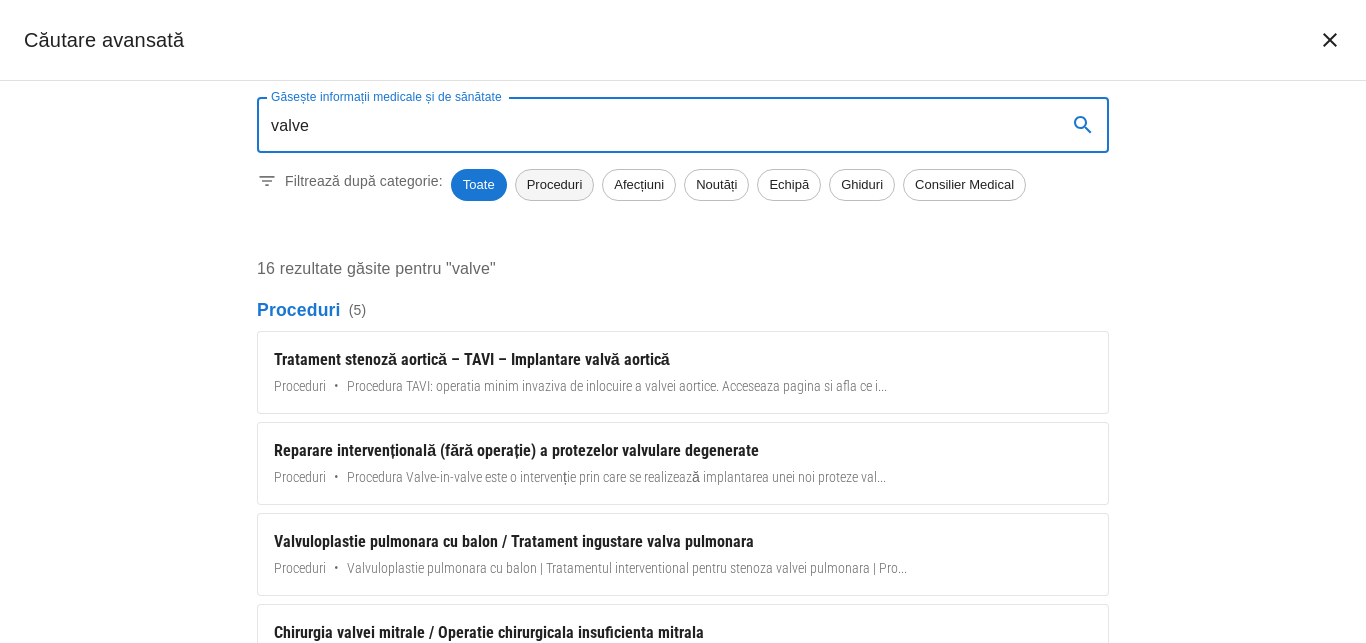 type on "valve" 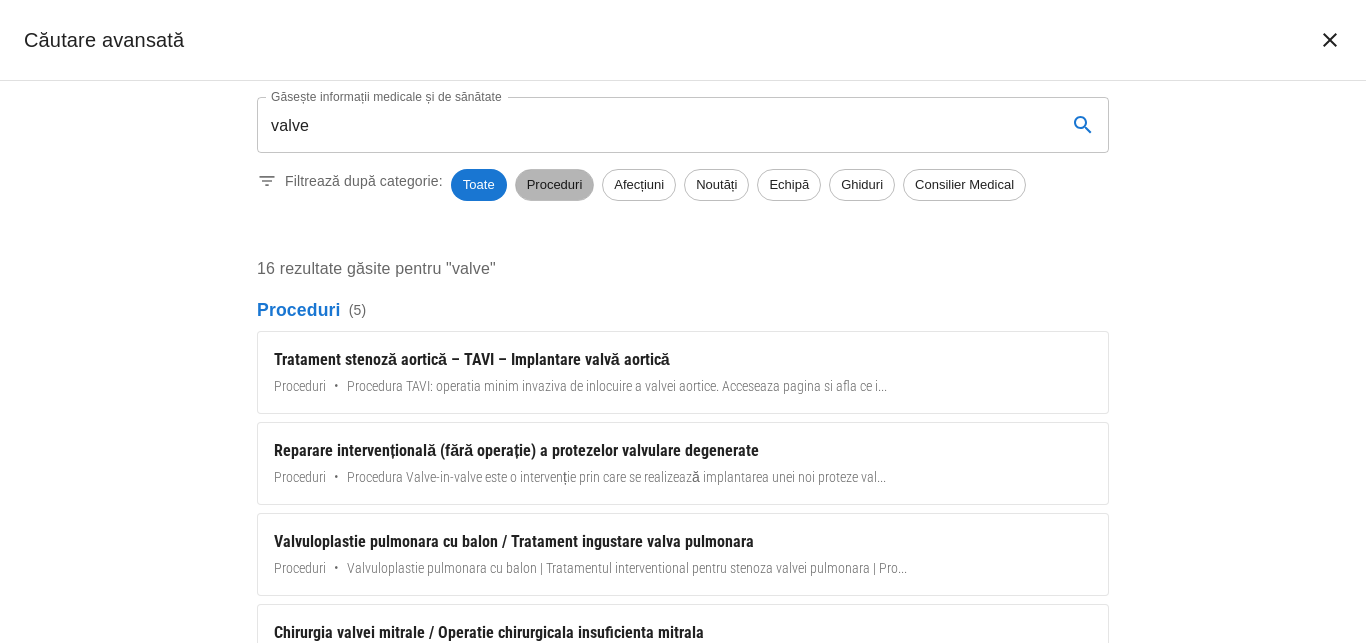 click on "Proceduri" at bounding box center (555, 185) 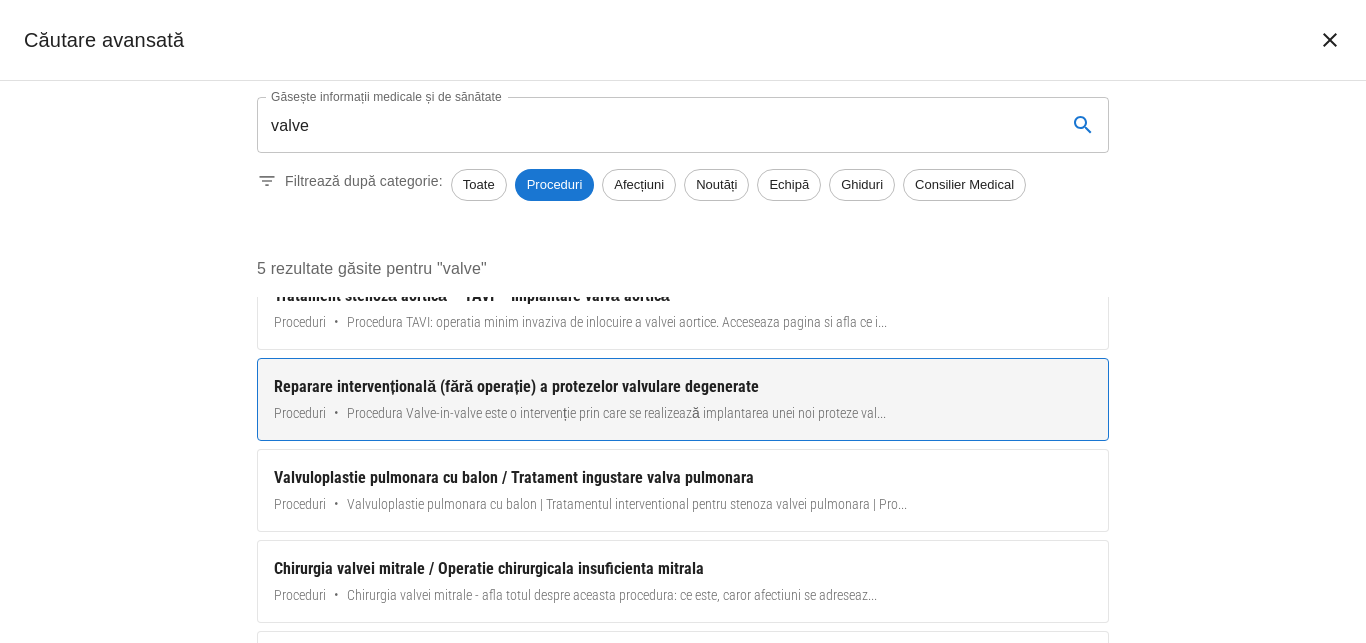 scroll, scrollTop: 0, scrollLeft: 0, axis: both 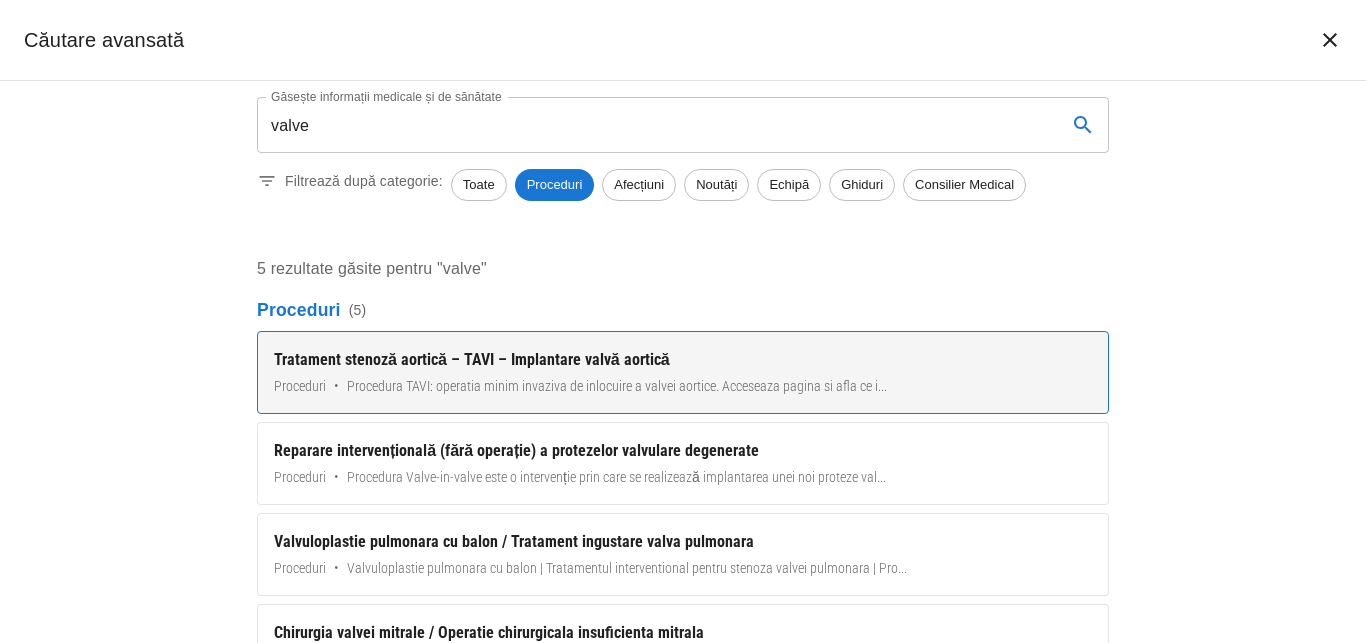 click on "Tratament stenoză aortică – TAVI – Implantare valvă aortică" at bounding box center (683, 360) 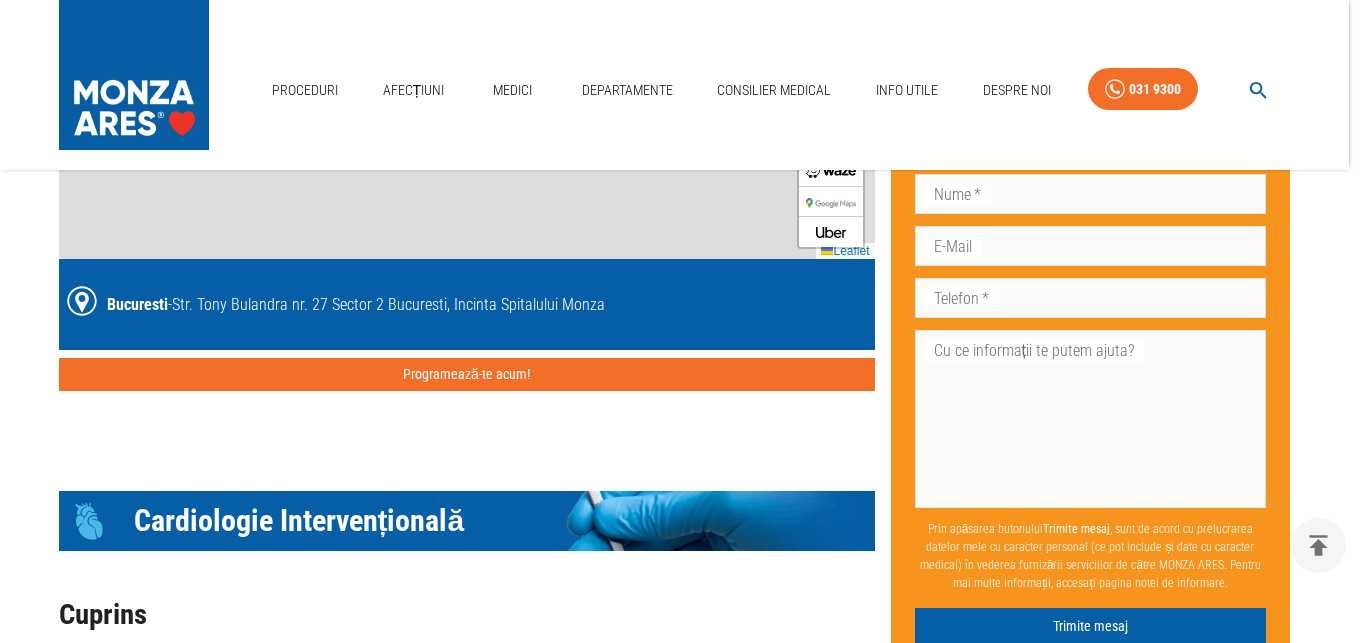 scroll, scrollTop: 2670, scrollLeft: 0, axis: vertical 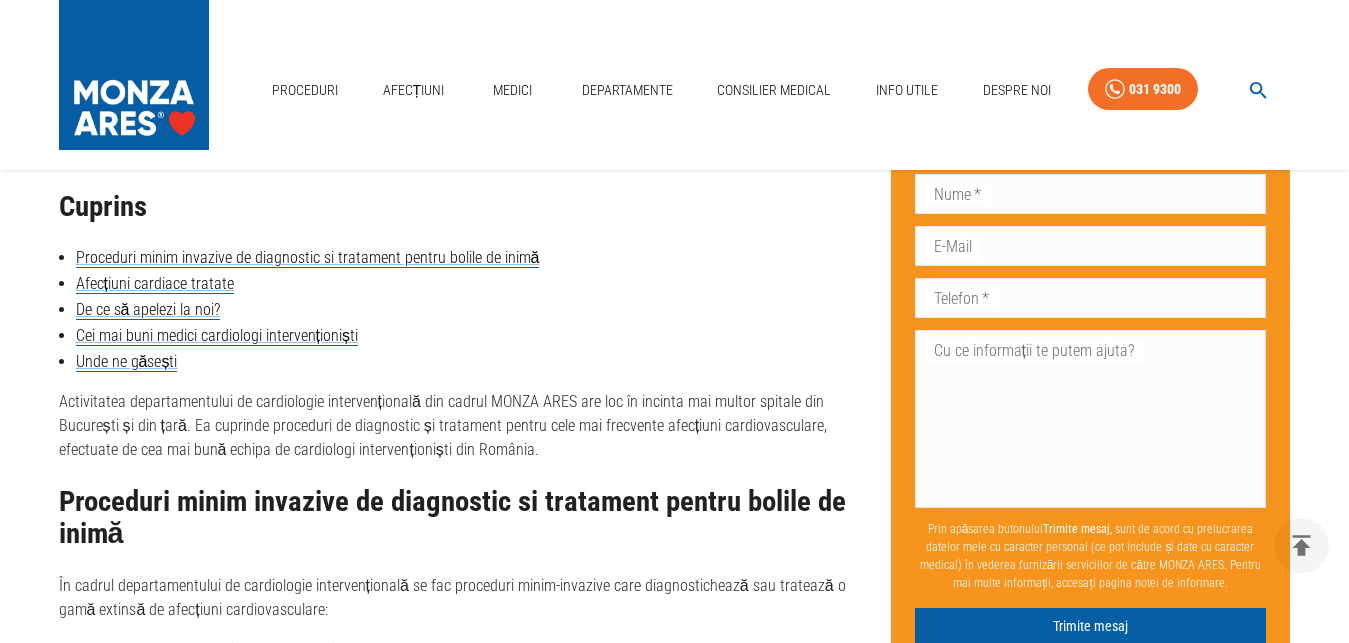 click at bounding box center (1258, 90) 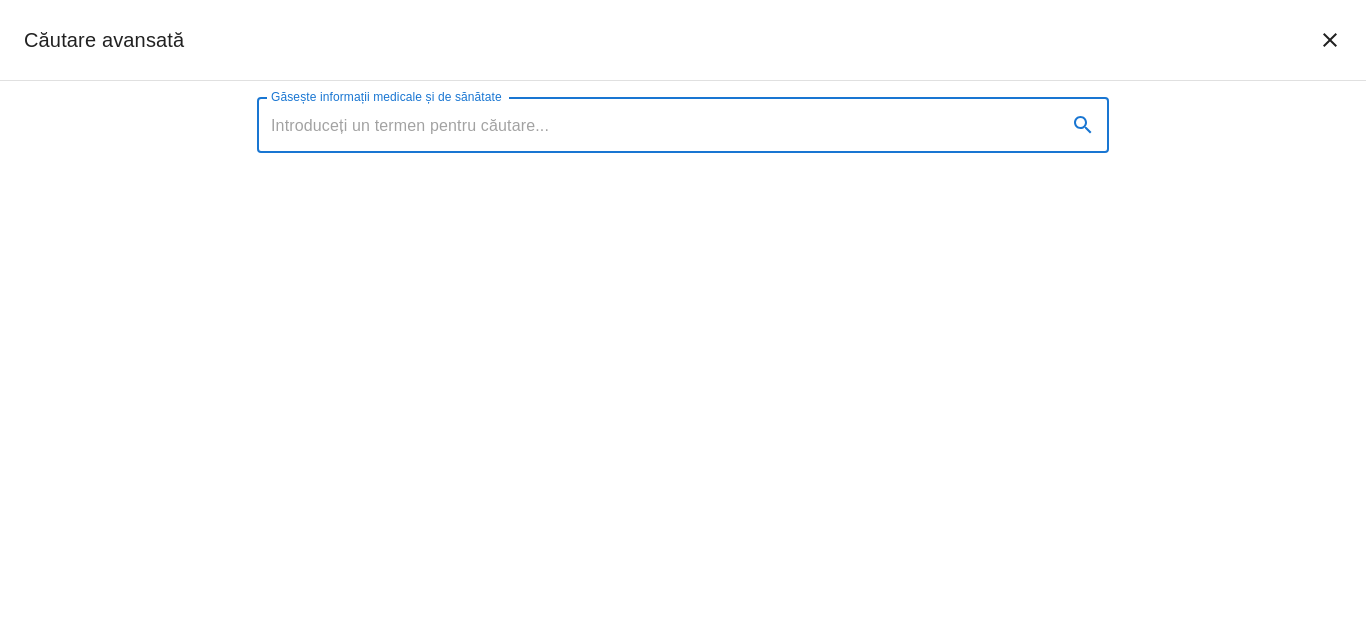 click on "Găsește informații medicale și de sănătate" at bounding box center [654, 125] 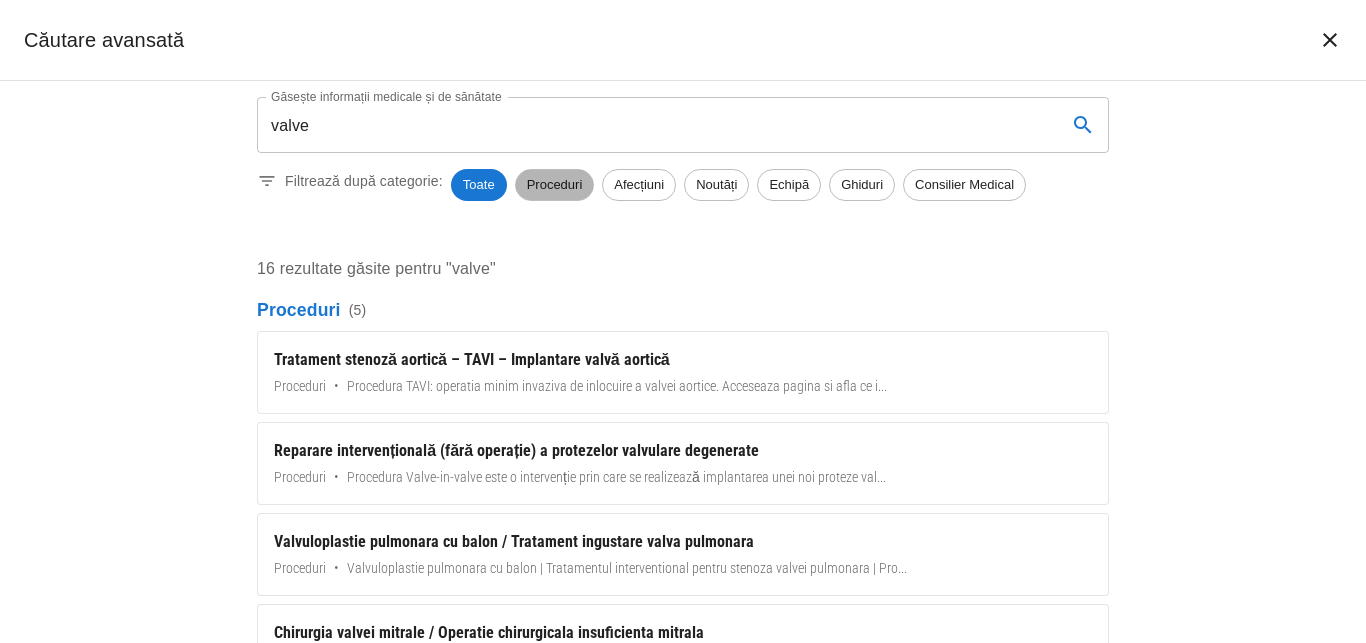 click on "Proceduri" at bounding box center [555, 185] 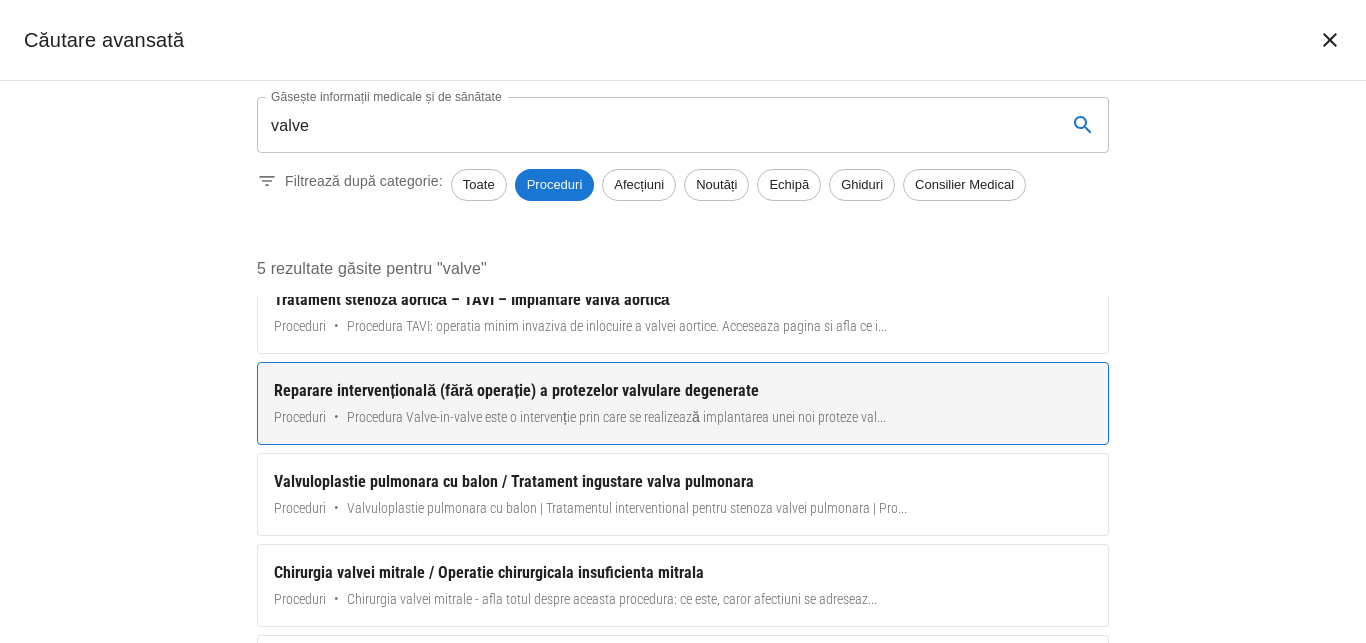 scroll, scrollTop: 119, scrollLeft: 0, axis: vertical 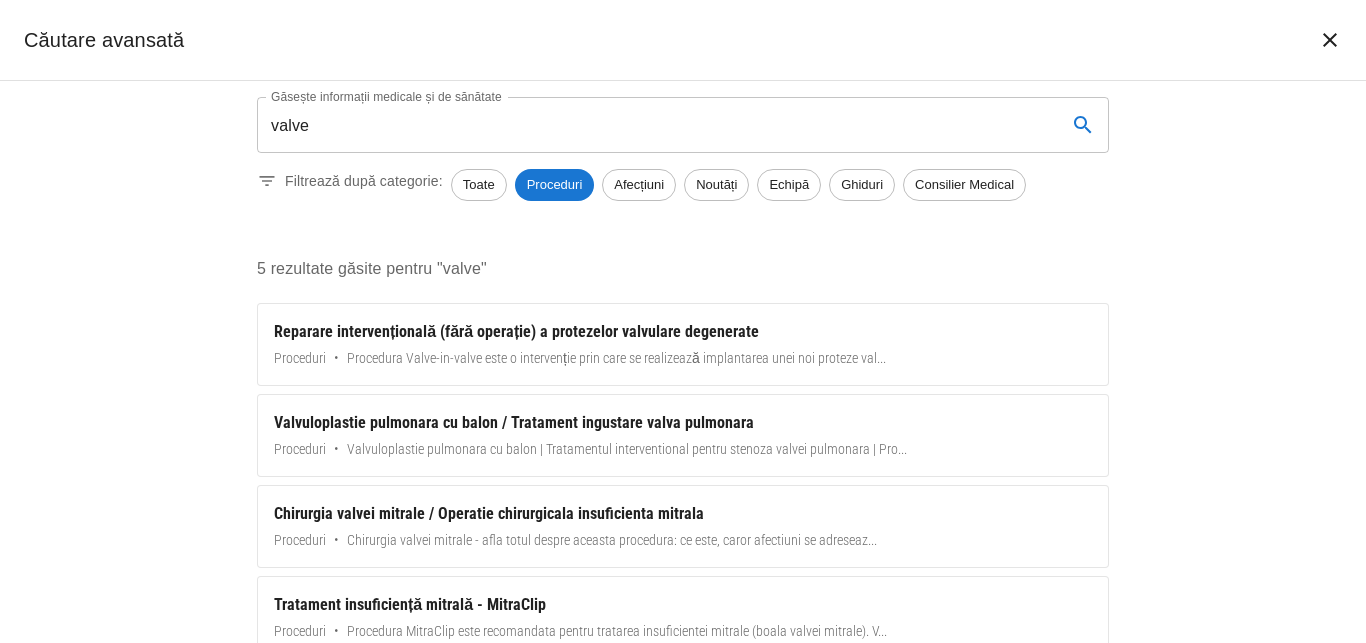 click on "valve" at bounding box center (654, 125) 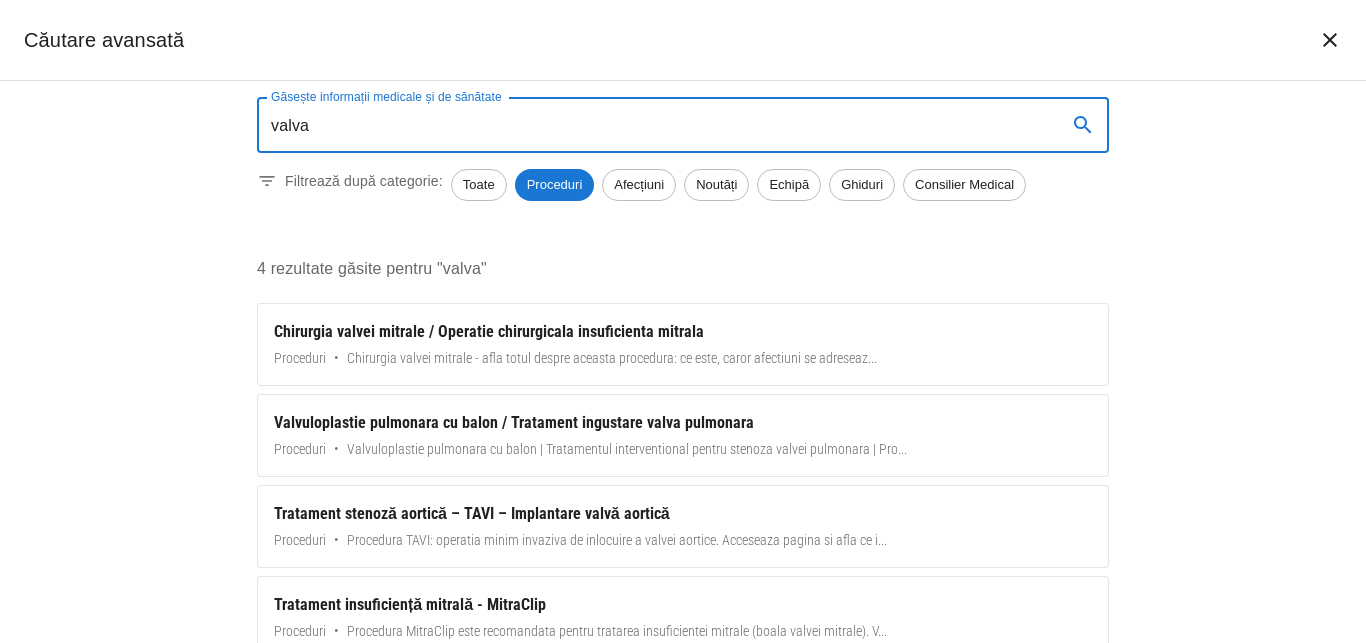 scroll, scrollTop: 28, scrollLeft: 0, axis: vertical 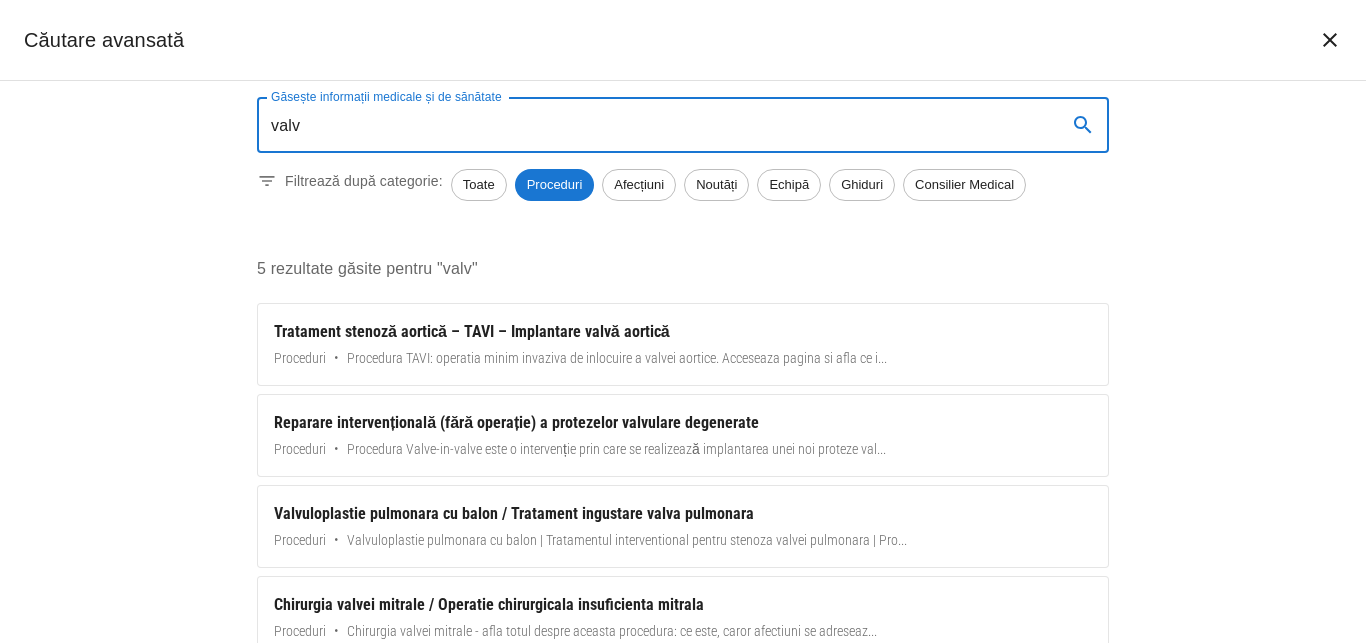 type on "valve" 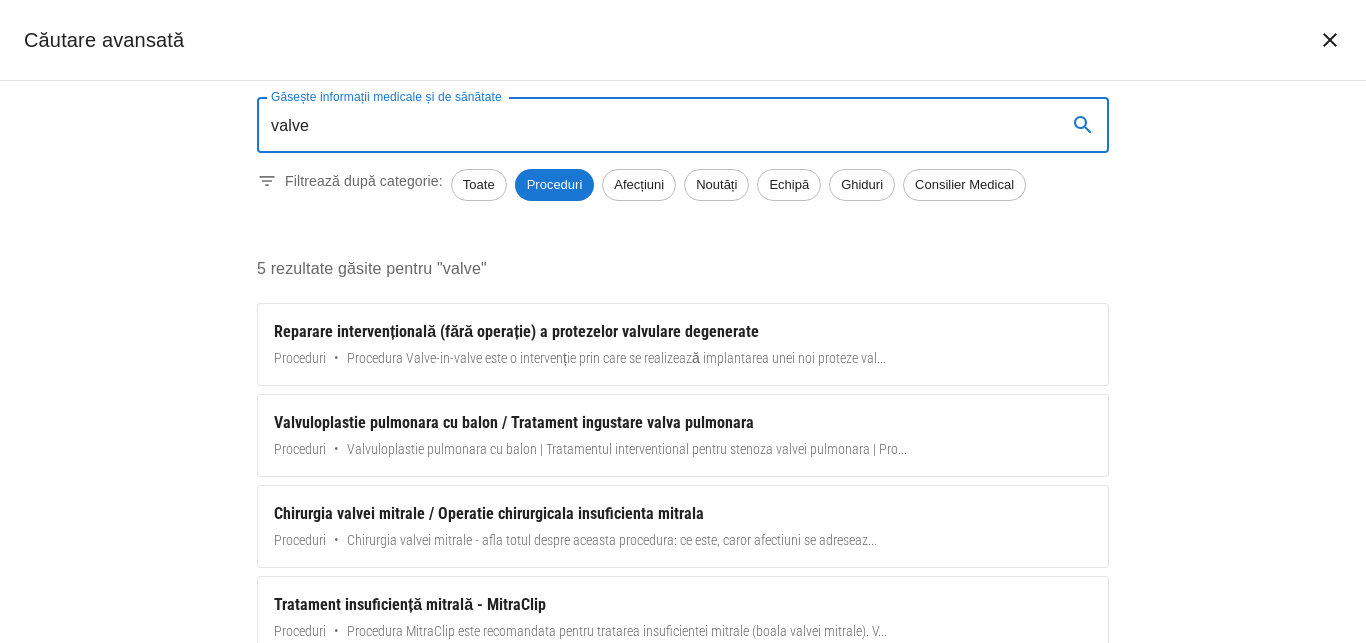 scroll, scrollTop: 0, scrollLeft: 0, axis: both 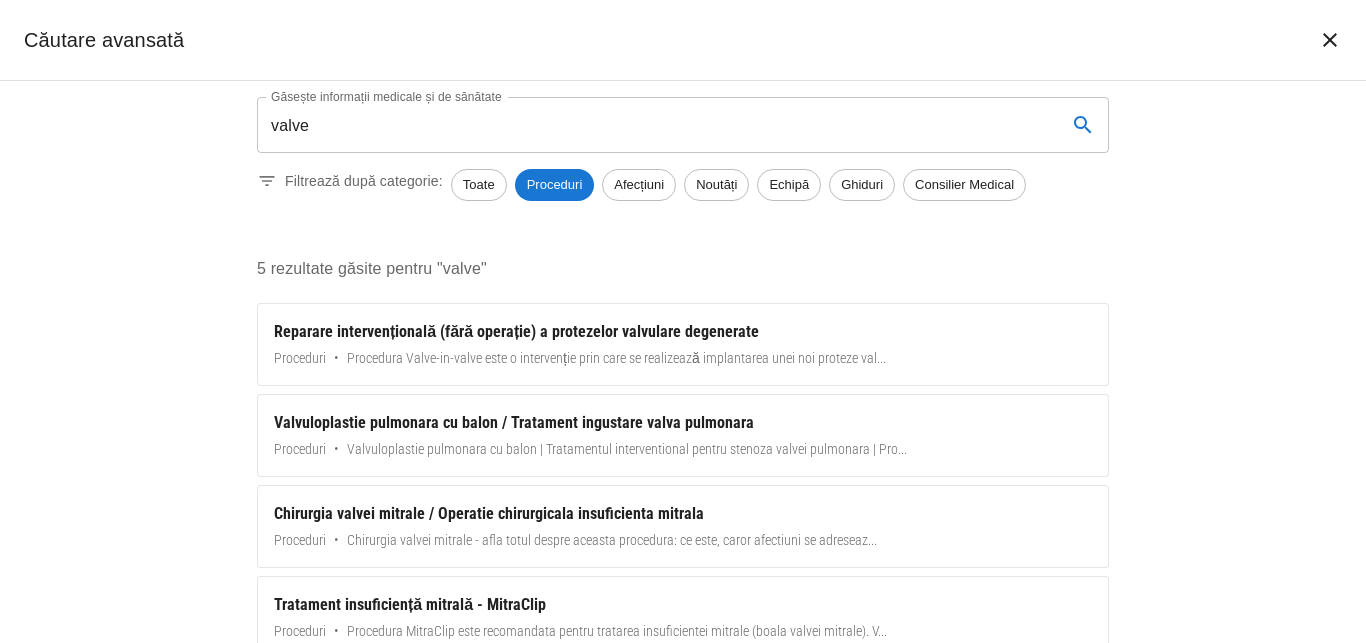 drag, startPoint x: 425, startPoint y: 347, endPoint x: 730, endPoint y: 7, distance: 456.75485 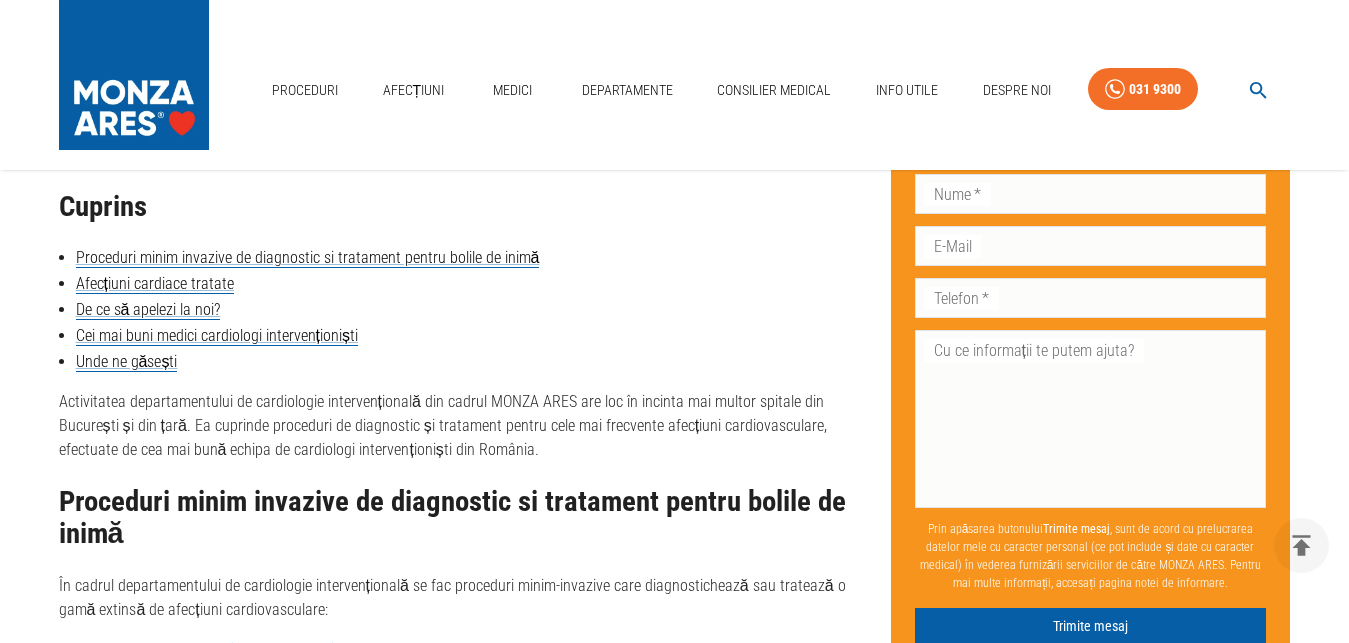 click 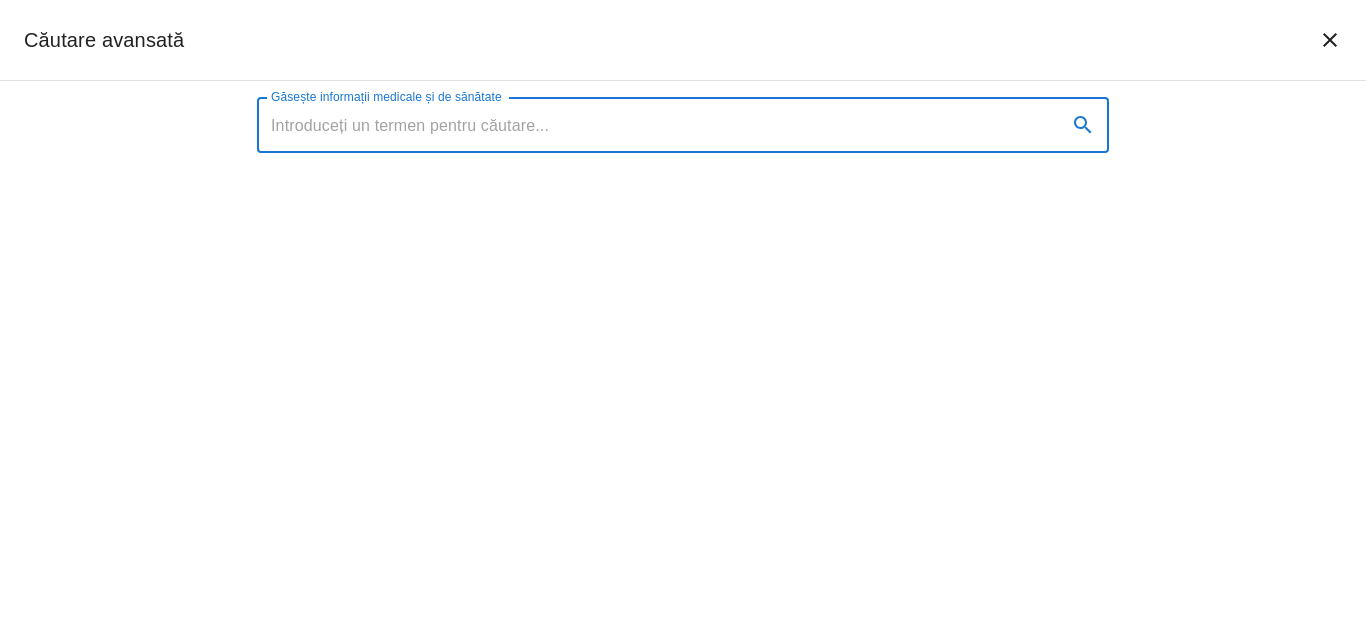 click on "Găsește informații medicale și de sănătate" at bounding box center (654, 125) 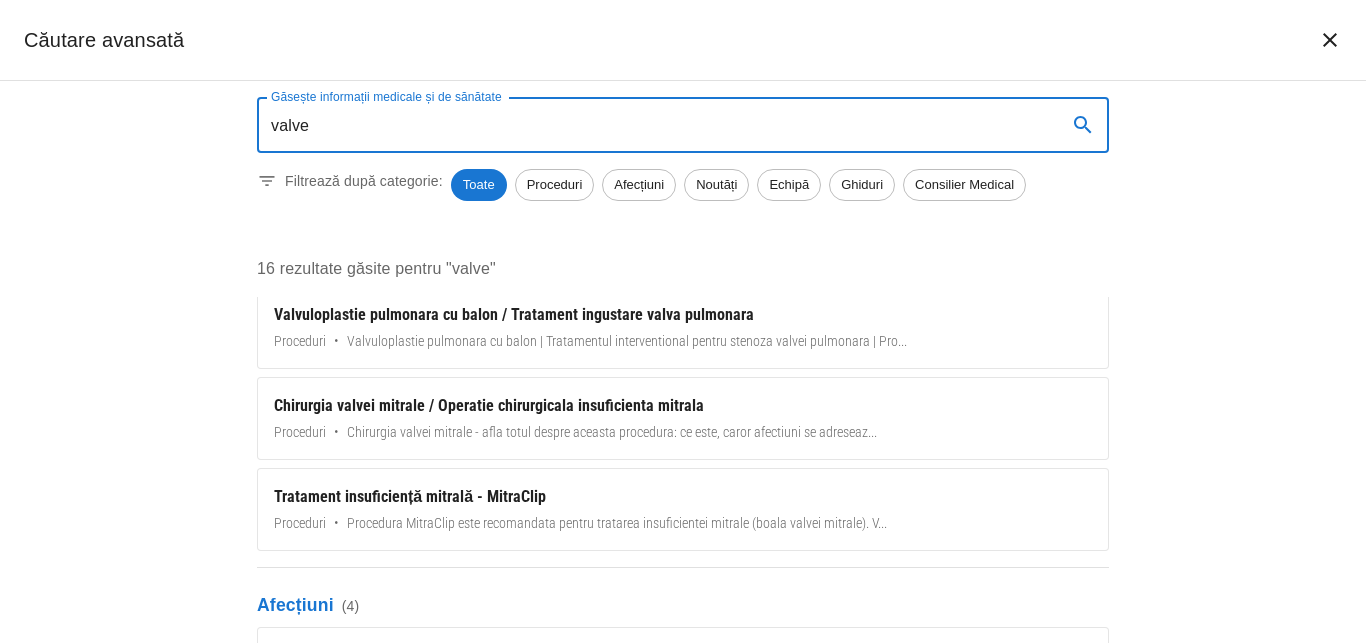 scroll, scrollTop: 228, scrollLeft: 0, axis: vertical 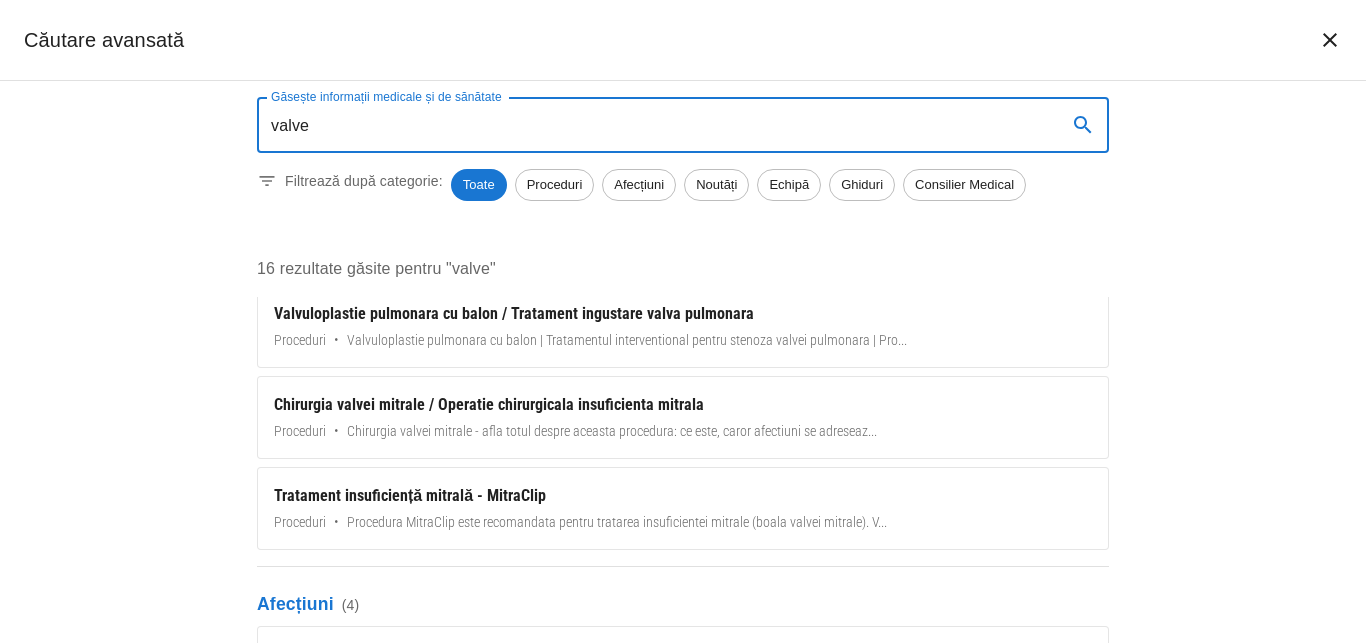 type on "valve" 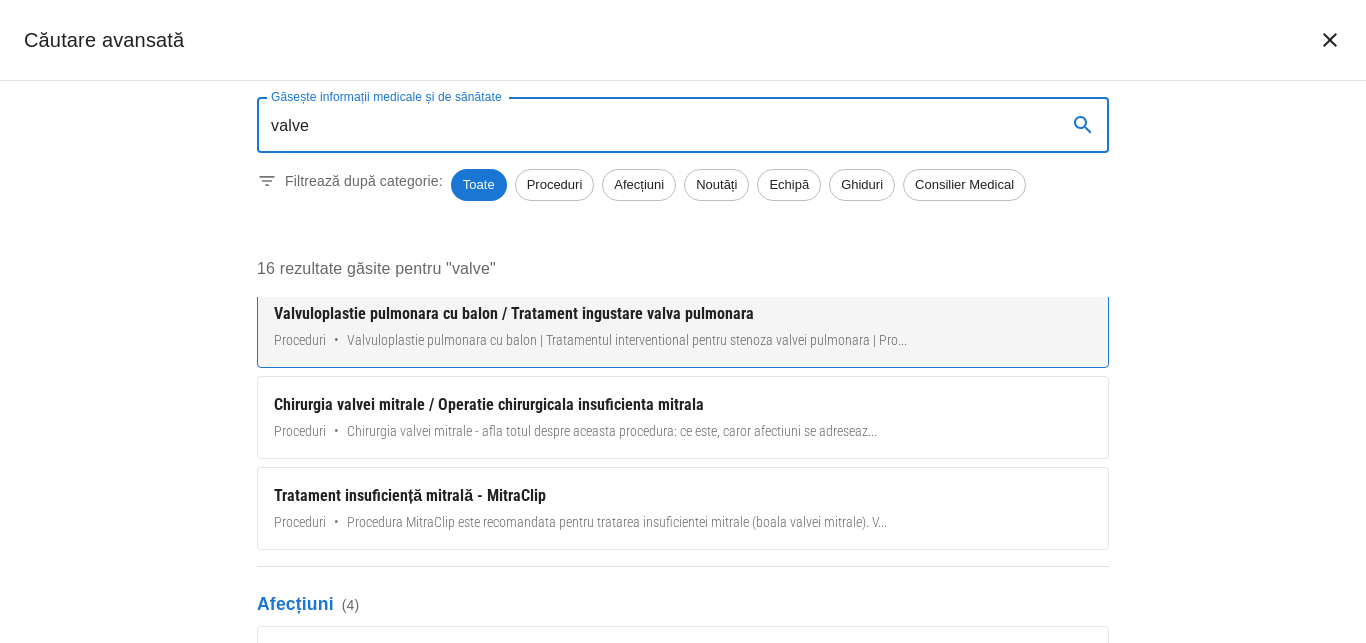 click on "Valvuloplastie pulmonara cu balon / Tratament ingustare valva pulmonara Proceduri • Valvuloplastie pulmonara cu balon | Tratamentul interventional pentru stenoza valvei pulmonara | Pro ..." at bounding box center [683, 326] 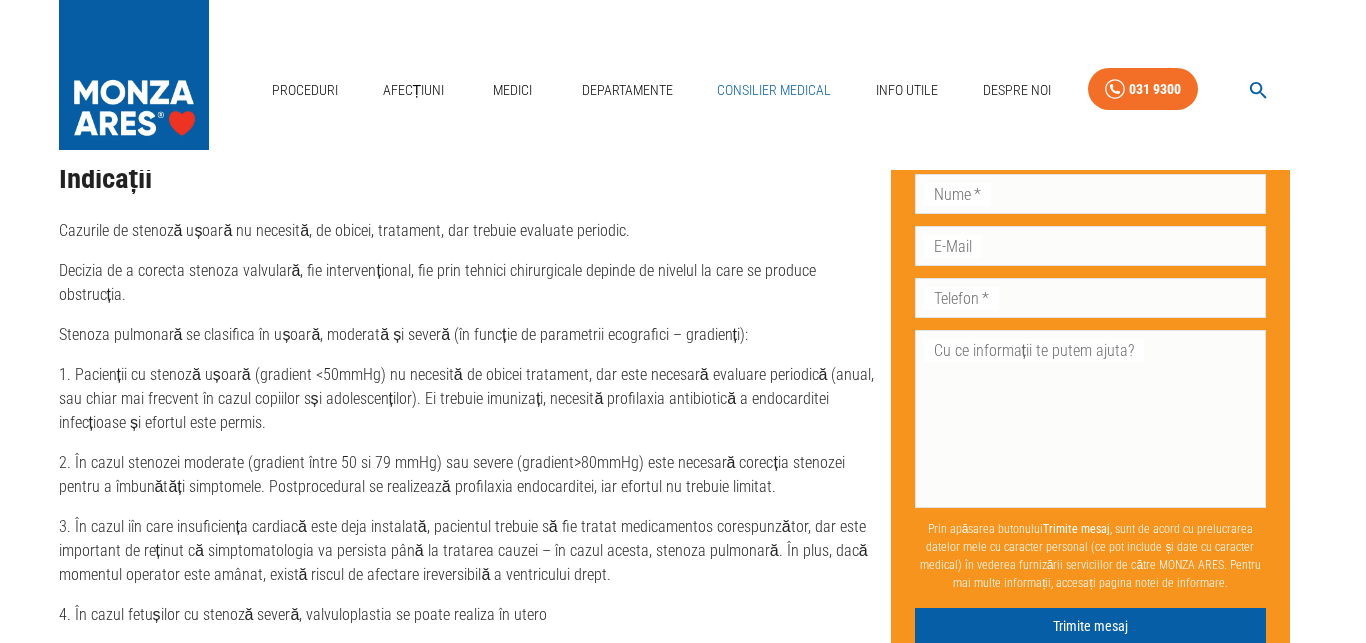 scroll, scrollTop: 0, scrollLeft: 0, axis: both 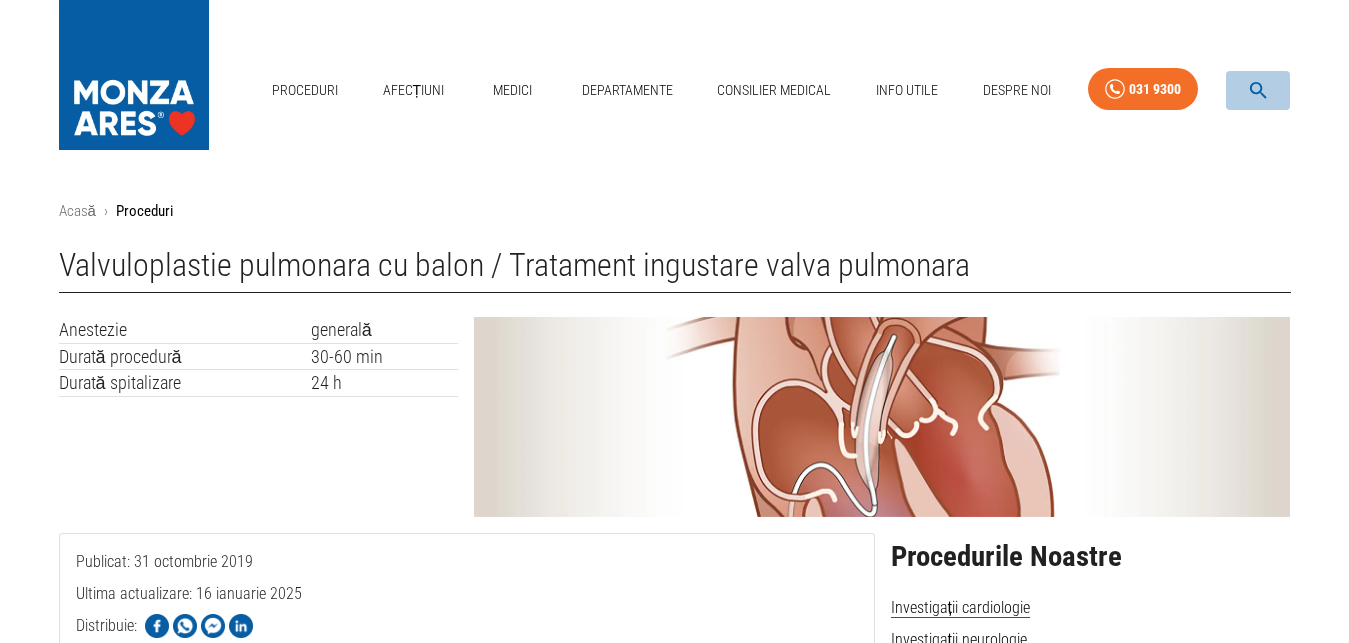 click at bounding box center (1258, 90) 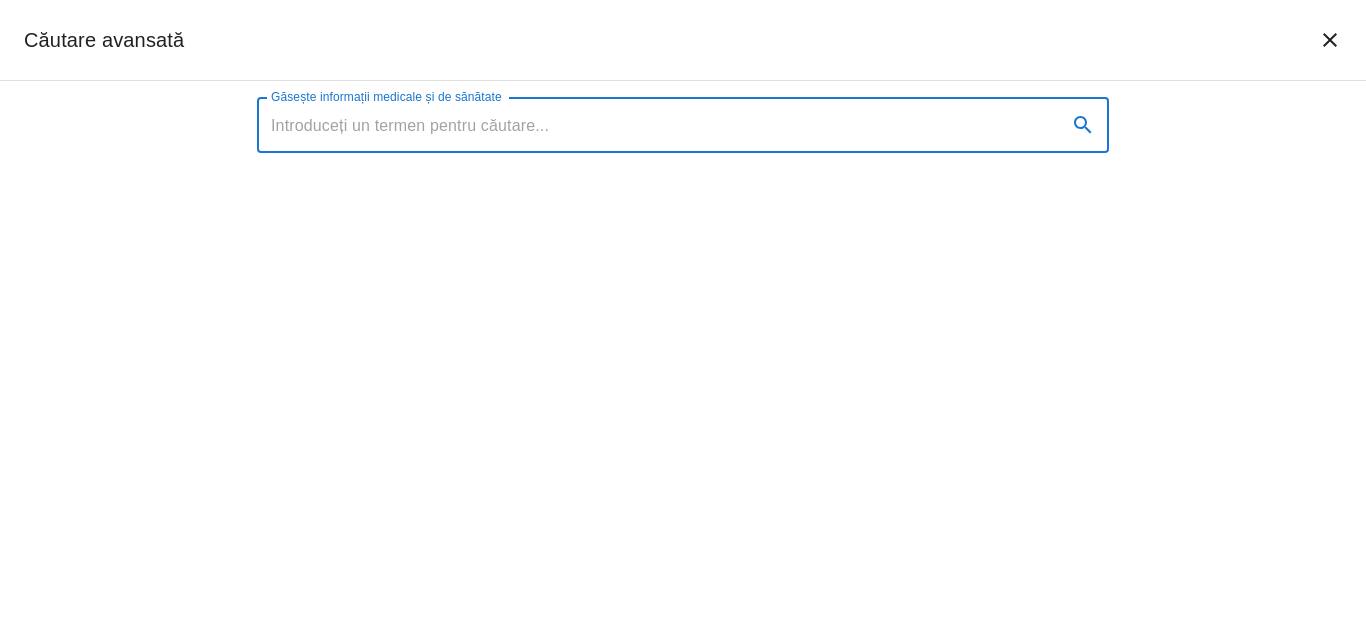 click on "Găsește informații medicale și de sănătate" at bounding box center (654, 125) 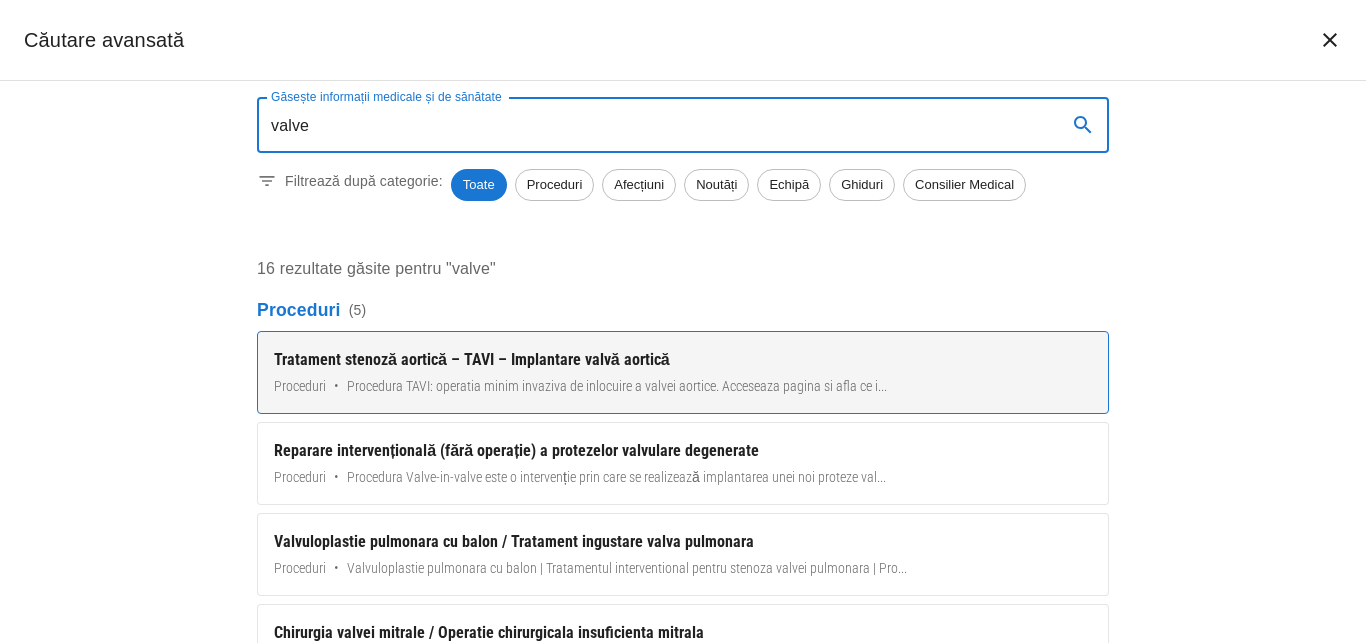 scroll, scrollTop: 228, scrollLeft: 0, axis: vertical 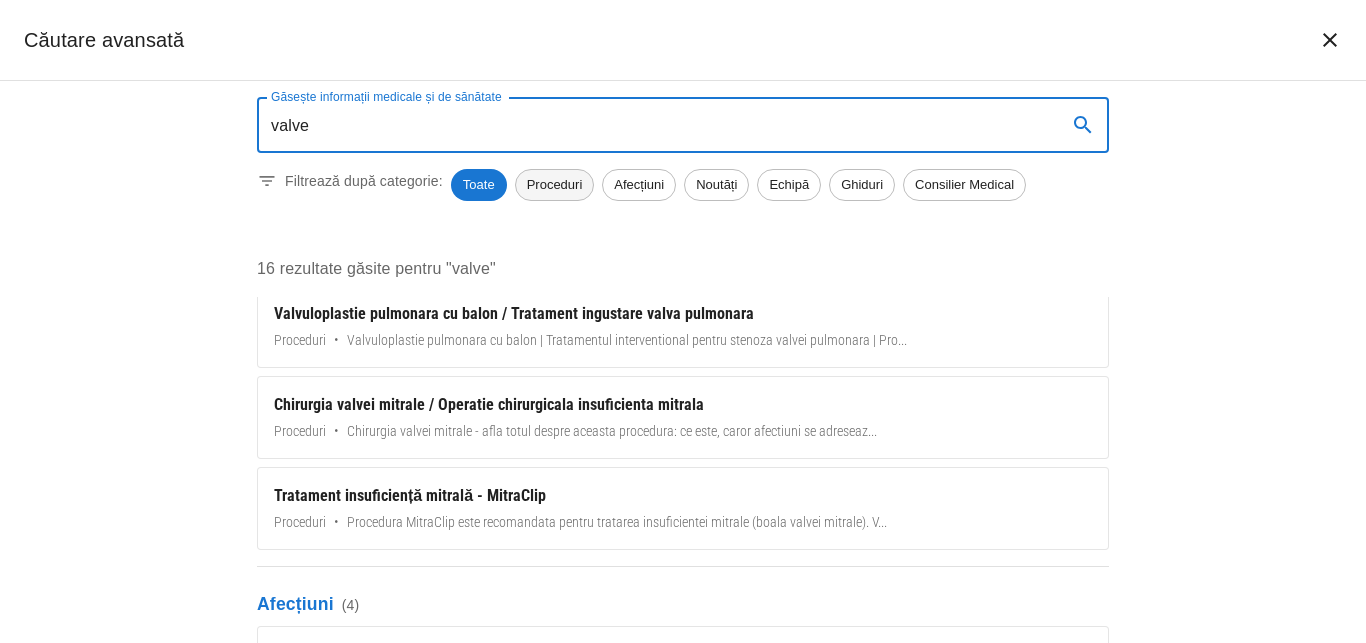 type on "valve" 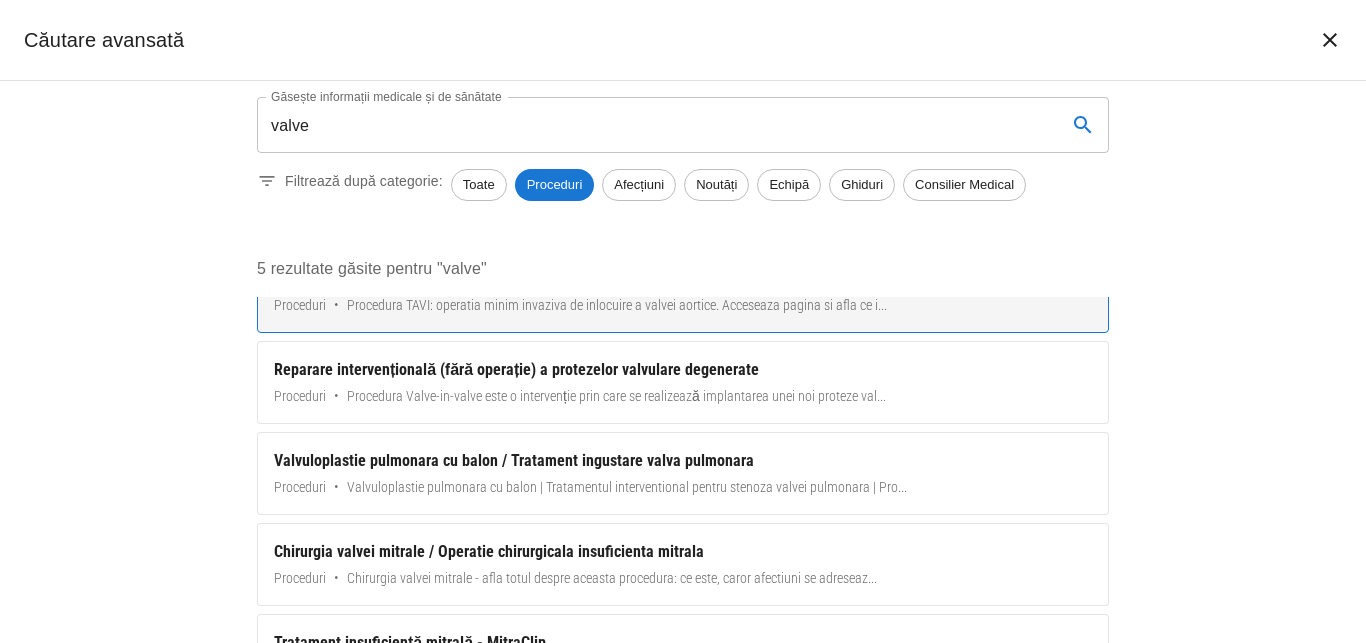 scroll, scrollTop: 119, scrollLeft: 0, axis: vertical 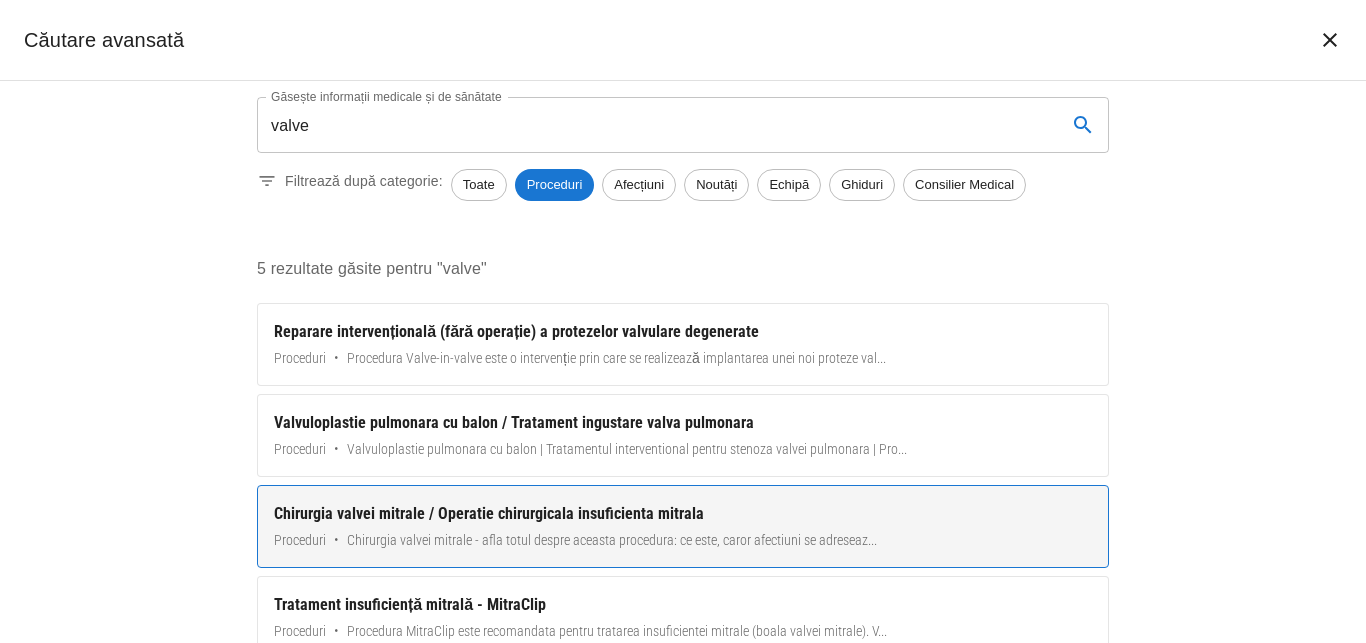 click on "Chirurgia valvei mitrale - afla totul despre aceasta procedura: ce este, caror afectiuni se adreseaz ..." at bounding box center (612, 540) 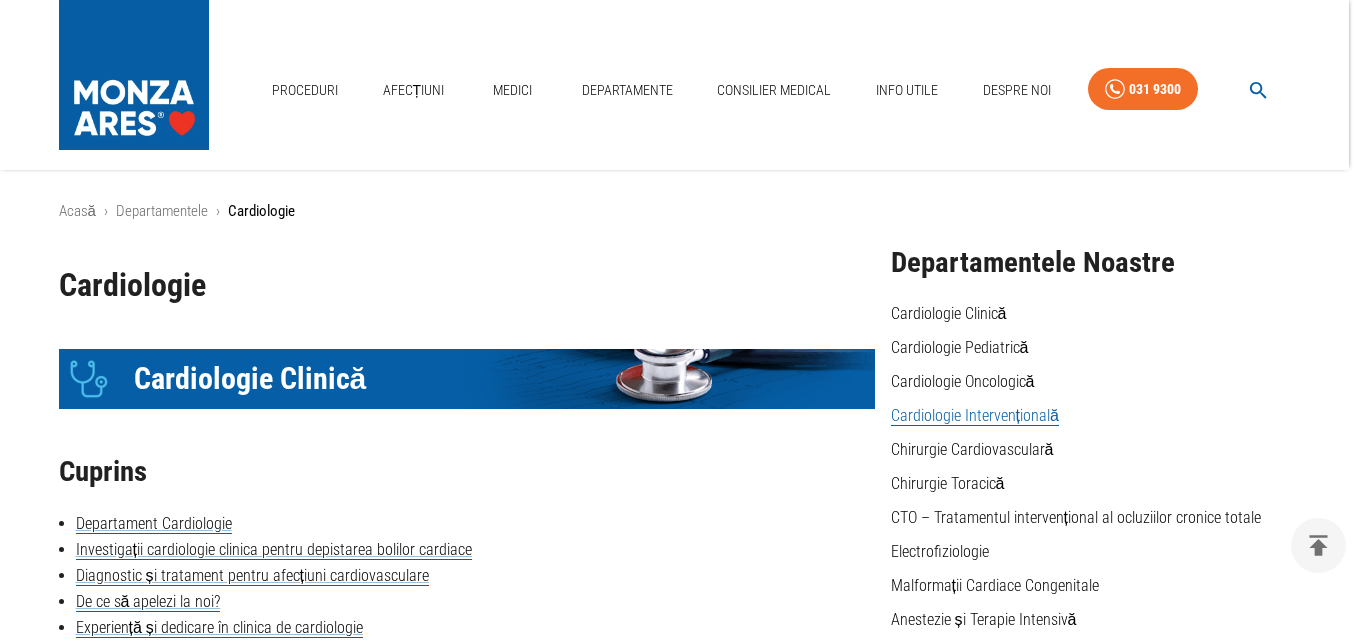 scroll, scrollTop: 2670, scrollLeft: 0, axis: vertical 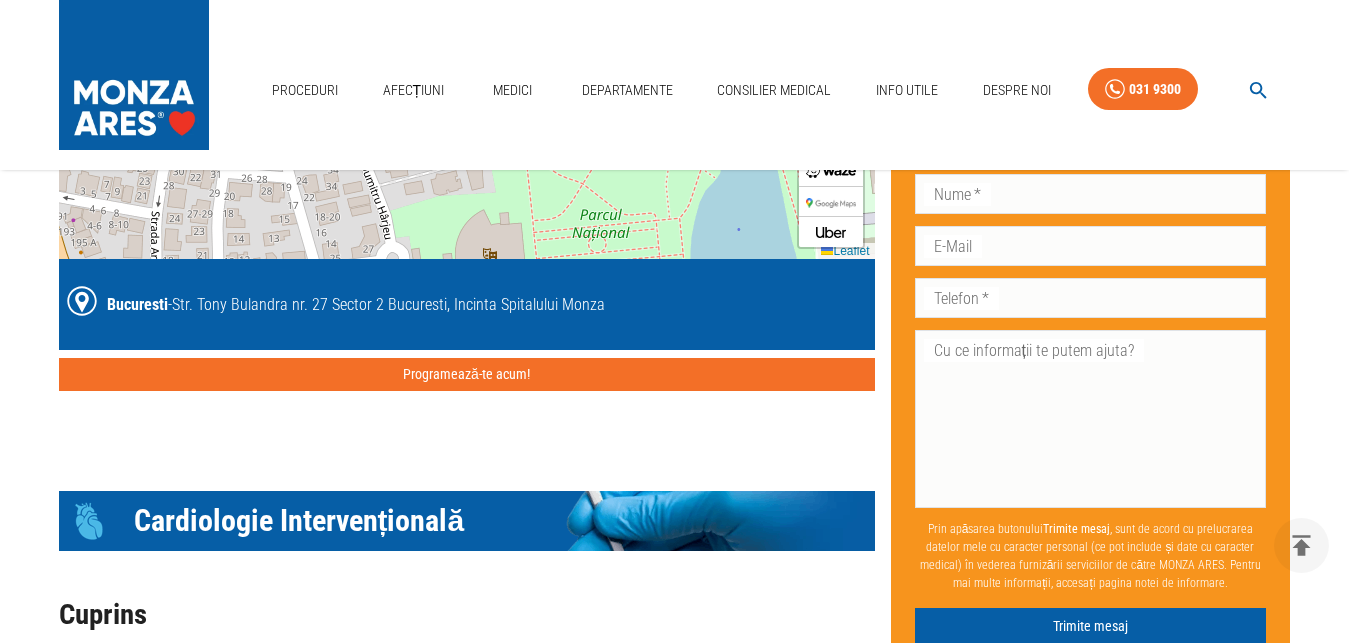 click 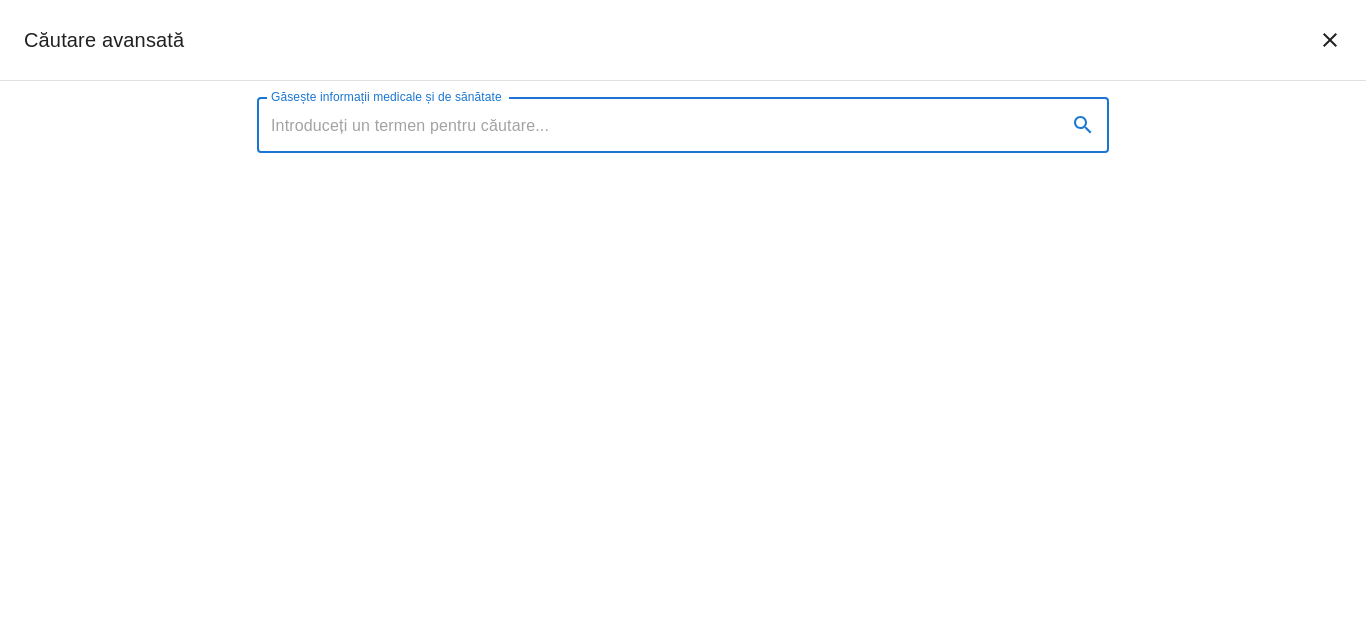 click on "Găsește informații medicale și de sănătate" at bounding box center (654, 125) 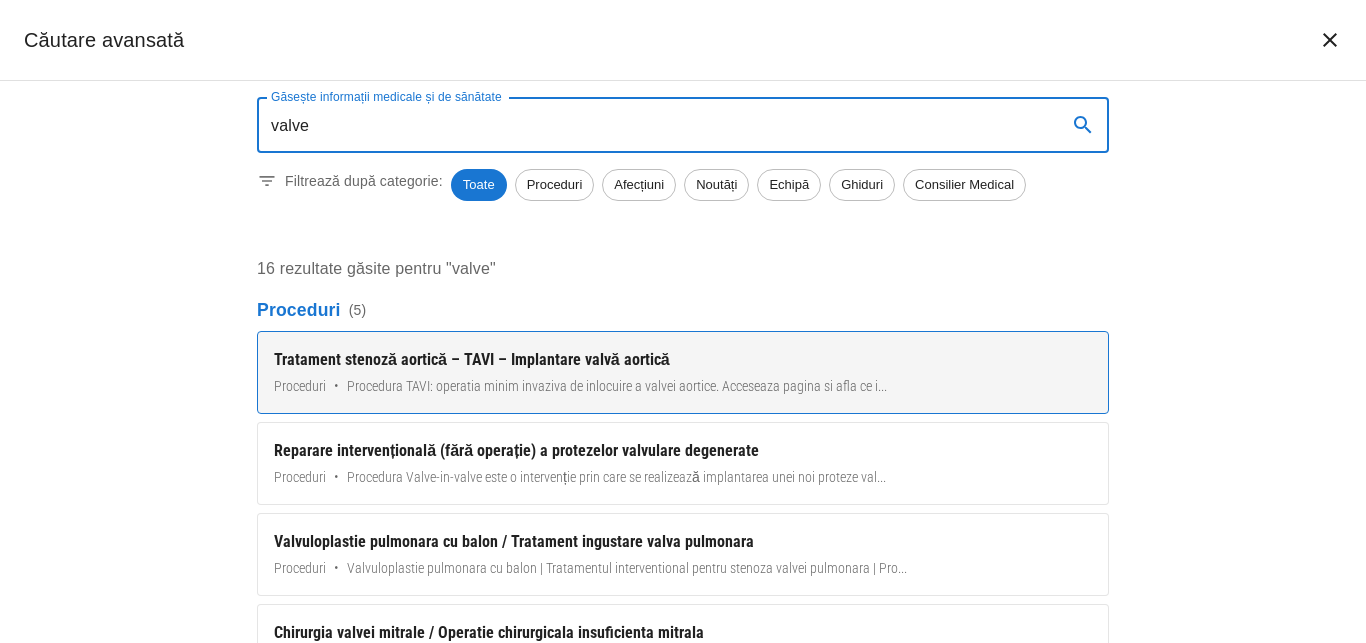 scroll, scrollTop: 228, scrollLeft: 0, axis: vertical 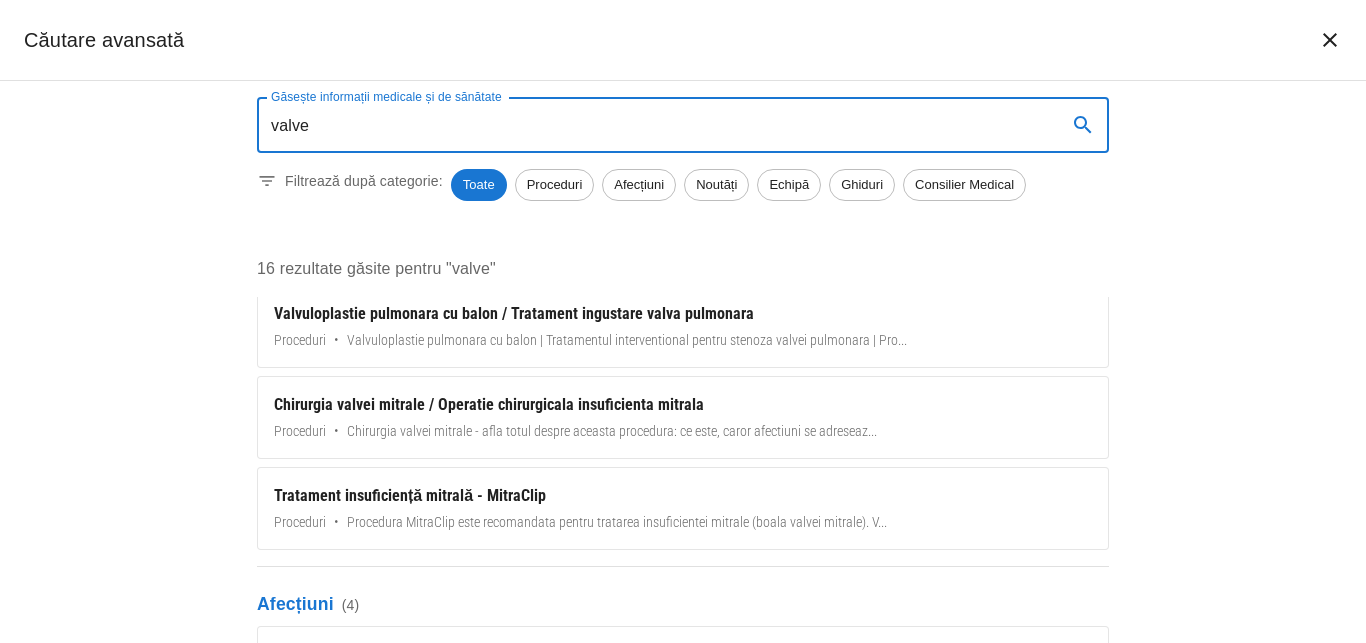 type on "valve" 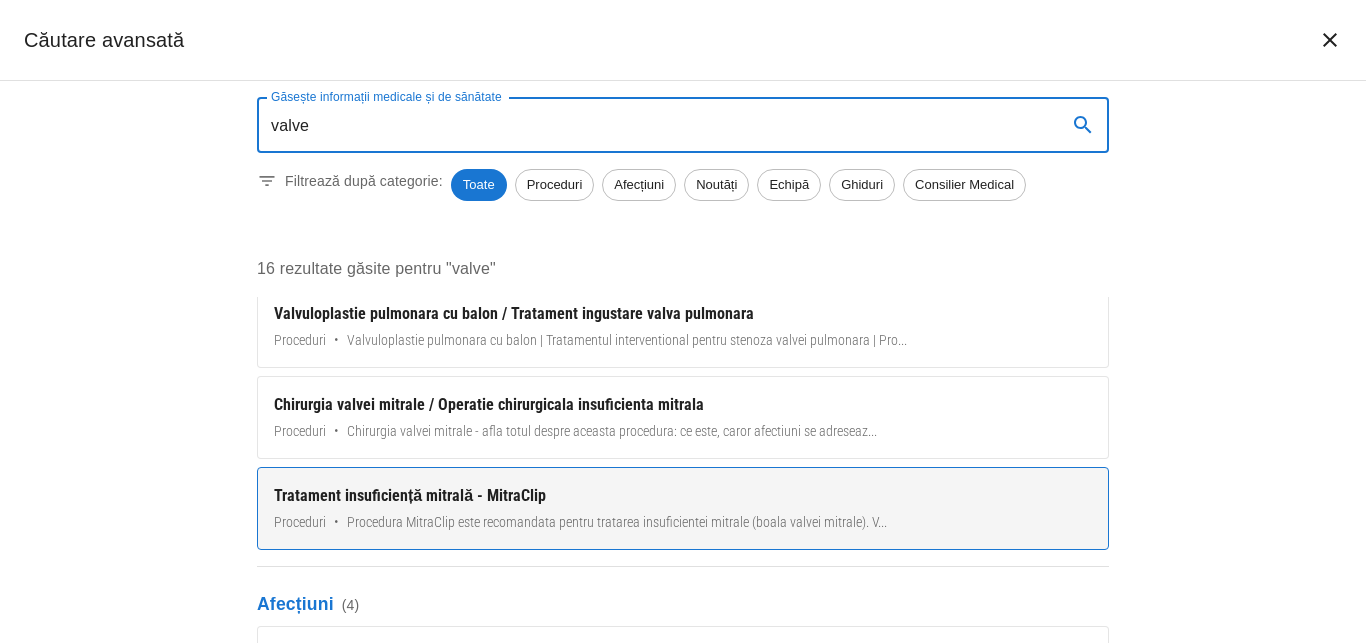 click on "Procedura MitraClip este recomandata pentru tratarea insuficienței mitrale (boala valvei mitrale). V ..." at bounding box center (617, 522) 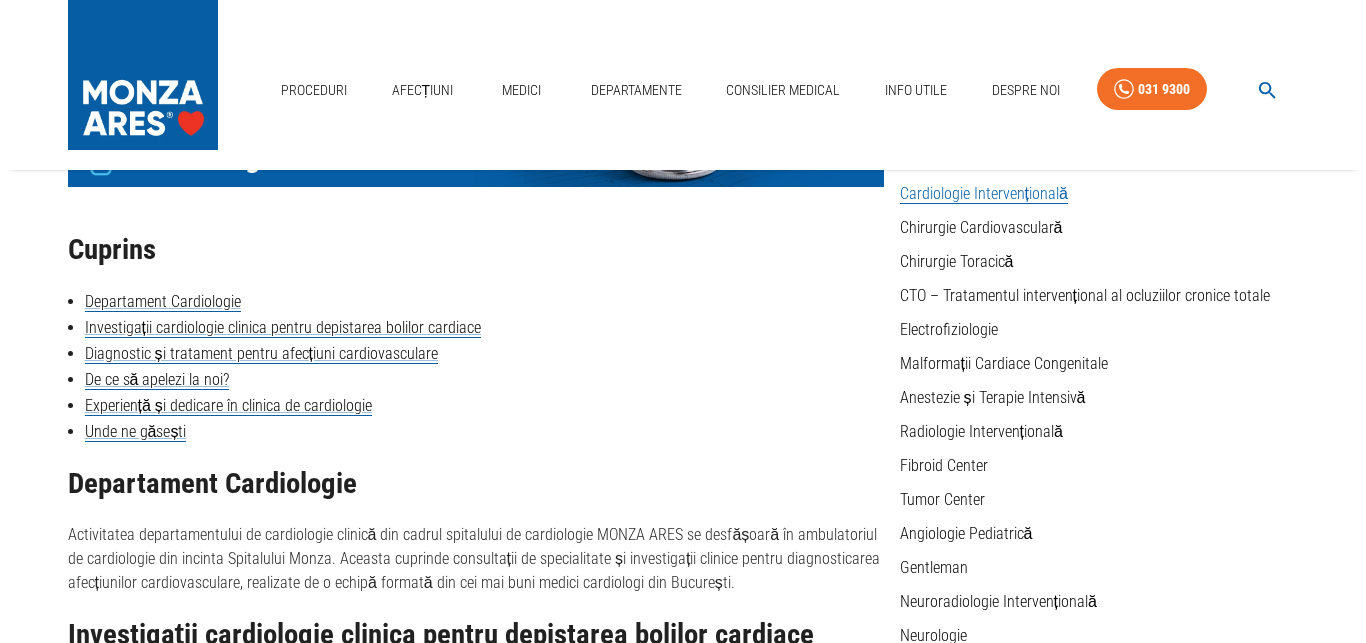 scroll, scrollTop: 0, scrollLeft: 0, axis: both 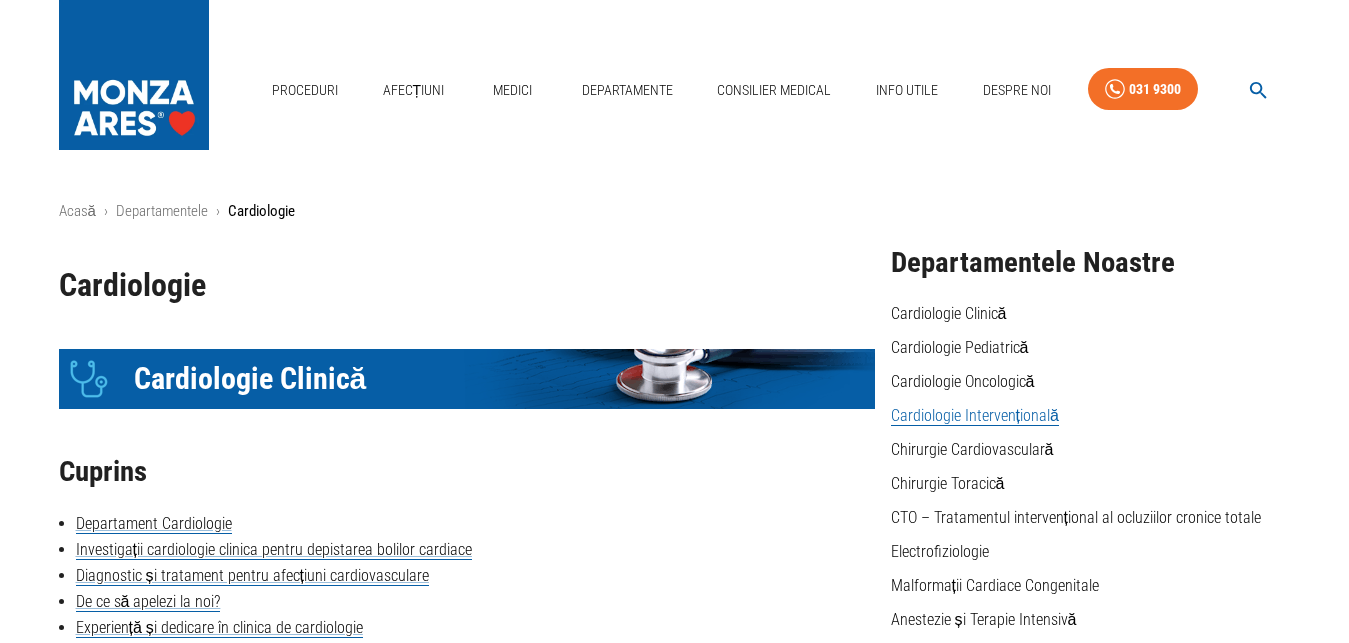 click at bounding box center (1258, 90) 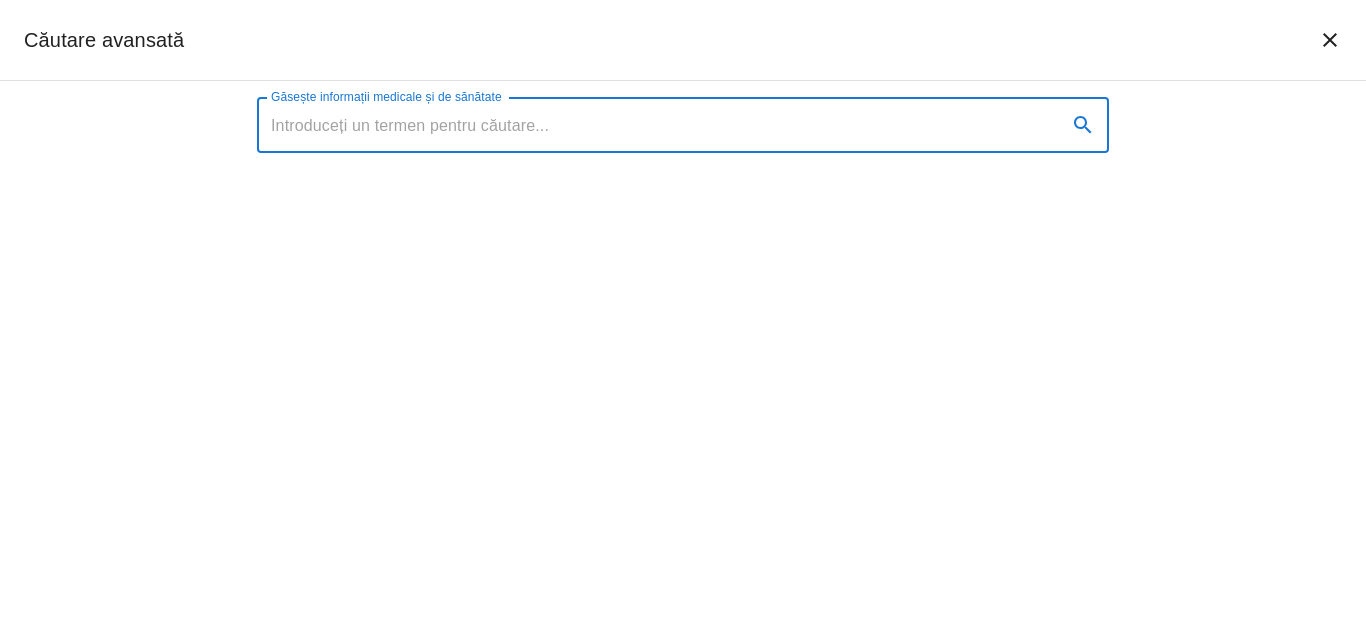 click on "Găsește informații medicale și de sănătate" at bounding box center [654, 125] 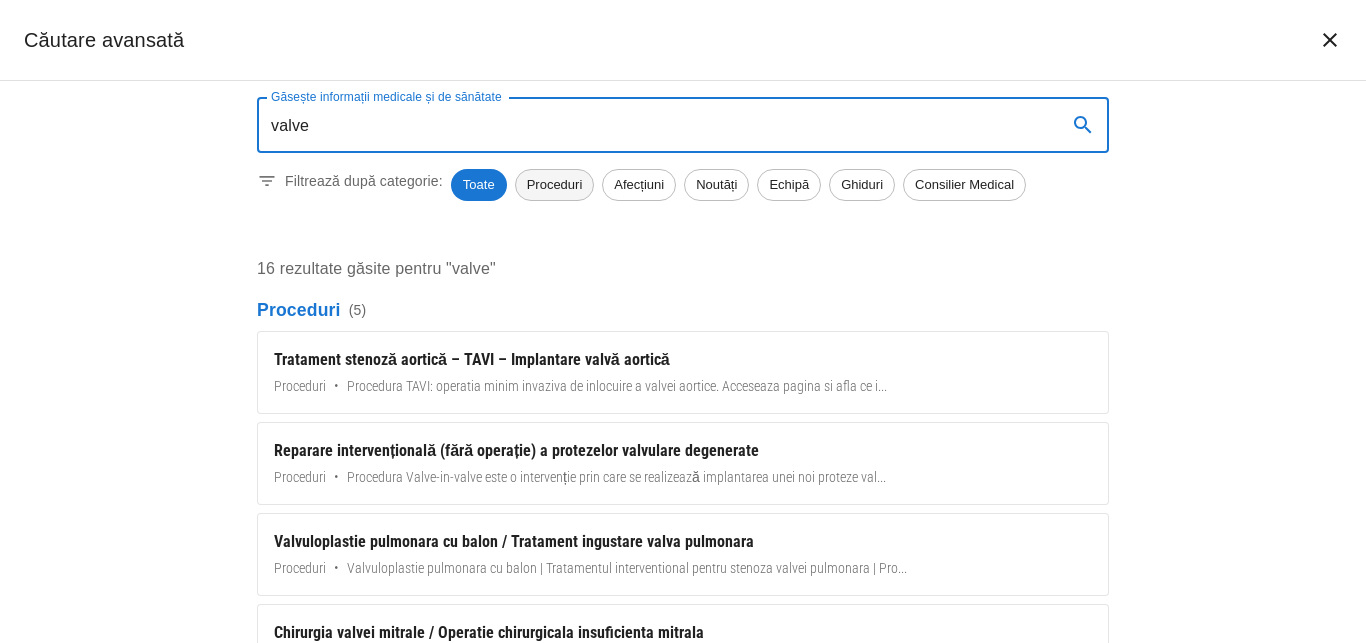 click on "Proceduri" at bounding box center (555, 185) 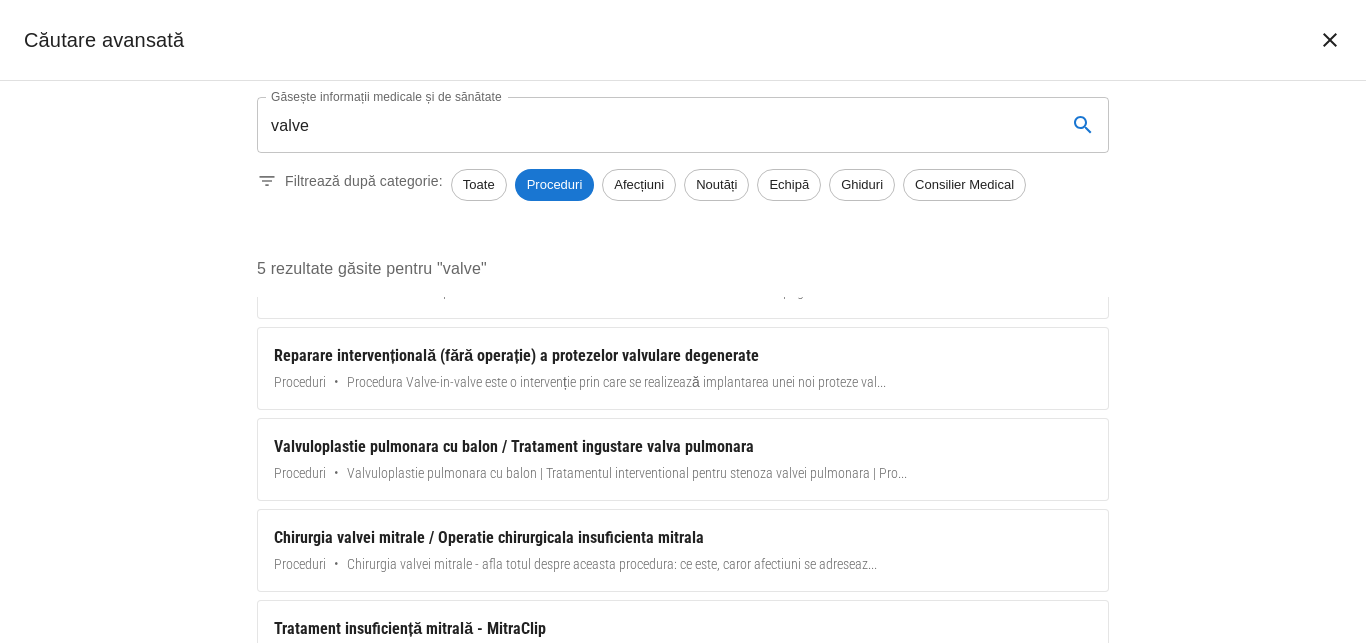scroll, scrollTop: 119, scrollLeft: 0, axis: vertical 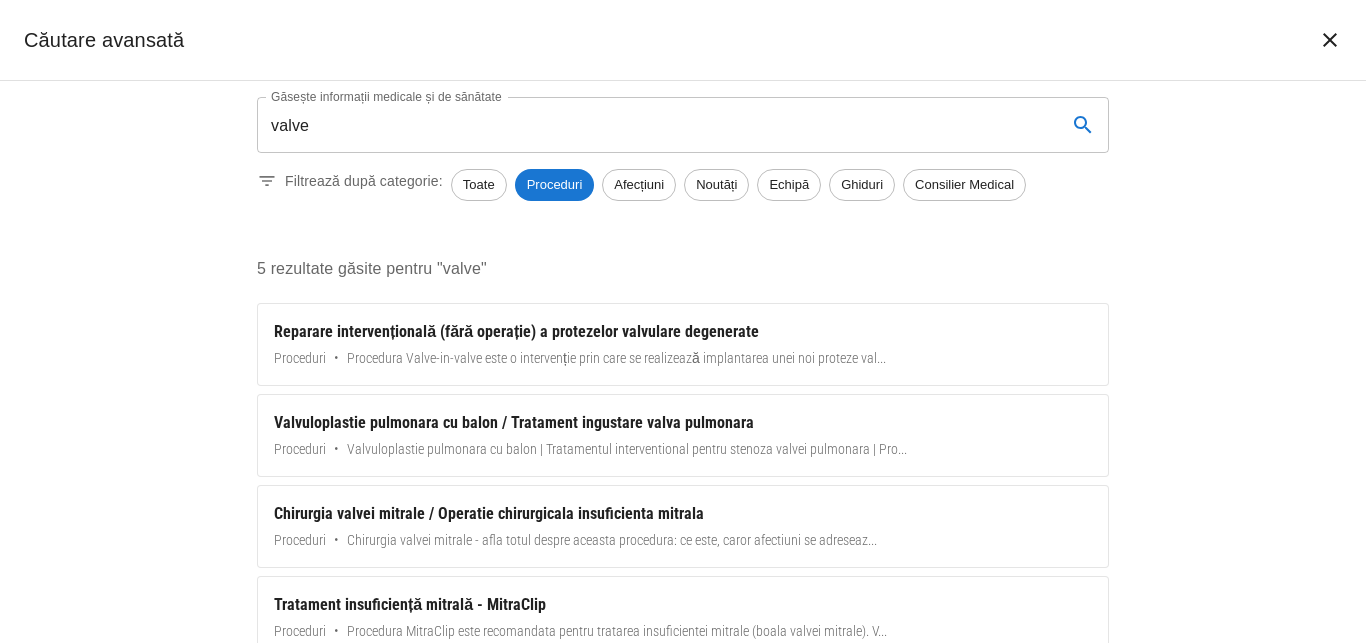 click on "valve" at bounding box center (654, 125) 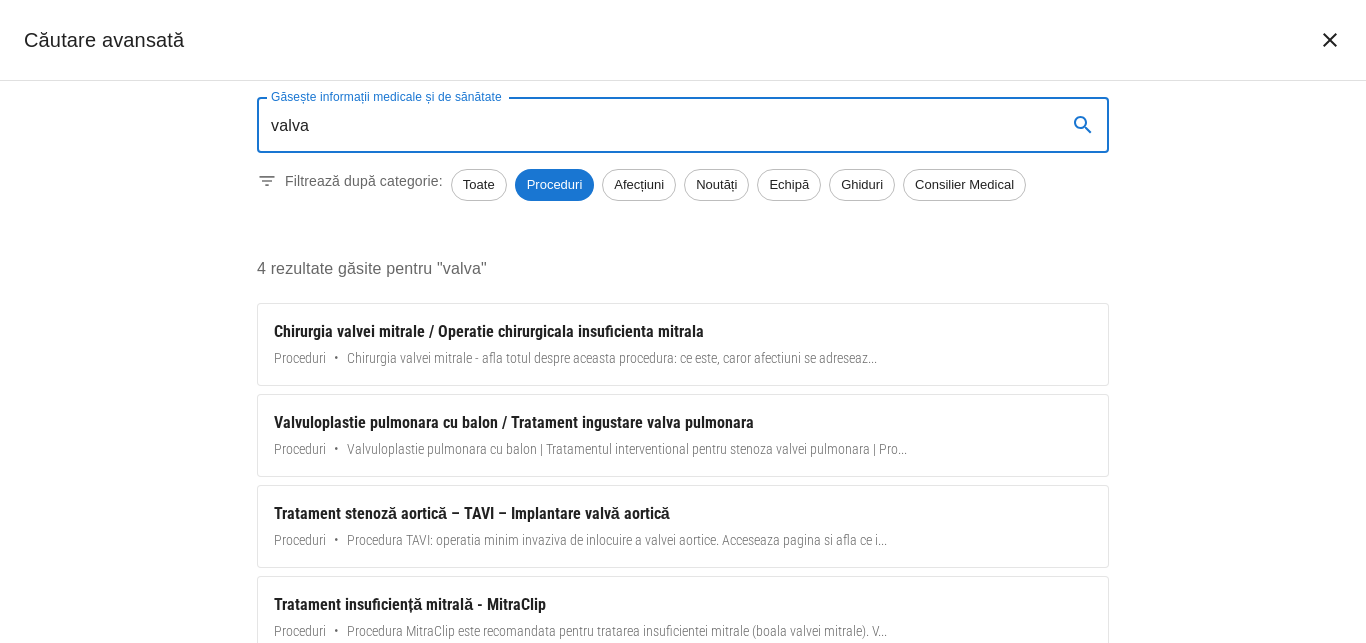 scroll, scrollTop: 28, scrollLeft: 0, axis: vertical 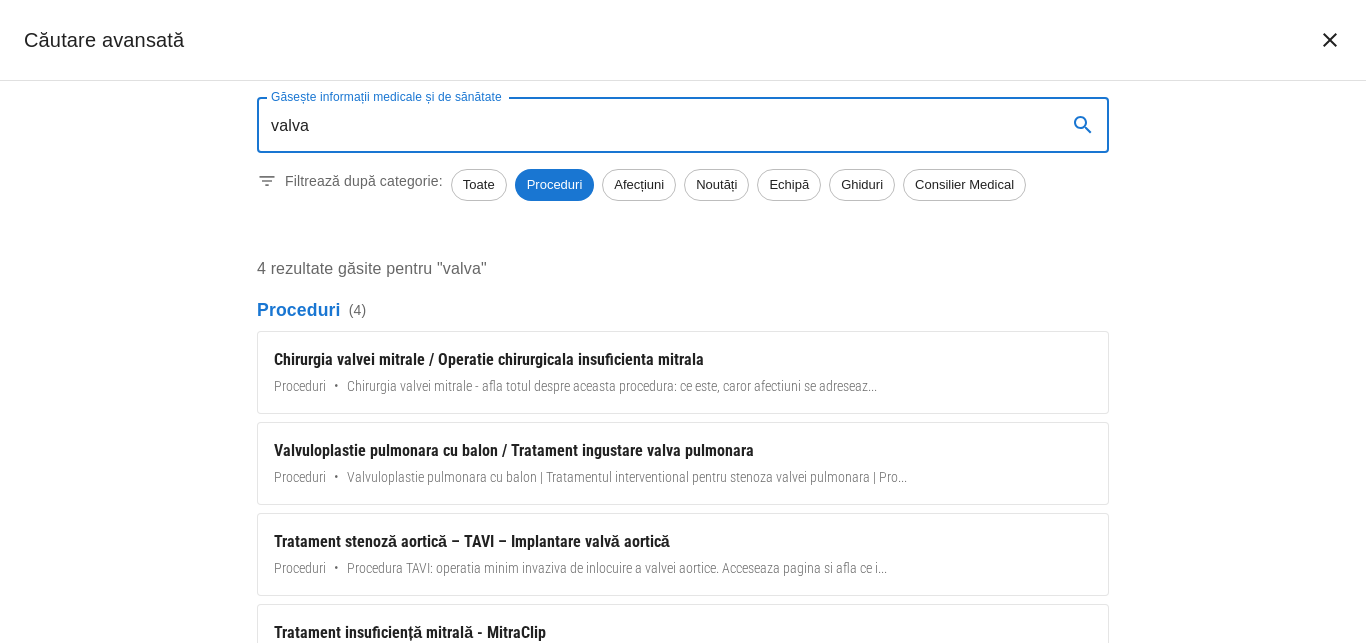 drag, startPoint x: 753, startPoint y: 116, endPoint x: 0, endPoint y: 76, distance: 754.06165 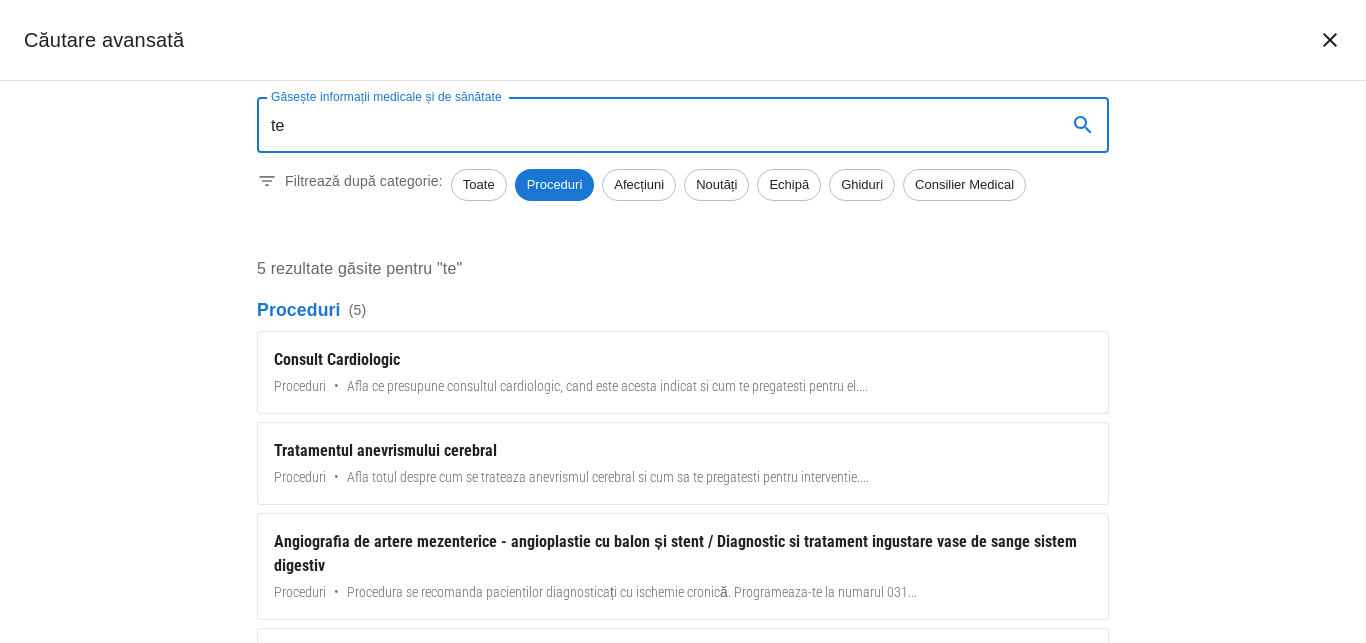 type on "t" 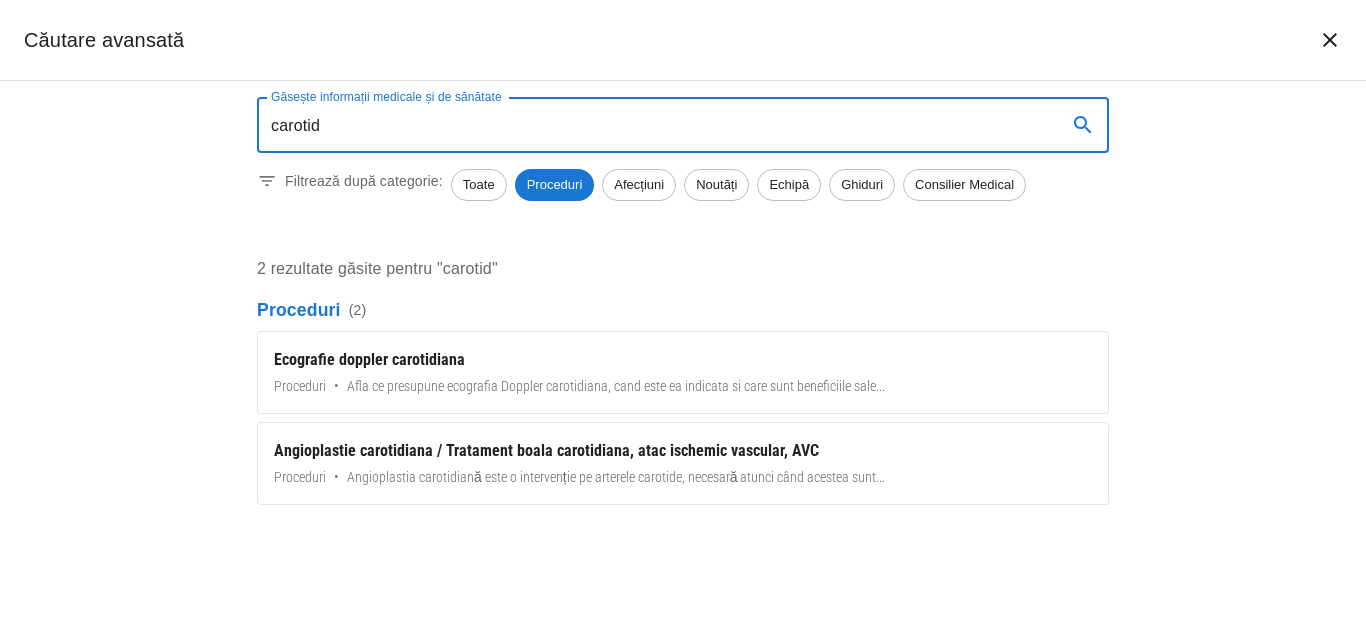 drag, startPoint x: 438, startPoint y: 121, endPoint x: 254, endPoint y: 108, distance: 184.45866 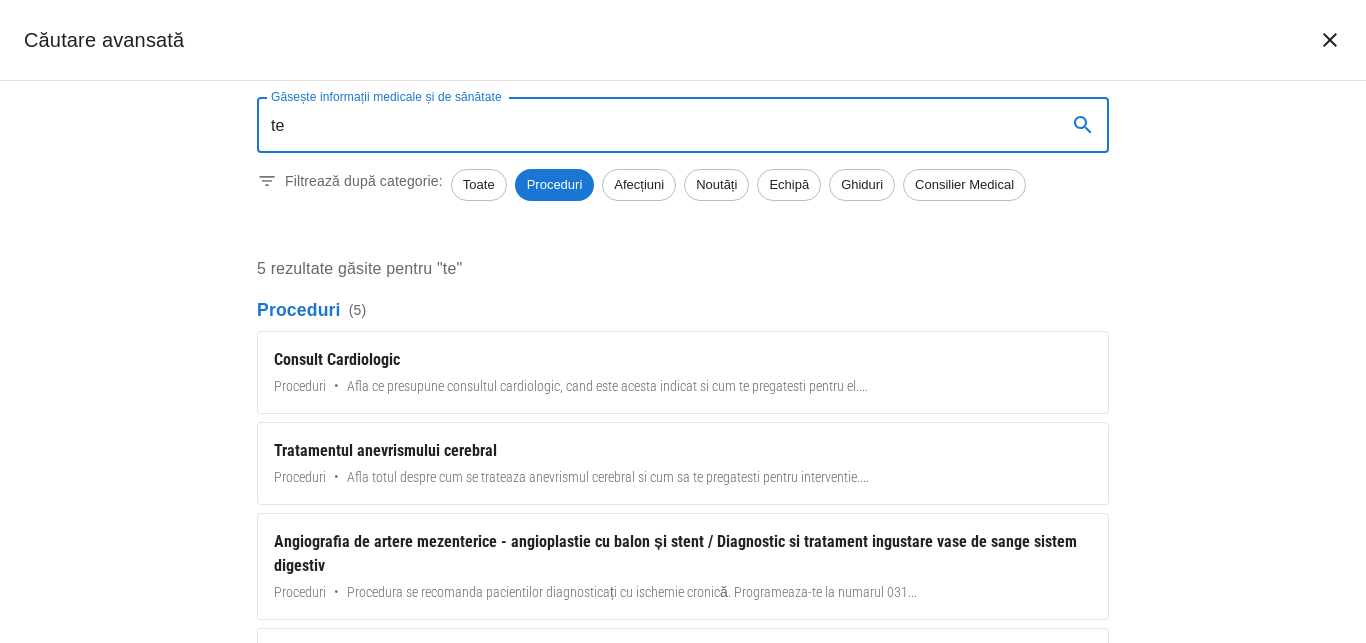 type on "t" 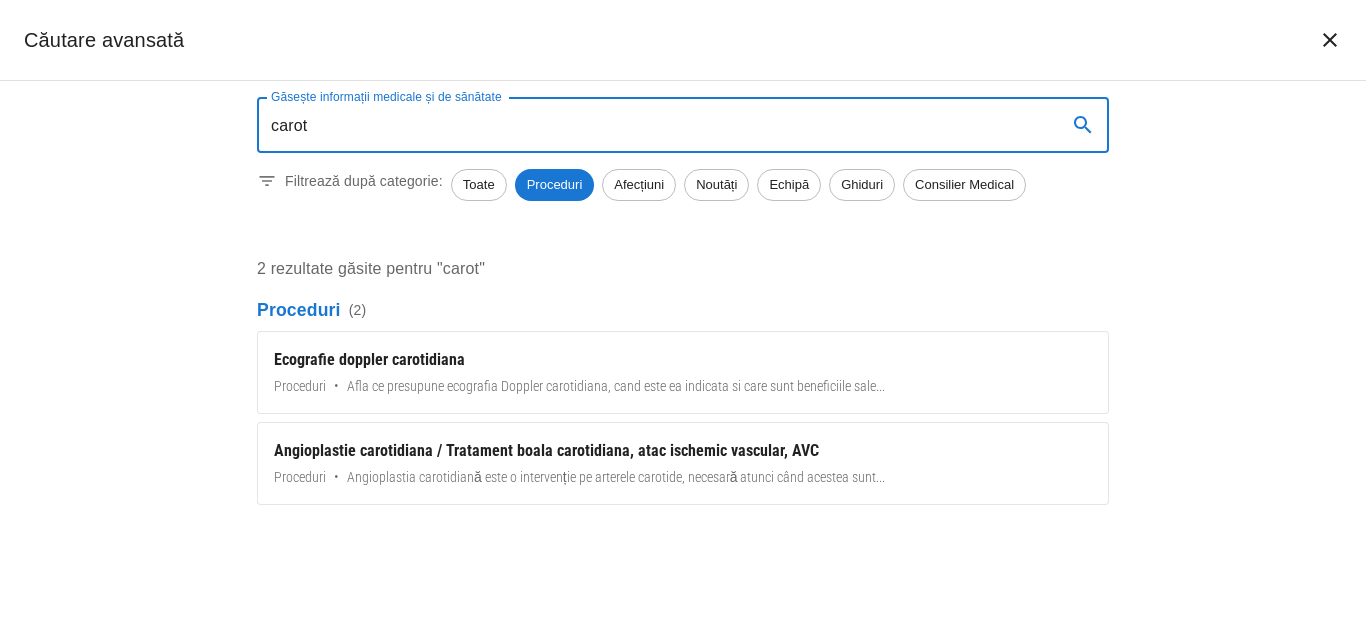 drag, startPoint x: 327, startPoint y: 143, endPoint x: 282, endPoint y: 145, distance: 45.044422 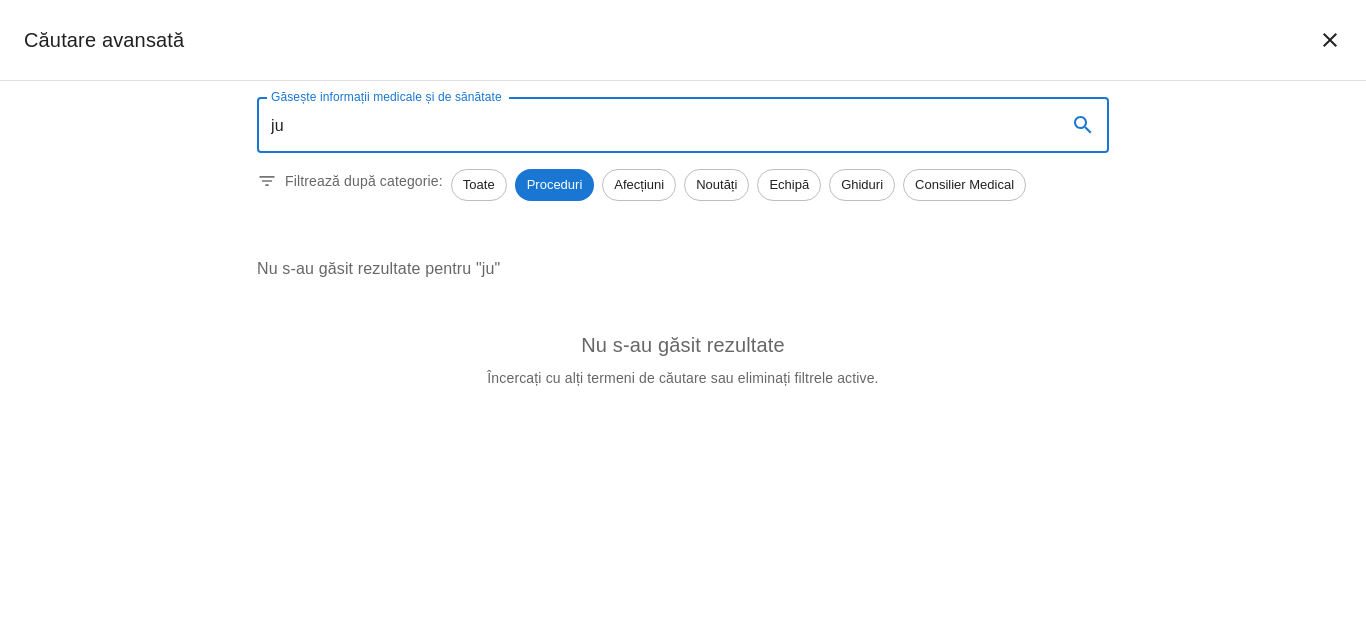 type on "j" 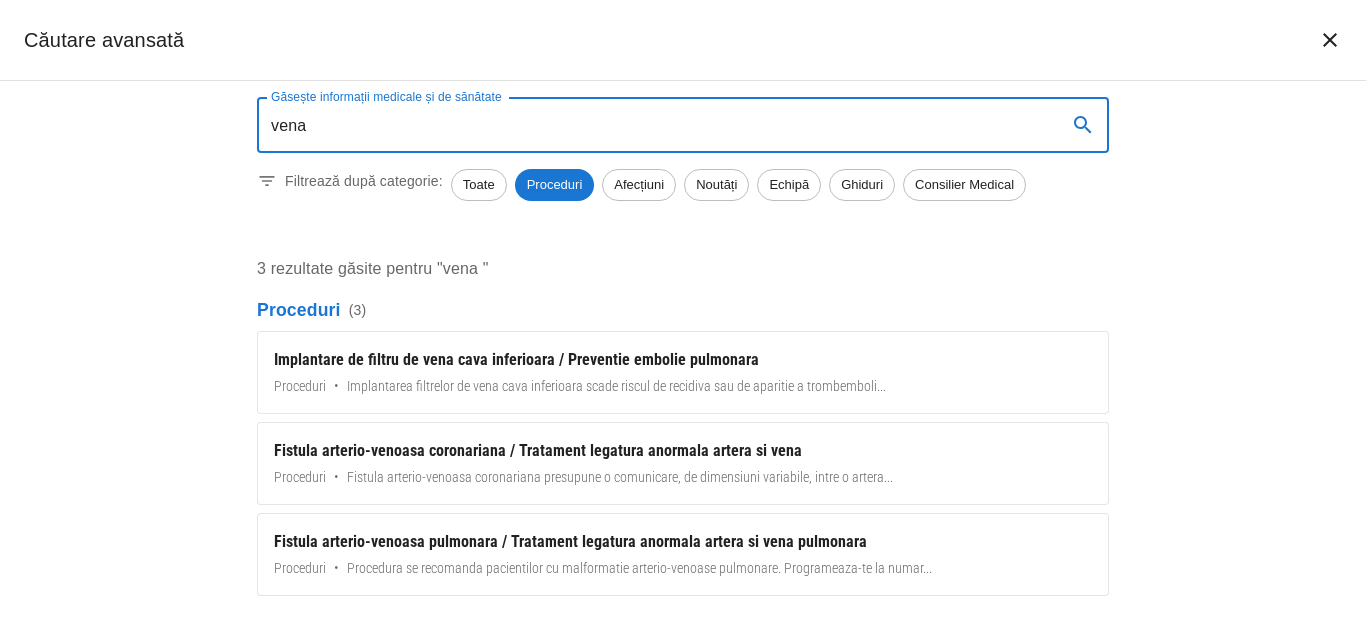 drag, startPoint x: 398, startPoint y: 136, endPoint x: 0, endPoint y: 91, distance: 400.5359 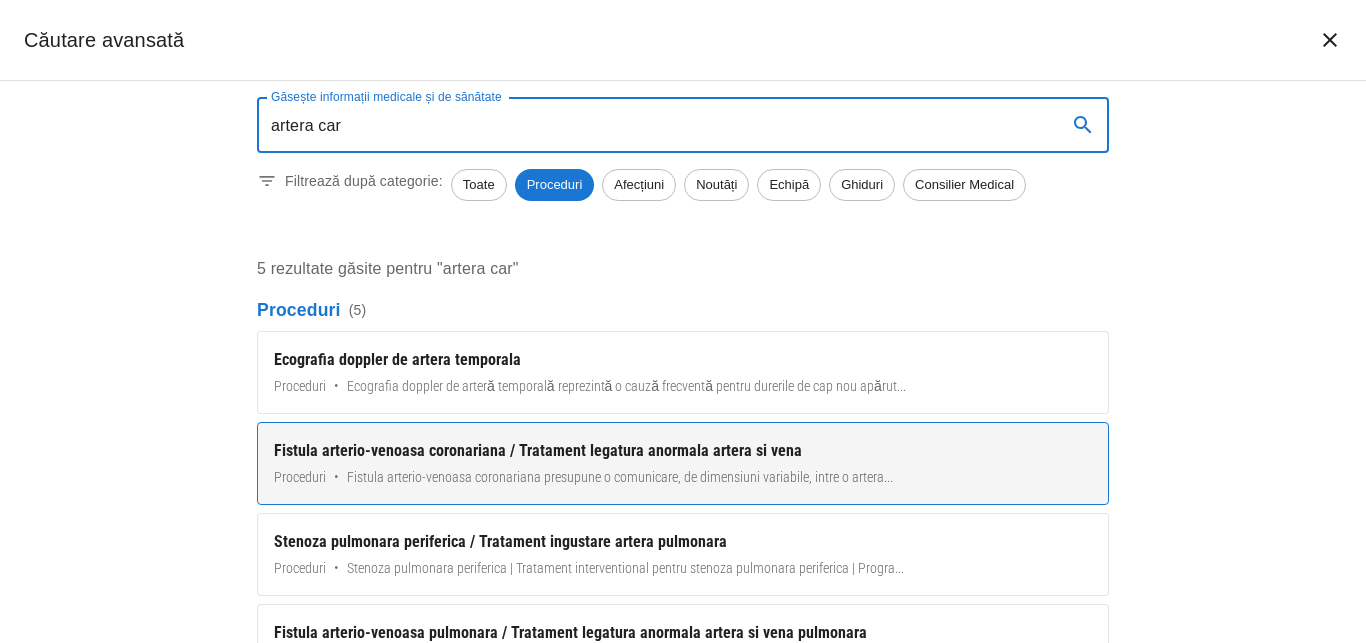 scroll, scrollTop: 119, scrollLeft: 0, axis: vertical 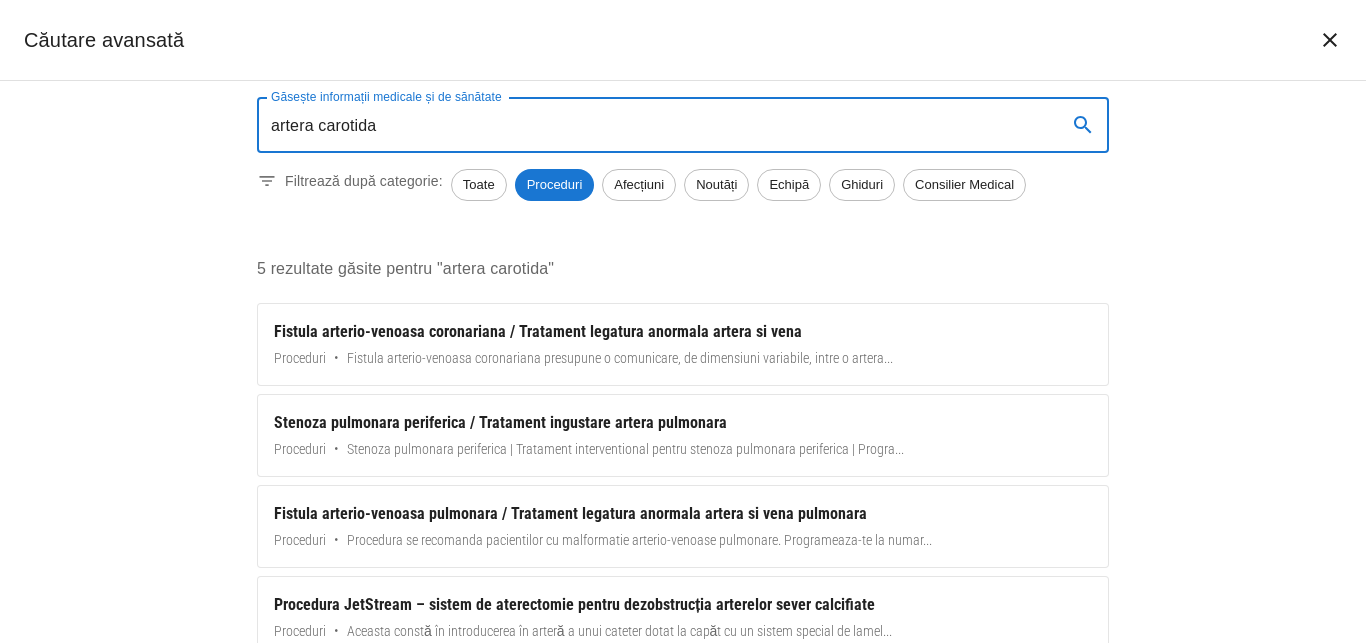 drag, startPoint x: 316, startPoint y: 133, endPoint x: 484, endPoint y: 126, distance: 168.14577 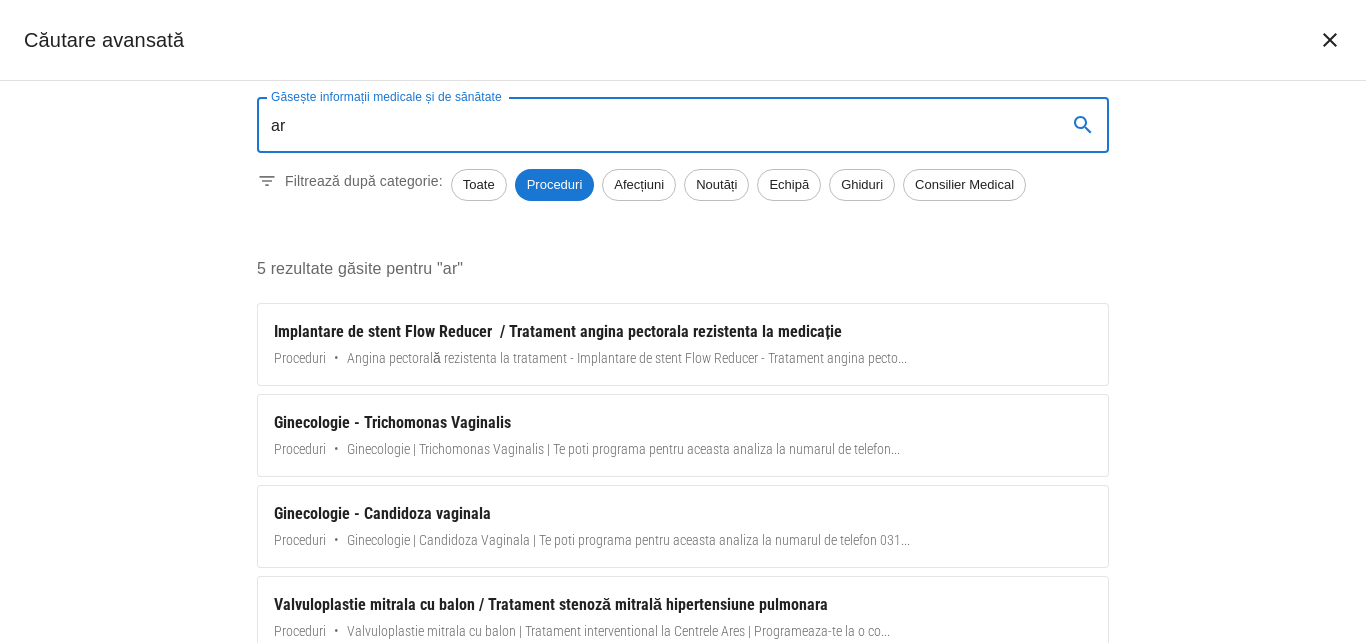 type on "a" 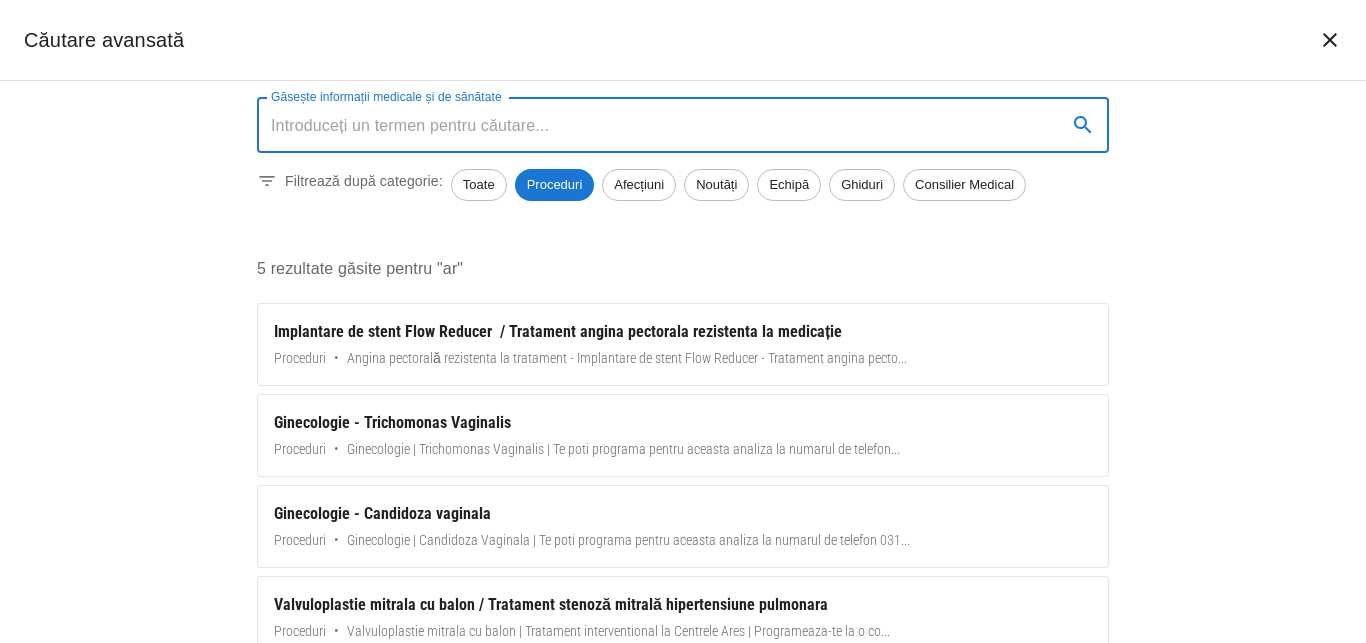 scroll, scrollTop: 0, scrollLeft: 0, axis: both 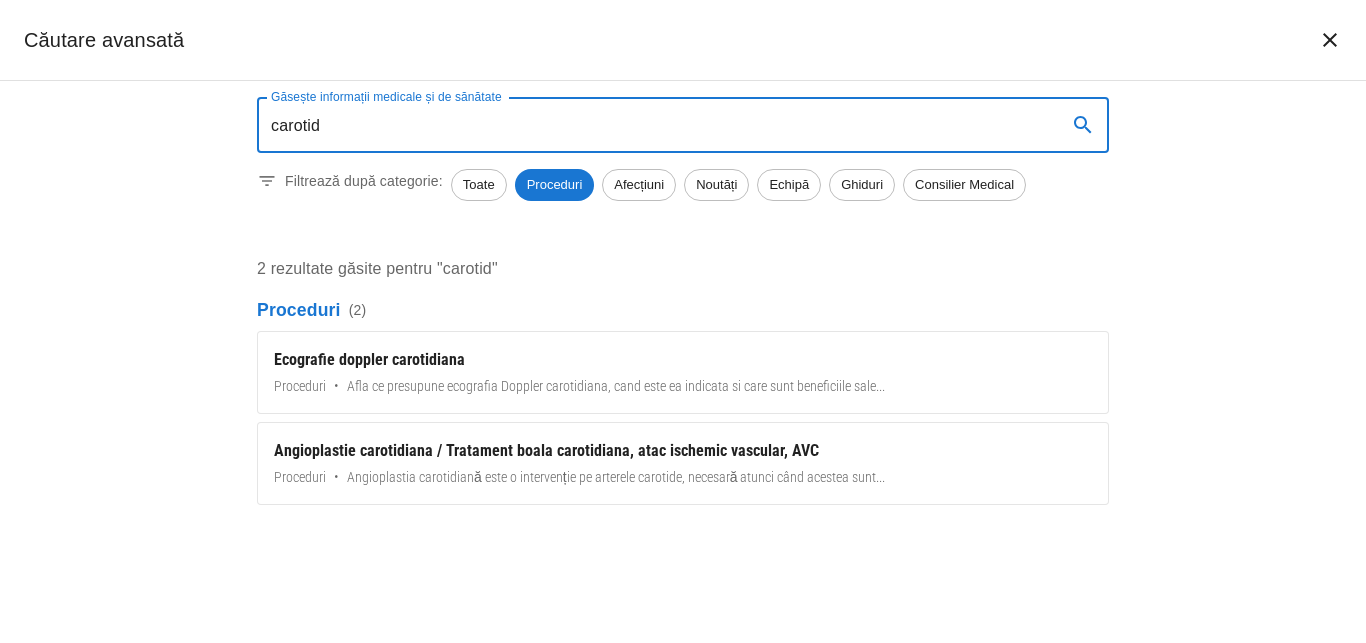type on "carotida" 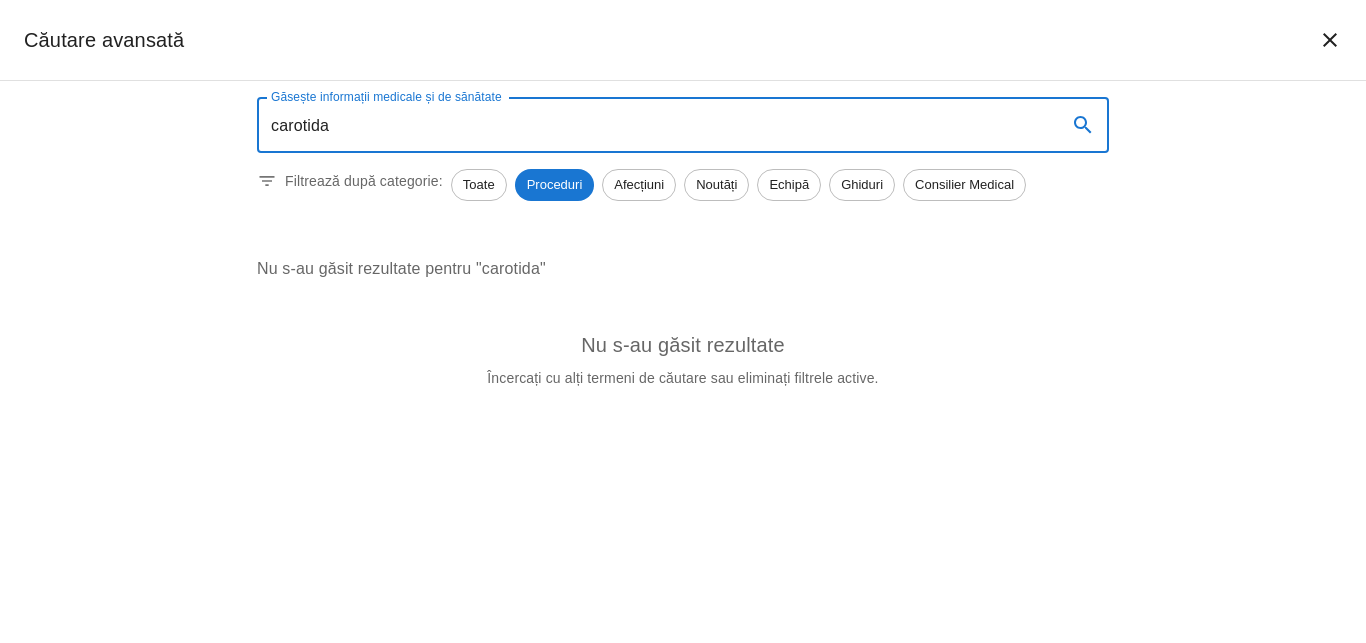 drag, startPoint x: 404, startPoint y: 115, endPoint x: 142, endPoint y: 116, distance: 262.00192 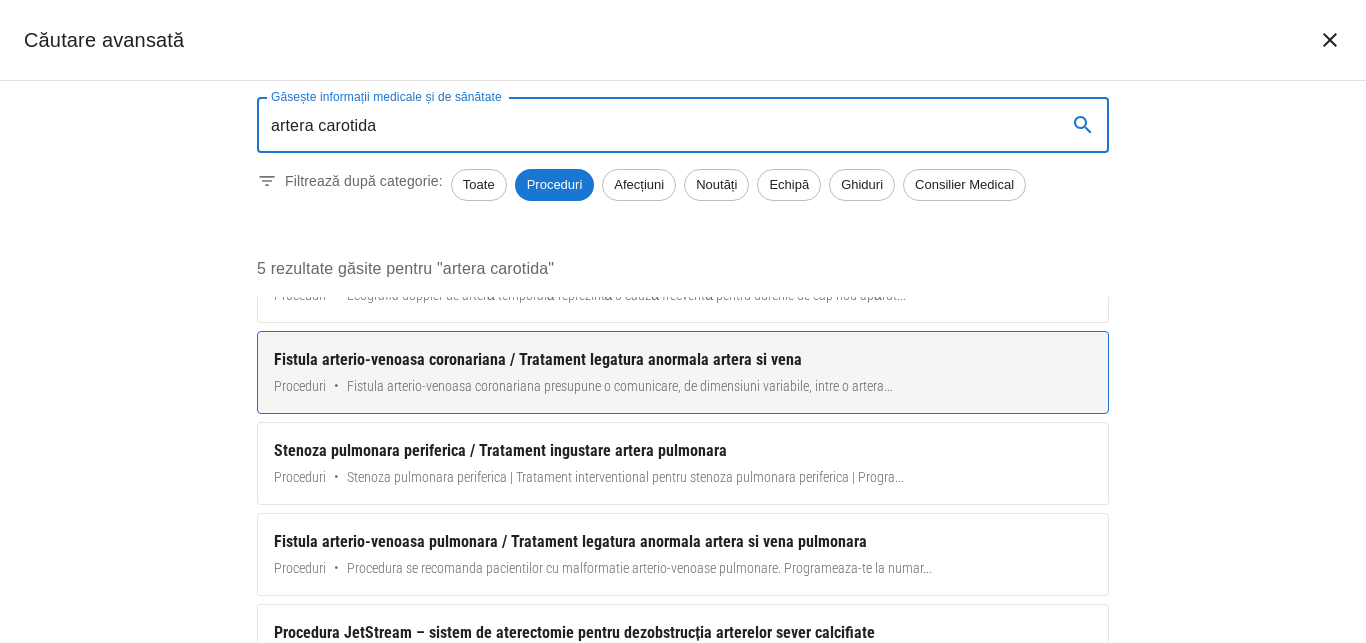 scroll, scrollTop: 119, scrollLeft: 0, axis: vertical 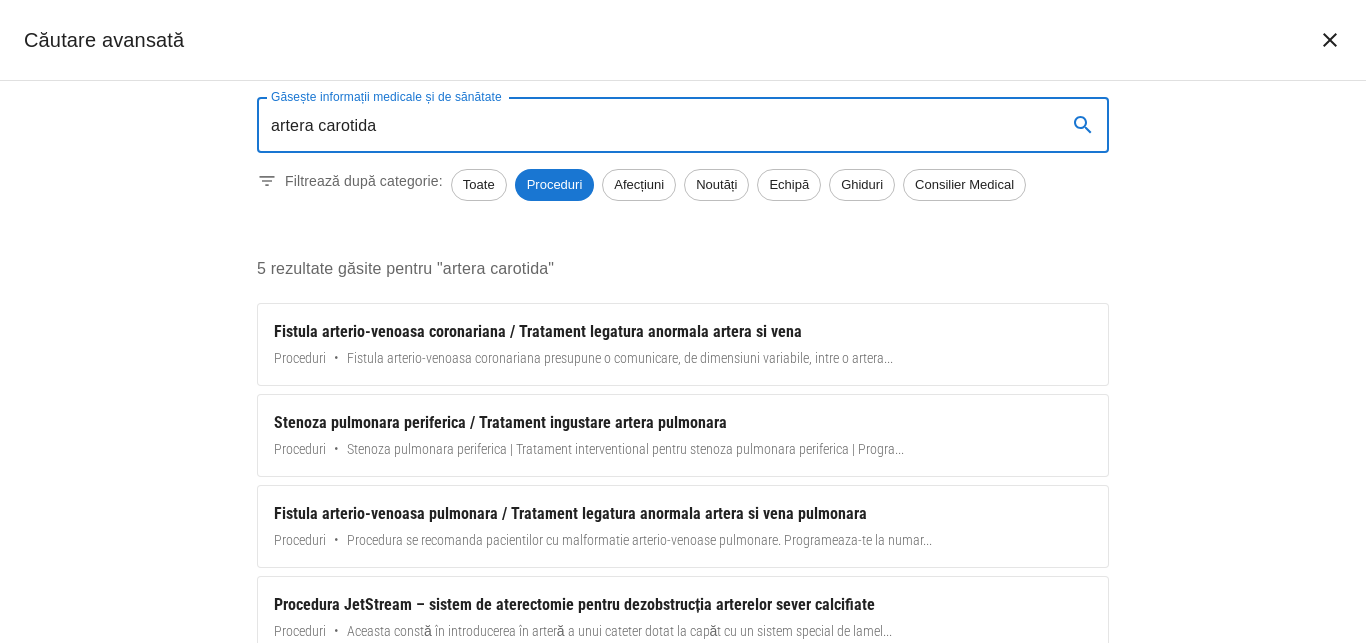 drag, startPoint x: 427, startPoint y: 139, endPoint x: 71, endPoint y: 123, distance: 356.35938 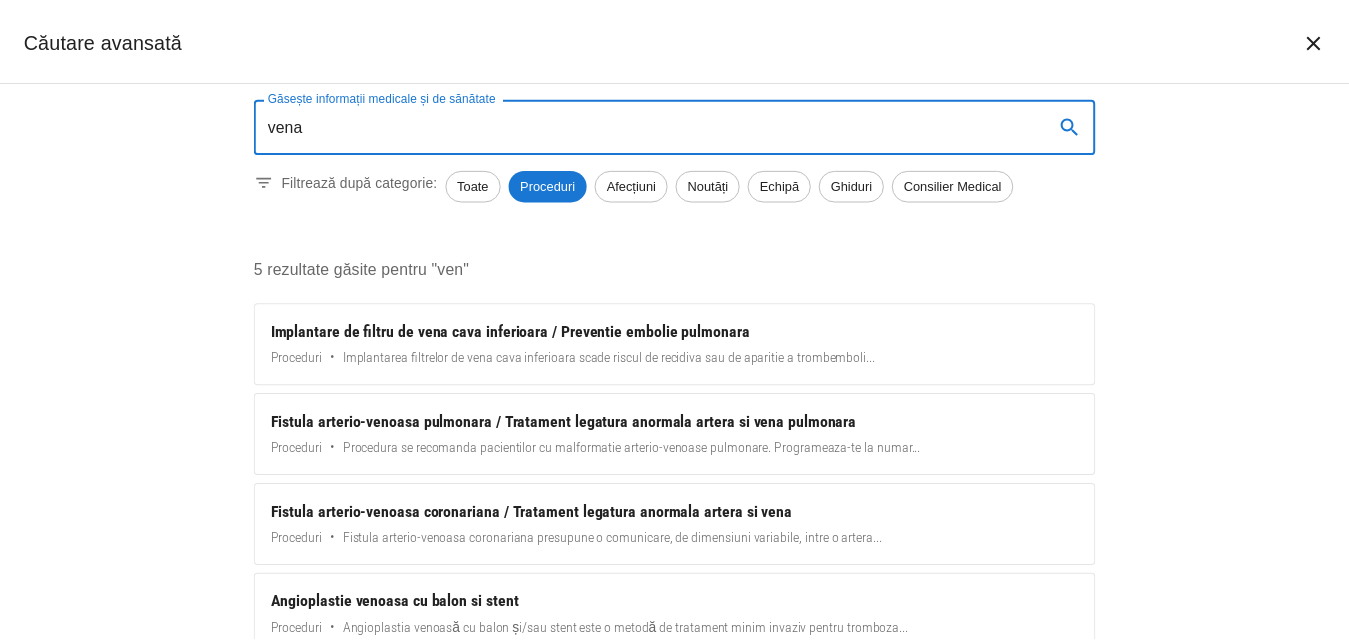 scroll, scrollTop: 0, scrollLeft: 0, axis: both 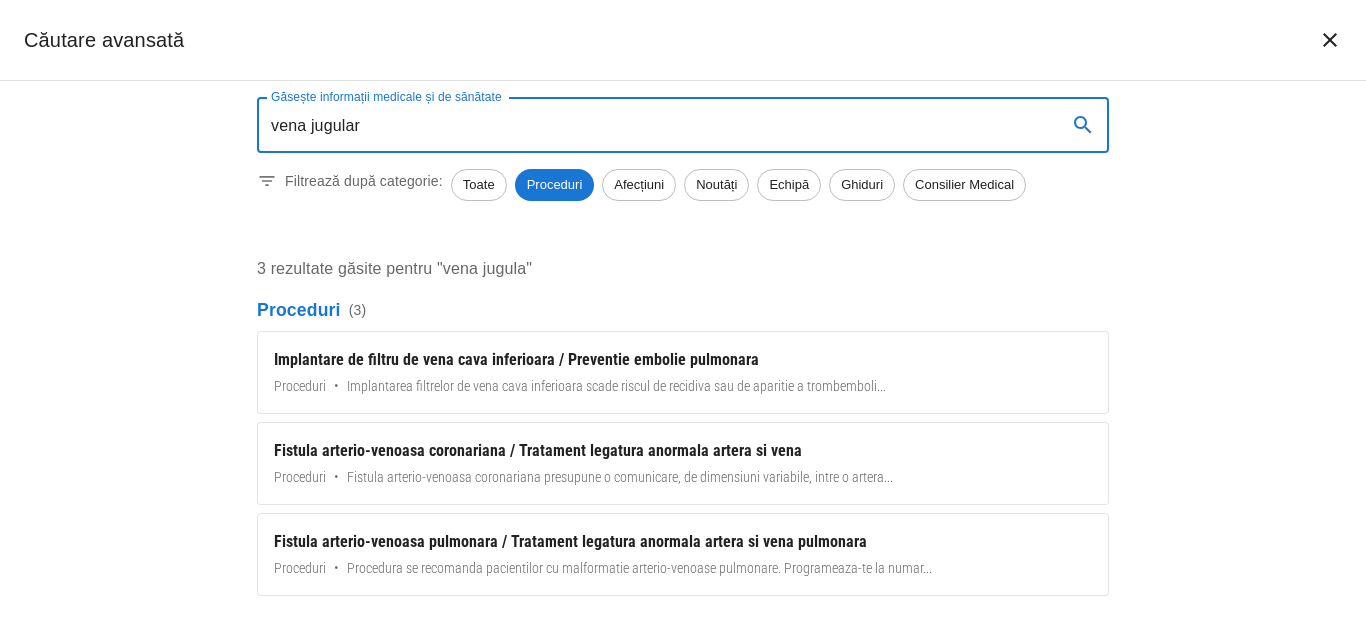 type on "vena jugulara" 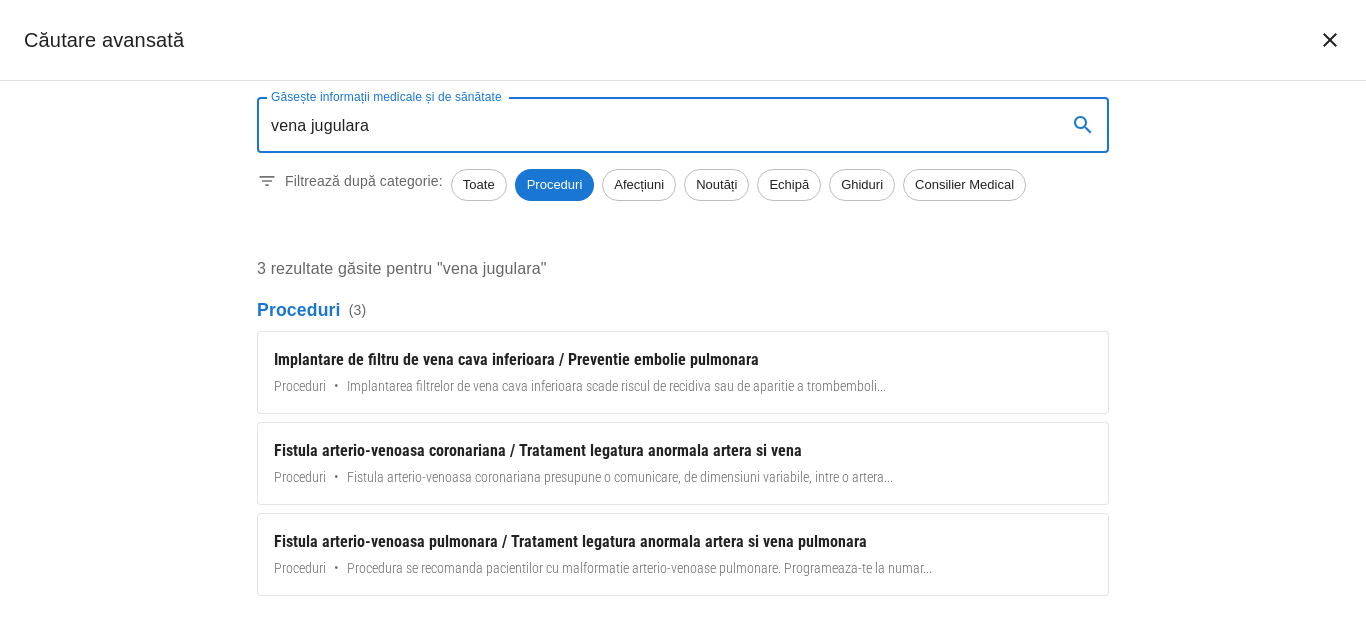 drag, startPoint x: 428, startPoint y: 122, endPoint x: 20, endPoint y: 86, distance: 409.58514 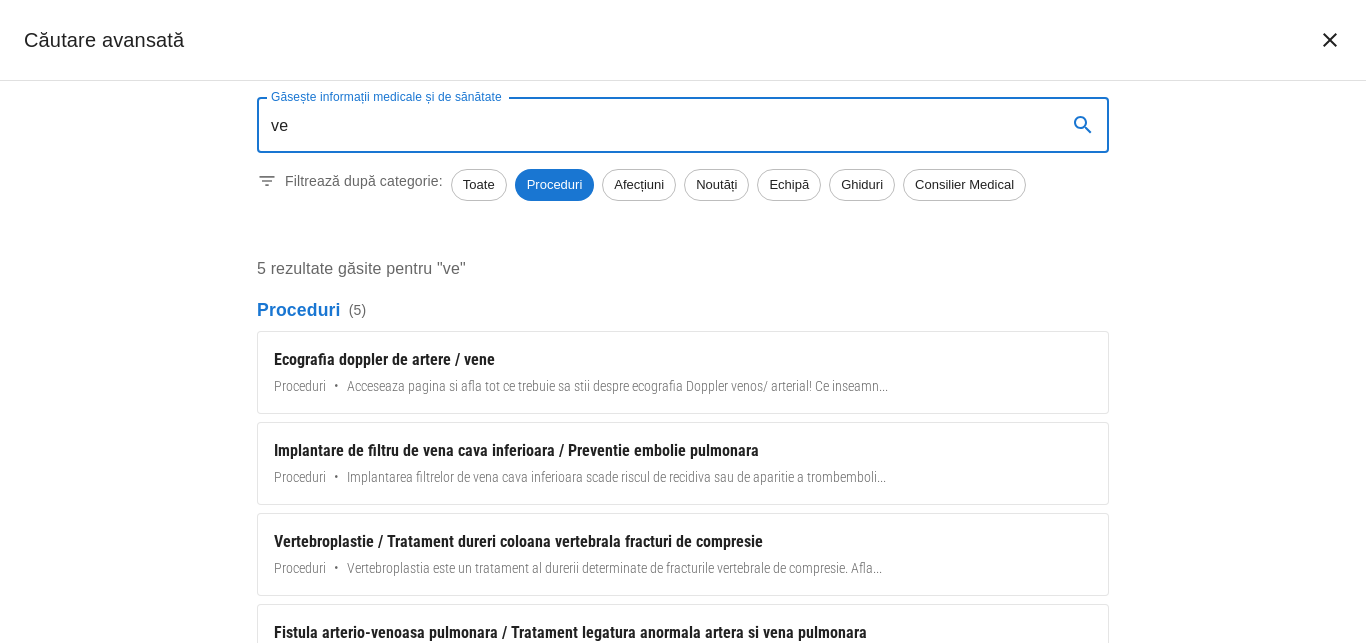 type on "v" 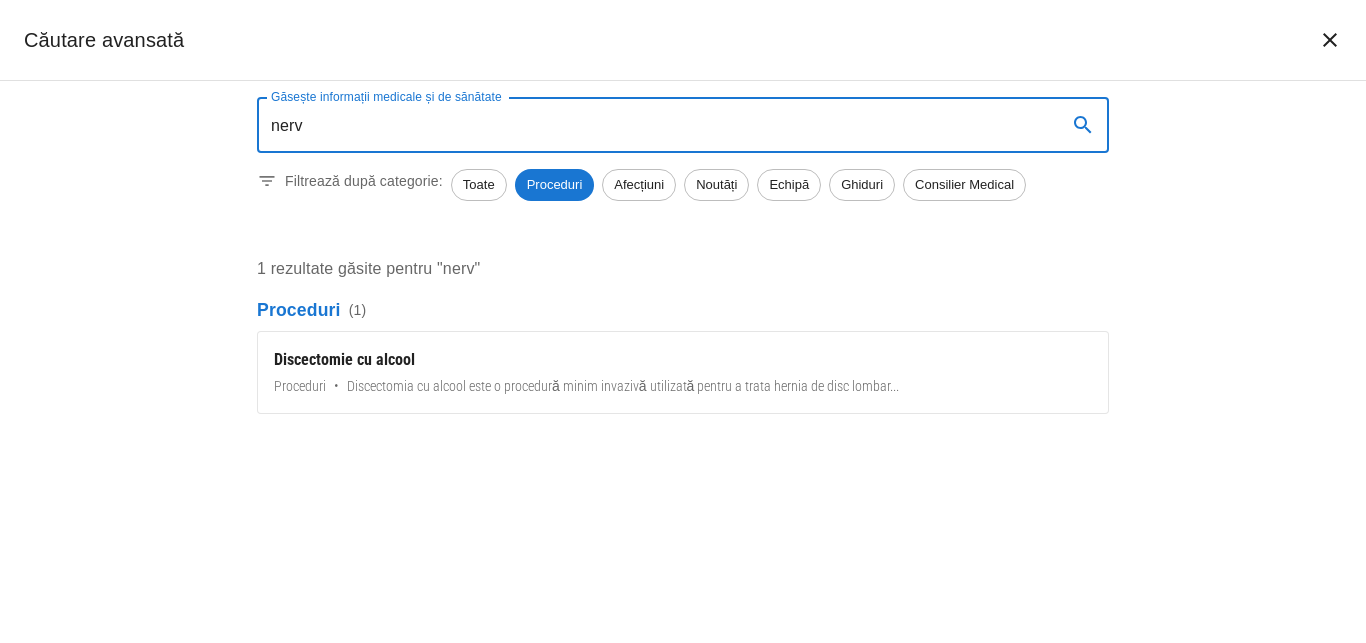 drag, startPoint x: 359, startPoint y: 141, endPoint x: 223, endPoint y: 124, distance: 137.05838 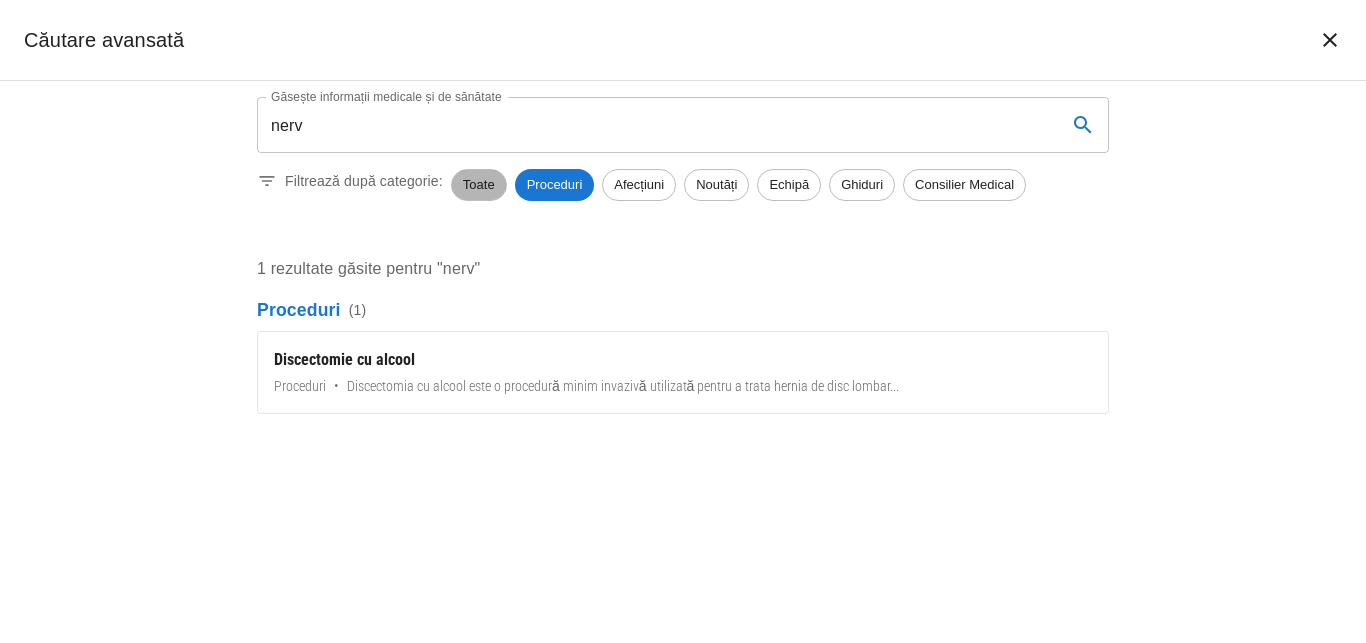 click on "Toate" at bounding box center (479, 185) 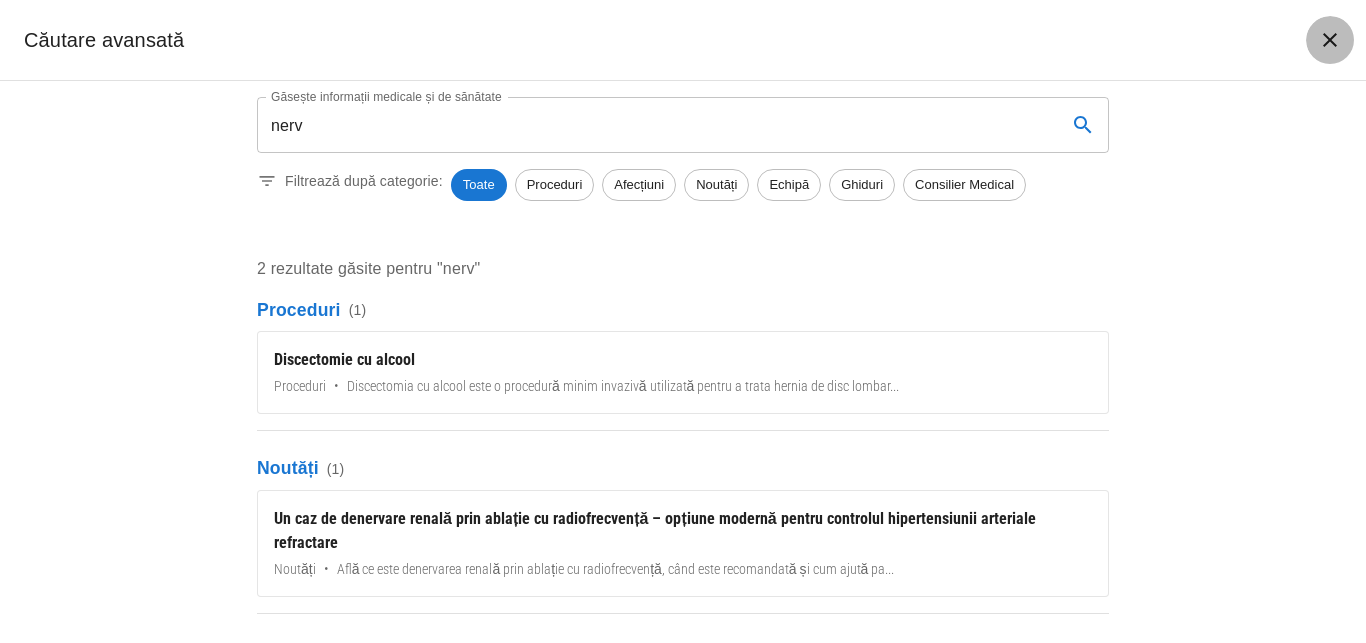 click 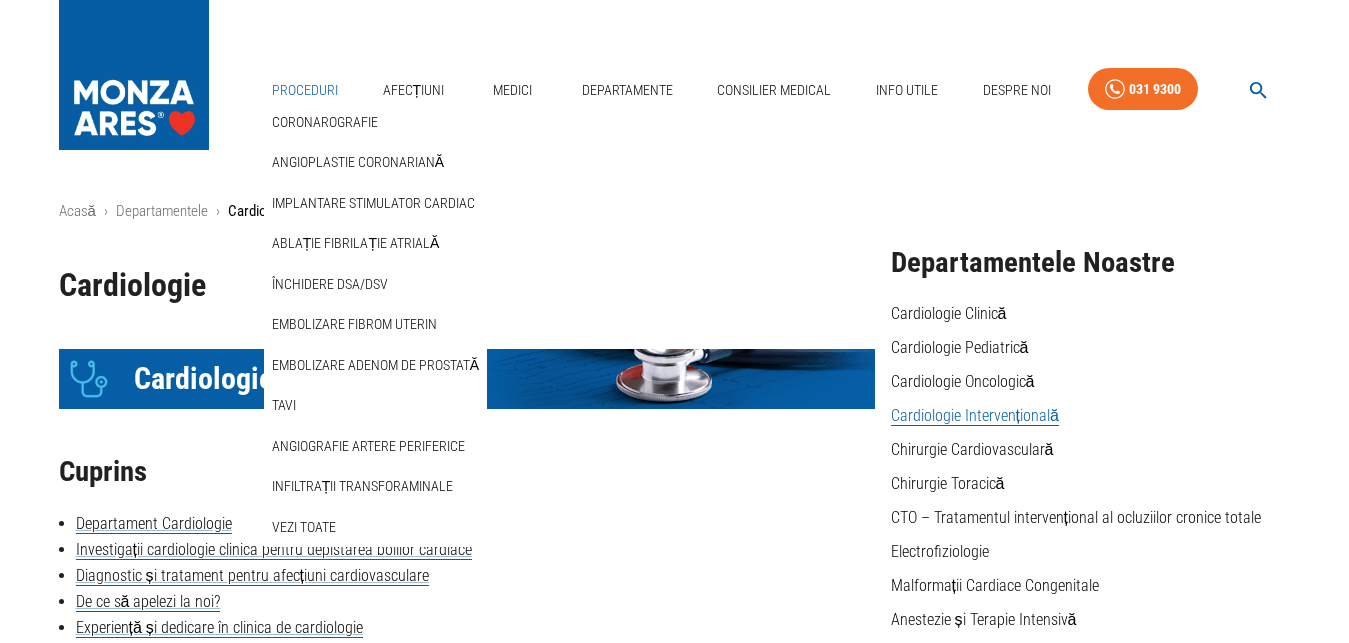 click on "Proceduri" at bounding box center [305, 90] 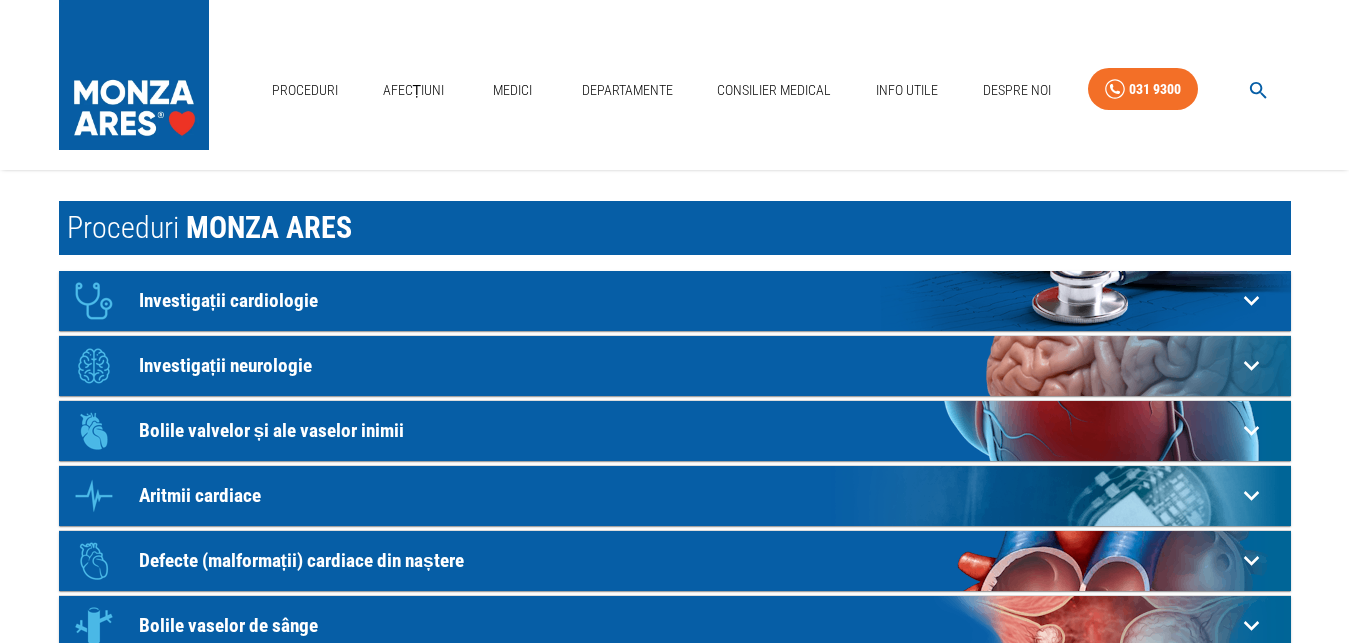 scroll, scrollTop: 0, scrollLeft: 0, axis: both 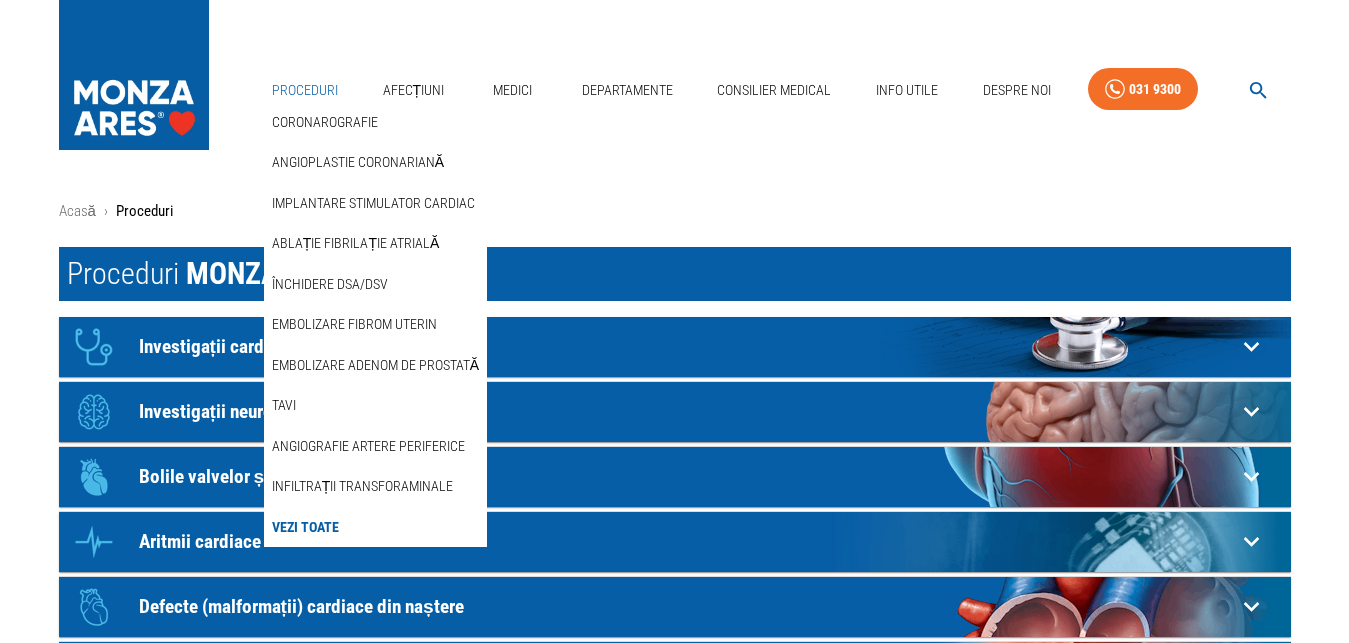 click on "Proceduri" at bounding box center [305, 90] 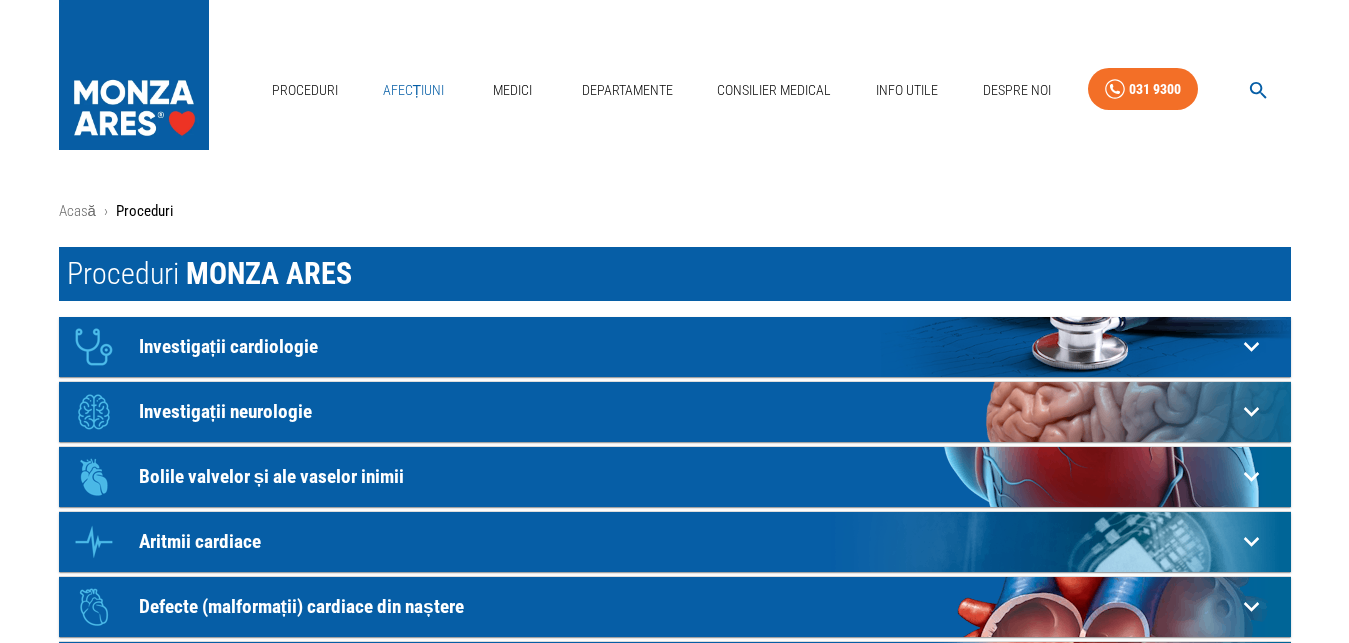 click on "Afecțiuni" at bounding box center (414, 90) 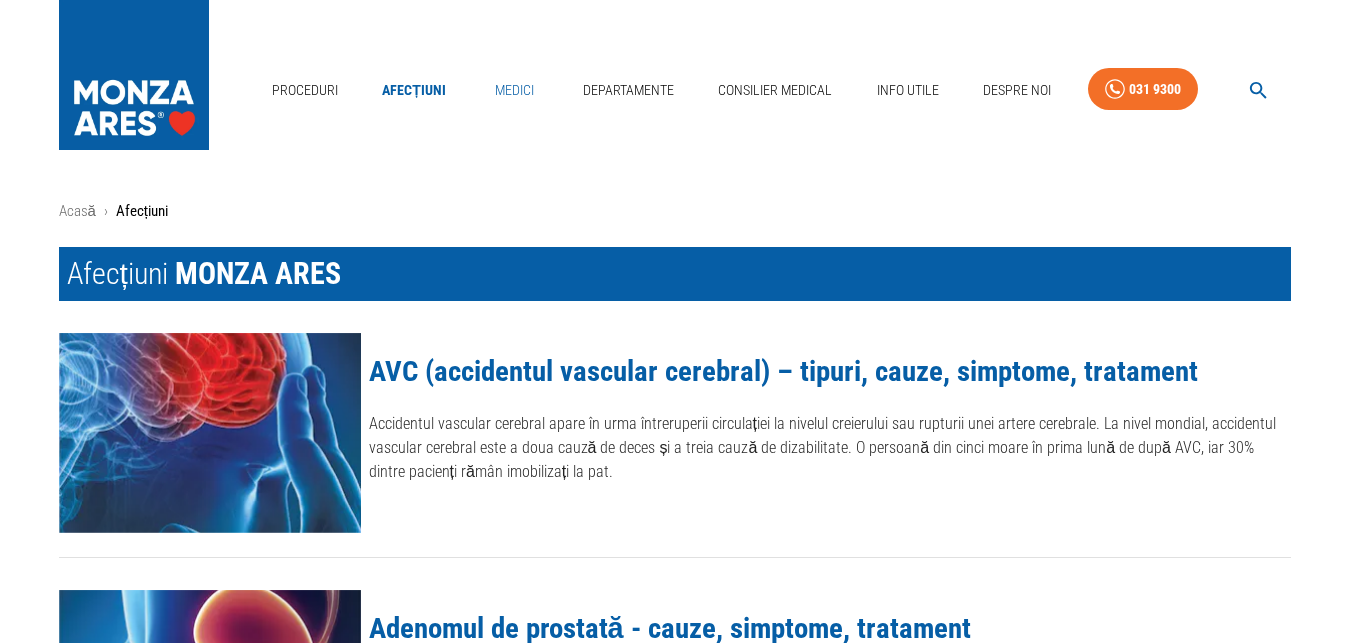 click on "Medici" at bounding box center [514, 90] 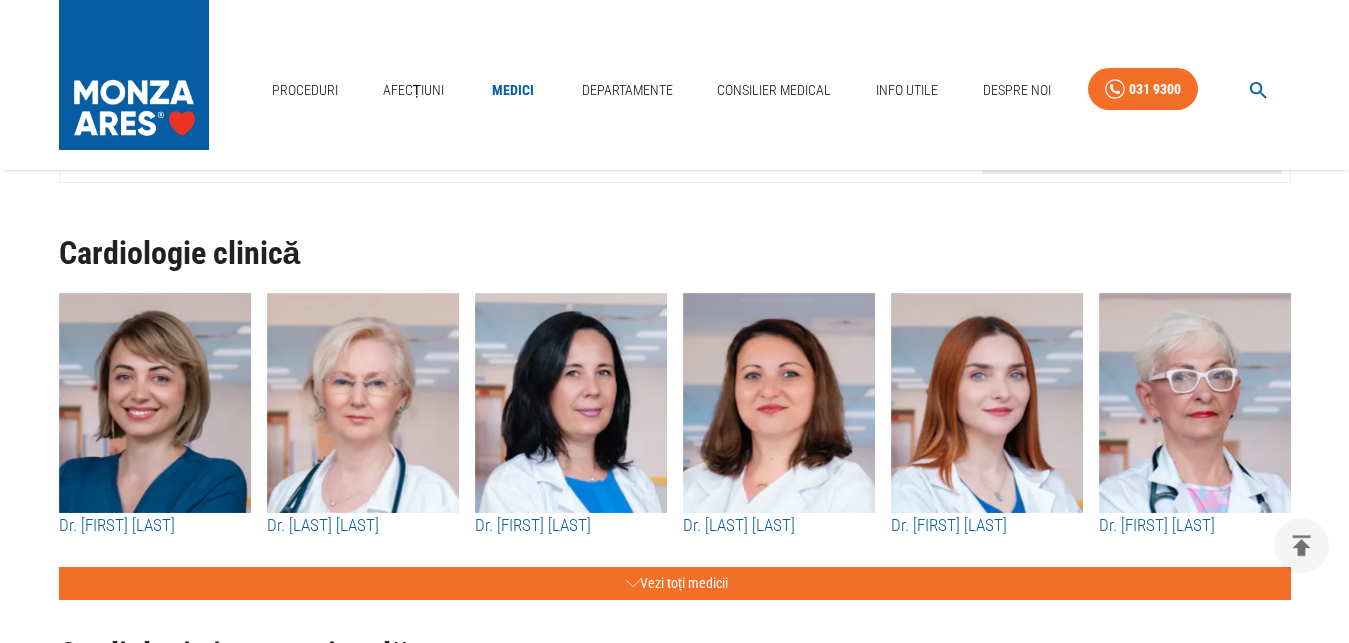 scroll, scrollTop: 0, scrollLeft: 0, axis: both 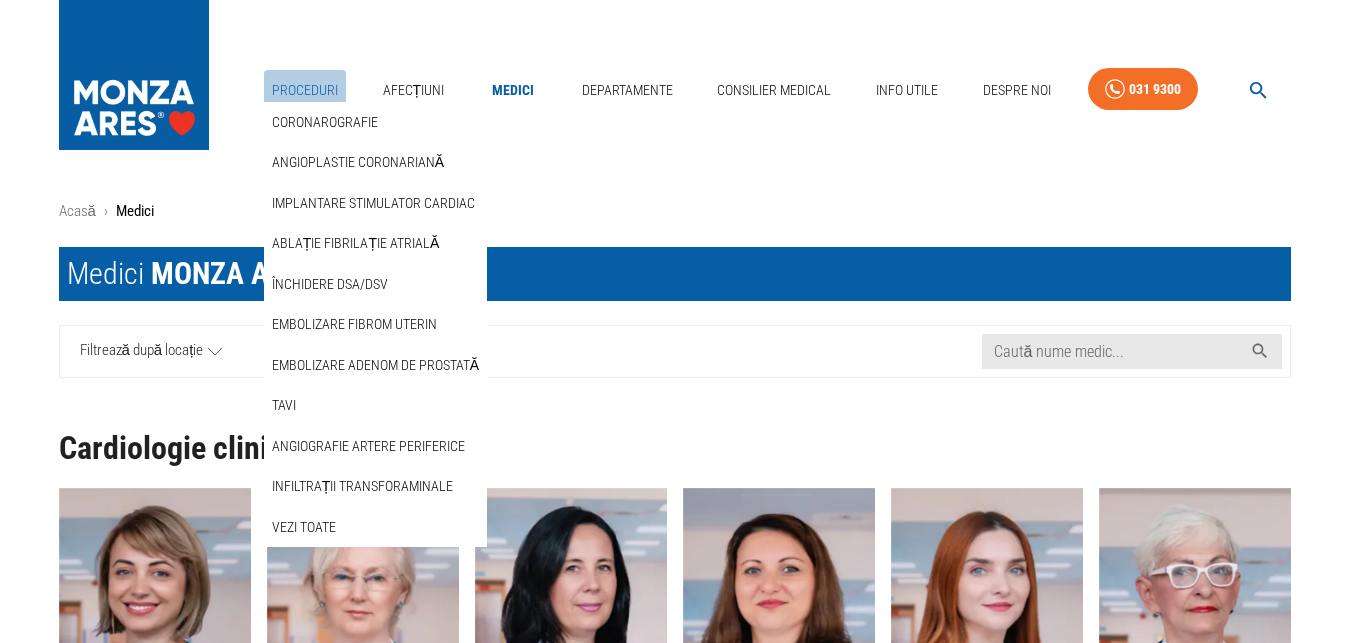 click on "Proceduri" at bounding box center [305, 90] 